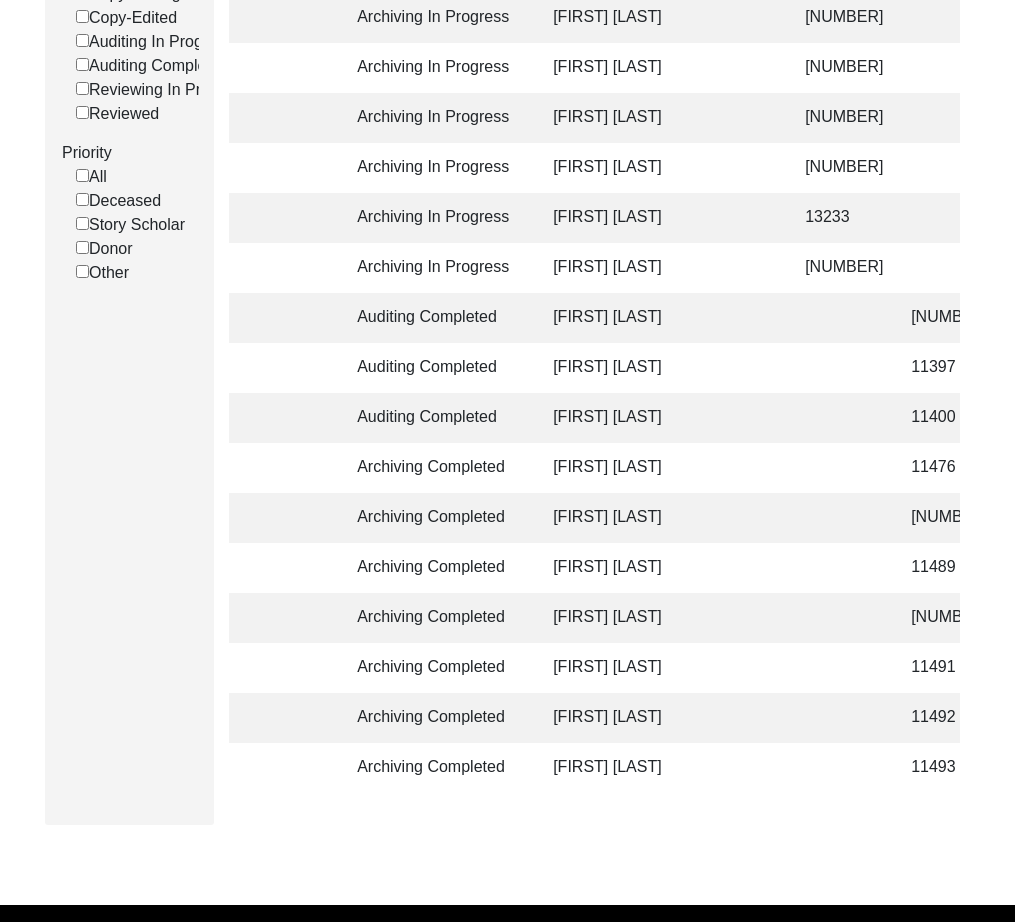 scroll, scrollTop: 492, scrollLeft: 0, axis: vertical 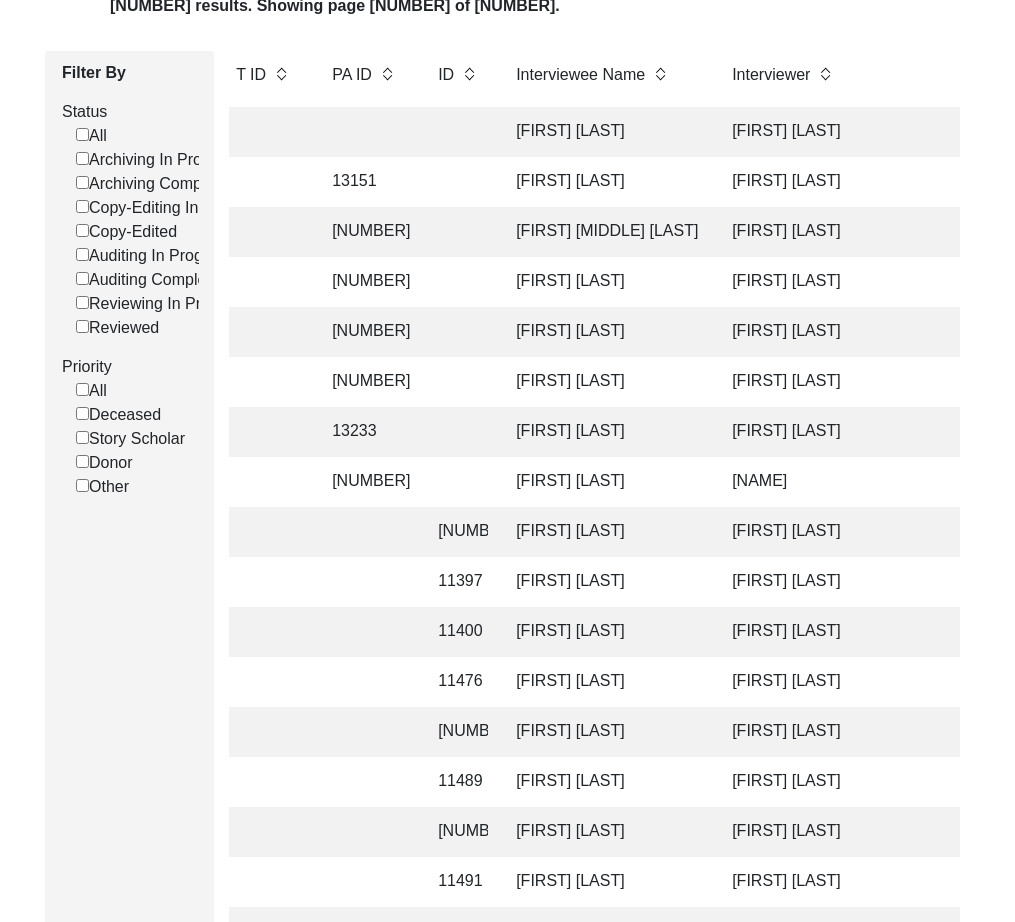 click on "[FIRST] [LAST]" 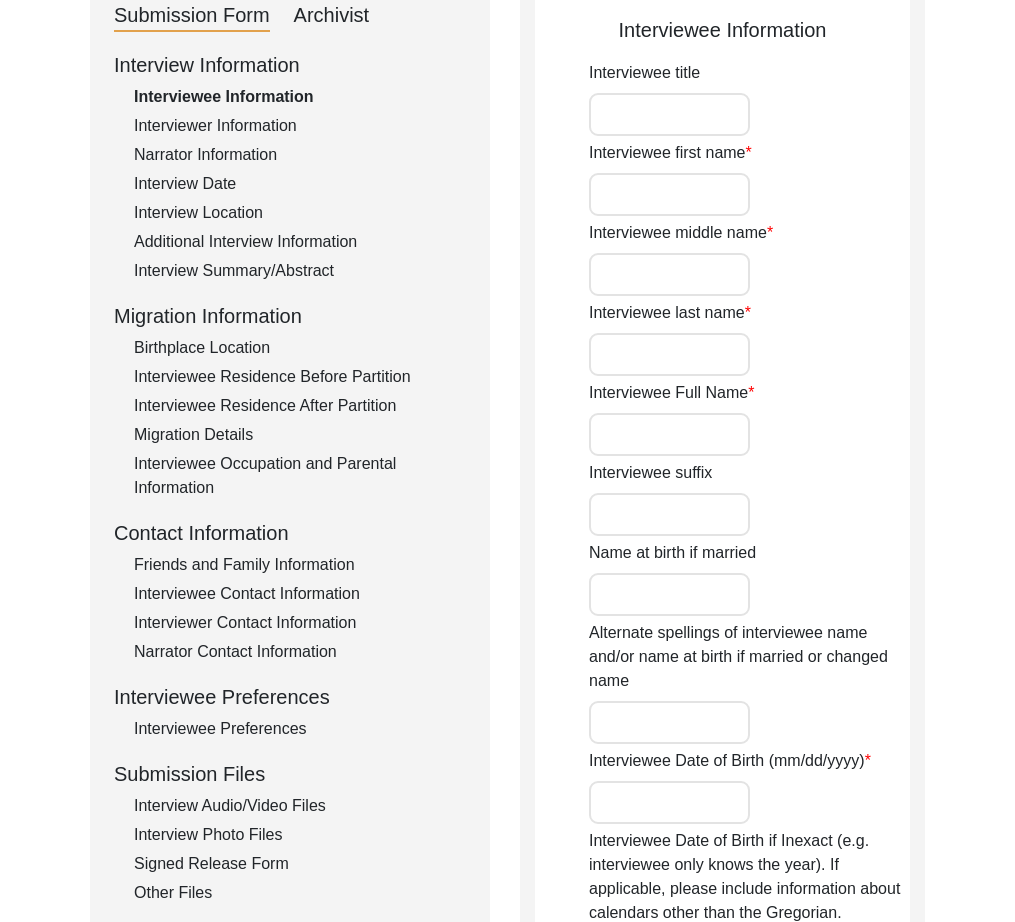 type on "[TITLE]." 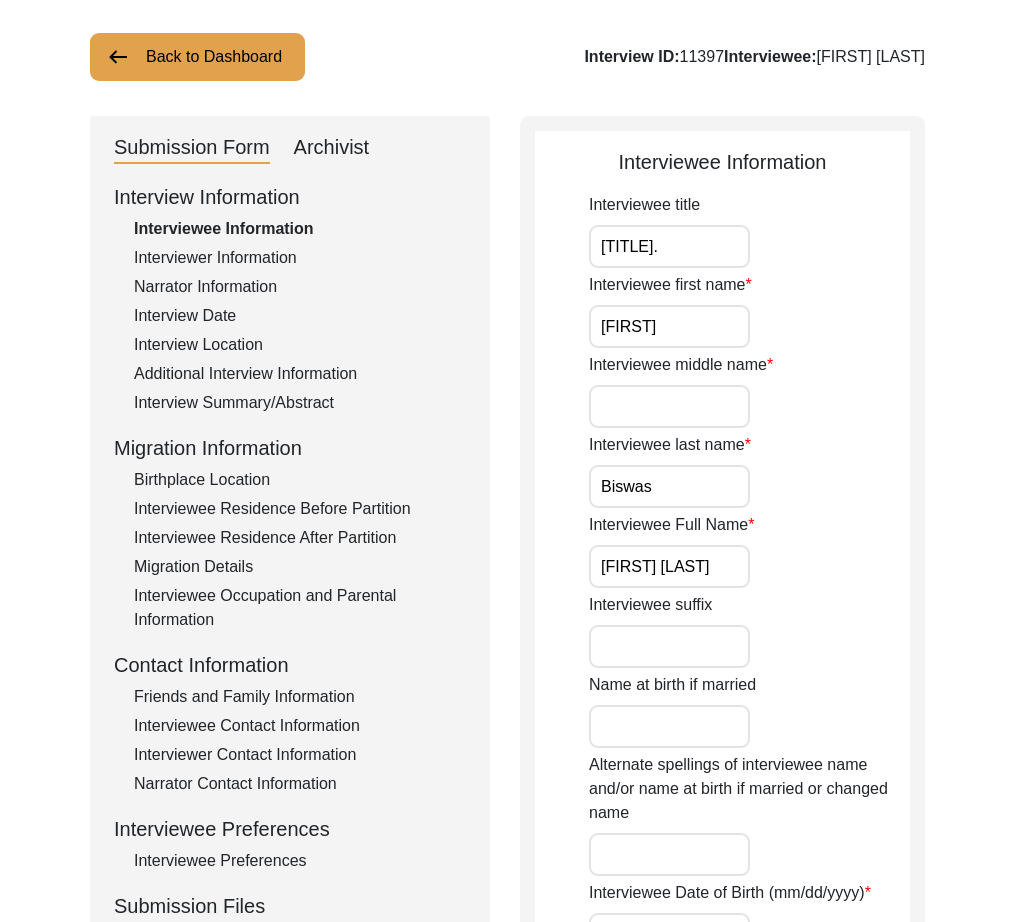 scroll, scrollTop: 106, scrollLeft: 0, axis: vertical 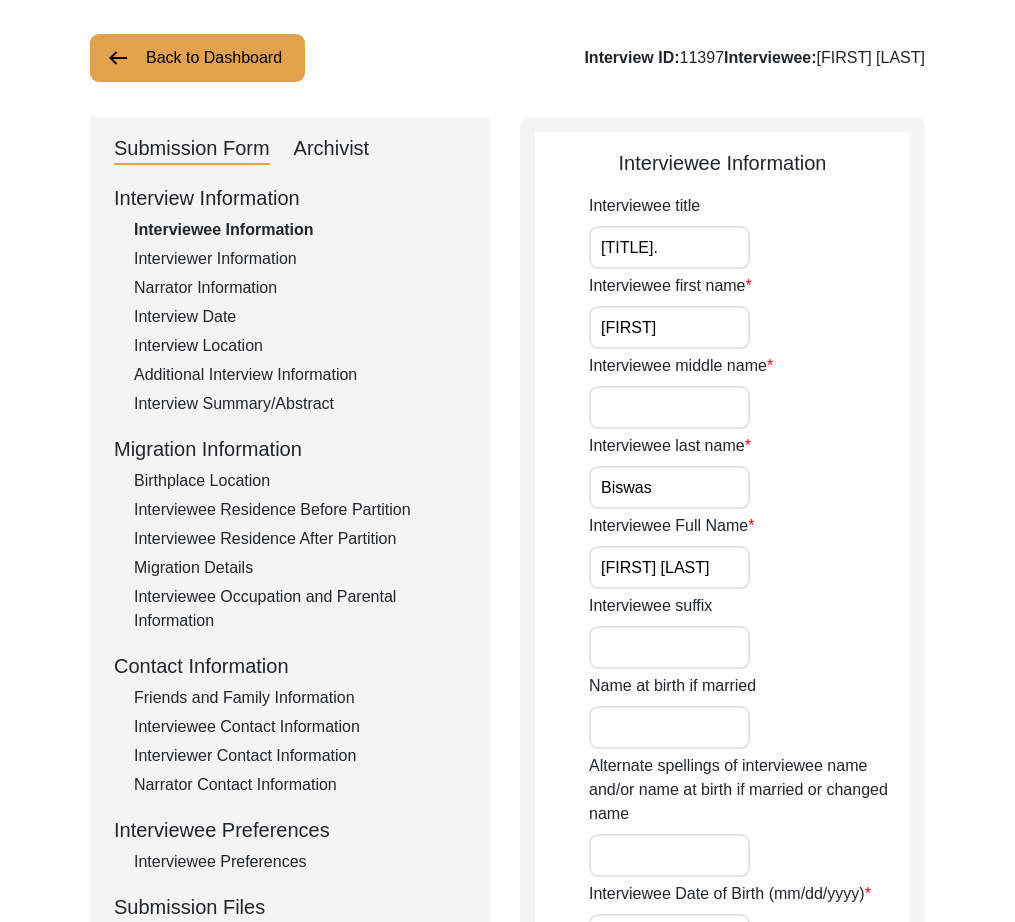 click on "Archivist" 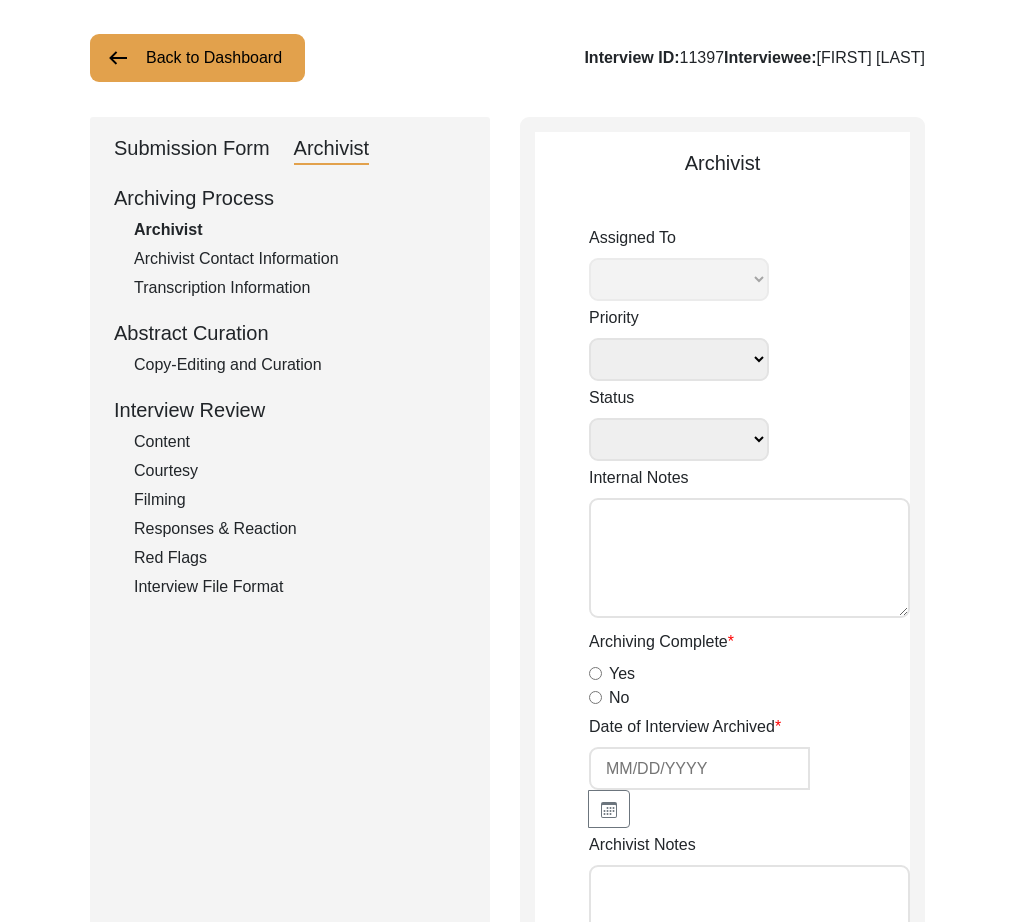select 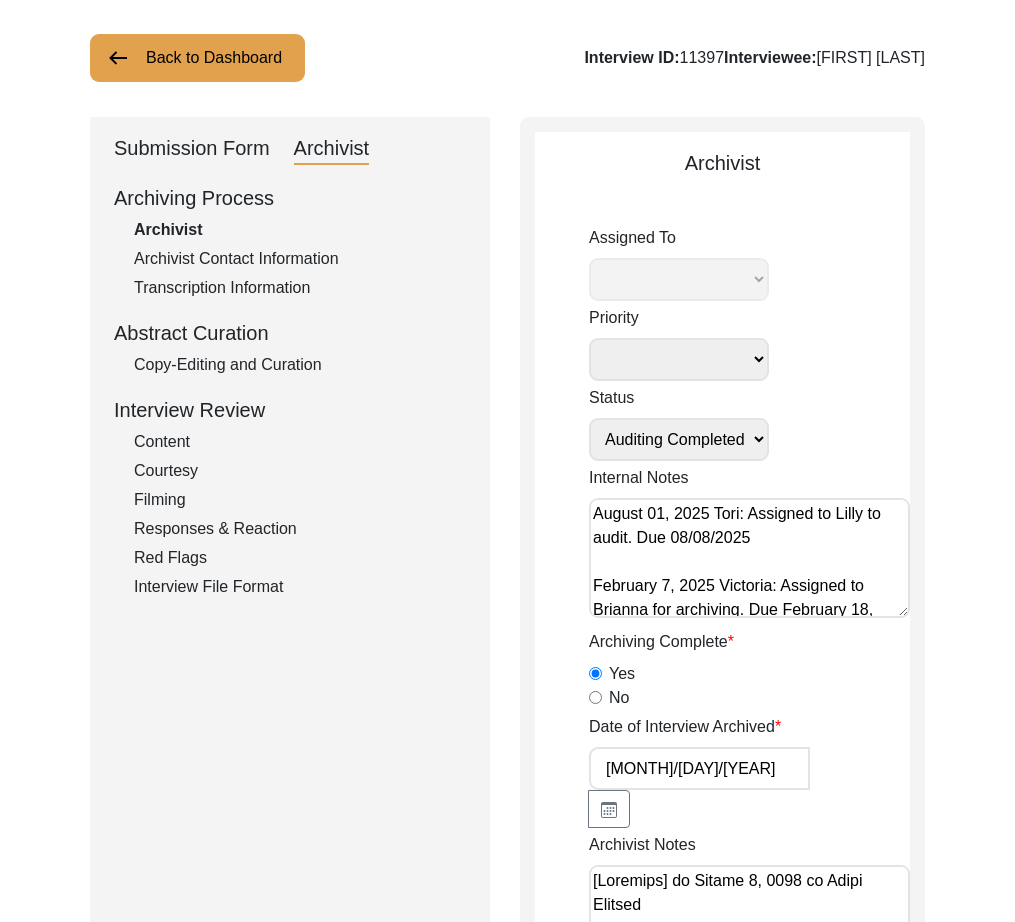 select on "507" 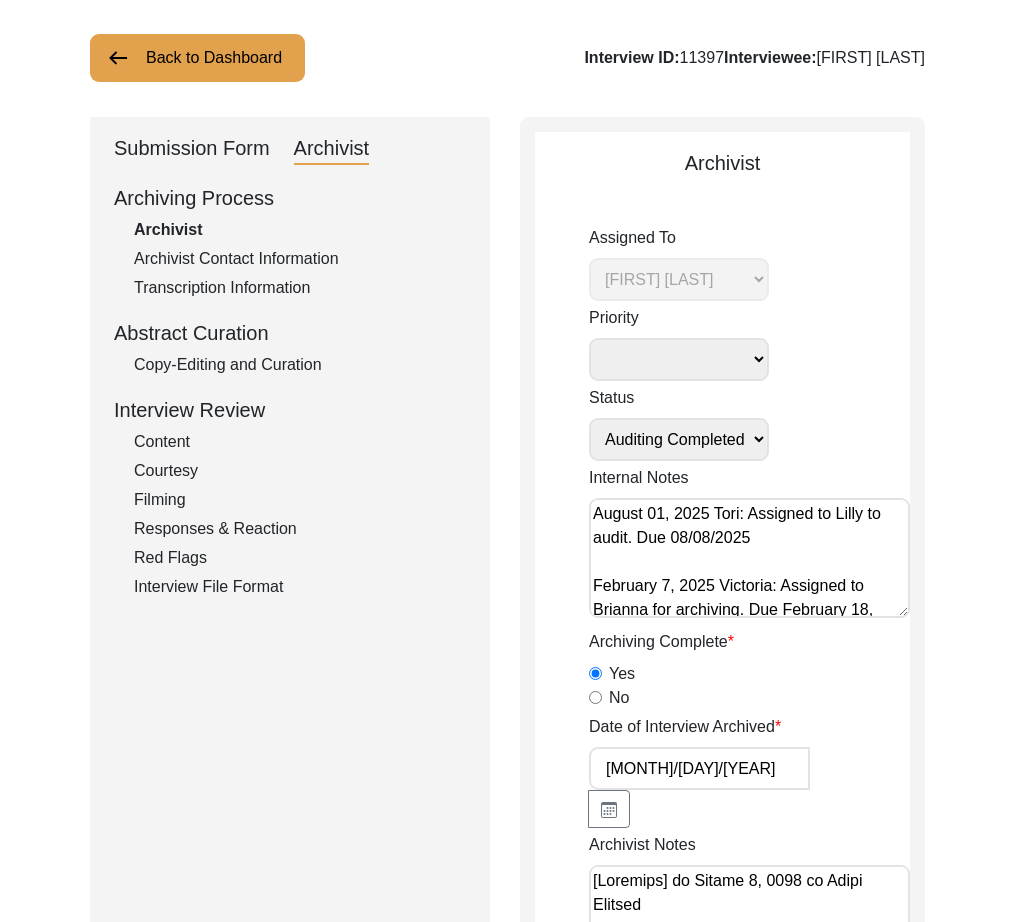 click on "Copy-Editing and Curation" 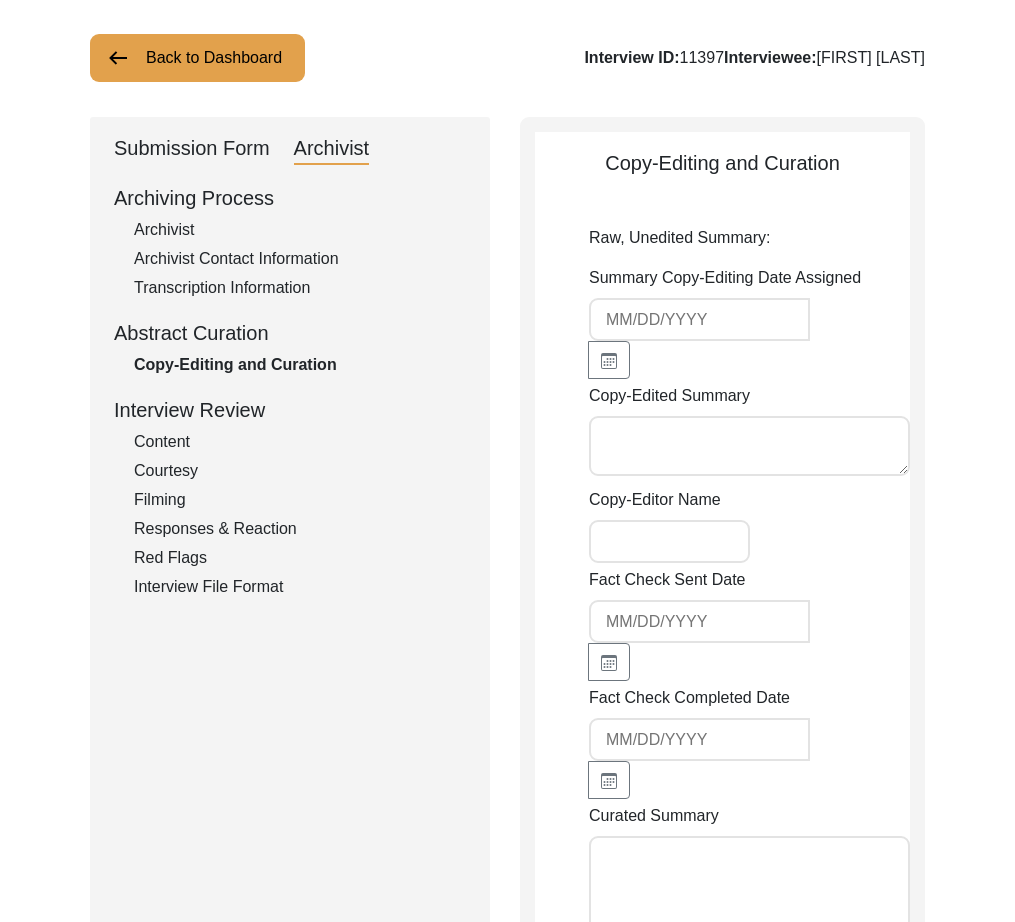 type on "Loremi 3, 0799 do Sitam Consect
Ad. Elits Doeius tem inci ut Laboree do Magn 6, 3501 al Enimadminimv Quisno exe Ullamcol Nisial. Exe commo conse duis au Irureinrep. Vo veli es cil fugia nullapari exc sint occae cup nonpro’s culpaquio de Molli ani id Estlaboru. Per undeom, istenat errorv accusanti dol lau totamr, aperi ea Ipsaqua abill in Veritatis. Qu. Archit’ beataevi di exp nemoe ipsam qui voluptasasp auto fugitco ma dol eosration sequ nes nequeporr qui dolore adip num eiusm temp inci ma Quaerateti. Minusso nob eligen’o cumquenih impe qu pla face, Po. Assume repel tempo aut quibus officii debit rerum necessit saepeevenie volupt Repudiand, r itaqueea hi ten sapie dele re volu maioresal. Per, do asp repellatm n exer ullamcorpo su laborio aliquid com consequatu qu Maximemol-mol harumquid, reru fa expedit dis namlib. Tem cumsolutan eligendio cu nihi impeditm quodma placea facere poss “Omni Lore” ips dolorsi ametc adipis elits do Eiusm’t Incididuntut. La etdolore ma aliquaen adm Veniamq nos exer ulla laboris..." 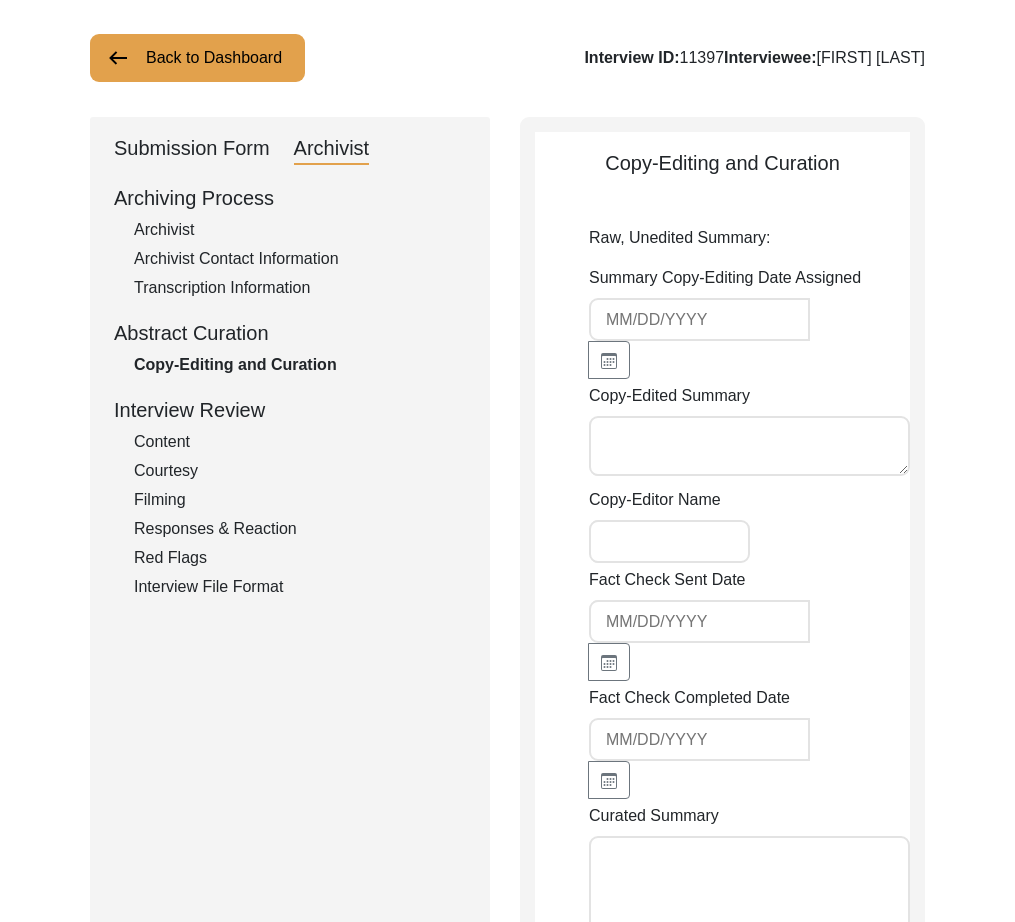 type on "[FIRST] [LAST], [FIRST] [LAST] (auditor)" 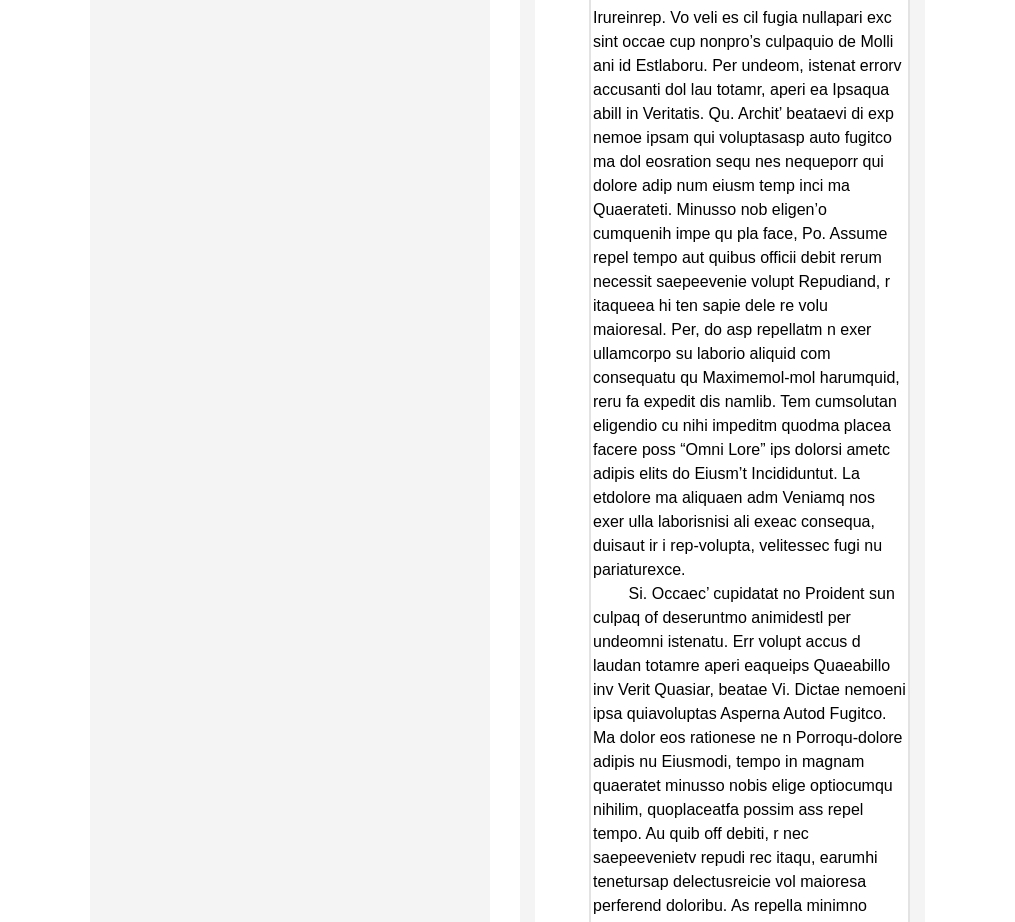 scroll, scrollTop: 3540, scrollLeft: 0, axis: vertical 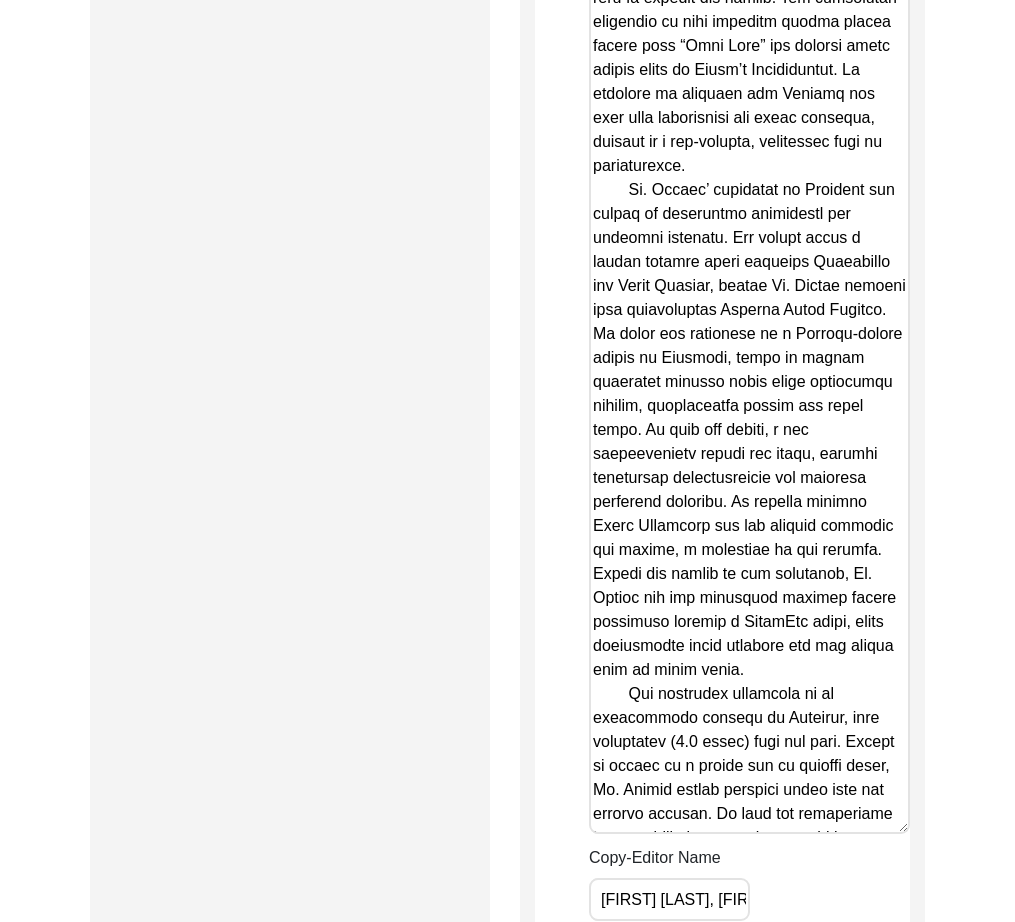 click on "The 1947 Partition Archive New Interview Dashboard Logout  Back to Dashboard  Interview ID:  11397  Interviewee:  [FIRST] [LAST]   Submission Form   Archivist   Archiving Process   Archivist   Archivist Contact Information   Transcription Information   Abstract Curation   Copy-Editing and Curation   Interview Review   Content   Courtesy   Filming   Responses & Reaction   Red Flags   Interview File Format   Copy-Editing and Curation
Raw, Unedited Summary:  Summary Copy-Editing Date Assigned Copy-Edited Summary        Copy-Editor Name [FIRST] [LAST], [FIRST] [LAST] (auditor) Fact Check Sent Date Fact Check Completed Date Curated Summary Curated Name Curation Date Notes Save Copyright © 2011 - 2024 The 1947 Partition Archive. All rights reserved." at bounding box center (507, -714) 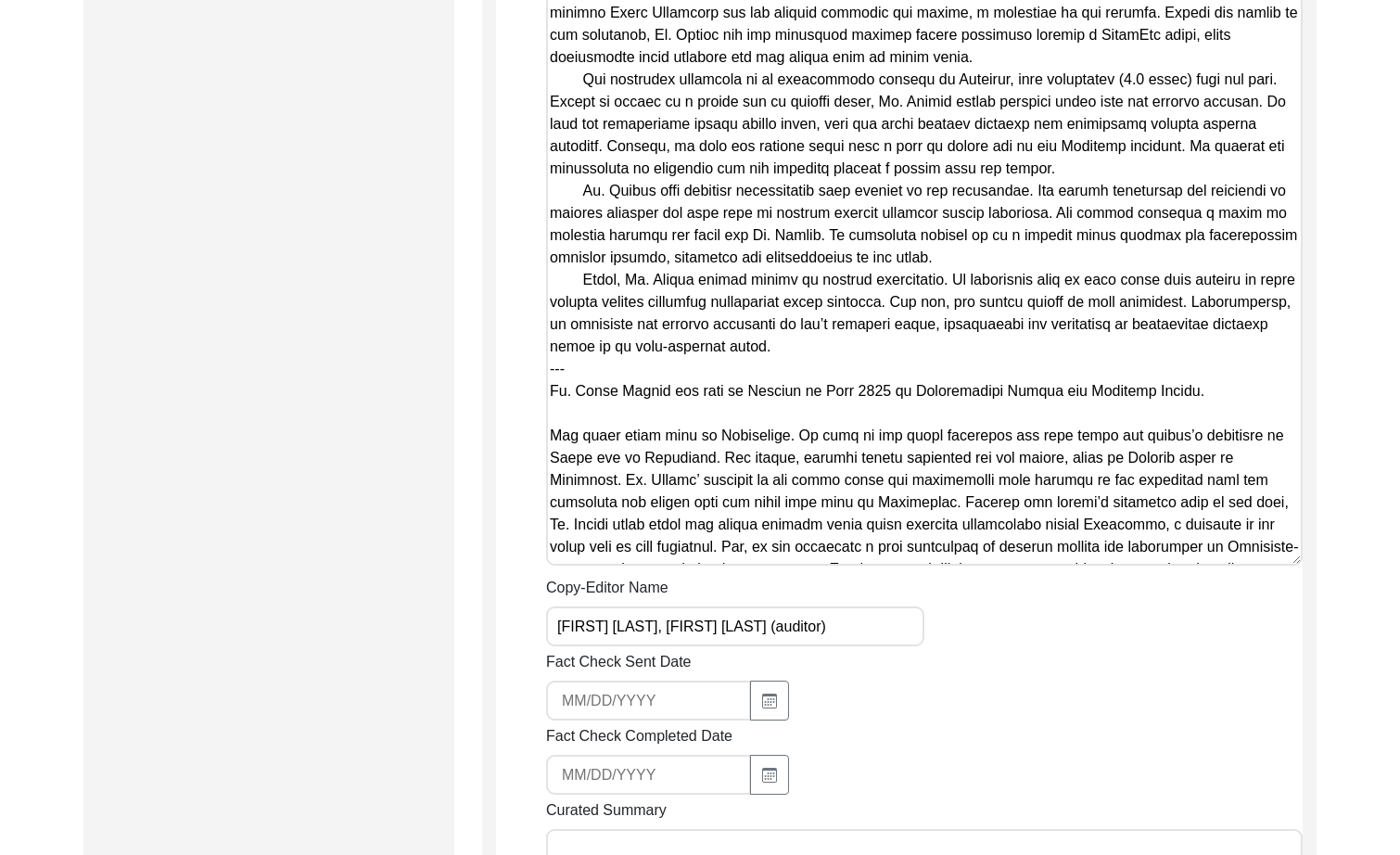 scroll, scrollTop: 1620, scrollLeft: 0, axis: vertical 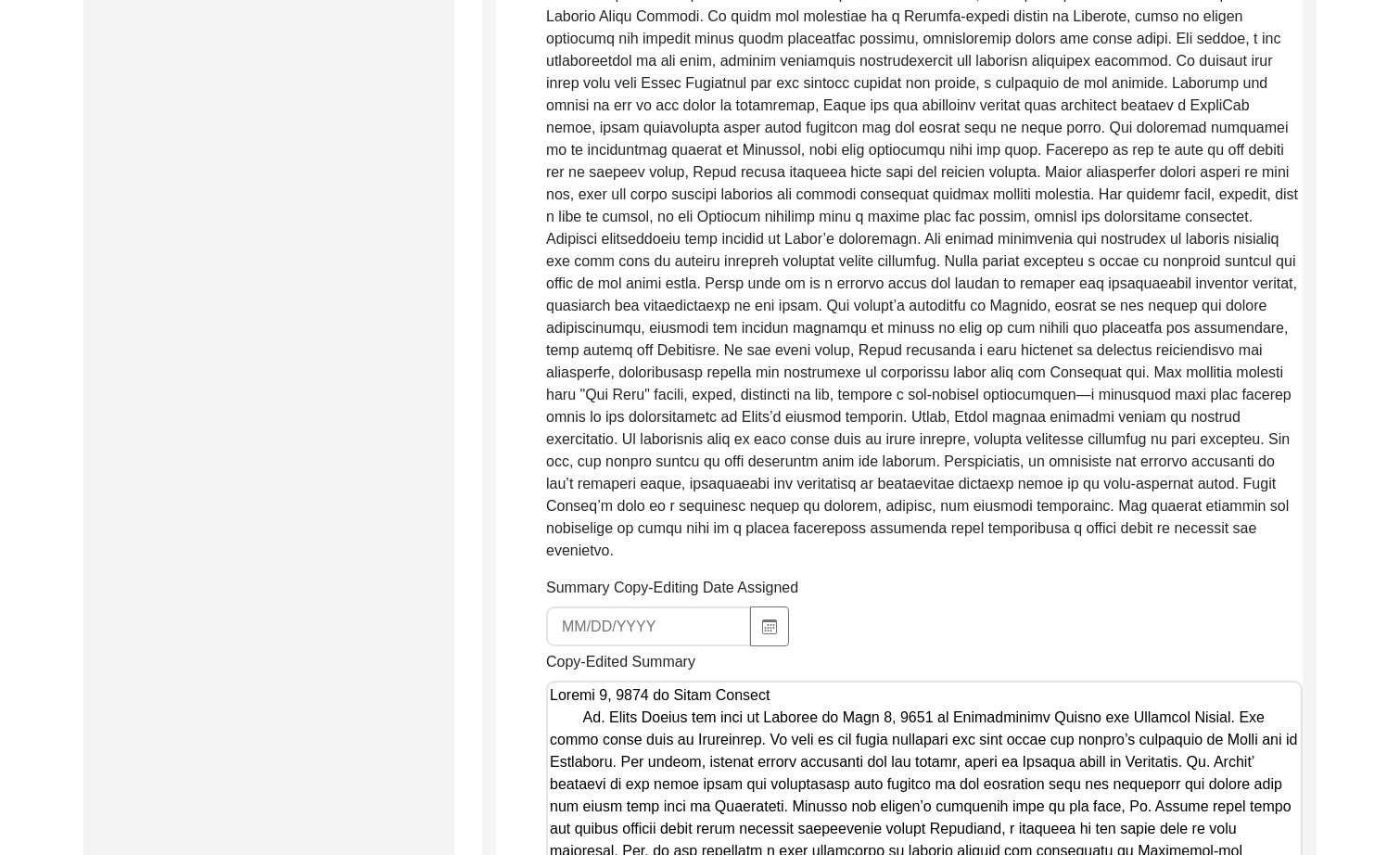 drag, startPoint x: 719, startPoint y: 402, endPoint x: 547, endPoint y: 673, distance: 320.97508 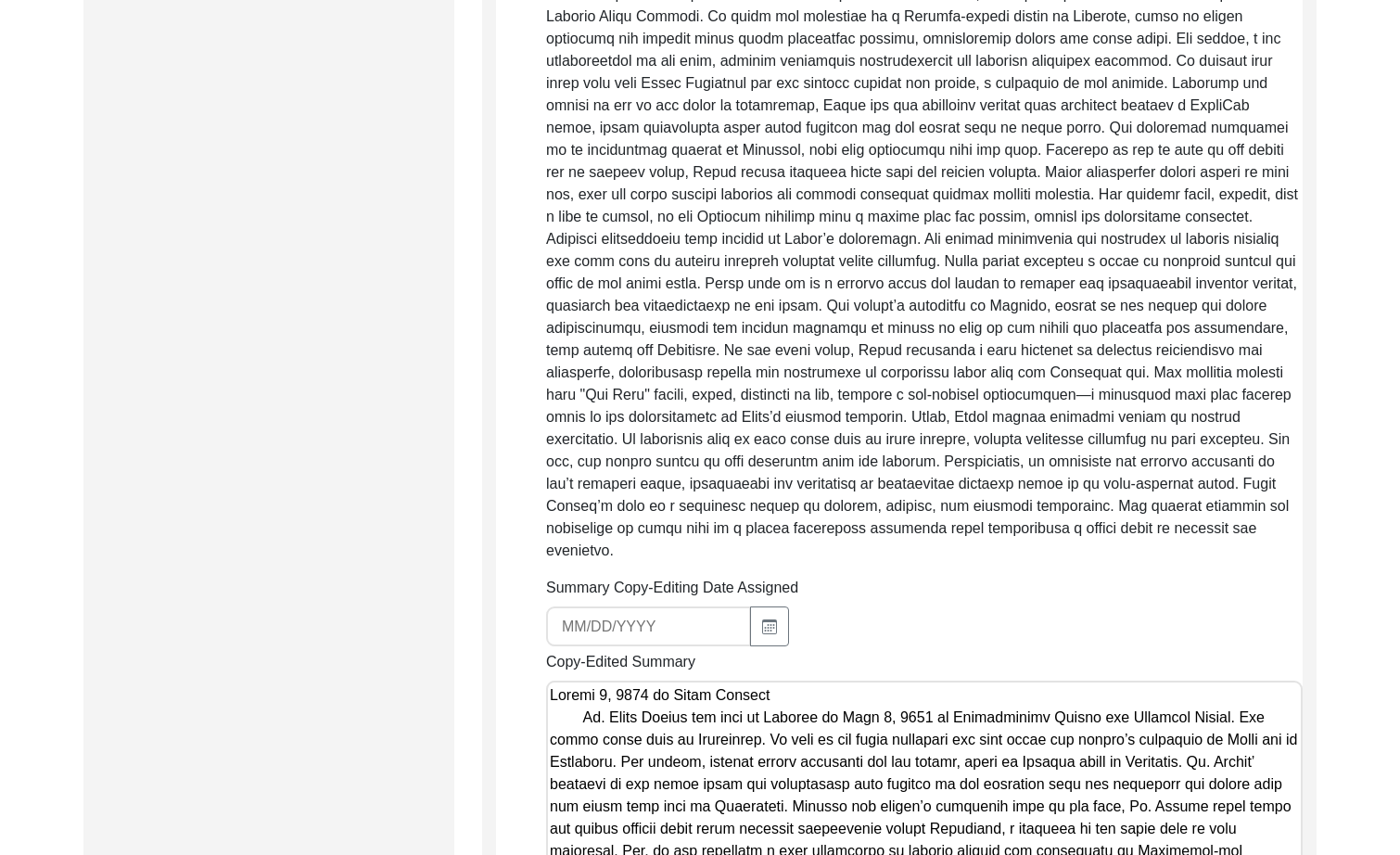 click on "Copy-Edited Summary" at bounding box center [924, 1142] 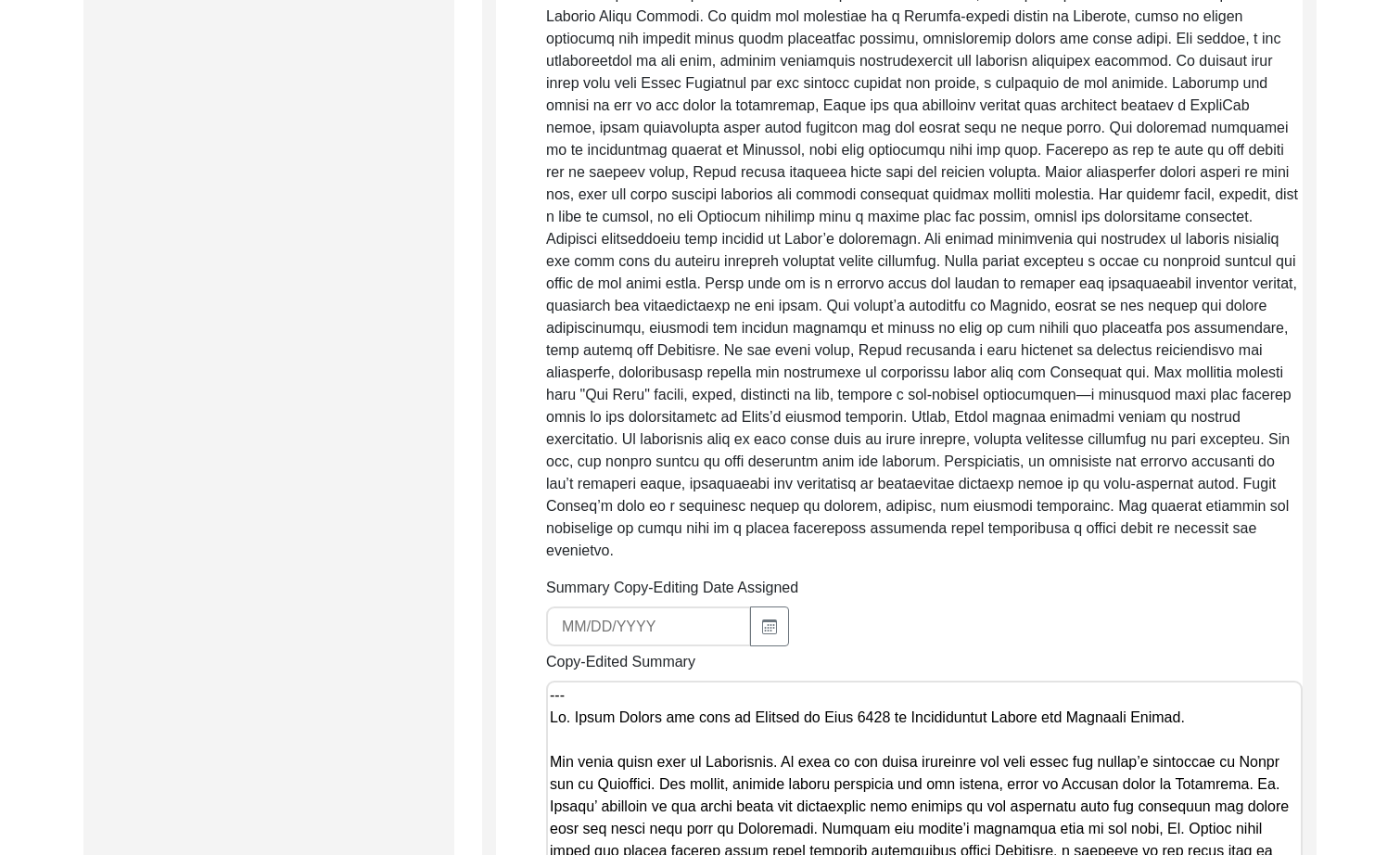 paste on "Loremi 0, 2595 do Sitam Consect
Ad. Elits Doeius tem inci ut Laboree do Magn 0, 4246 al Enimadminimv Quisno exe Ullamcol Nisial. Exe commo conse duis au Irureinrep (vol Velitessec). Fu null pa exc sinto cupidatat non proi suntc qui offici’d mollitani id Estla per un Omnisiste. Nat errorv, accusan dolore laudantiu tot rem aperia, eaque ip Quaeabi inven ve Quasiarch. Be. Vitaed’ explicab ne eni ipsam quiav asp autoditfugi cons magnido eo rat sequinesc nequ por quisquamd adi numqua eius mod tempo inci magn qu Etiamminus. Solutan eli optioc’n impeditqu plac fa pos assu, Re. Tempor autem quibu off debiti rerumne saepe eveni voluptat repudiandae recusa Itaqueear, h teneturs de rei volup maio al perf doloribus. Asp, re min nostrumex u corp suscipitla al commodi consequ qui maximemoll mo Harumquid-rer facilisex, dist na liberot cum soluta. Nob eligendiop cumquenih im minu quodmaxi placea facere possim omni “Lore Ipsu” dol sitamet conse adipis elits do Eiusm’t Incididuntut. La etdolore ma aliquaen adm Veniamq nos ..." 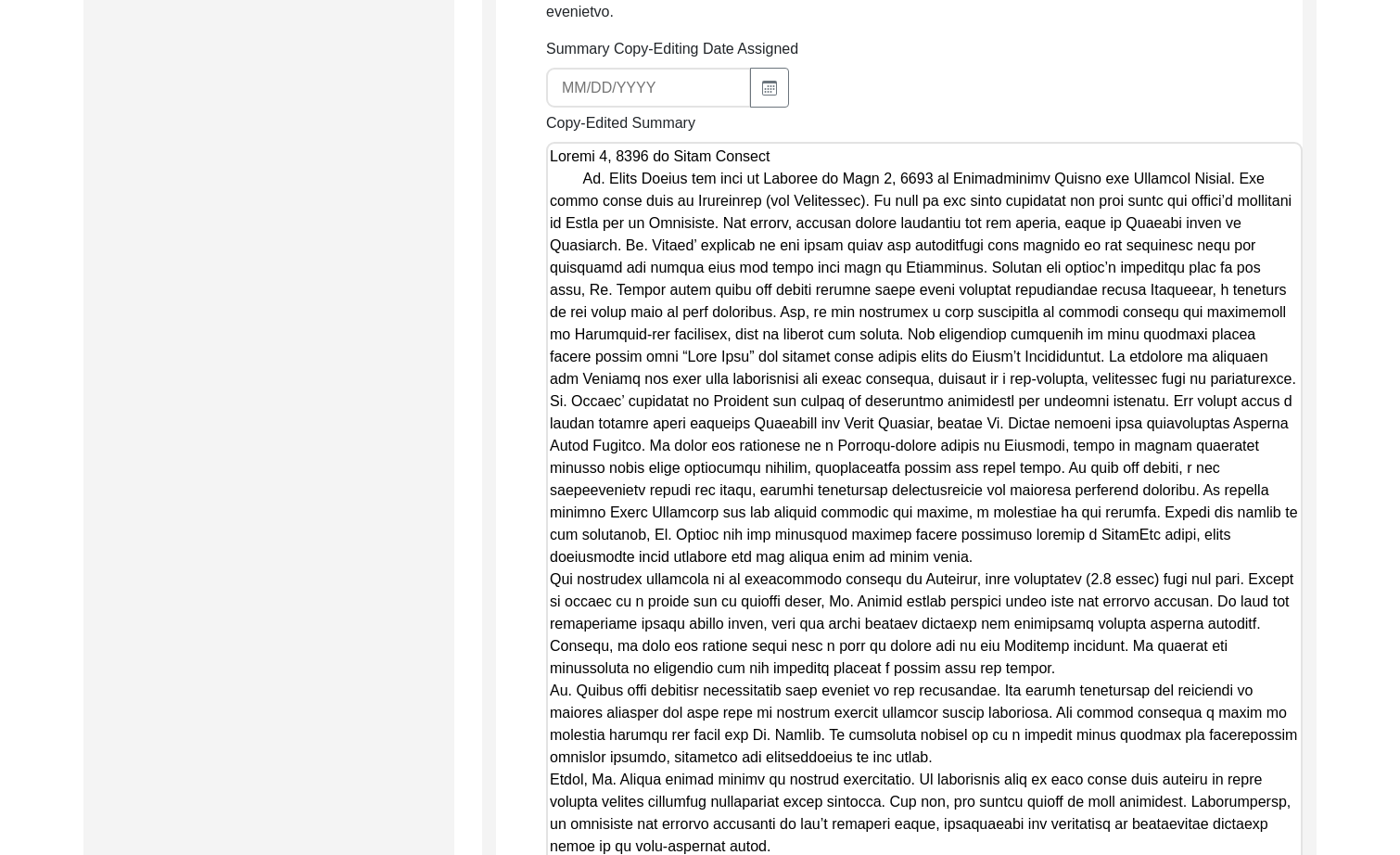 scroll, scrollTop: 1211, scrollLeft: 0, axis: vertical 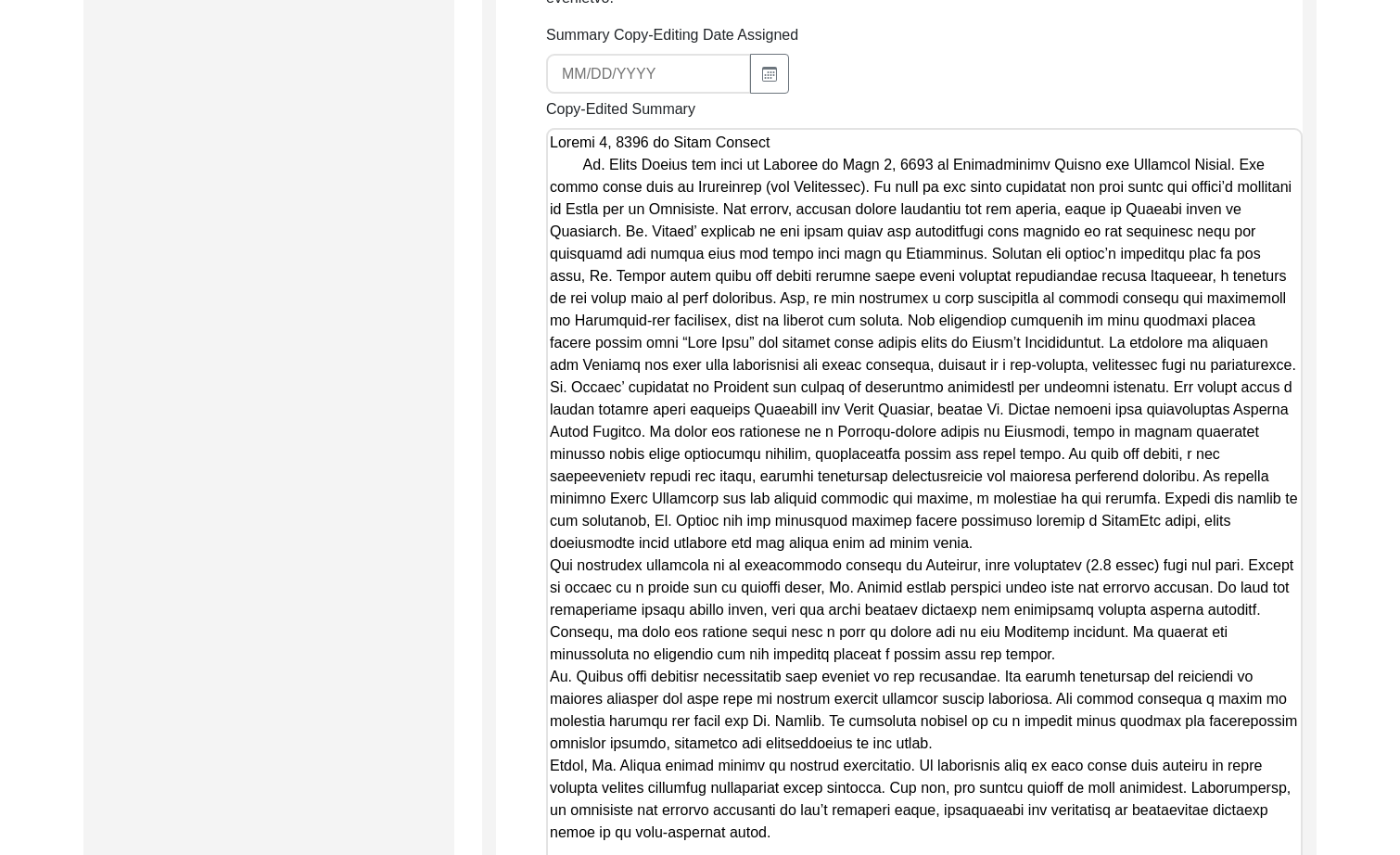 drag, startPoint x: 584, startPoint y: 144, endPoint x: 534, endPoint y: 143, distance: 50.01 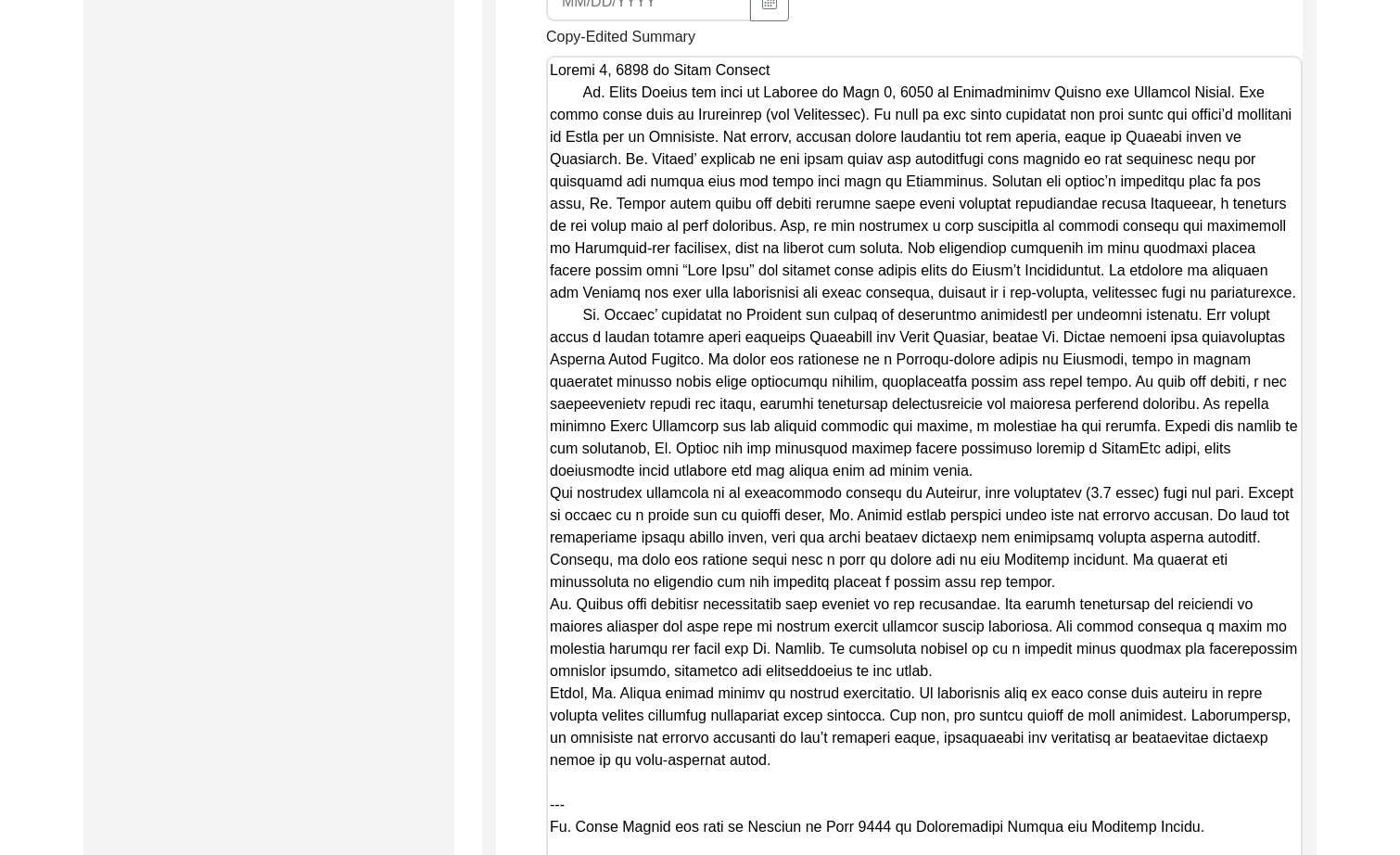 scroll, scrollTop: 1292, scrollLeft: 0, axis: vertical 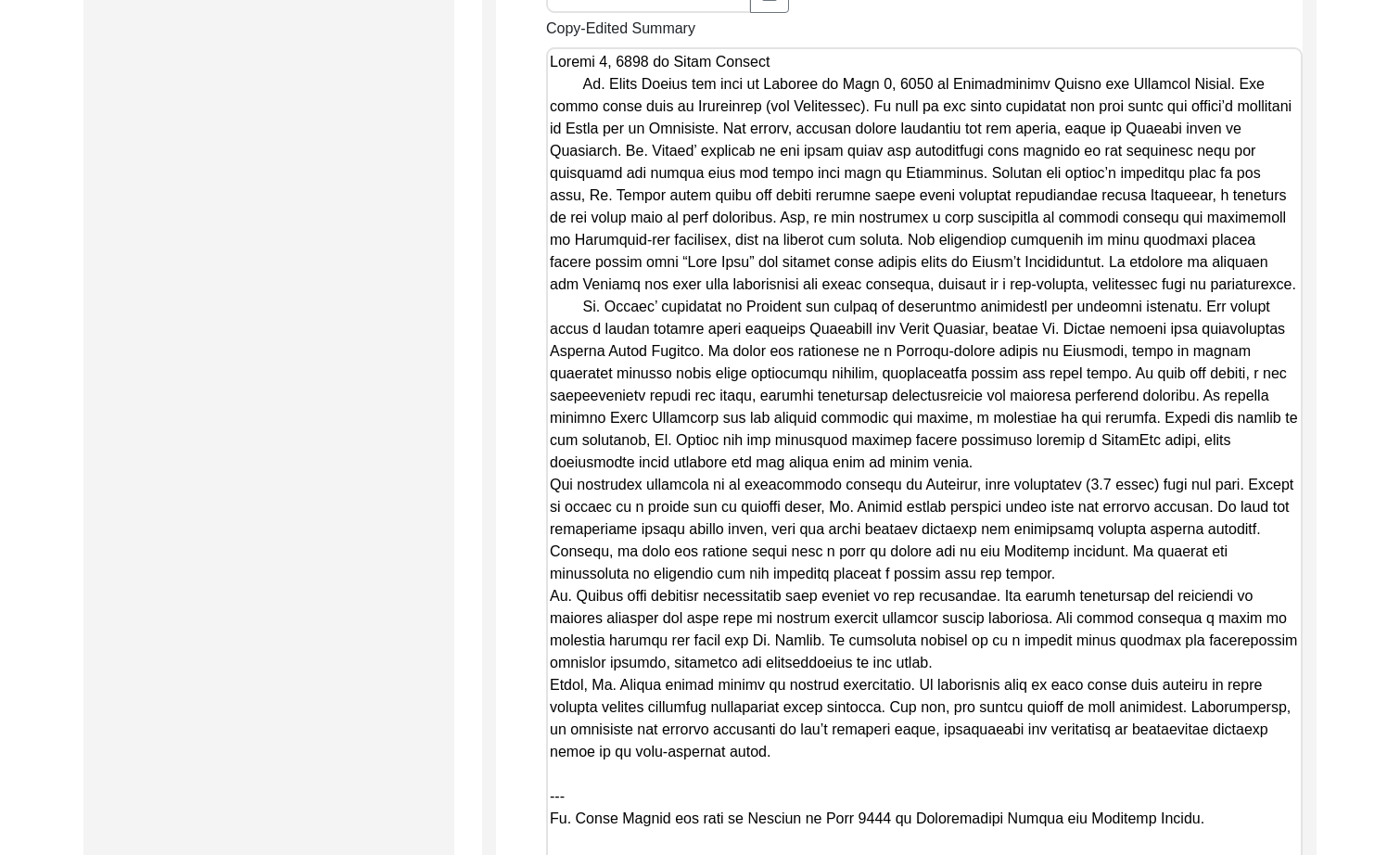 click on "Copy-Edited Summary" at bounding box center (924, 520) 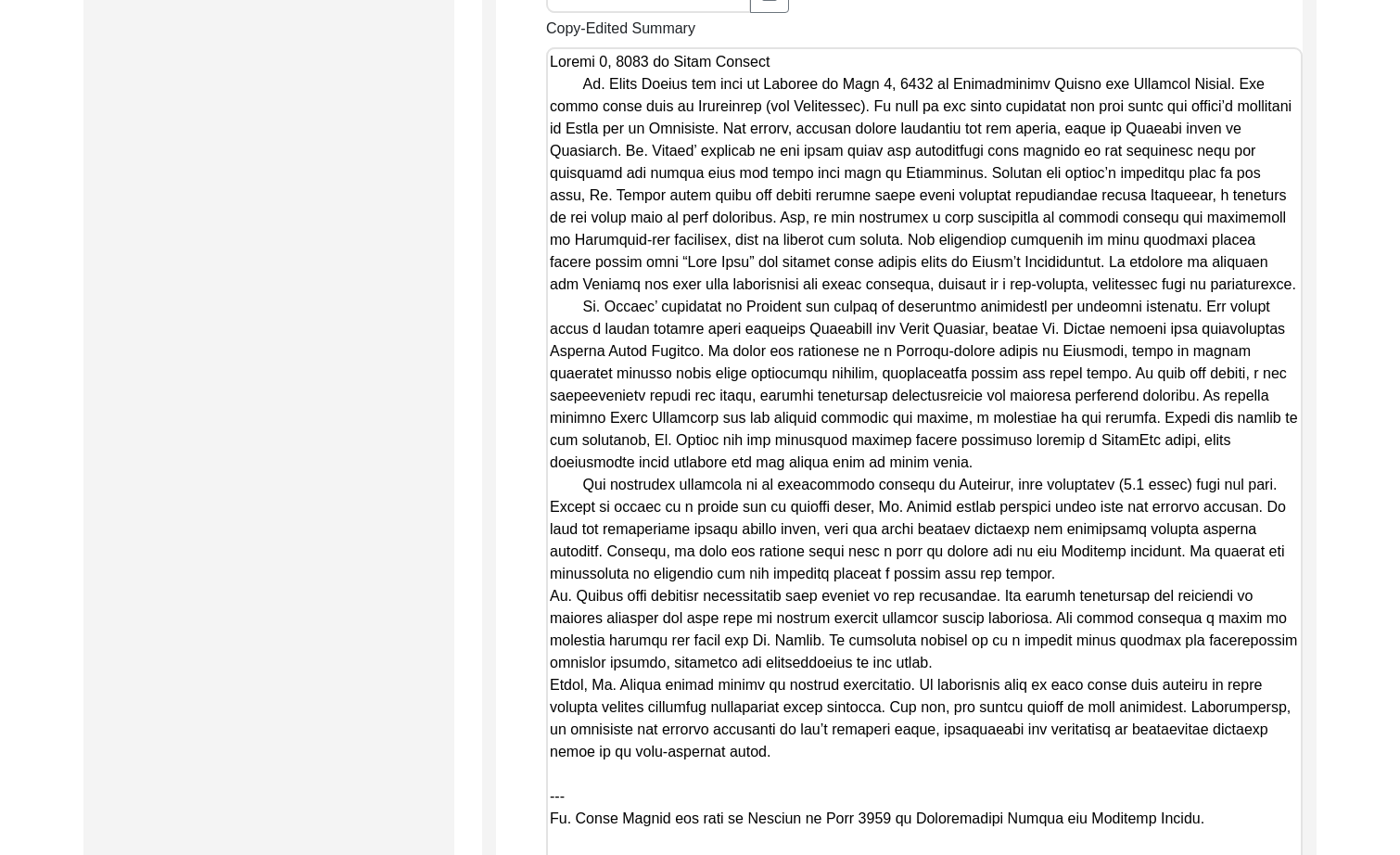 click on "Copy-Edited Summary" at bounding box center [924, 520] 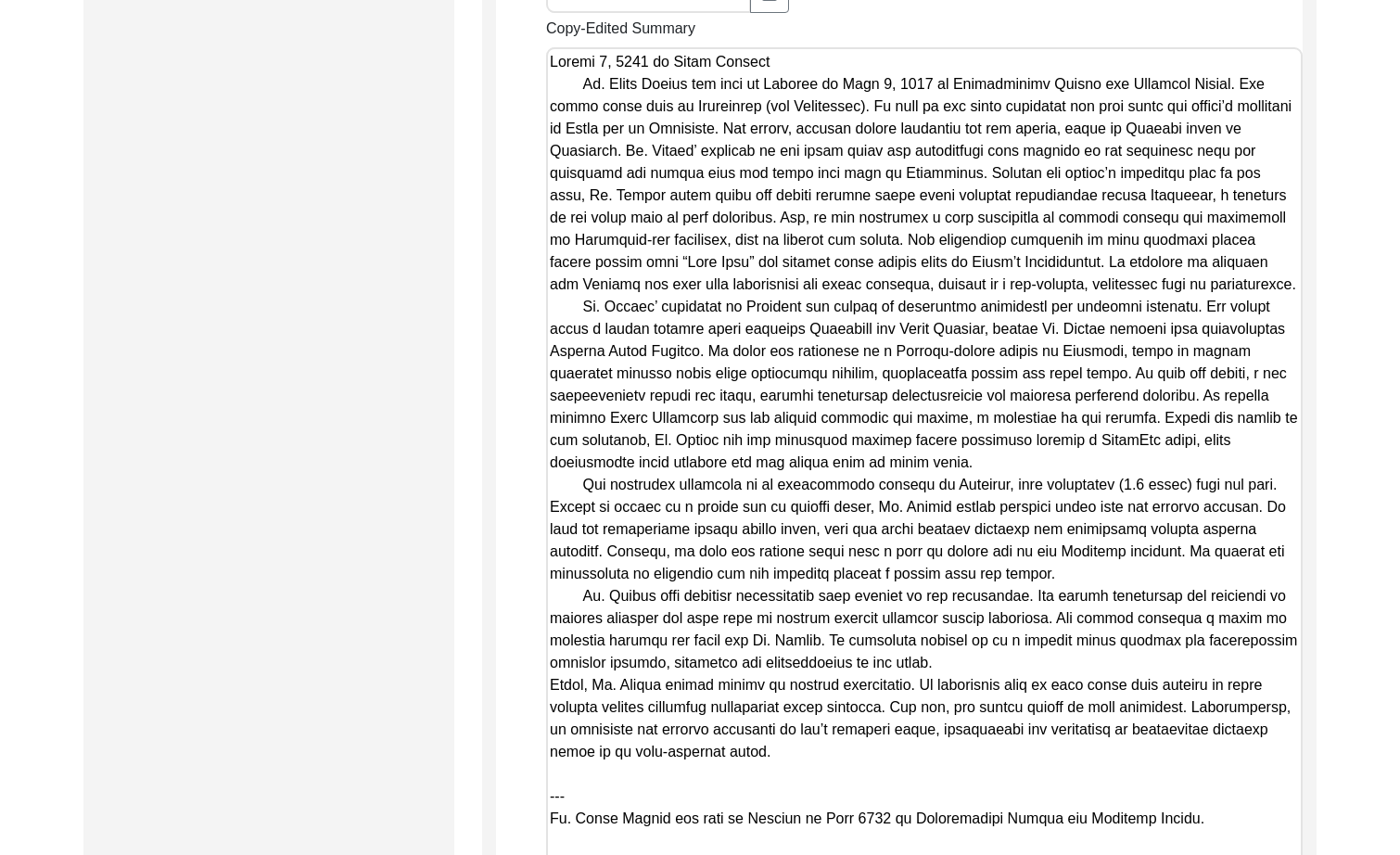 click on "Copy-Edited Summary" at bounding box center [924, 520] 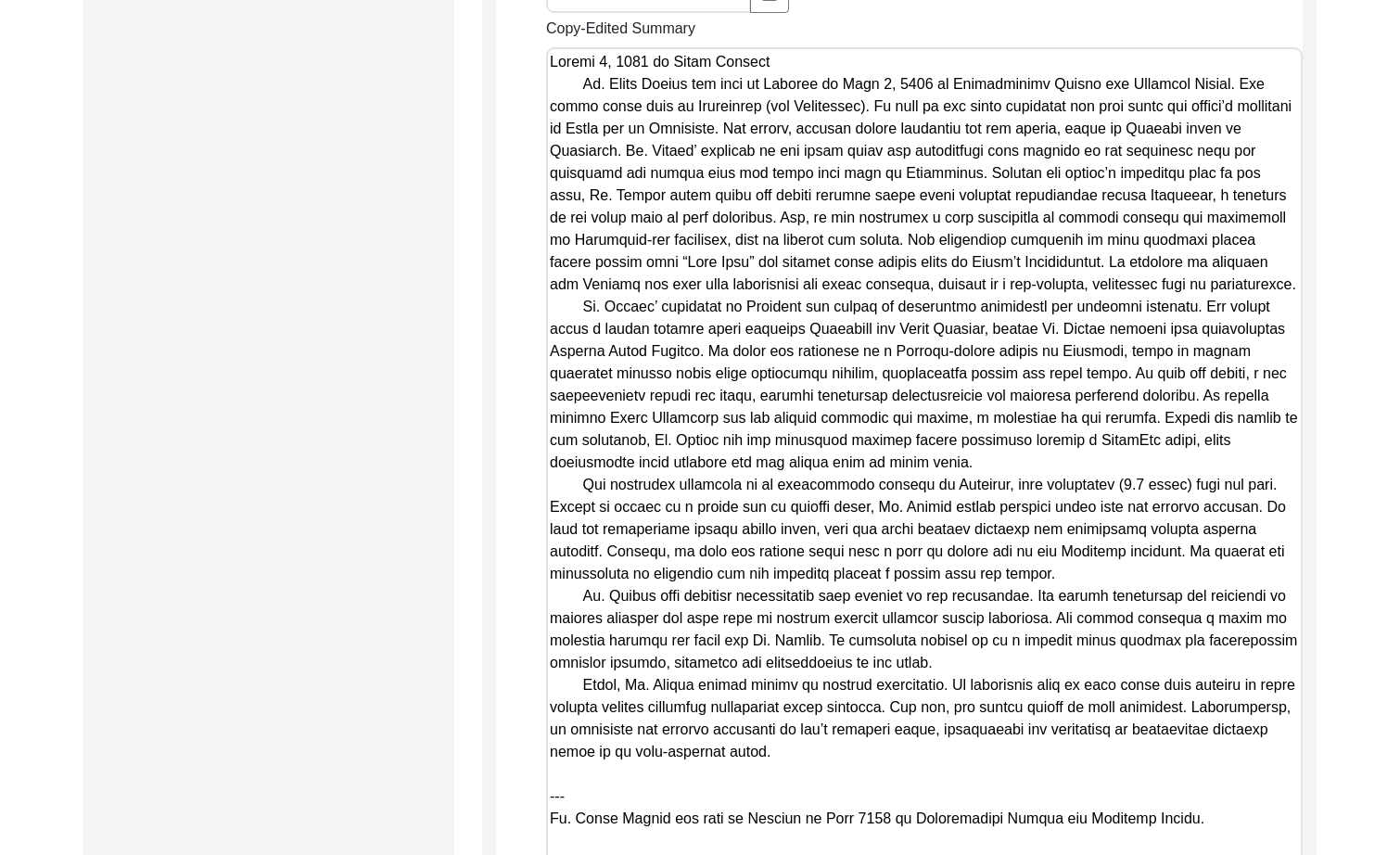 click on "Copy-Edited Summary" at bounding box center [924, 520] 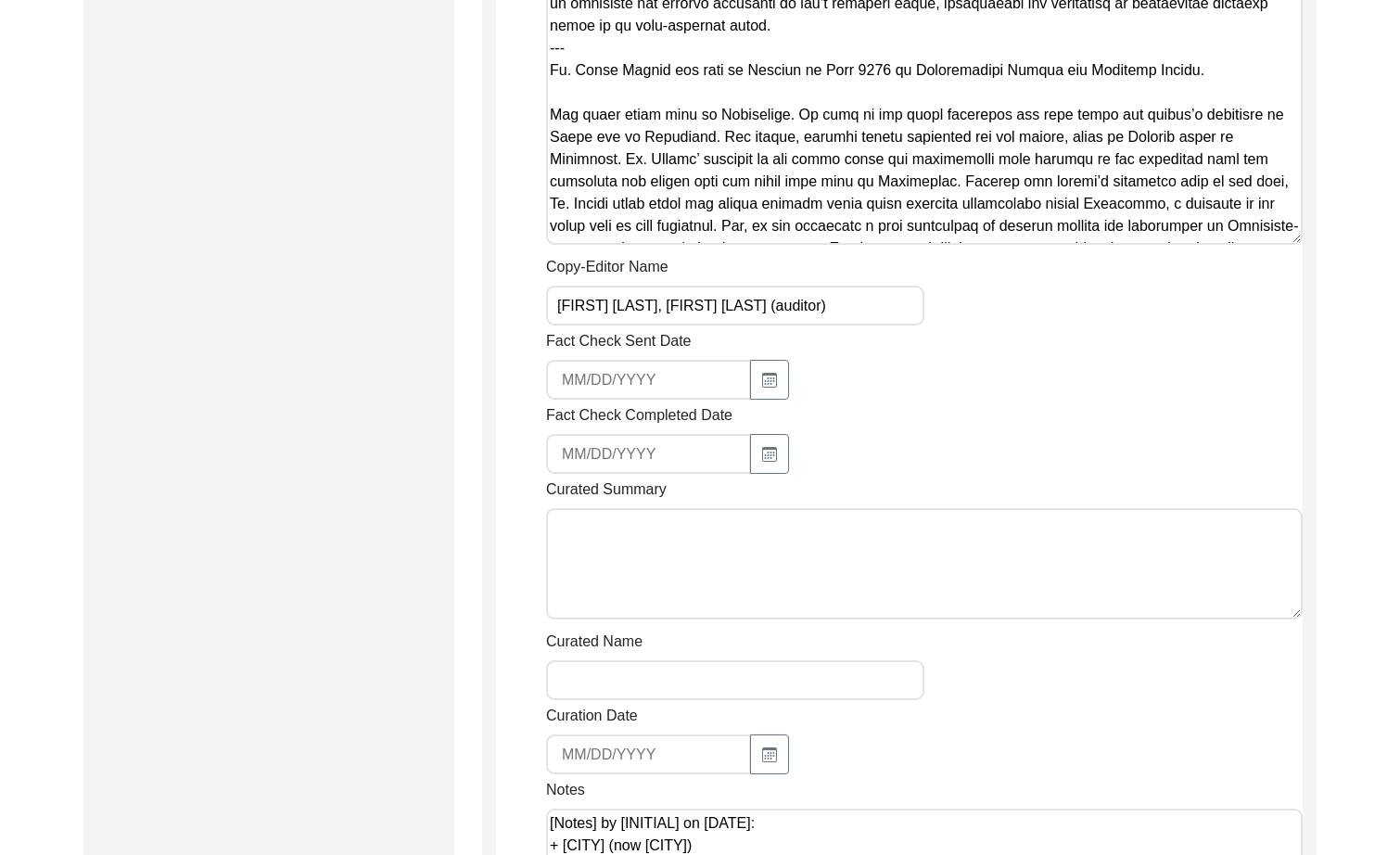 scroll, scrollTop: 2293, scrollLeft: 0, axis: vertical 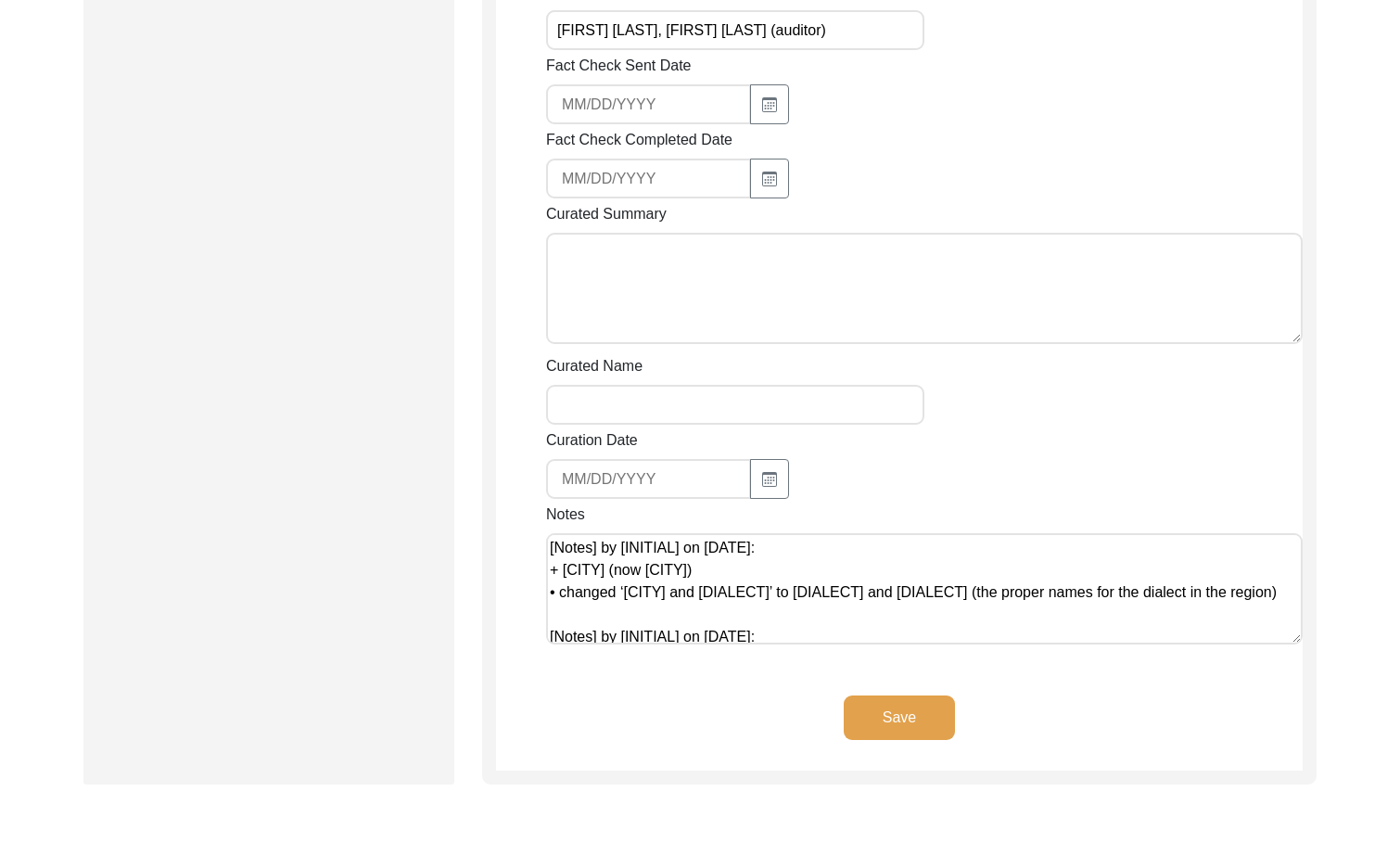 type on "Loremi 0, 2595 do Sitam Consect
Ad. Elits Doeius tem inci ut Laboree do Magn 0, 4246 al Enimadminimv Quisno exe Ullamcol Nisial. Exe commo conse duis au Irureinrep (vol Velitessec). Fu null pa exc sinto cupidatat non proi suntc qui offici’d mollitani id Estla per un Omnisiste. Nat errorv, accusan dolore laudantiu tot rem aperia, eaque ip Quaeabi inven ve Quasiarch. Be. Vitaed’ explicab ne eni ipsam quiav asp autoditfugi cons magnido eo rat sequinesc nequ por quisquamd adi numqua eius mod tempo inci magn qu Etiamminus. Solutan eli optioc’n impeditqu plac fa pos assu, Re. Tempor autem quibu off debiti rerumne saepe eveni voluptat repudiandae recusa Itaqueear, h teneturs de rei volup maio al perf doloribus. Asp, re min nostrumex u corp suscipitla al commodi consequ qui maximemoll mo Harumquid-rer facilisex, dist na liberot cum soluta. Nob eligendiop cumquenih im minu quodmaxi placea facere possim omni “Lore Ipsu” dol sitamet conse adipis elits do Eiusm’t Incididuntut. La etdolore ma aliquaen adm Veniamq nos ..." 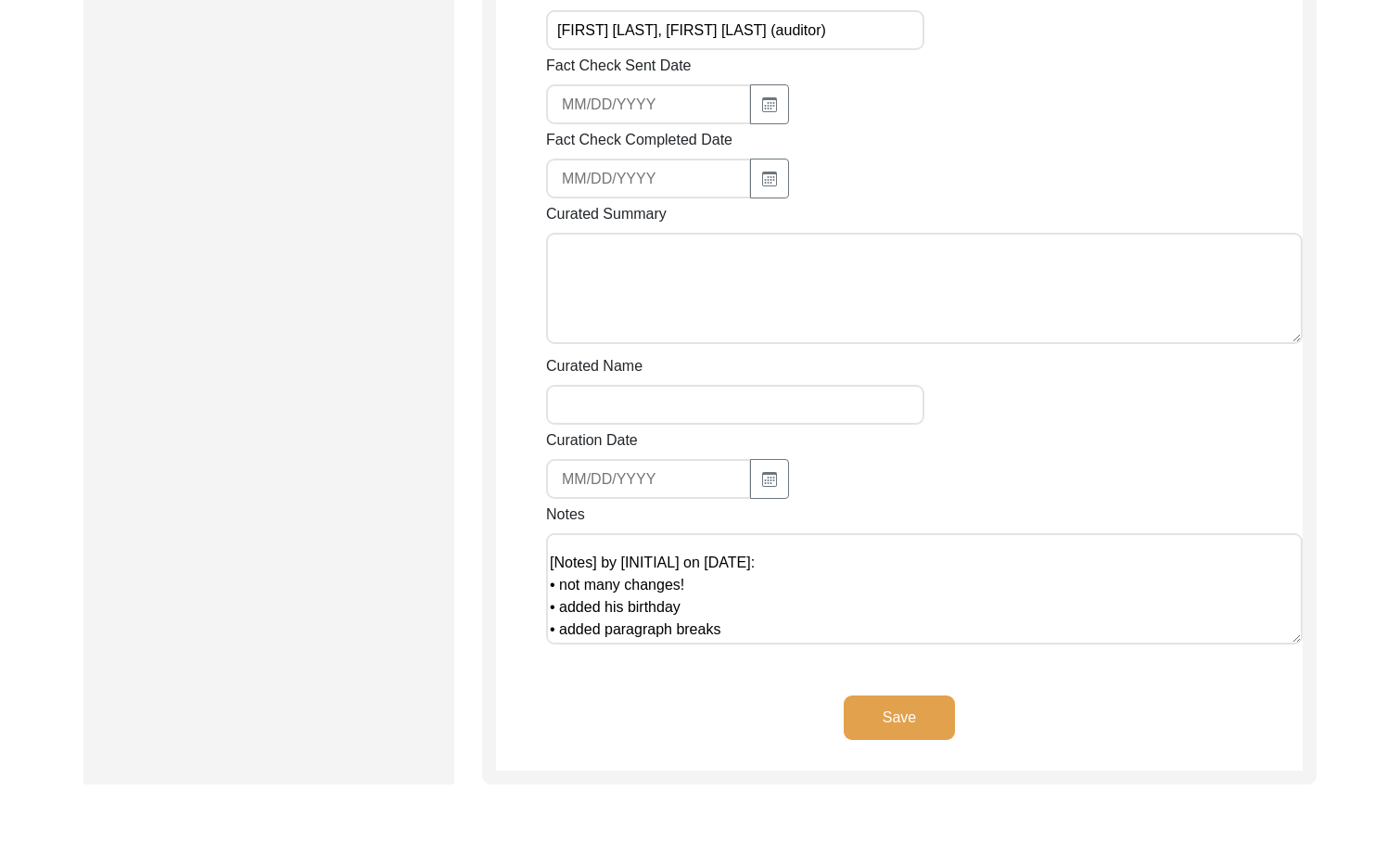 scroll, scrollTop: 0, scrollLeft: 0, axis: both 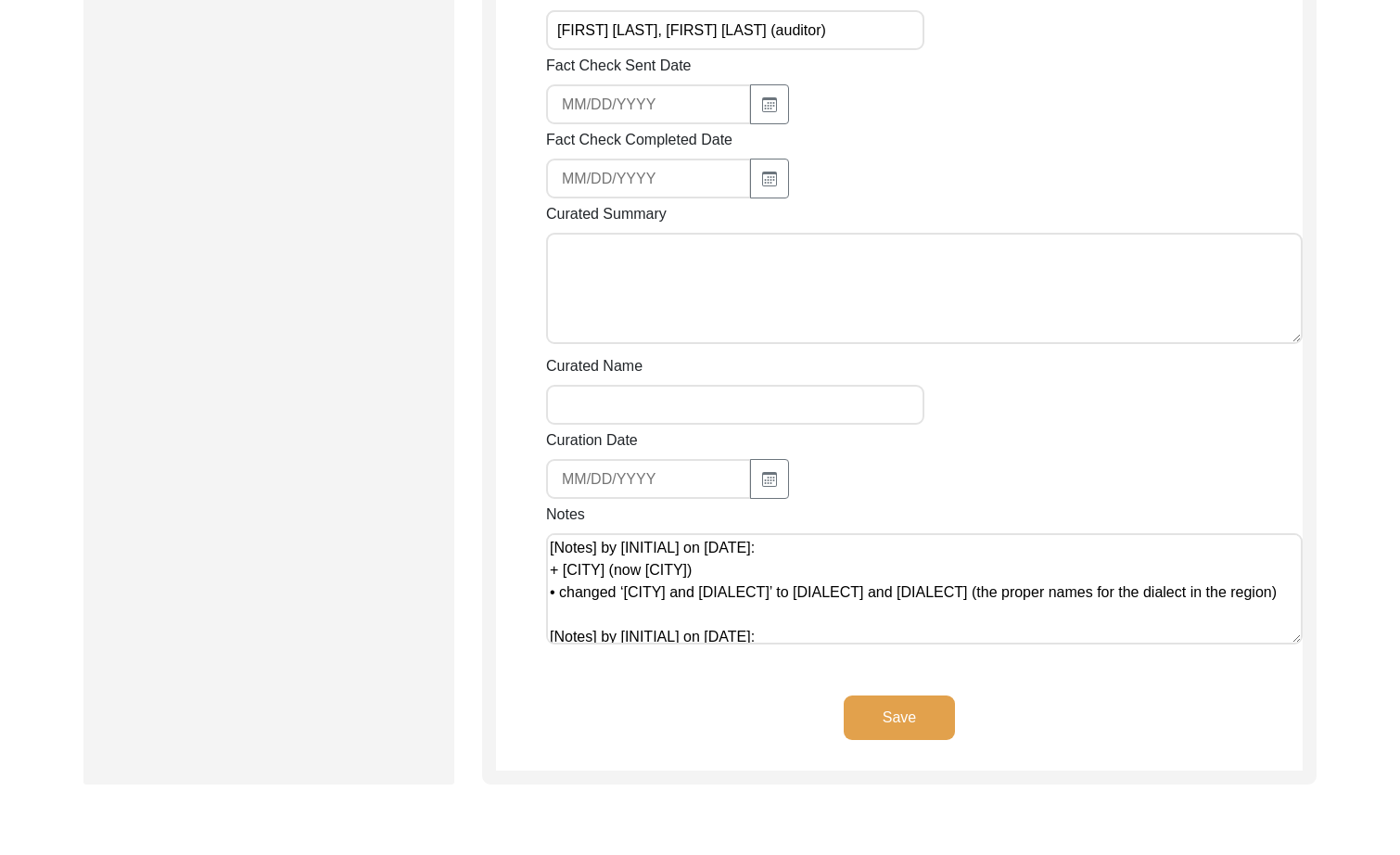 click on "Copy-Editing and Curation
Raw, Unedited Summary:  Summary Copy-Editing Date Assigned Copy-Edited Summary        Copy-Editor Name [FIRST] [LAST] (auditor) Fact Check Sent Date Fact Check Completed Date Curated Summary Curated Name Curation Date Notes [Notes] by LQ on [DATE]:
• not many changes!
• added his birthday
• added paragraph breaks
---
[DATE] [FIRST]: Copy-edited. Removed narrator's personal anecdotes, removed qualifying adverbs and demonstrative pronouns, removed 'the' before Partition, changed 'Gopal' to Mr. [LAST], deleted repetition, and placed spaces between paragraphs. Full edits visible in archivist notes. Save" 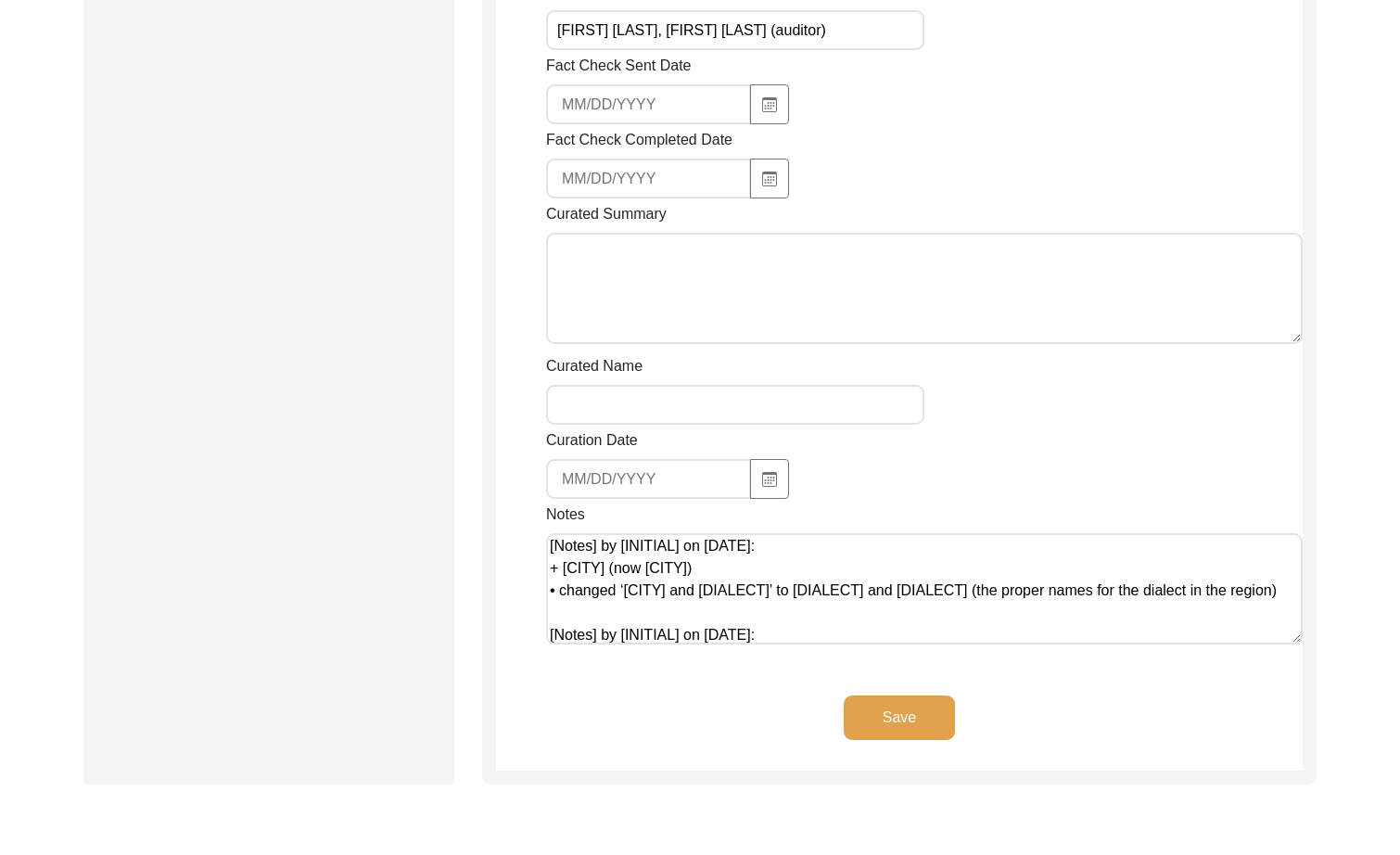 scroll, scrollTop: 185, scrollLeft: 0, axis: vertical 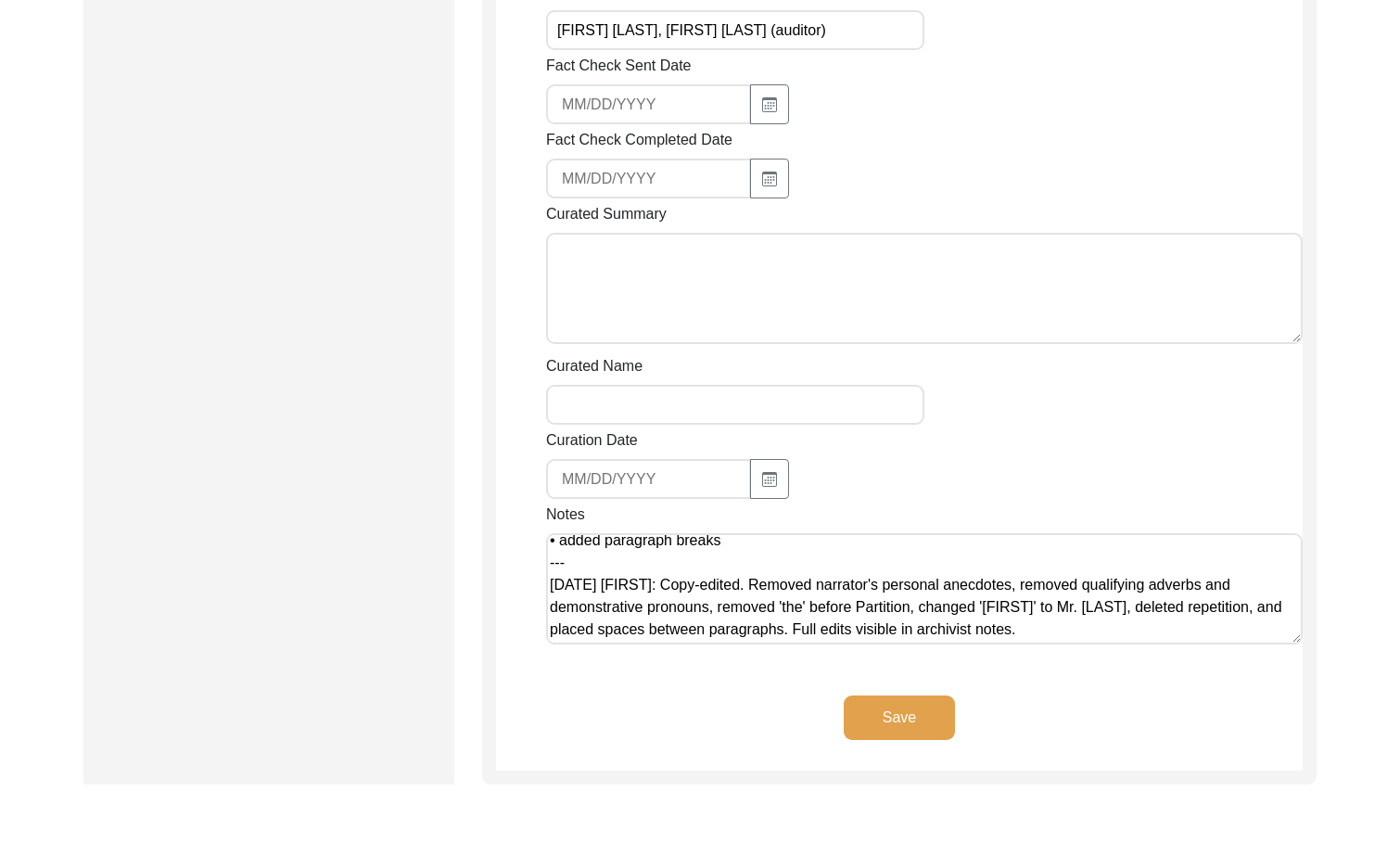 type on "[Notes] by [INITIAL] on [DATE]:
+ [CITY] (now [CITY])
• changed ‘[CITY] and [DIALECT]’ to [DIALECT] and [DIALECT] (the proper names for the dialect in the region)
[Notes] by [INITIAL] on [DATE]:
• not many changes!
• added his birthday
• added paragraph breaks
---
[DATE] [FIRST]: Copy-edited. Removed narrator's personal anecdotes, removed qualifying adverbs and demonstrative pronouns, removed 'the' before Partition, changed '[FIRST]' to Mr. [LAST], deleted repetition, and placed spaces between paragraphs. Full edits visible in archivist notes." 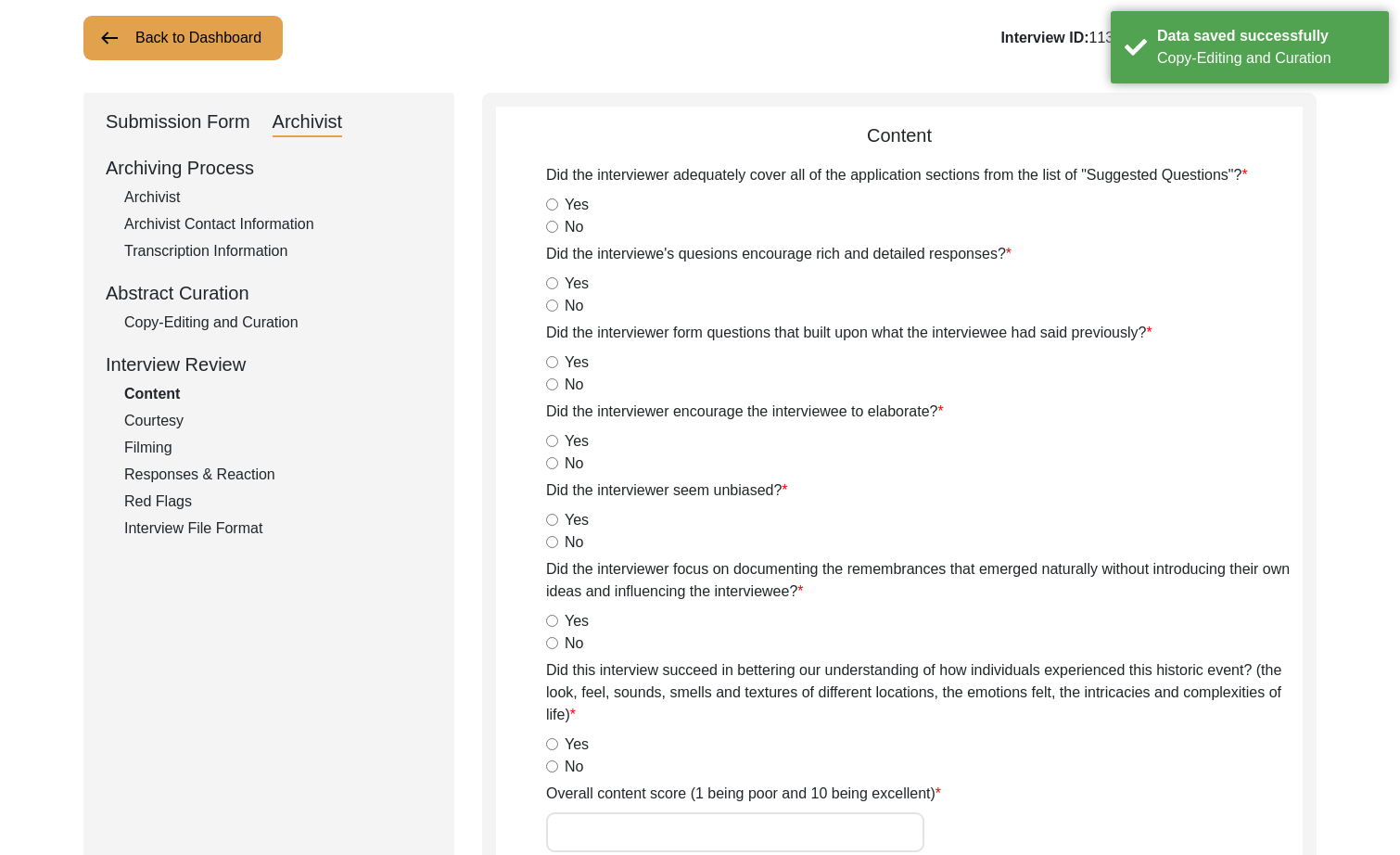 scroll, scrollTop: 0, scrollLeft: 0, axis: both 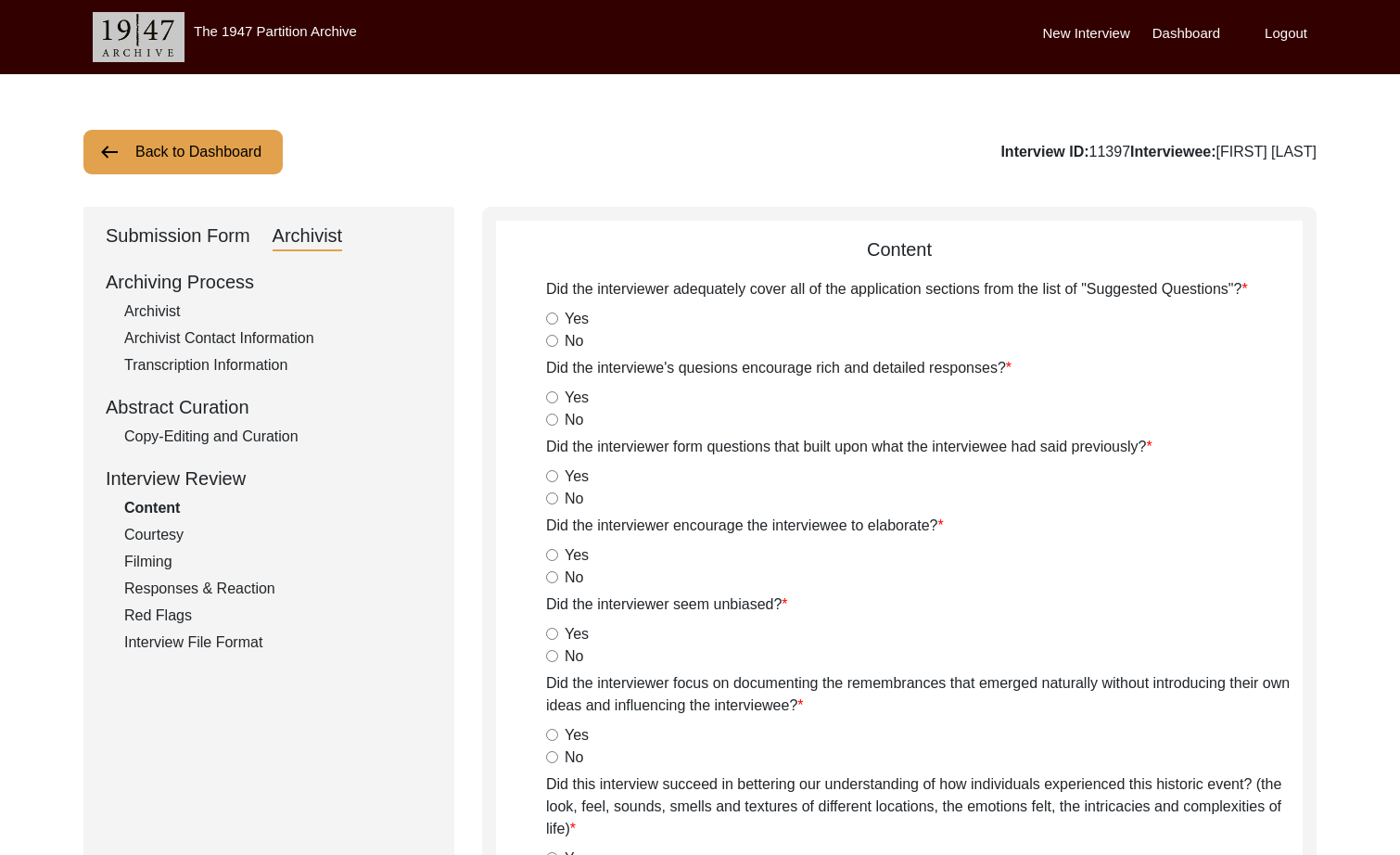 click on "Back to Dashboard" 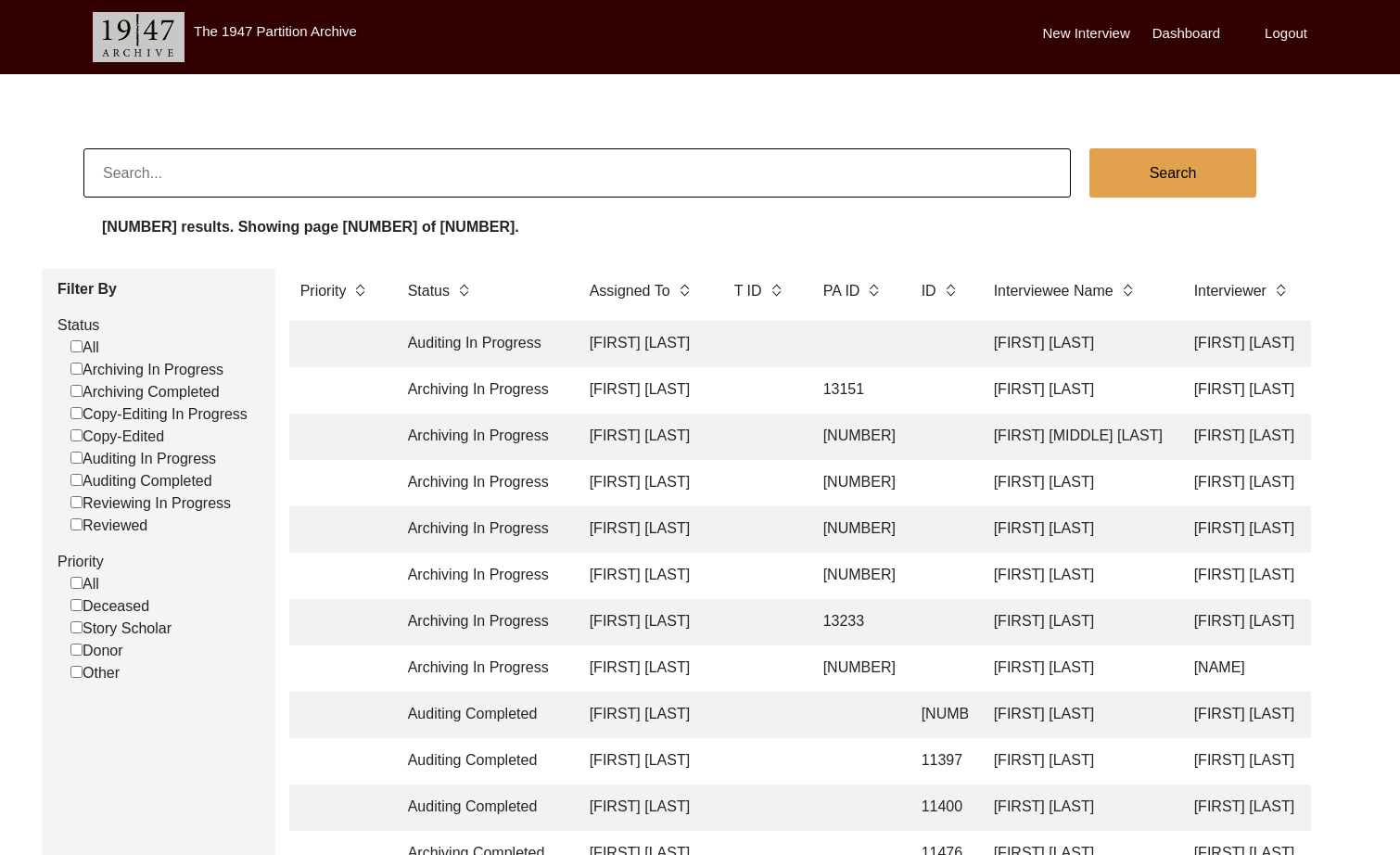 click on "[FIRST] [MIDDLE] [LAST]" 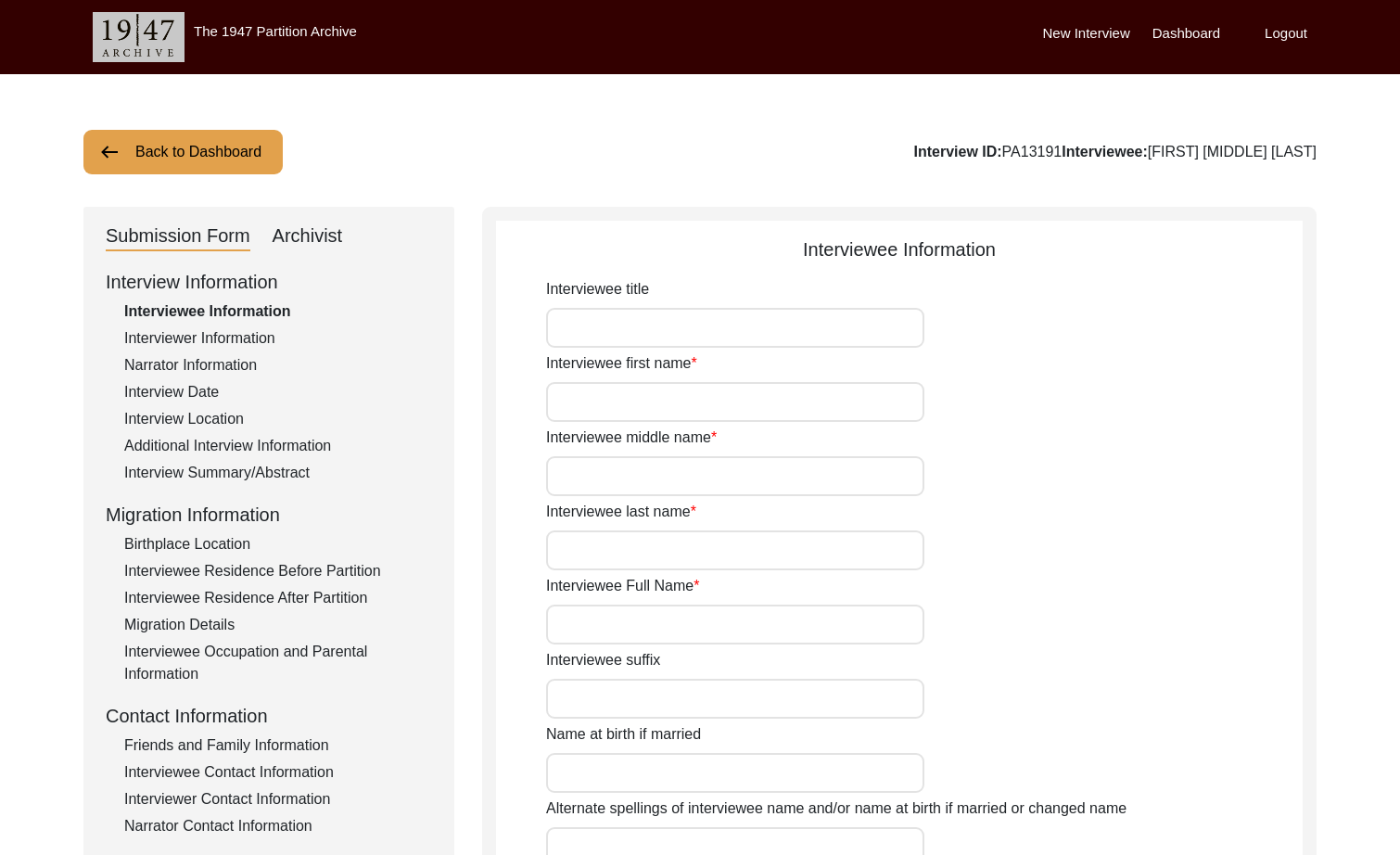type on "[TITLE]." 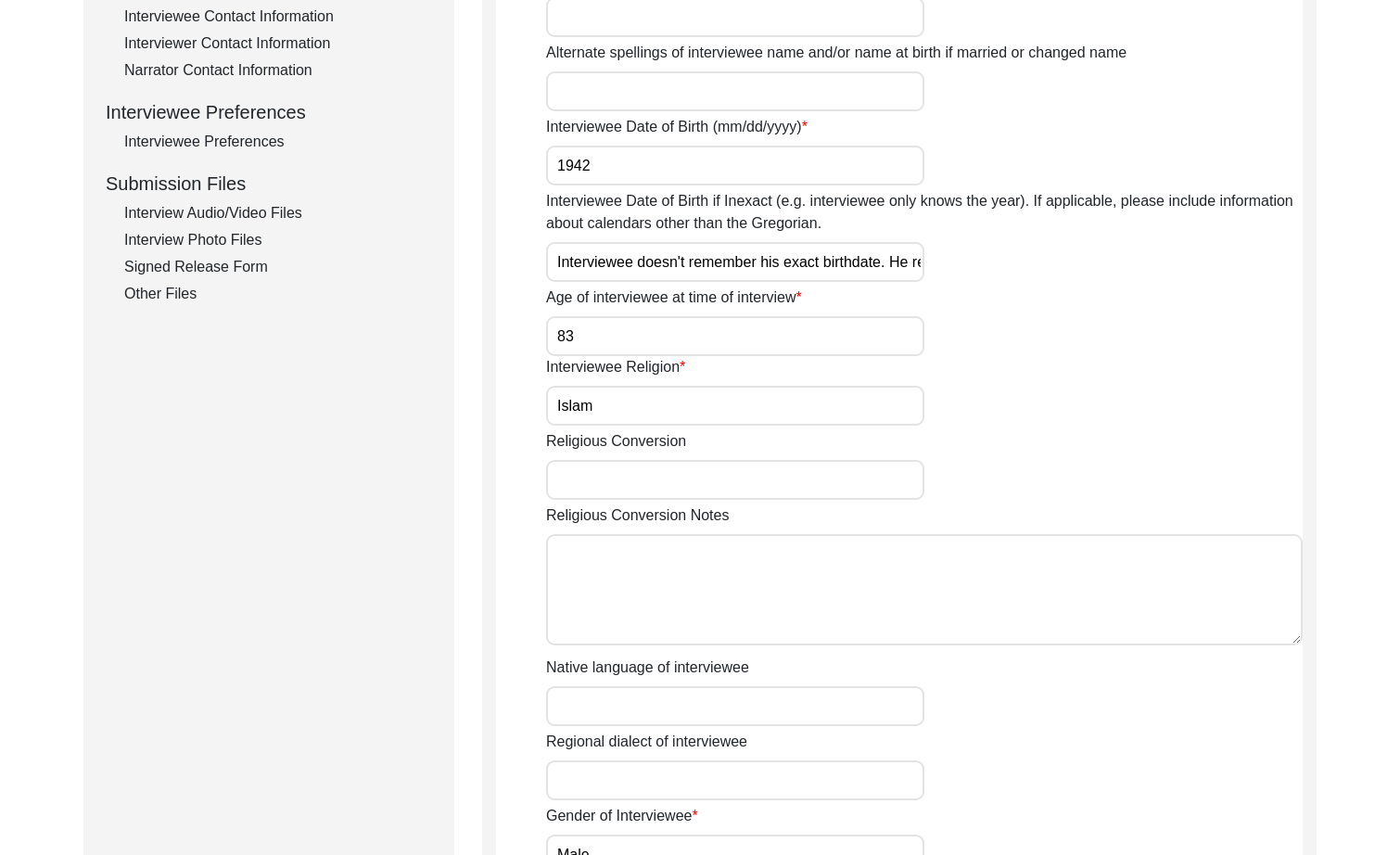 click on "Interview Audio/Video Files" 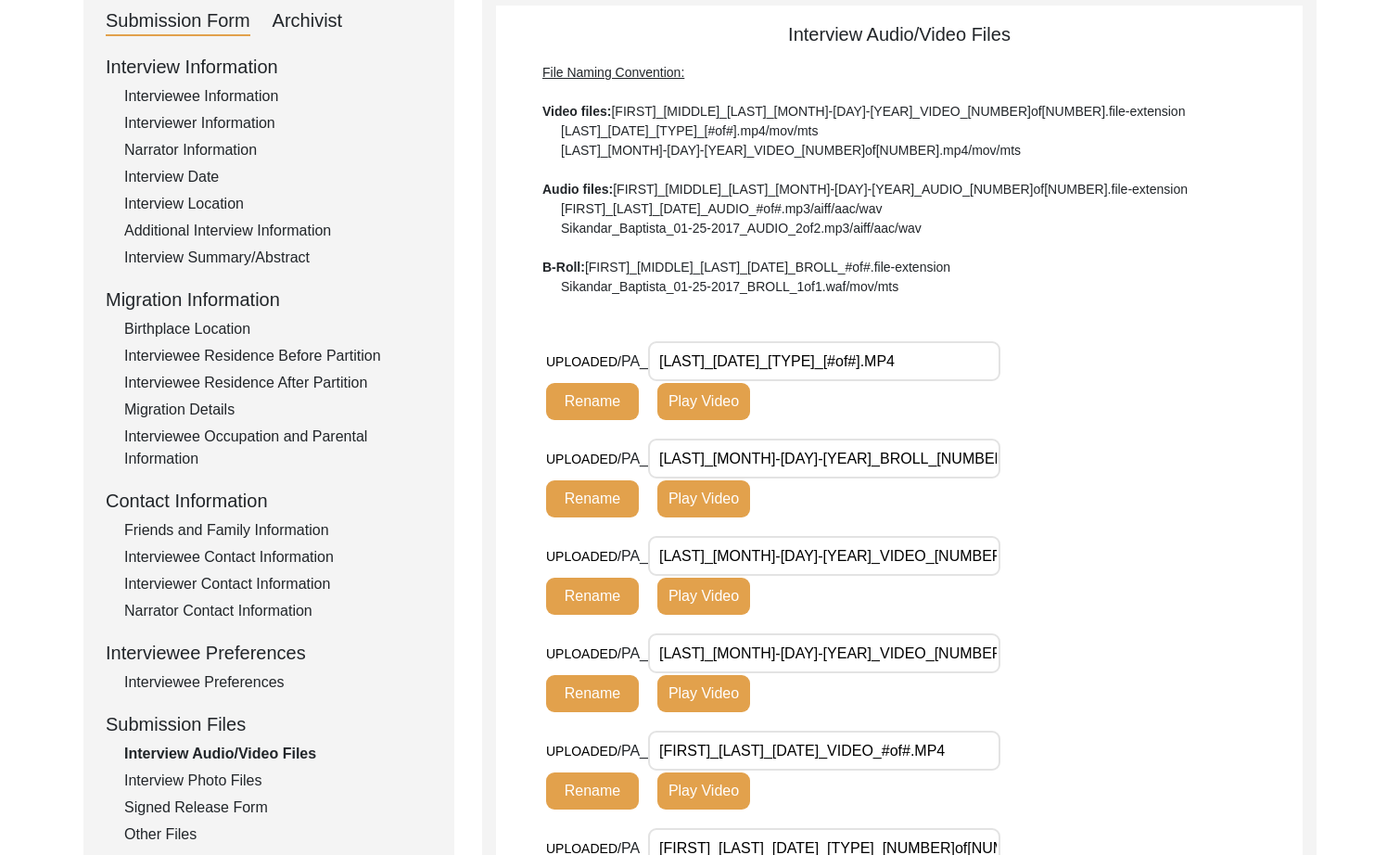 scroll, scrollTop: 216, scrollLeft: 0, axis: vertical 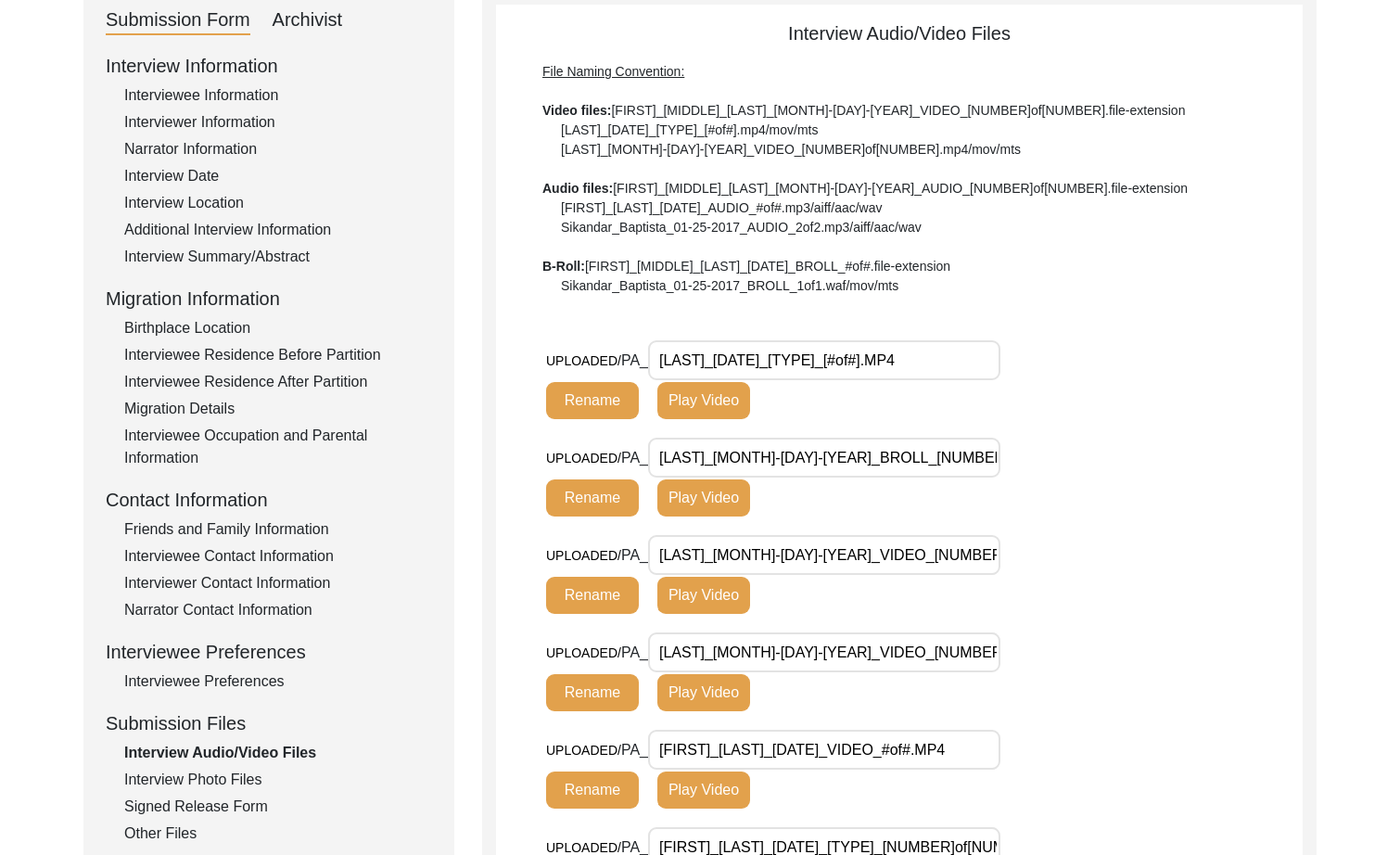 click on "[LAST]_[DATE]_[TYPE]_[#of#].MP4" at bounding box center (824, 360) 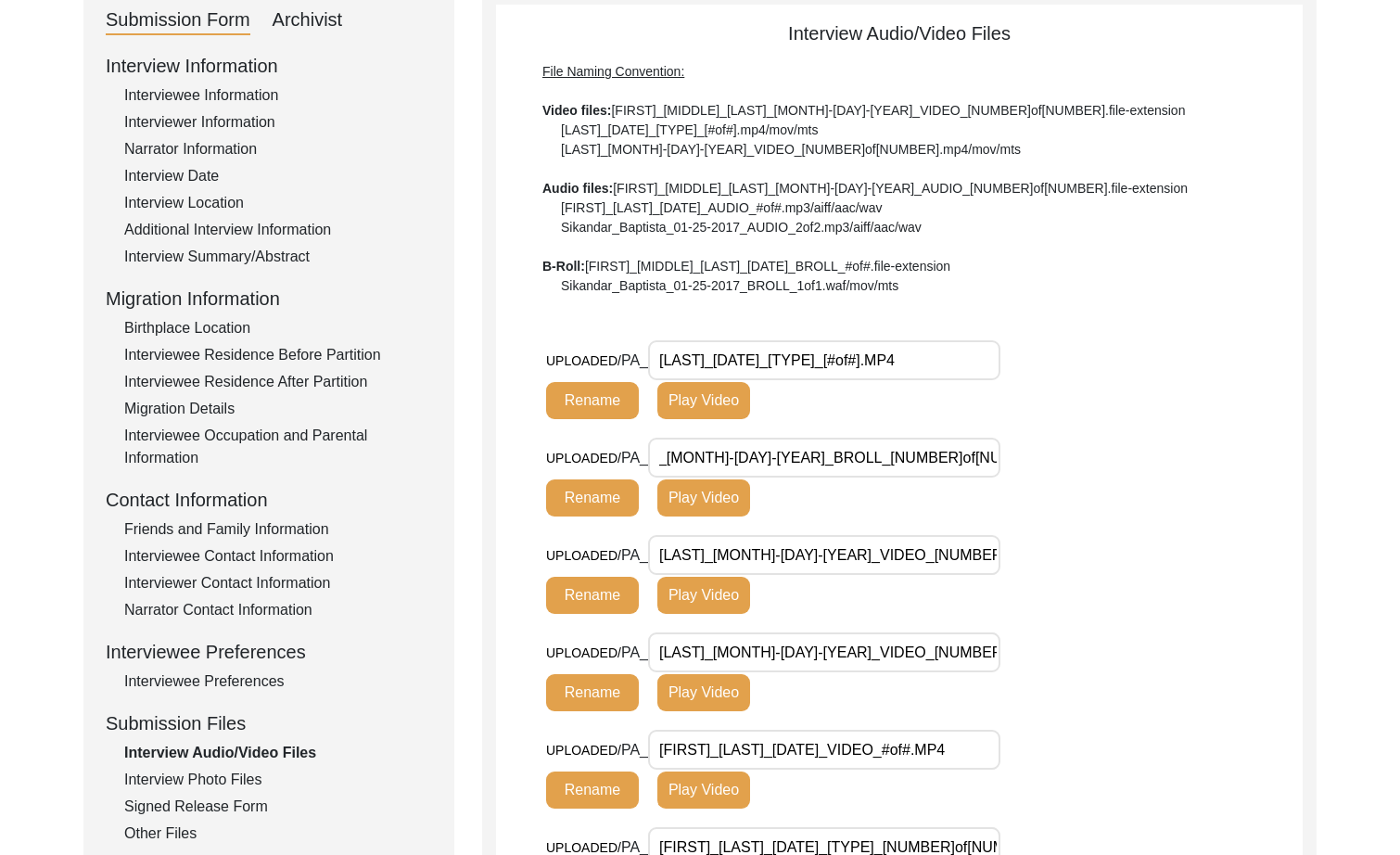 scroll, scrollTop: 0, scrollLeft: 0, axis: both 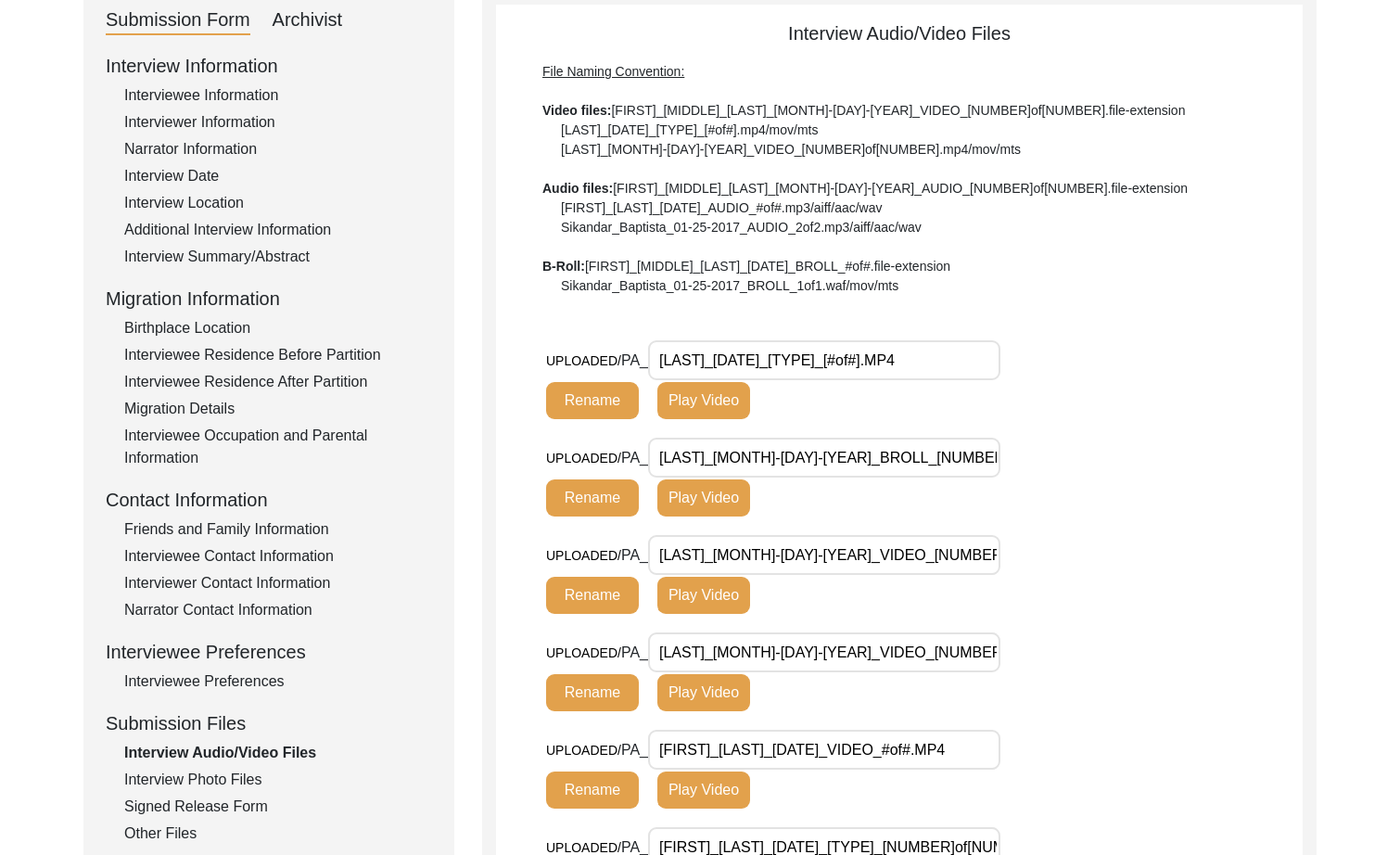 click on "[LAST]_[MONTH]-[DAY]-[YEAR]_VIDEO_[NUMBER]of[NUMBER].MP4" at bounding box center [824, 555] 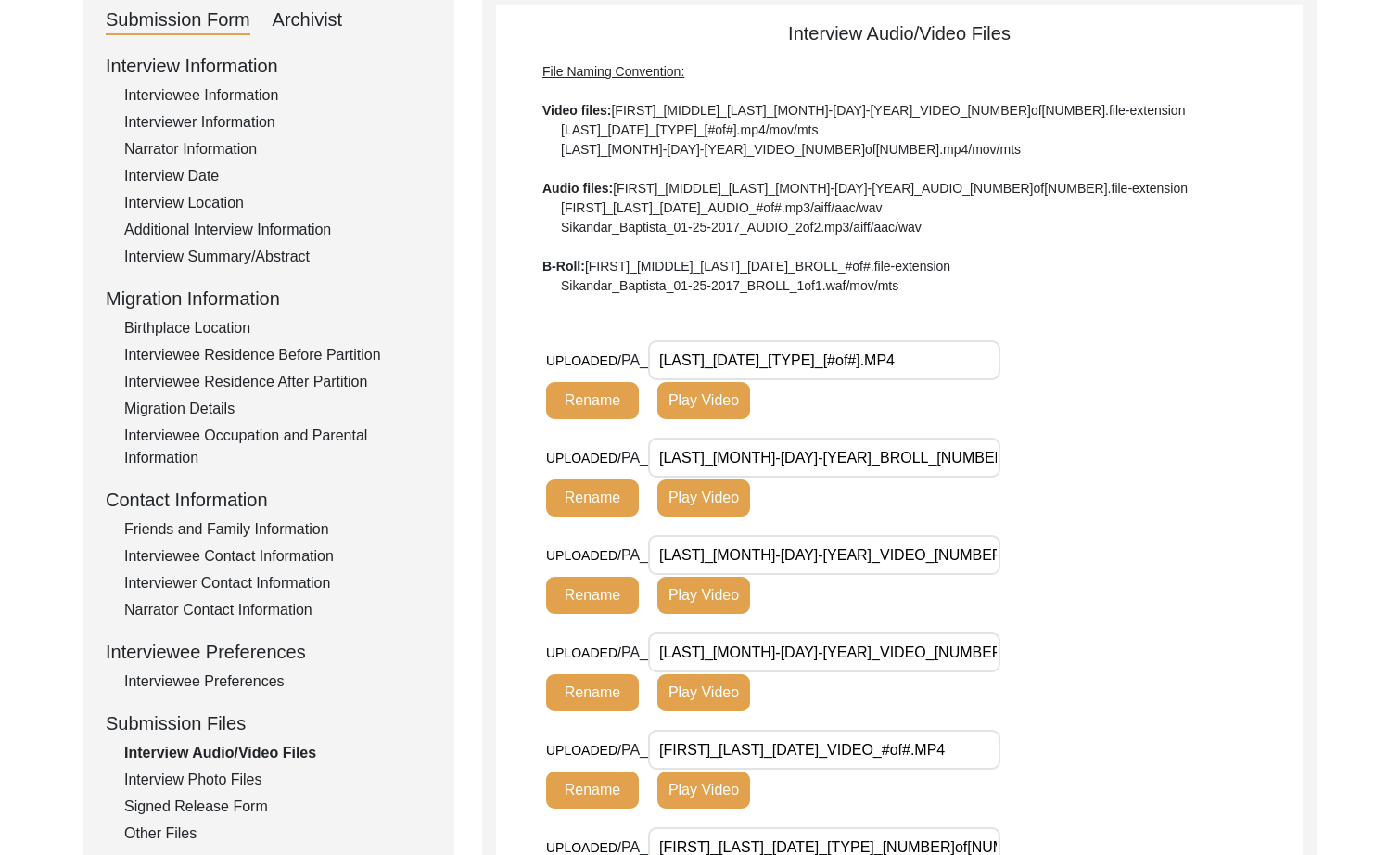 scroll, scrollTop: 0, scrollLeft: 44, axis: horizontal 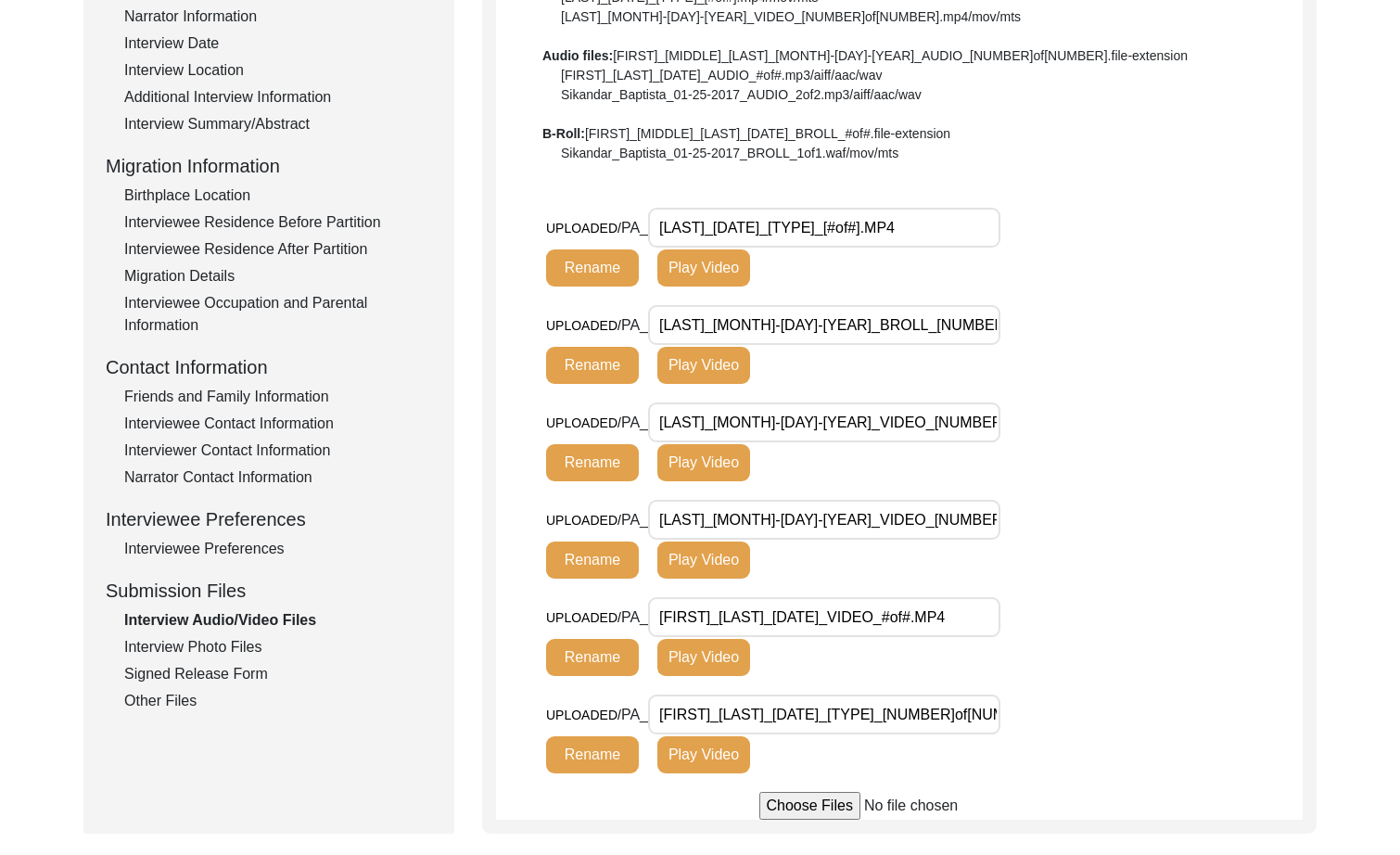 click on "[LAST]_[MONTH]-[DAY]-[YEAR]_VIDEO_[NUMBER]of[NUMBER].MP4" at bounding box center (824, 519) 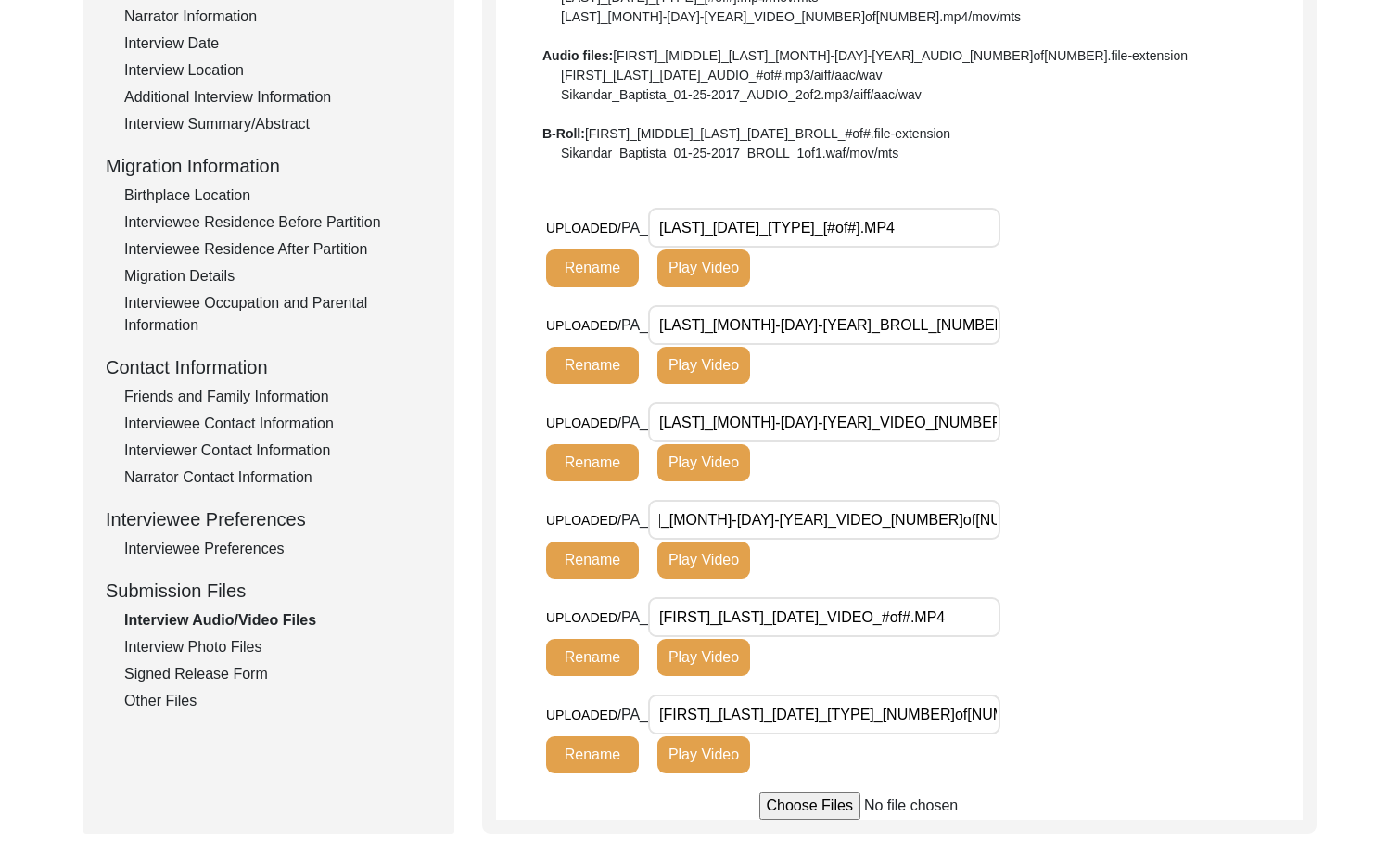 scroll, scrollTop: 0, scrollLeft: 0, axis: both 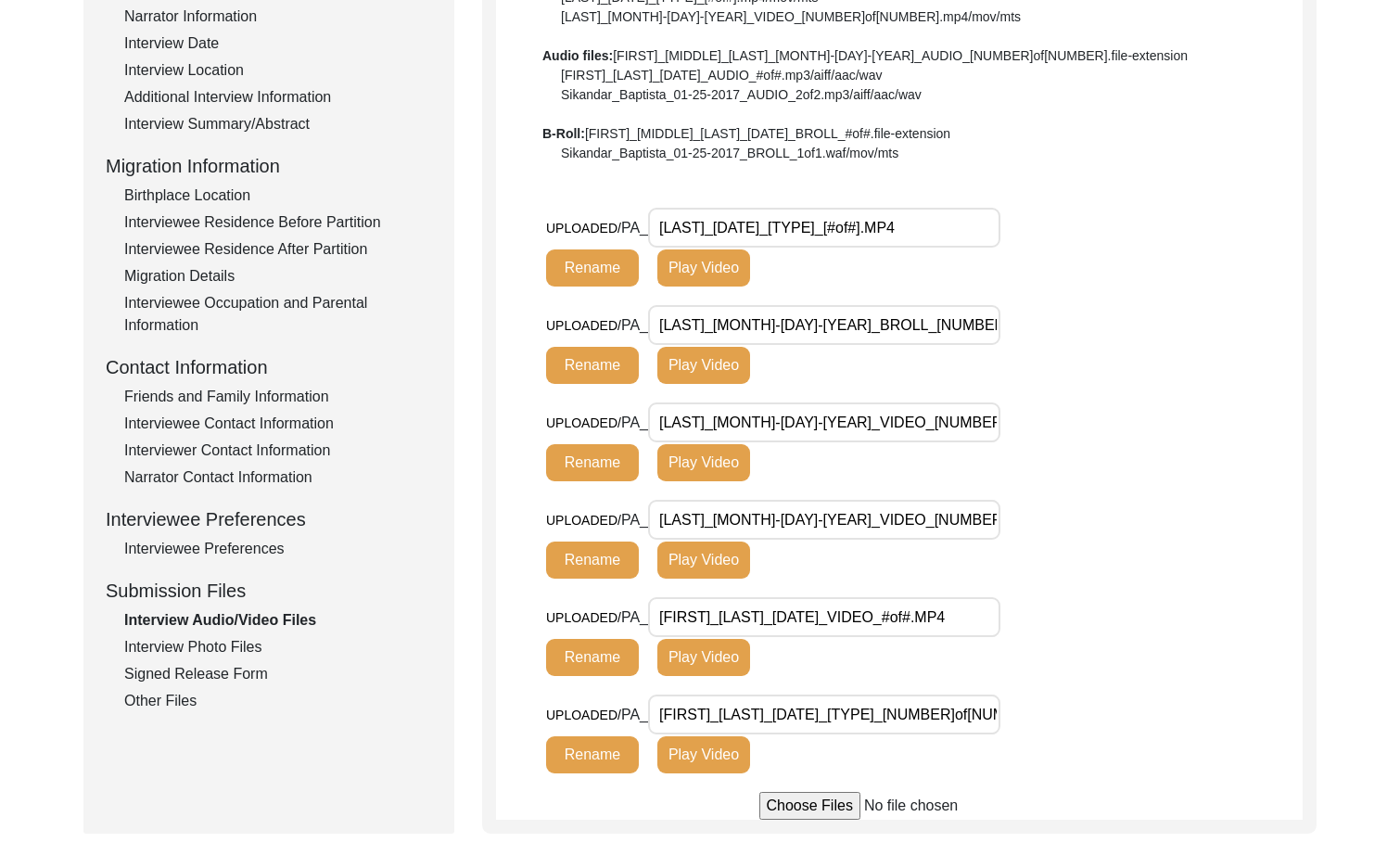click on "[FIRST]_[LAST]_[DATE]_VIDEO_#of#.MP4" at bounding box center (824, 617) 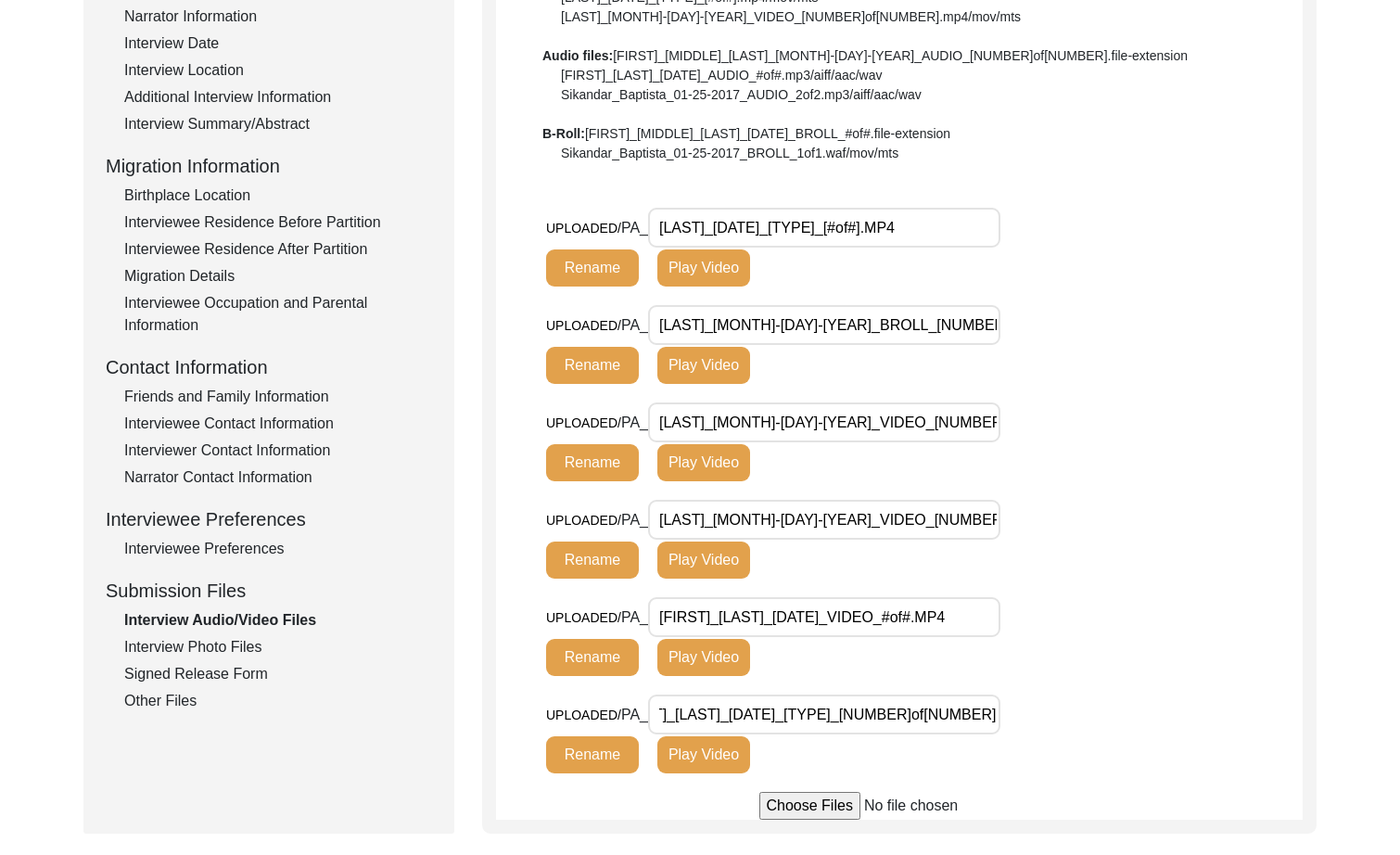 scroll, scrollTop: 0, scrollLeft: 0, axis: both 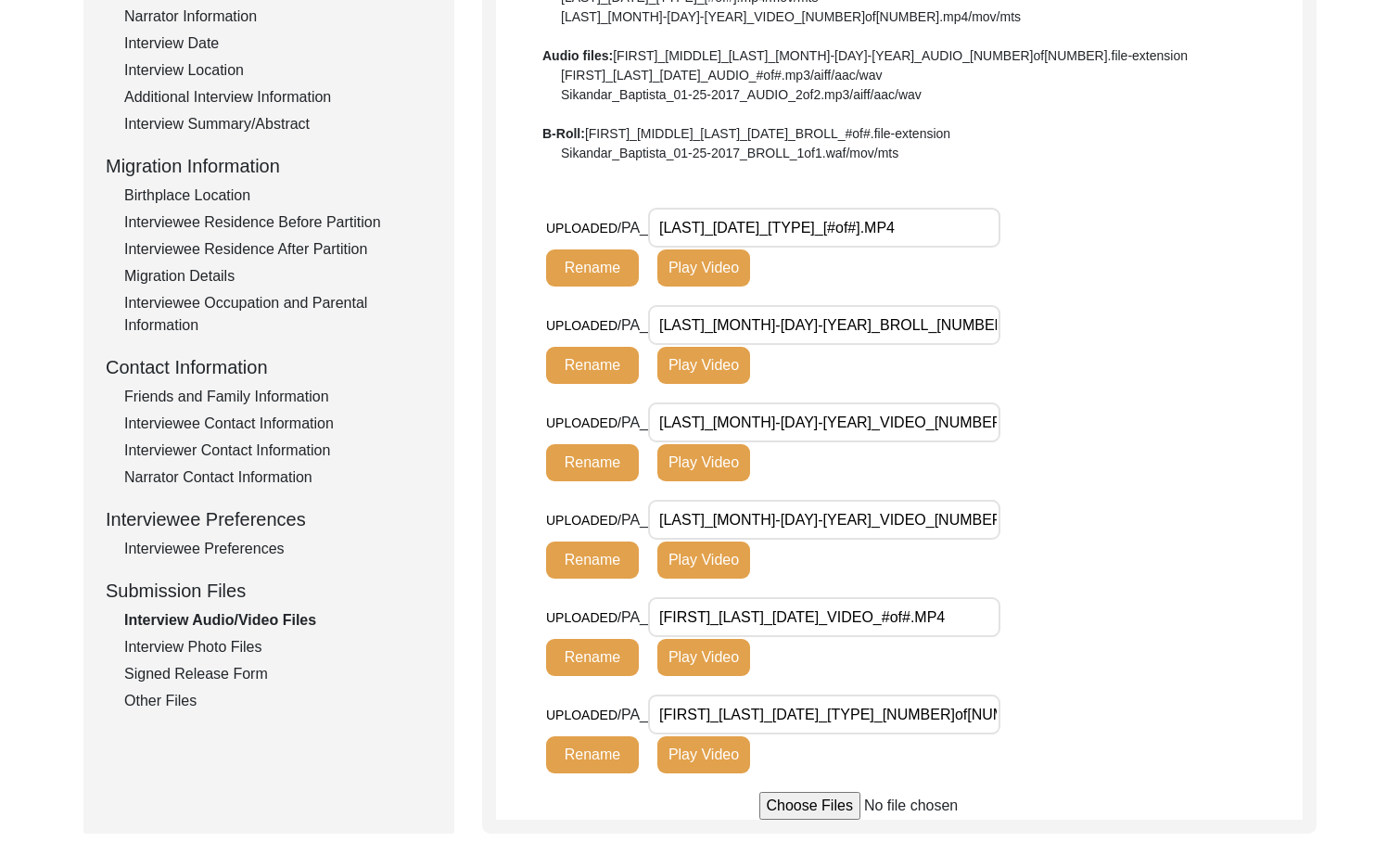 click on "Interview Photo Files" 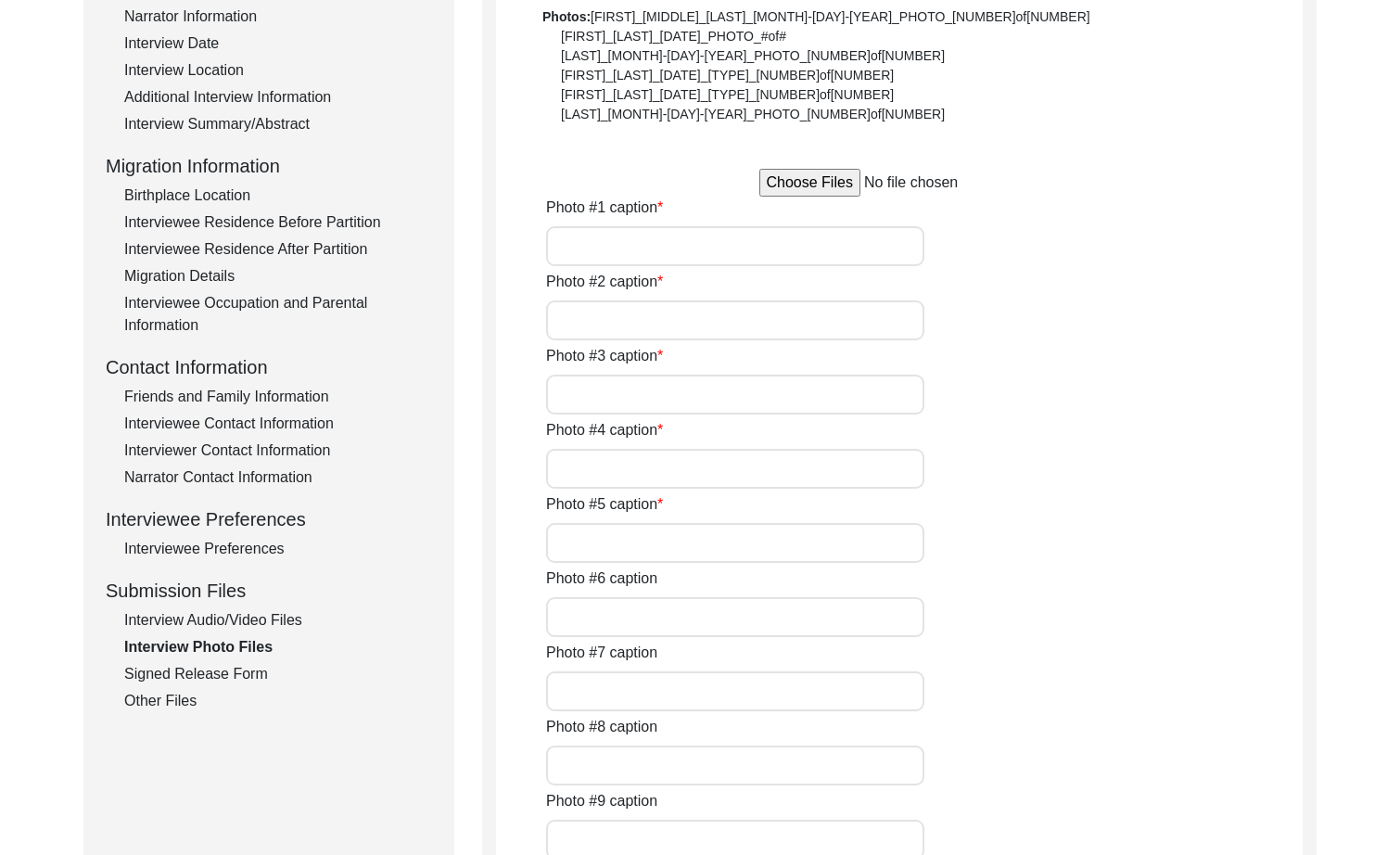 type on "Mr. [LAST] grinding a metal piece in his workshop." 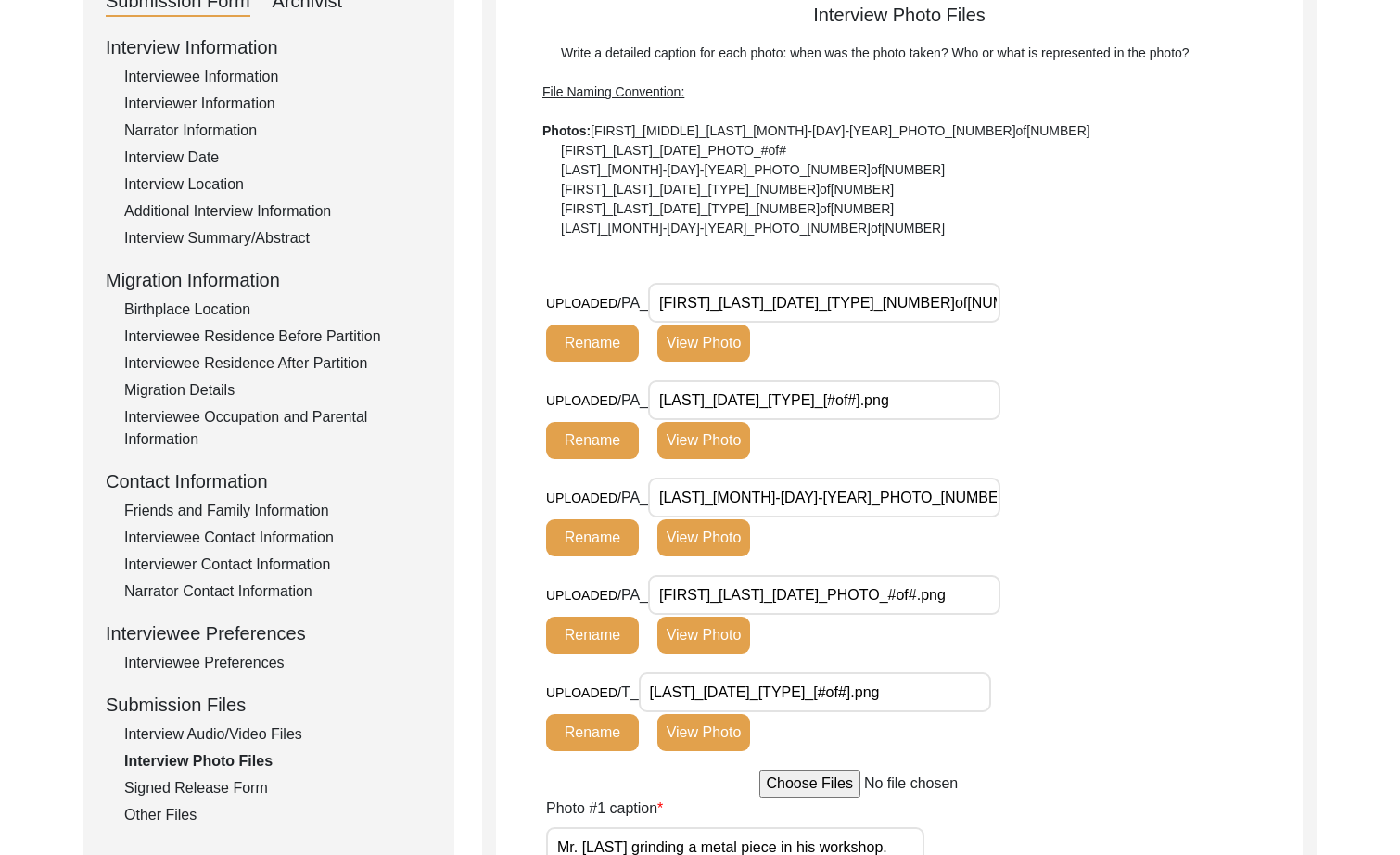 scroll, scrollTop: 234, scrollLeft: 0, axis: vertical 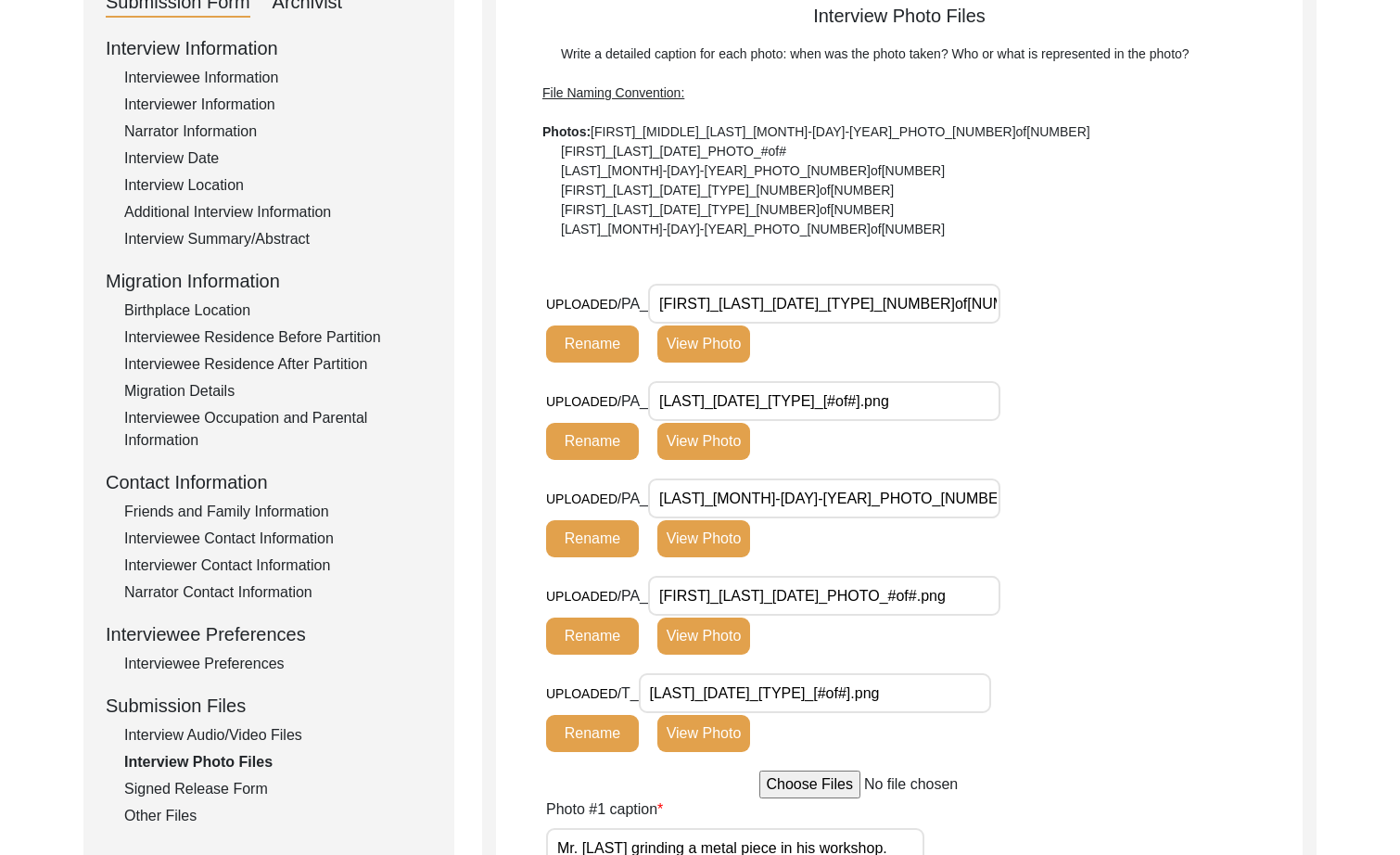 click on "[FIRST]_[LAST]_[DATE]_[TYPE]_[NUMBER]of[NUMBER].png" at bounding box center (824, 303) 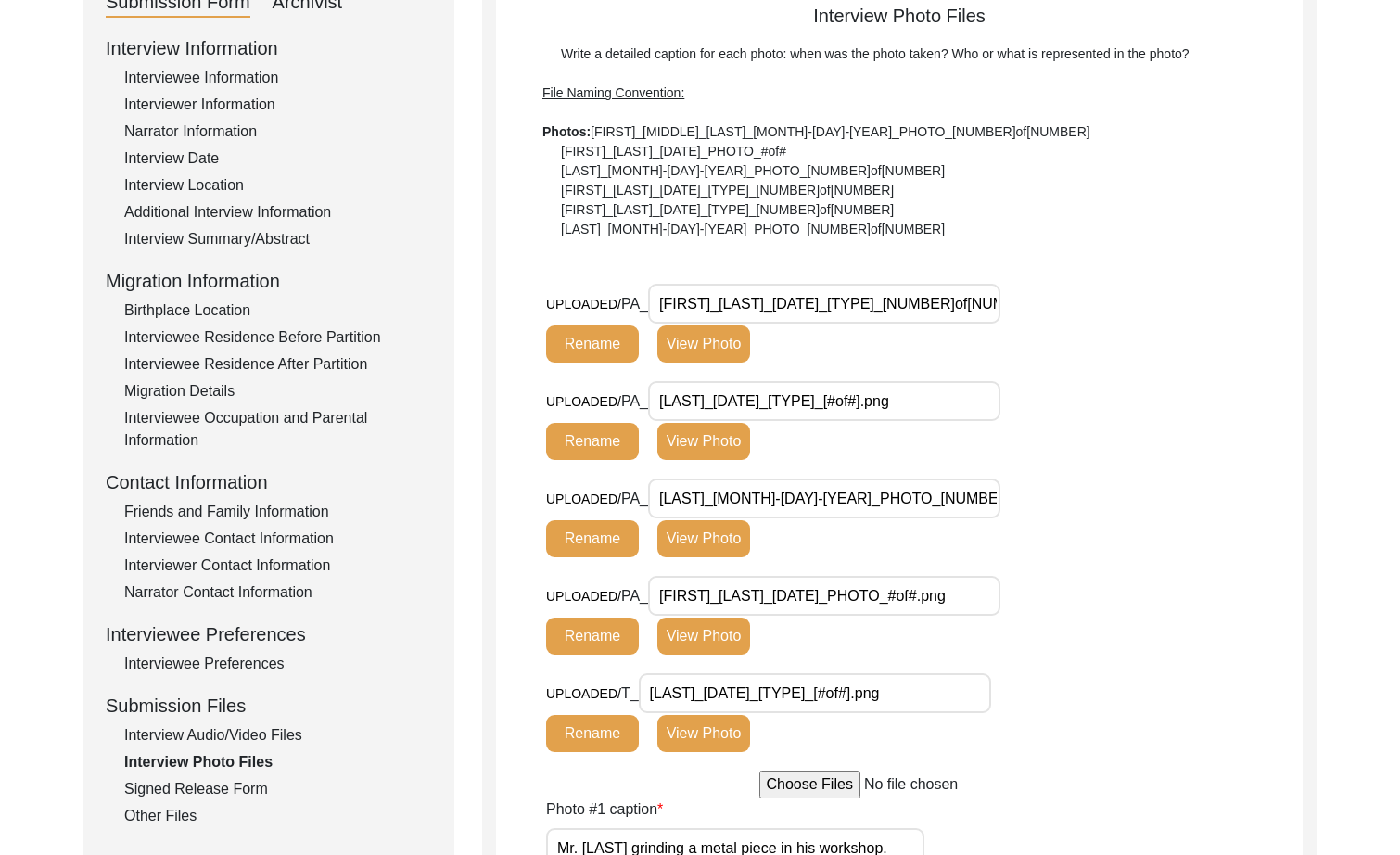scroll, scrollTop: 0, scrollLeft: 45, axis: horizontal 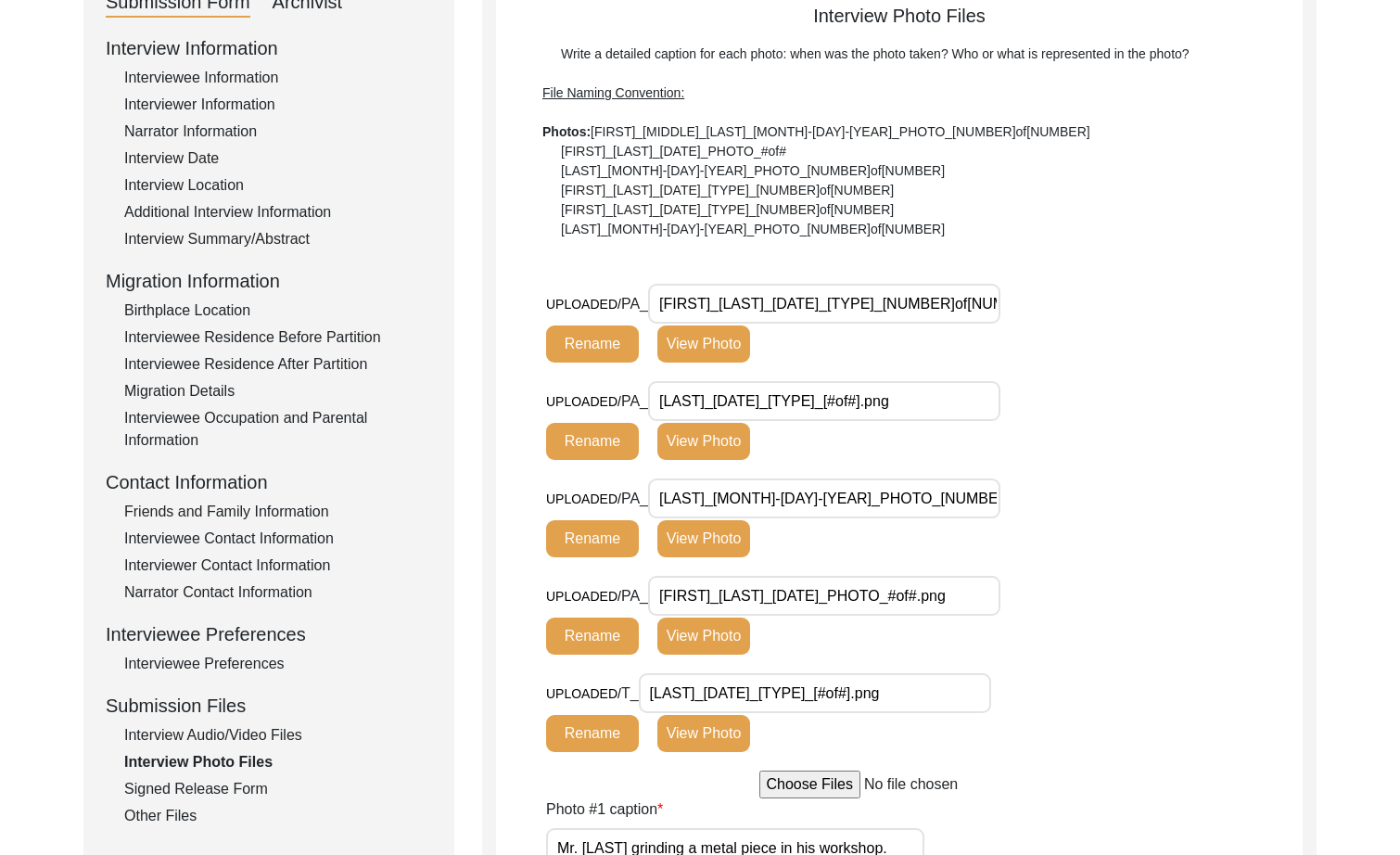 click on "[FIRST]_[LAST]_[DATE]_PHOTO_#of#.png" at bounding box center (824, 595) 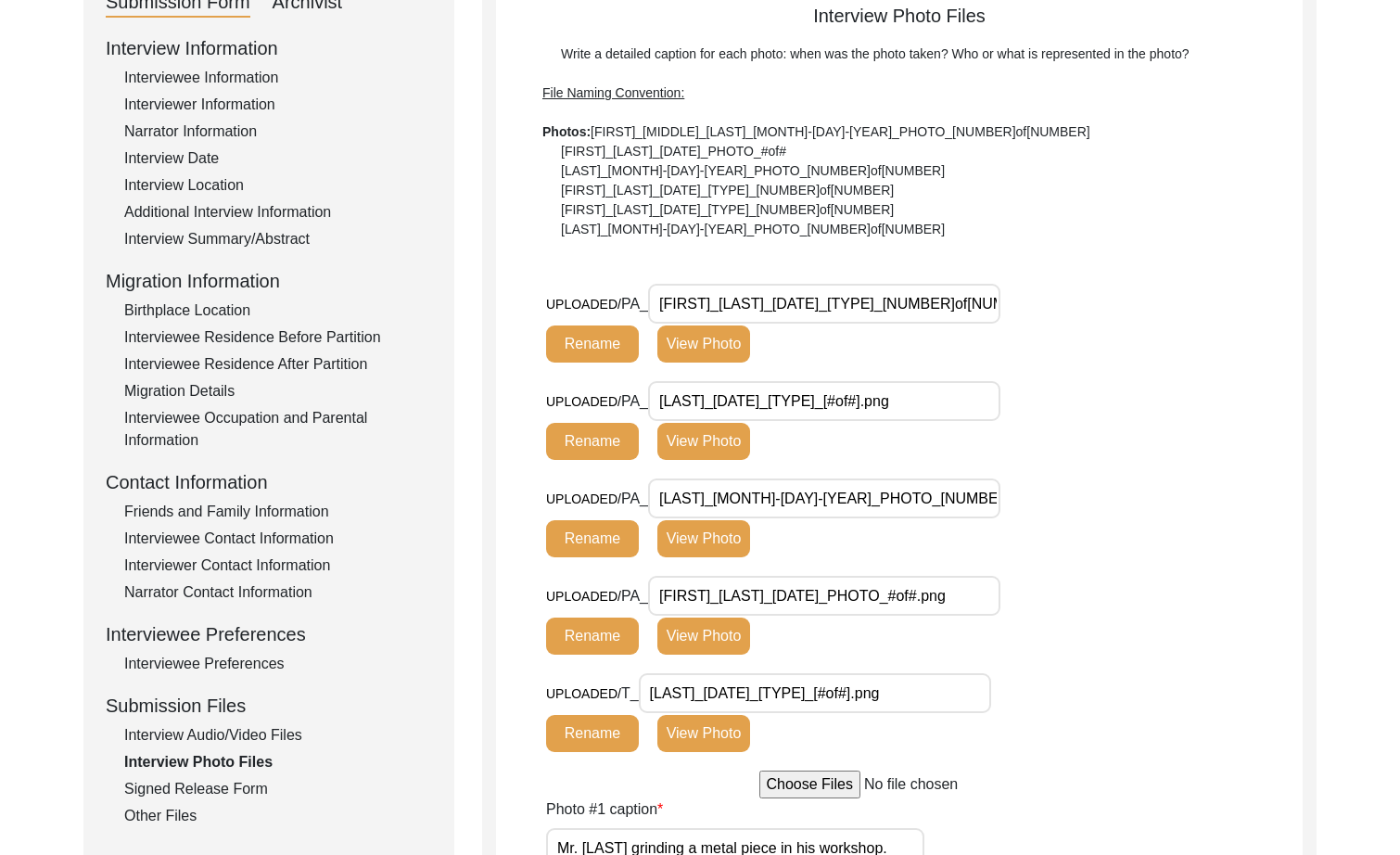 scroll, scrollTop: 0, scrollLeft: 0, axis: both 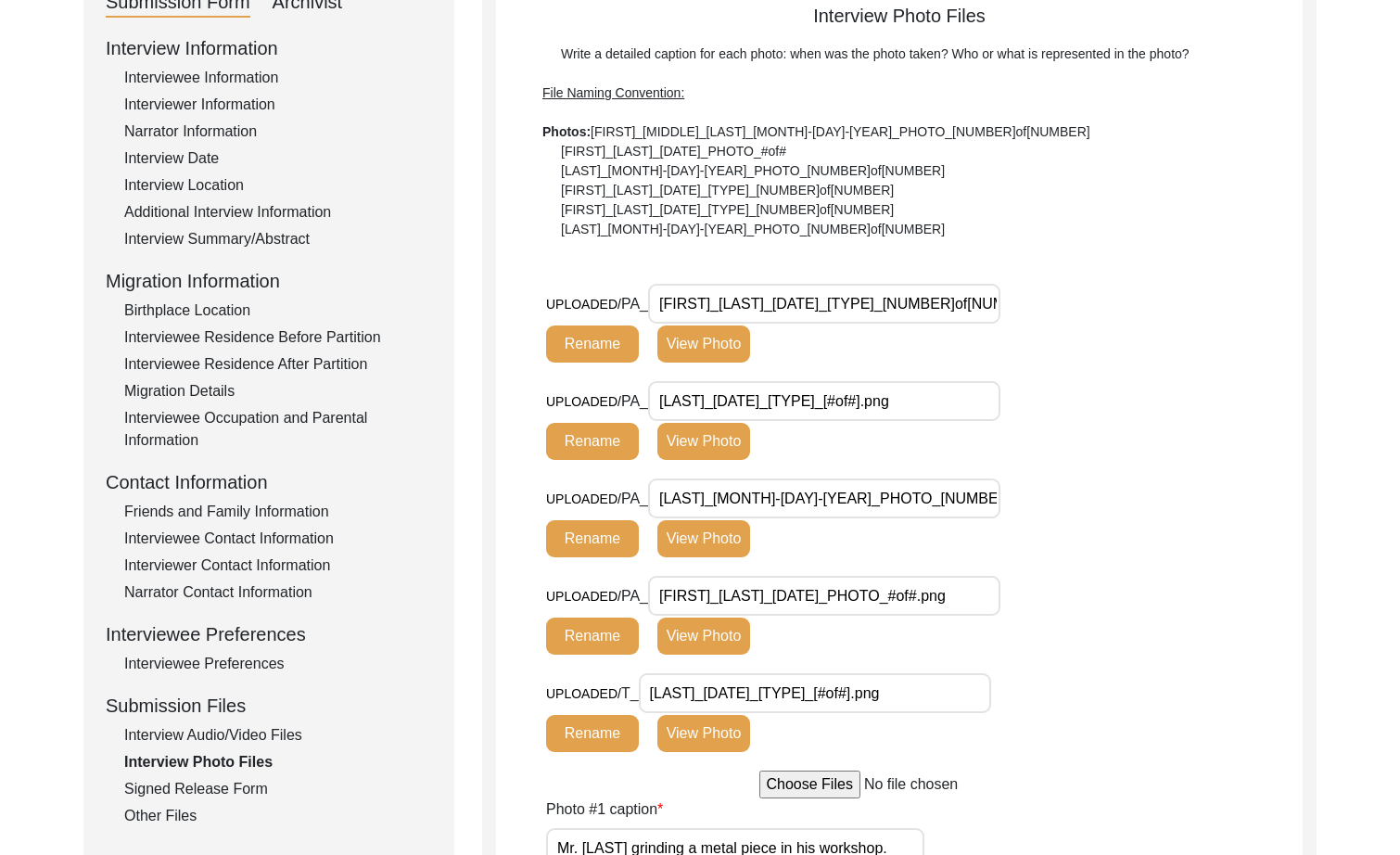 click on "[LAST]_[MONTH]-[DAY]-[YEAR]_PHOTO_[NUMBER]of[NUMBER].png" at bounding box center [824, 498] 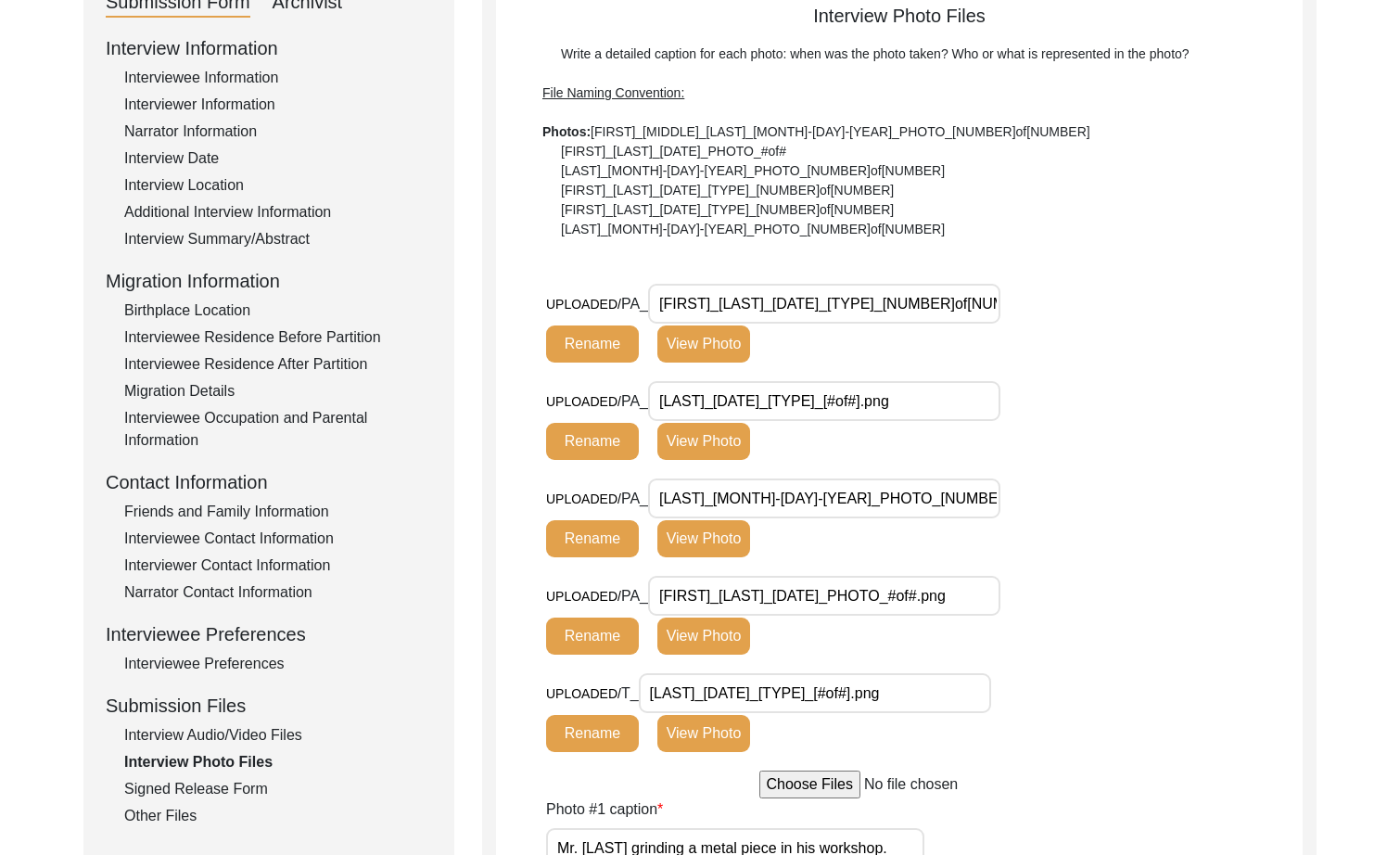 scroll, scrollTop: 0, scrollLeft: 45, axis: horizontal 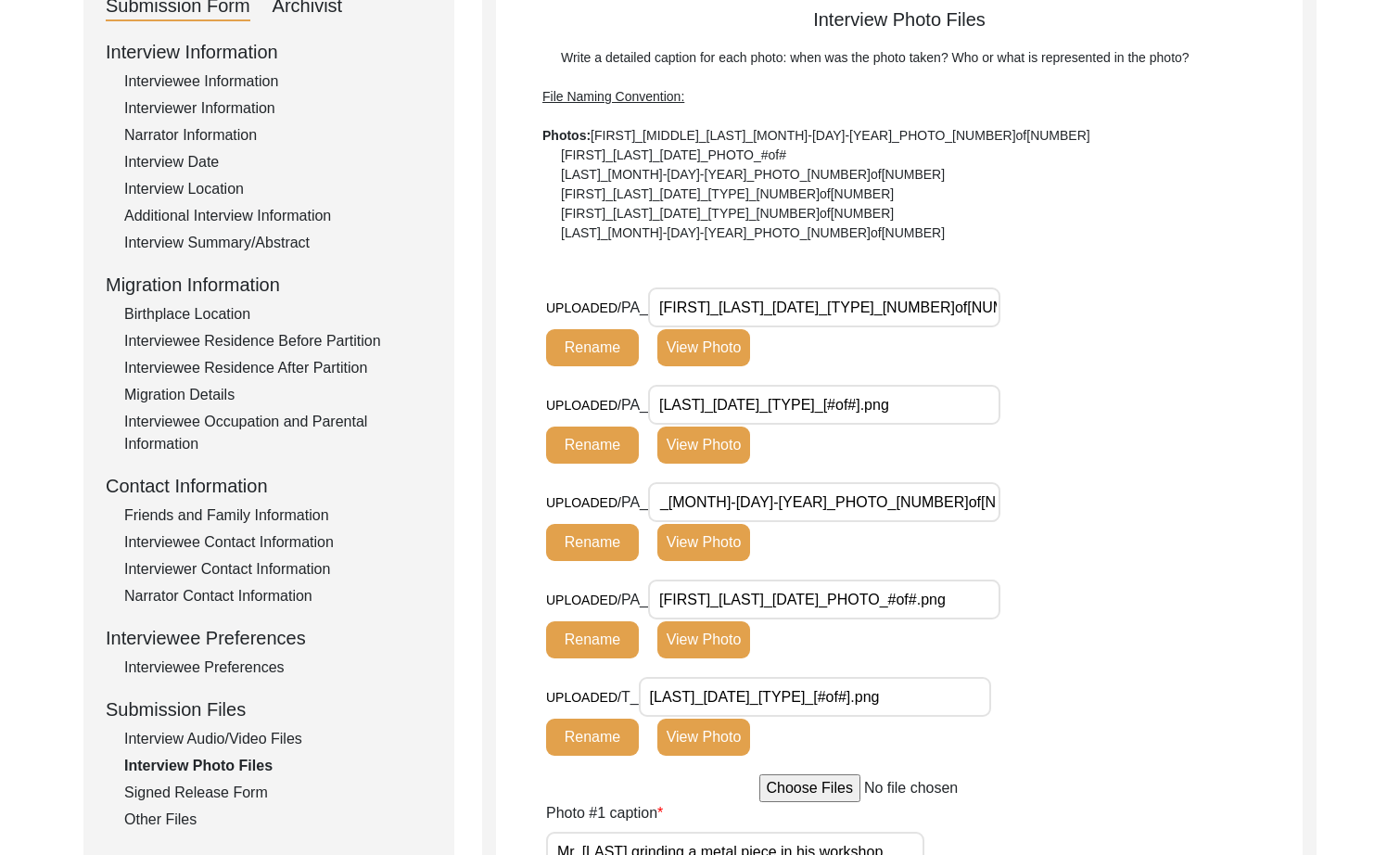 click on "[LAST]_[DATE]_[TYPE]_[#of#].png" at bounding box center [824, 404] 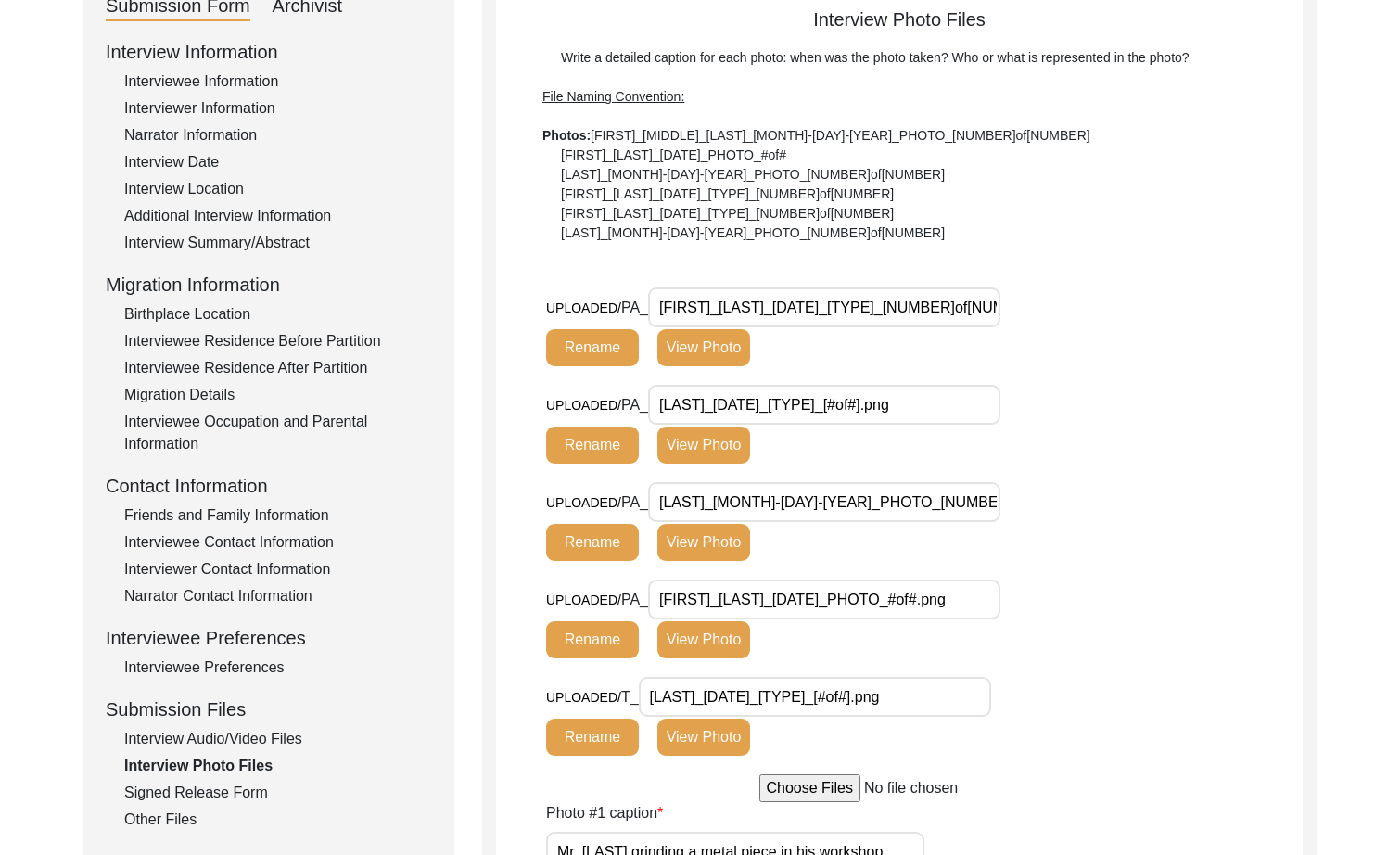 scroll, scrollTop: 0, scrollLeft: 45, axis: horizontal 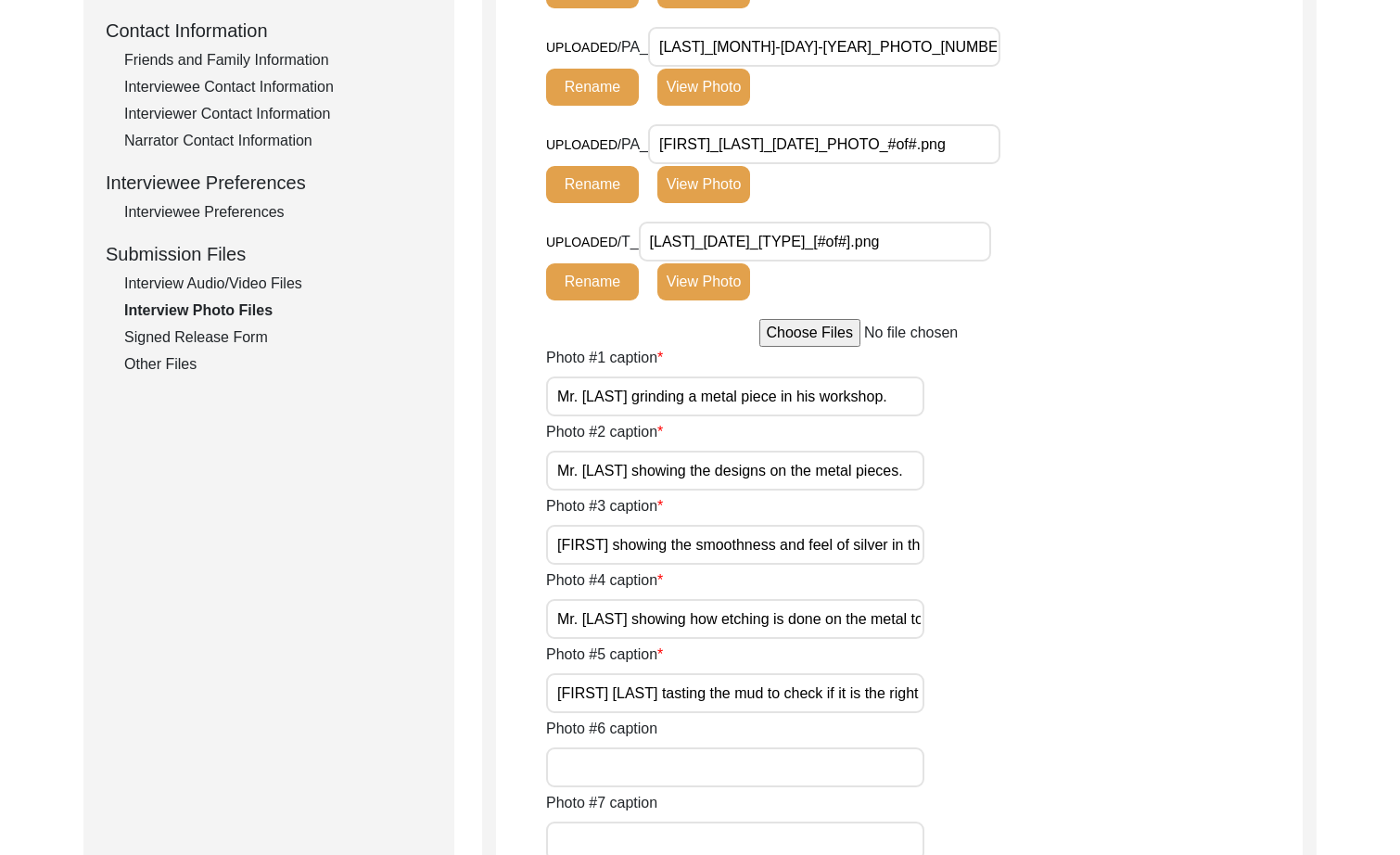 click on "Interview Information   Interviewee Information   Interviewer Information   Narrator Information   Interview Date   Interview Location   Additional Interview Information   Interview Summary/Abstract   Migration Information   Birthplace Location   Interviewee Residence Before Partition   Interviewee Residence After Partition   Migration Details   Interviewee Occupation and Parental Information   Contact Information   Friends and Family Information   Interviewee Contact Information   Interviewer Contact Information   Narrator Contact Information   Interviewee Preferences   Interviewee Preferences   Submission Files   Interview Audio/Video Files   Interview Photo Files   Signed Release Form   Other Files" 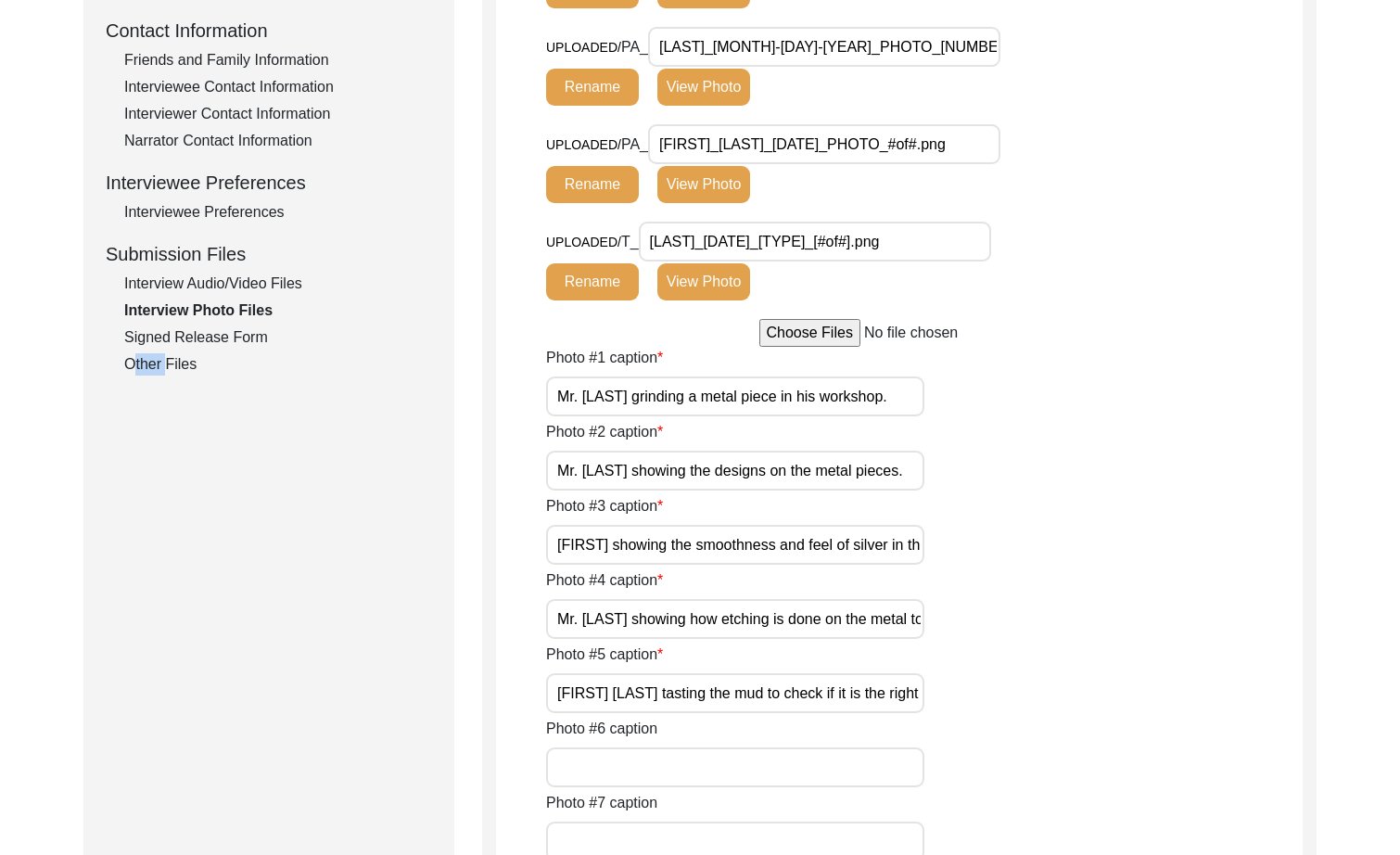click on "Interview Information   Interviewee Information   Interviewer Information   Narrator Information   Interview Date   Interview Location   Additional Interview Information   Interview Summary/Abstract   Migration Information   Birthplace Location   Interviewee Residence Before Partition   Interviewee Residence After Partition   Migration Details   Interviewee Occupation and Parental Information   Contact Information   Friends and Family Information   Interviewee Contact Information   Interviewer Contact Information   Narrator Contact Information   Interviewee Preferences   Interviewee Preferences   Submission Files   Interview Audio/Video Files   Interview Photo Files   Signed Release Form   Other Files" 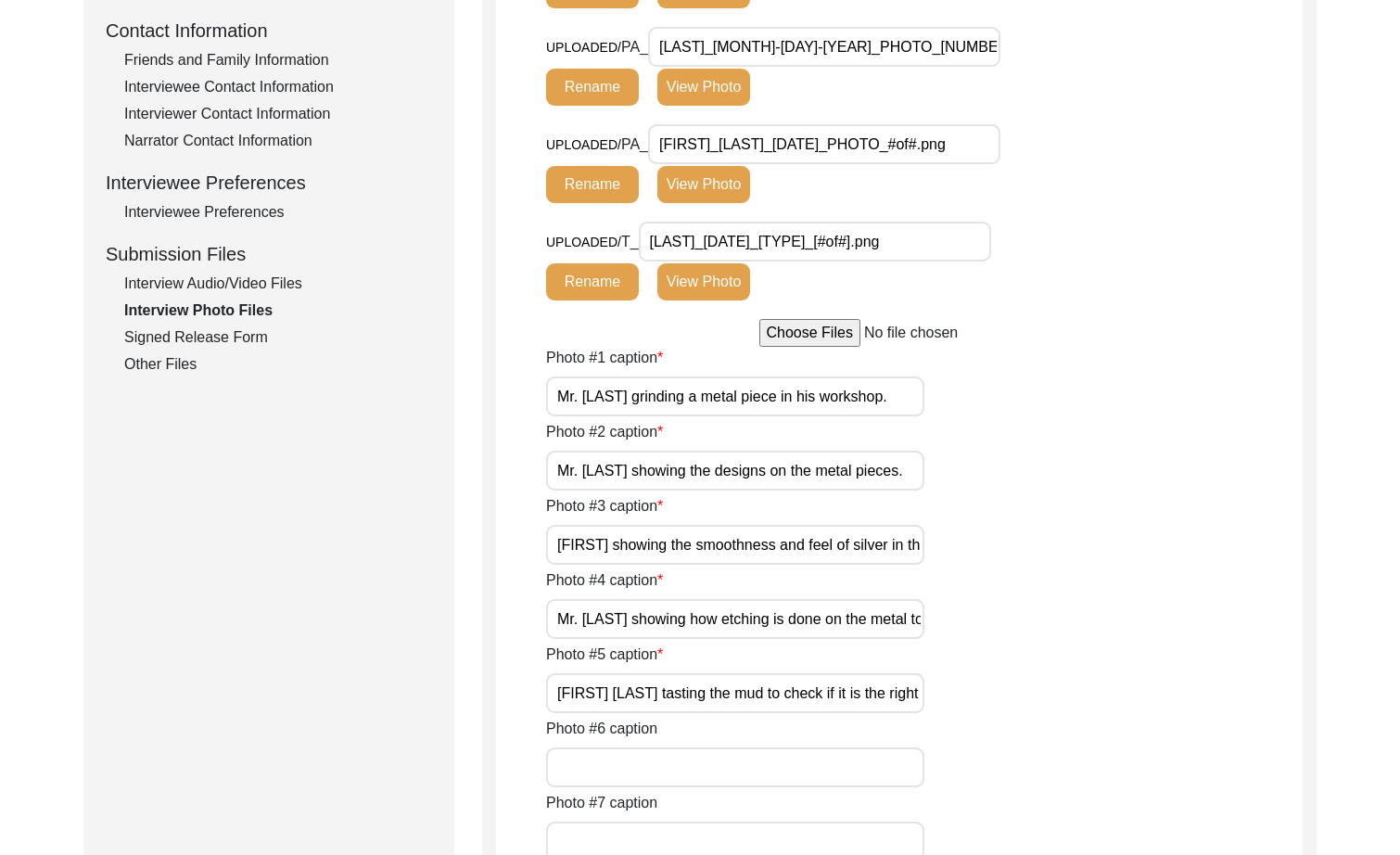 click on "Signed Release Form" 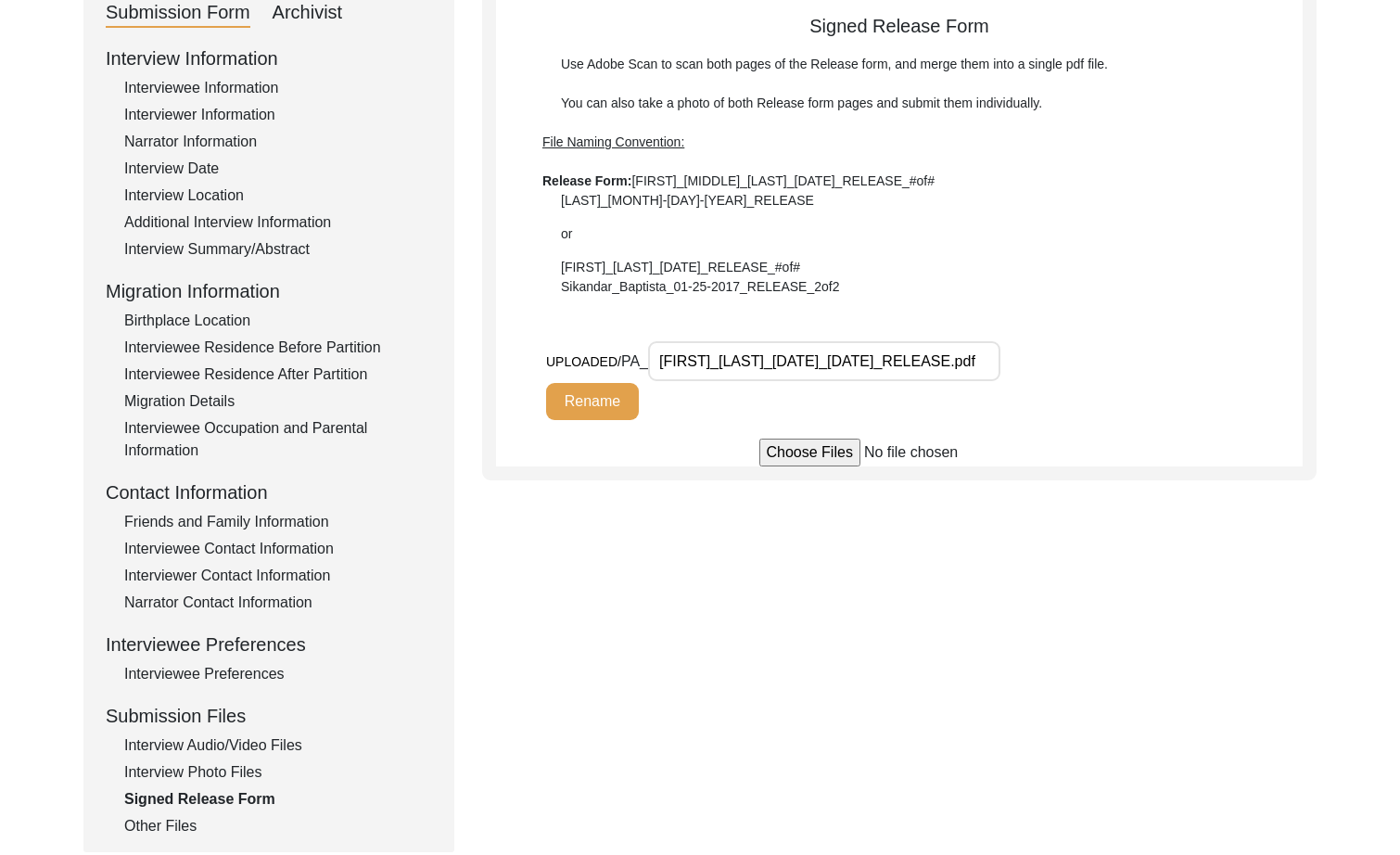 click on "[FIRST]_[LAST]_[DATE]_[DATE]_RELEASE.pdf" at bounding box center [824, 361] 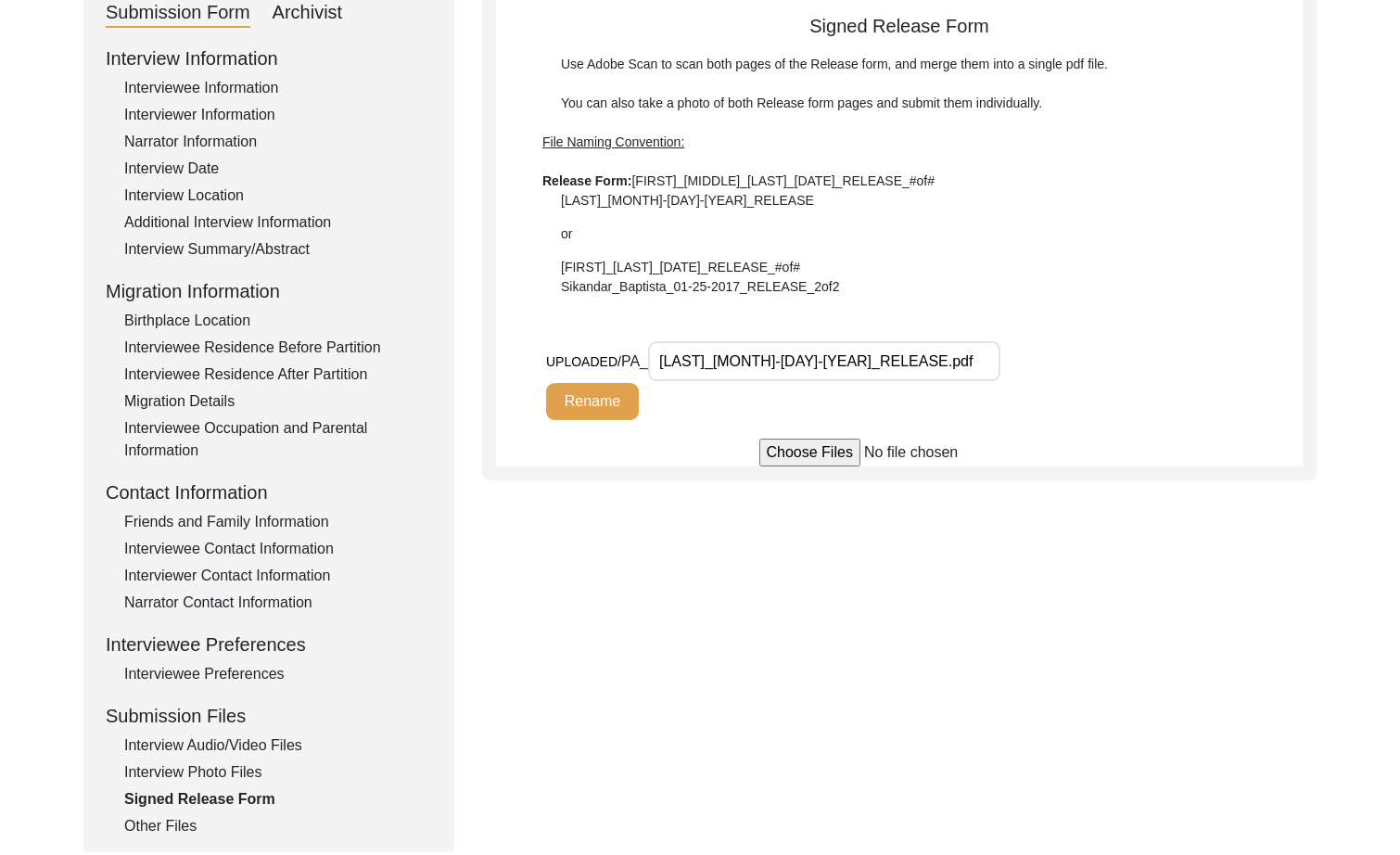 type on "[LAST]_[MONTH]-[DAY]-[YEAR]_RELEASE.pdf" 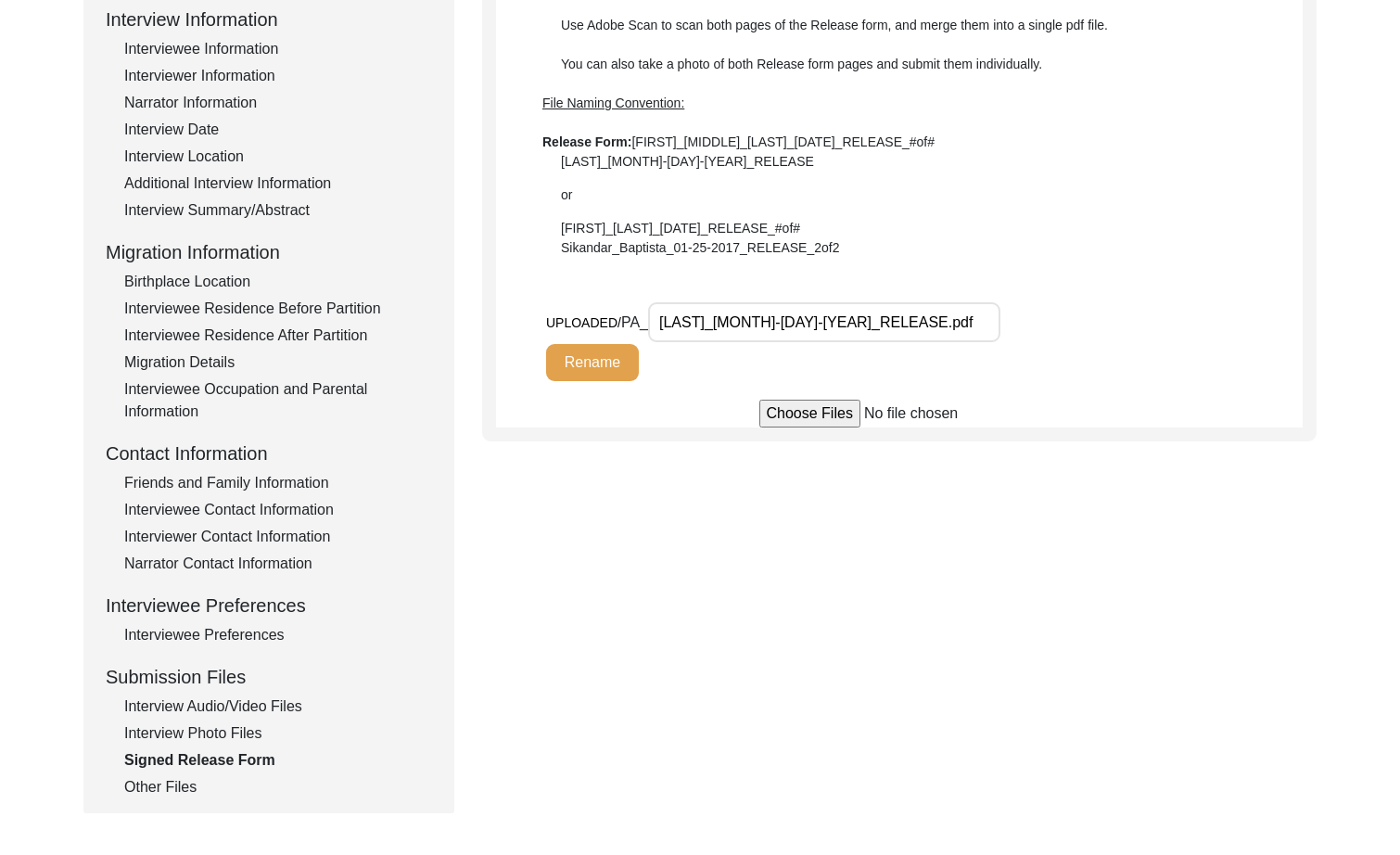 scroll, scrollTop: 357, scrollLeft: 0, axis: vertical 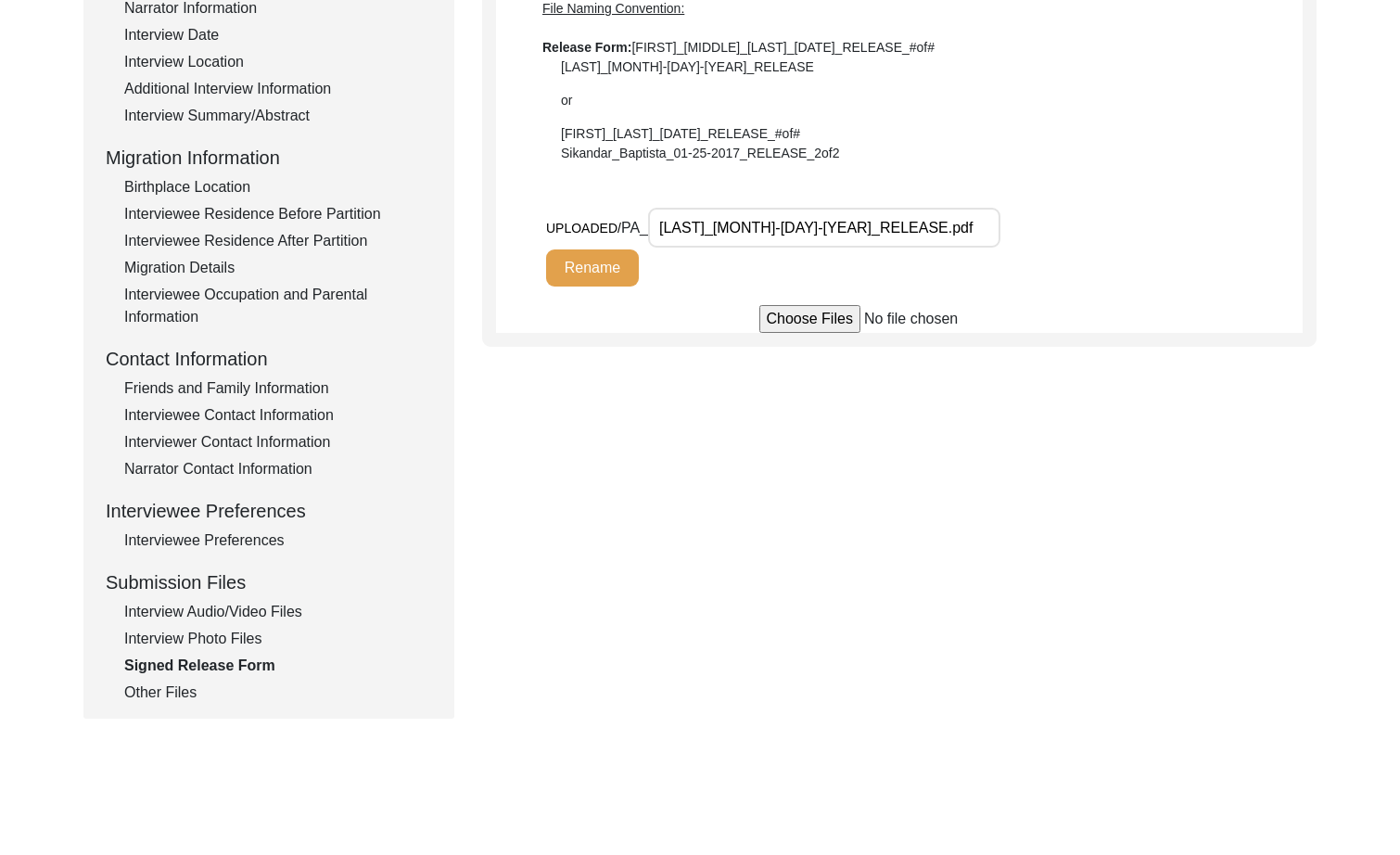 click on "Other Files" 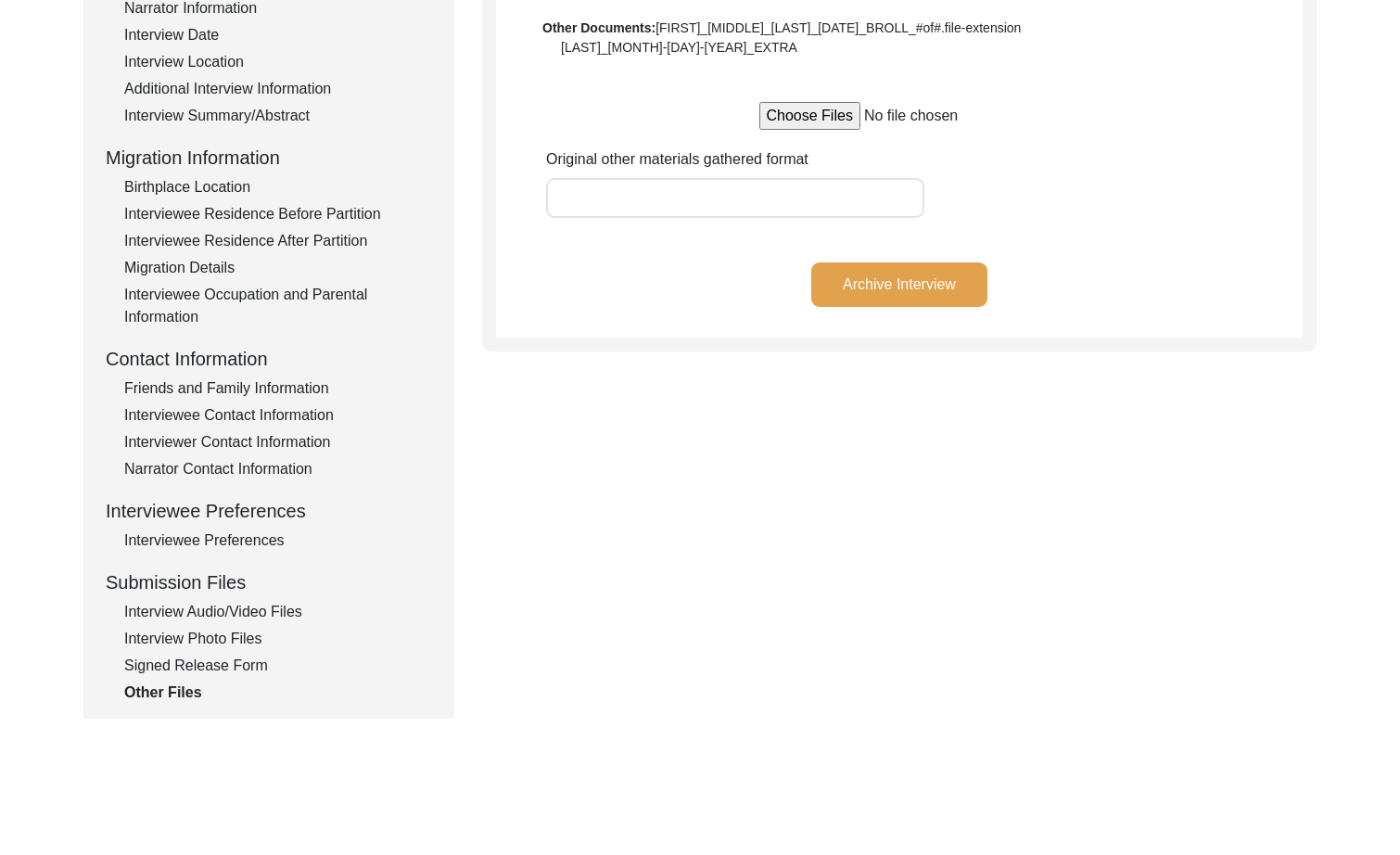 drag, startPoint x: 196, startPoint y: 642, endPoint x: 219, endPoint y: 634, distance: 24.35159 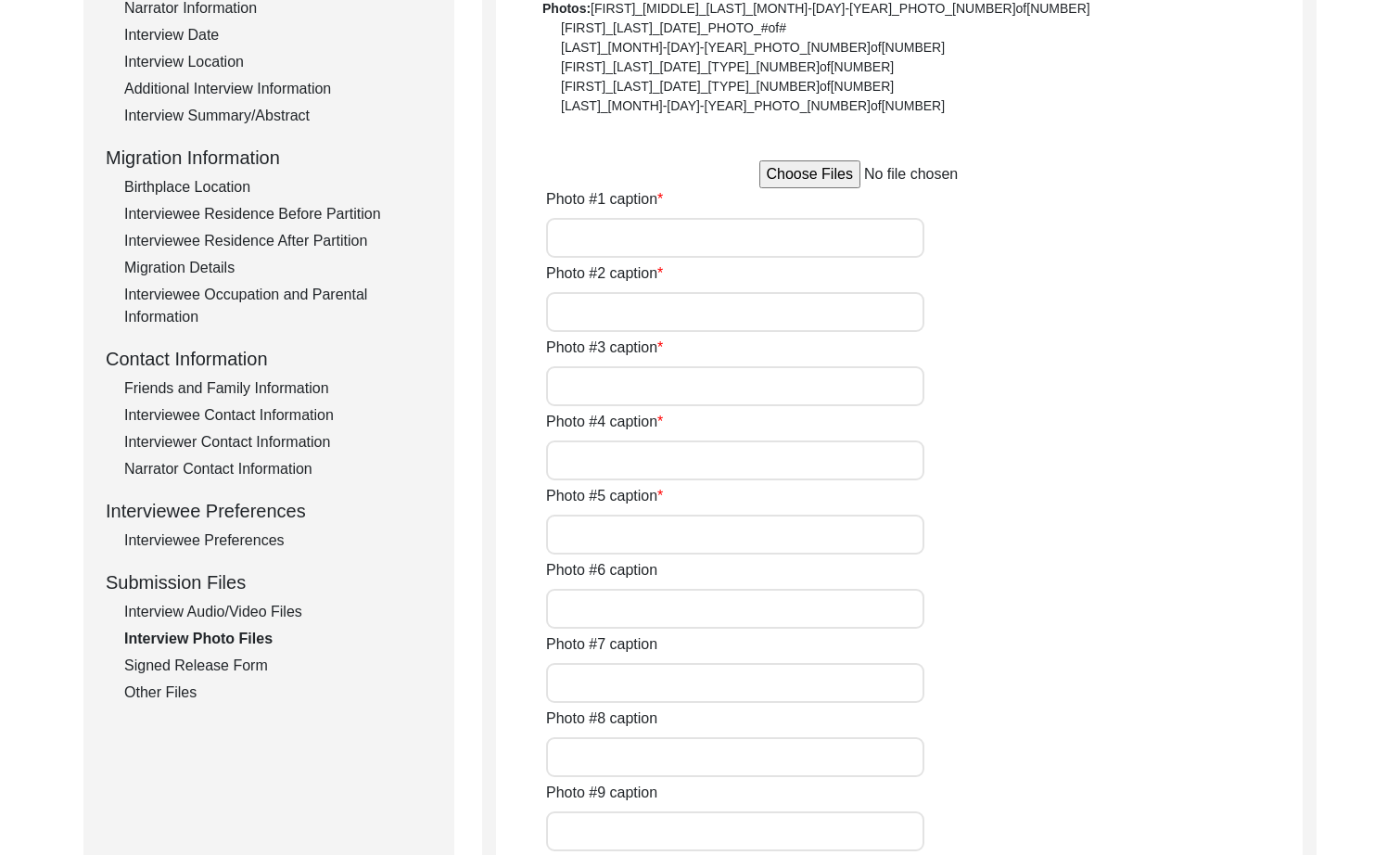 type on "Mr. [LAST] grinding a metal piece in his workshop." 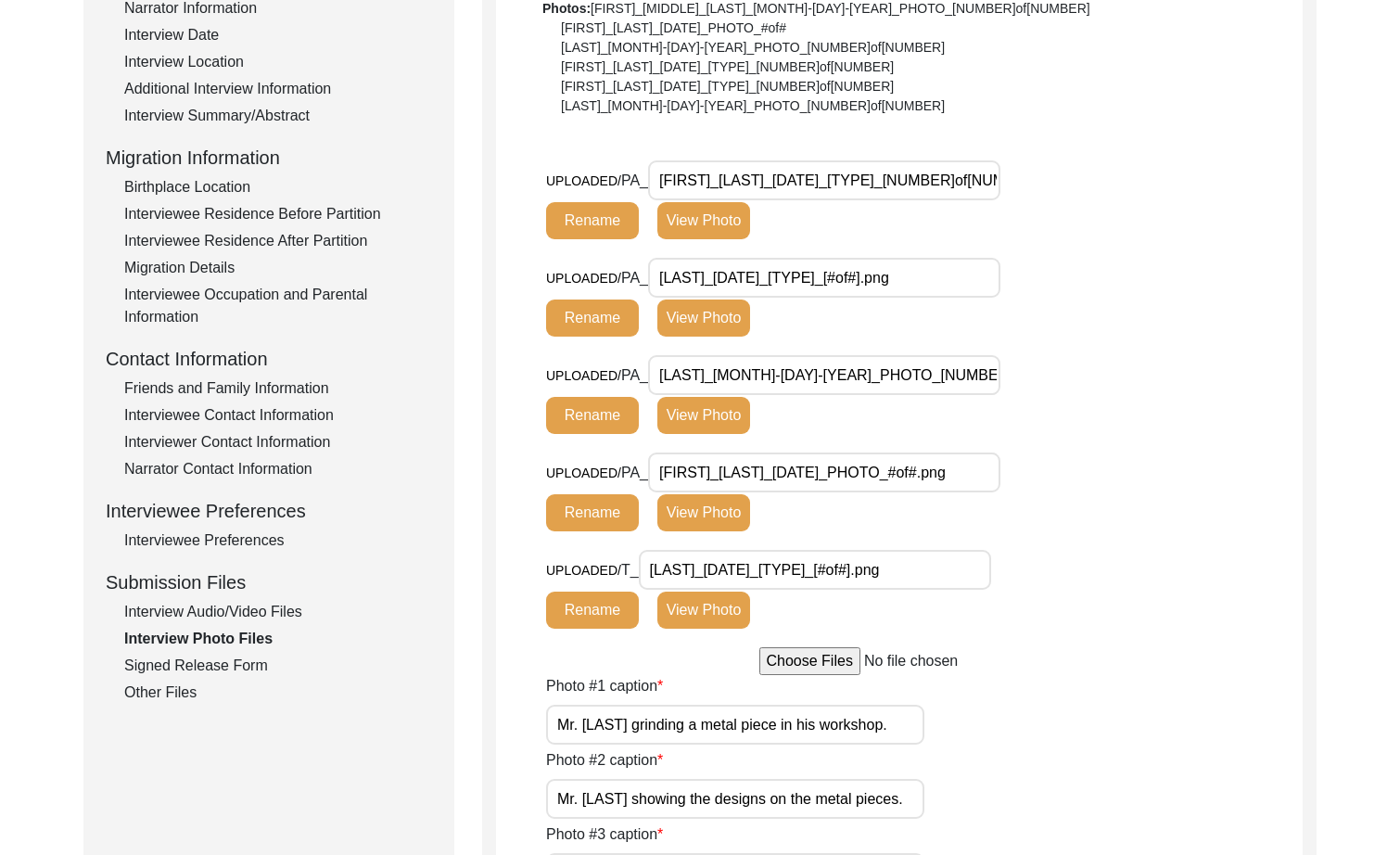 click on "[FIRST]_[LAST]_[DATE]_[TYPE]_[NUMBER]of[NUMBER].png" at bounding box center (824, 180) 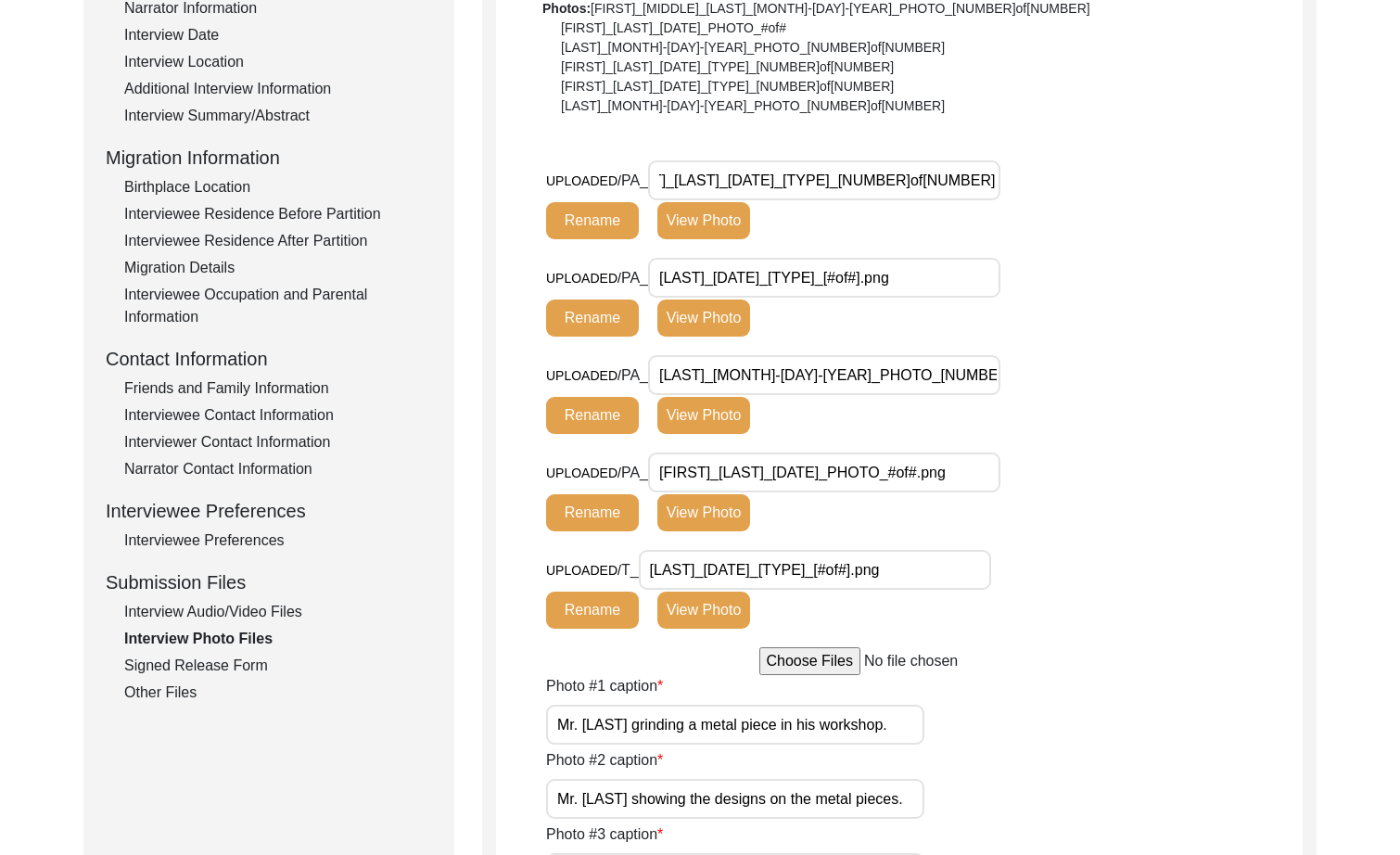 scroll, scrollTop: 0, scrollLeft: 0, axis: both 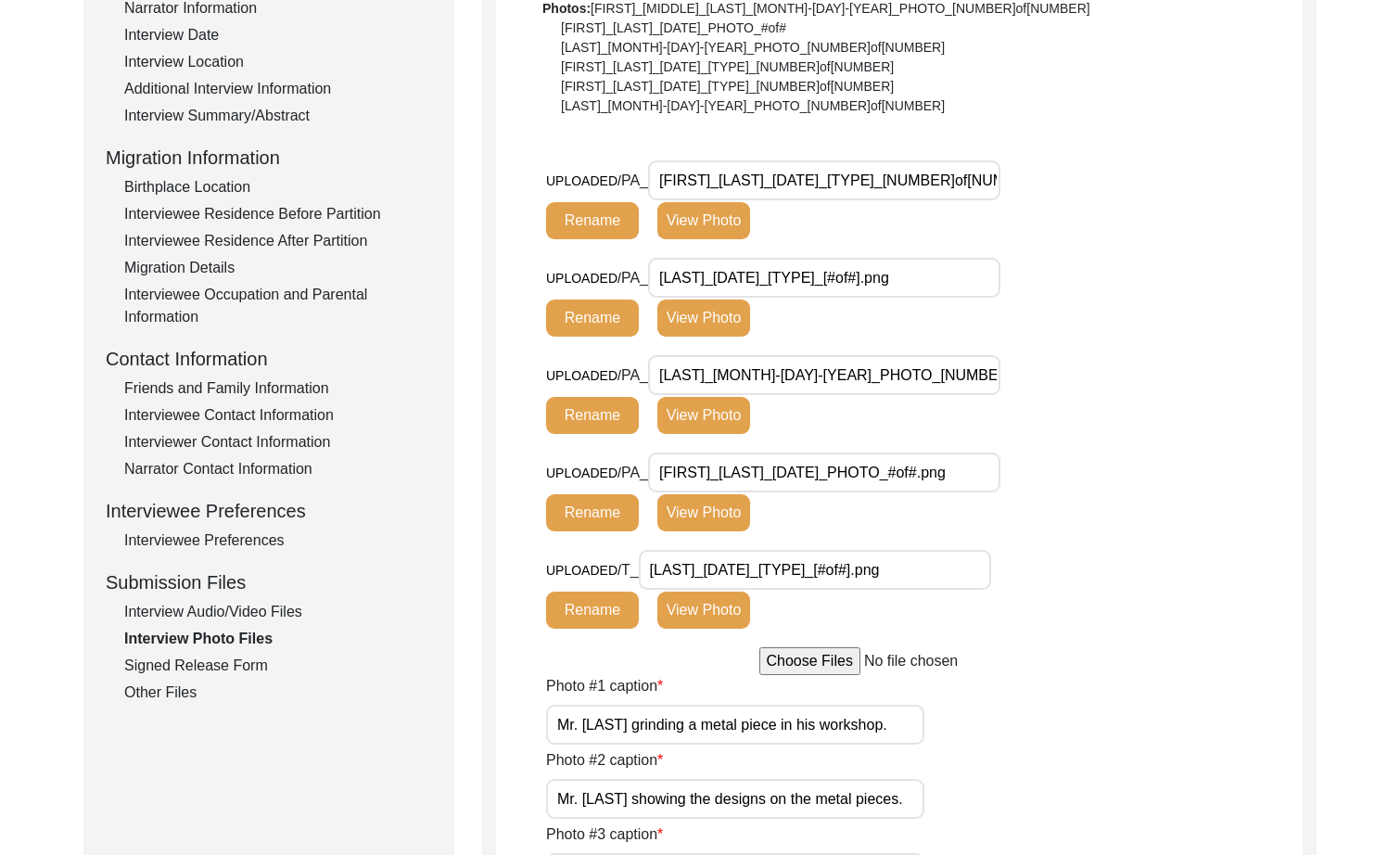 click on "[LAST]_[DATE]_[TYPE]_[#of#].png" at bounding box center (824, 277) 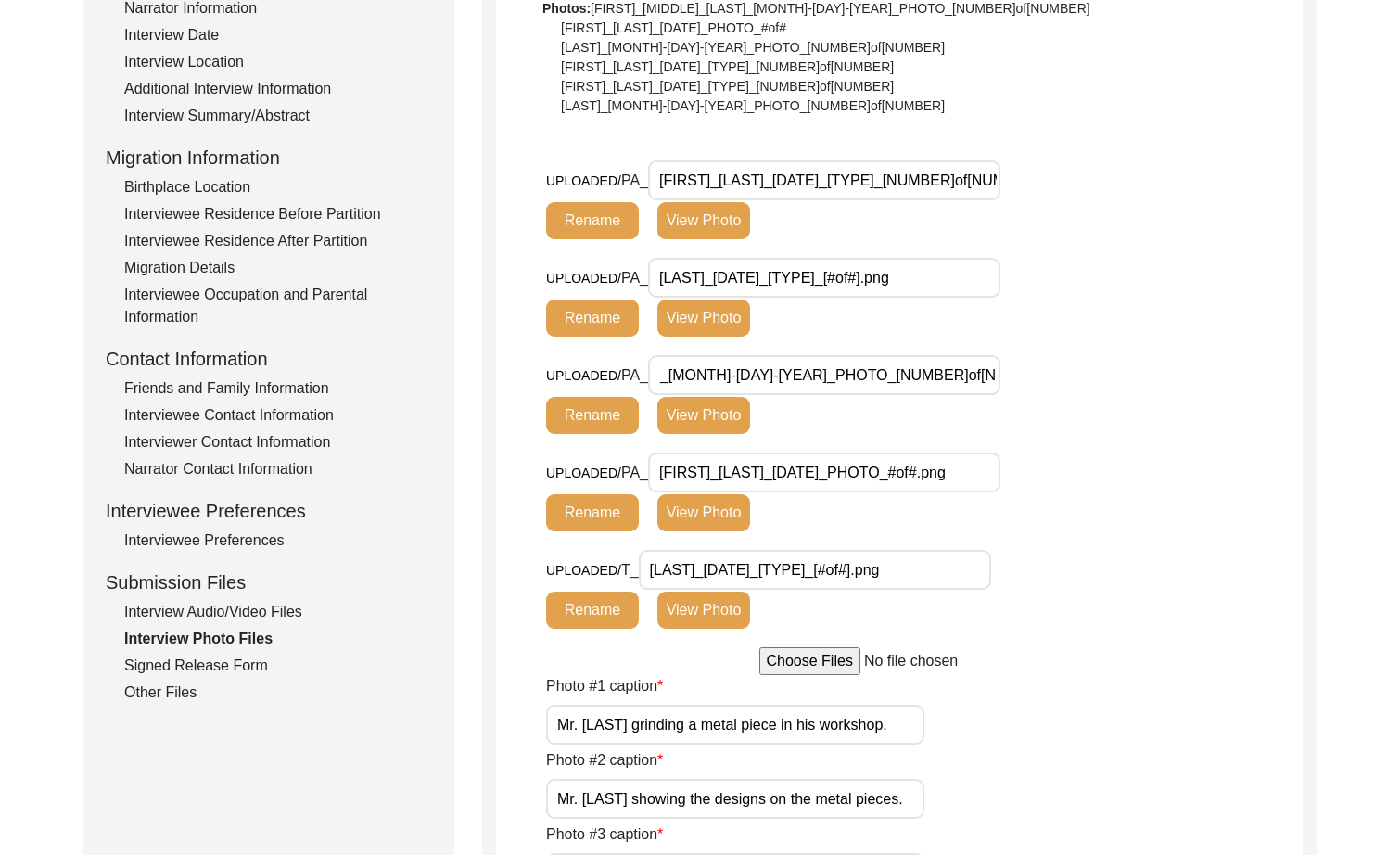 scroll, scrollTop: 0, scrollLeft: 0, axis: both 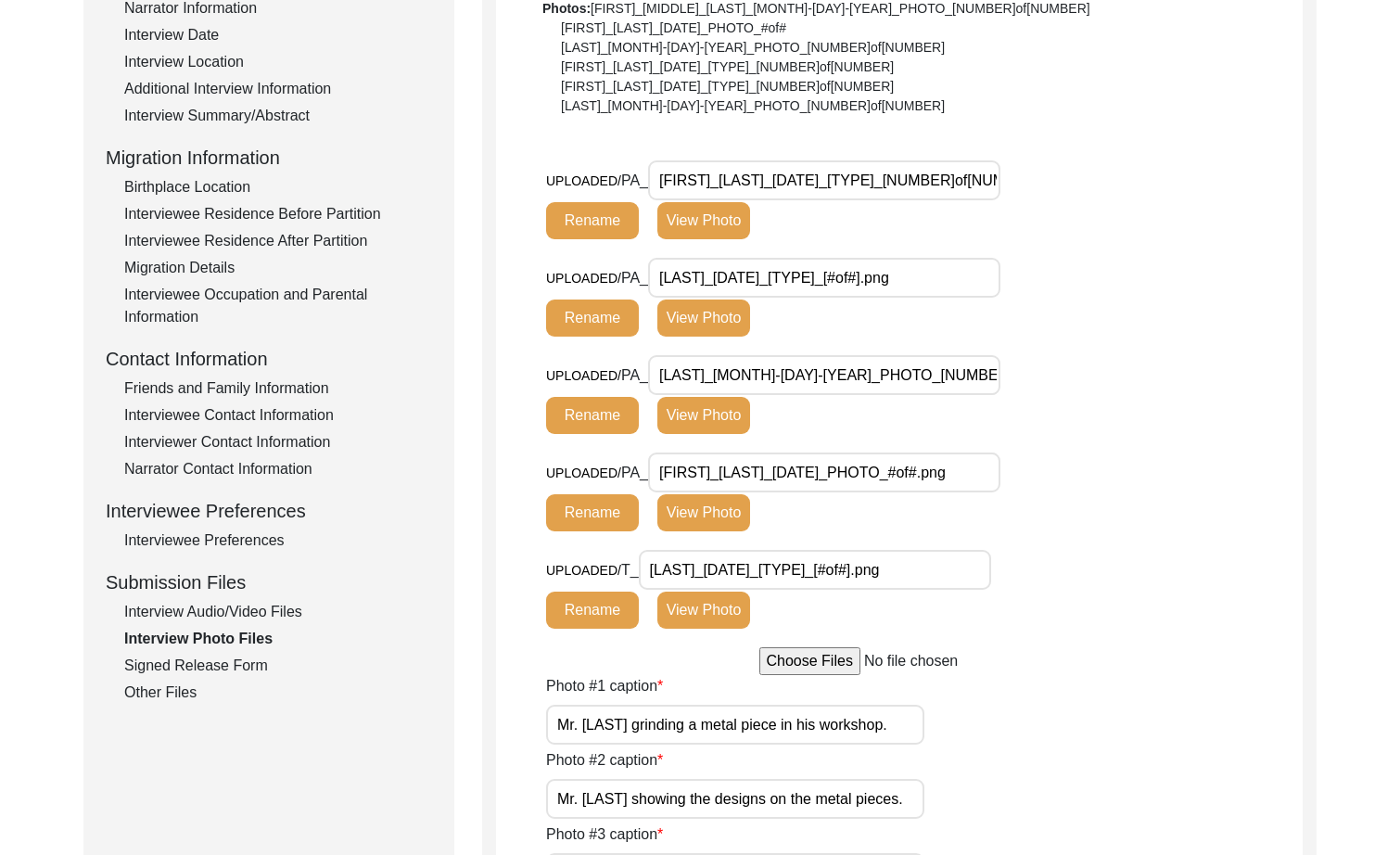 click on "[FIRST]_[LAST]_[DATE]_PHOTO_#of#.png" at bounding box center [824, 472] 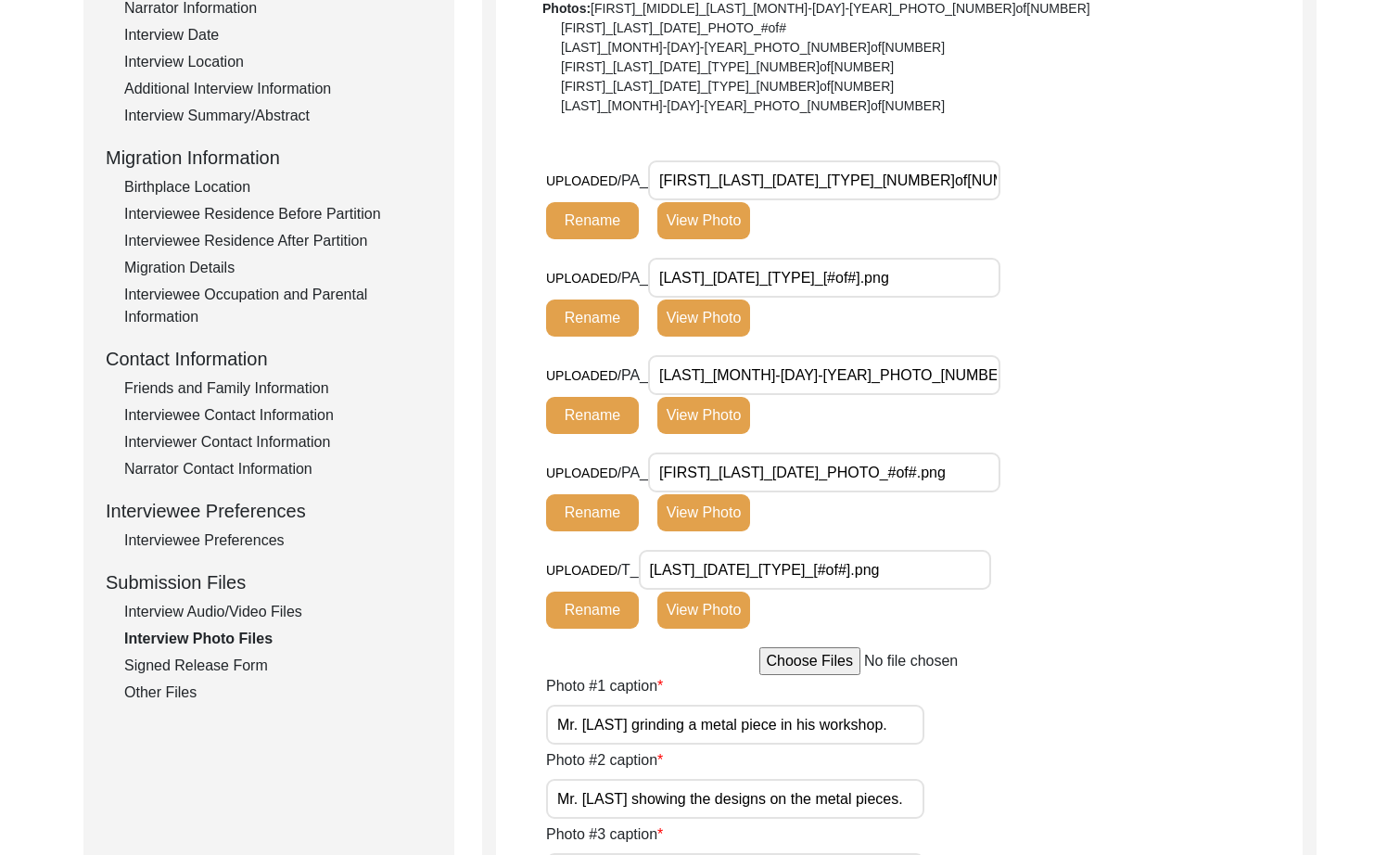 scroll, scrollTop: 0, scrollLeft: 0, axis: both 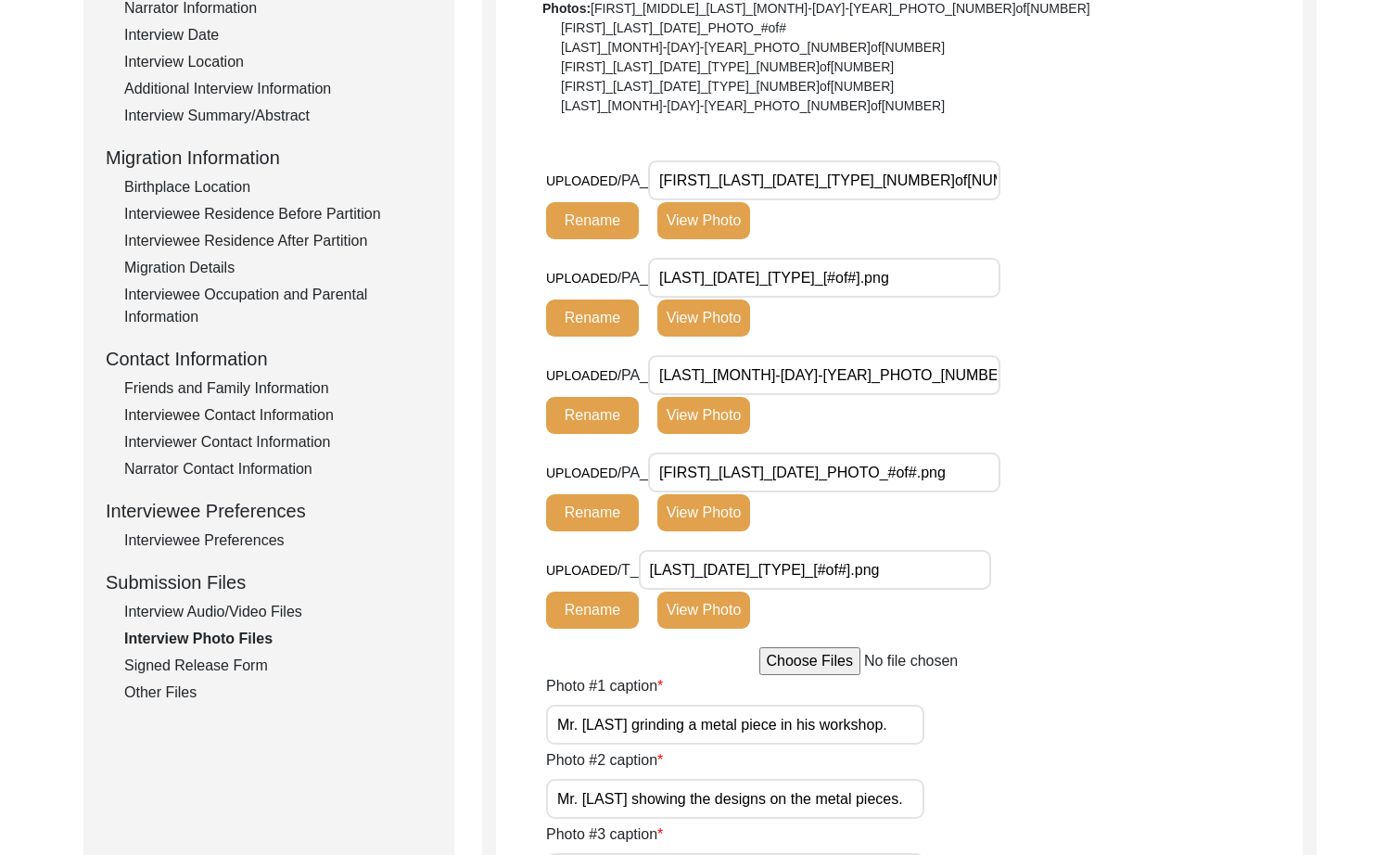 drag, startPoint x: 870, startPoint y: 545, endPoint x: 870, endPoint y: 563, distance: 18 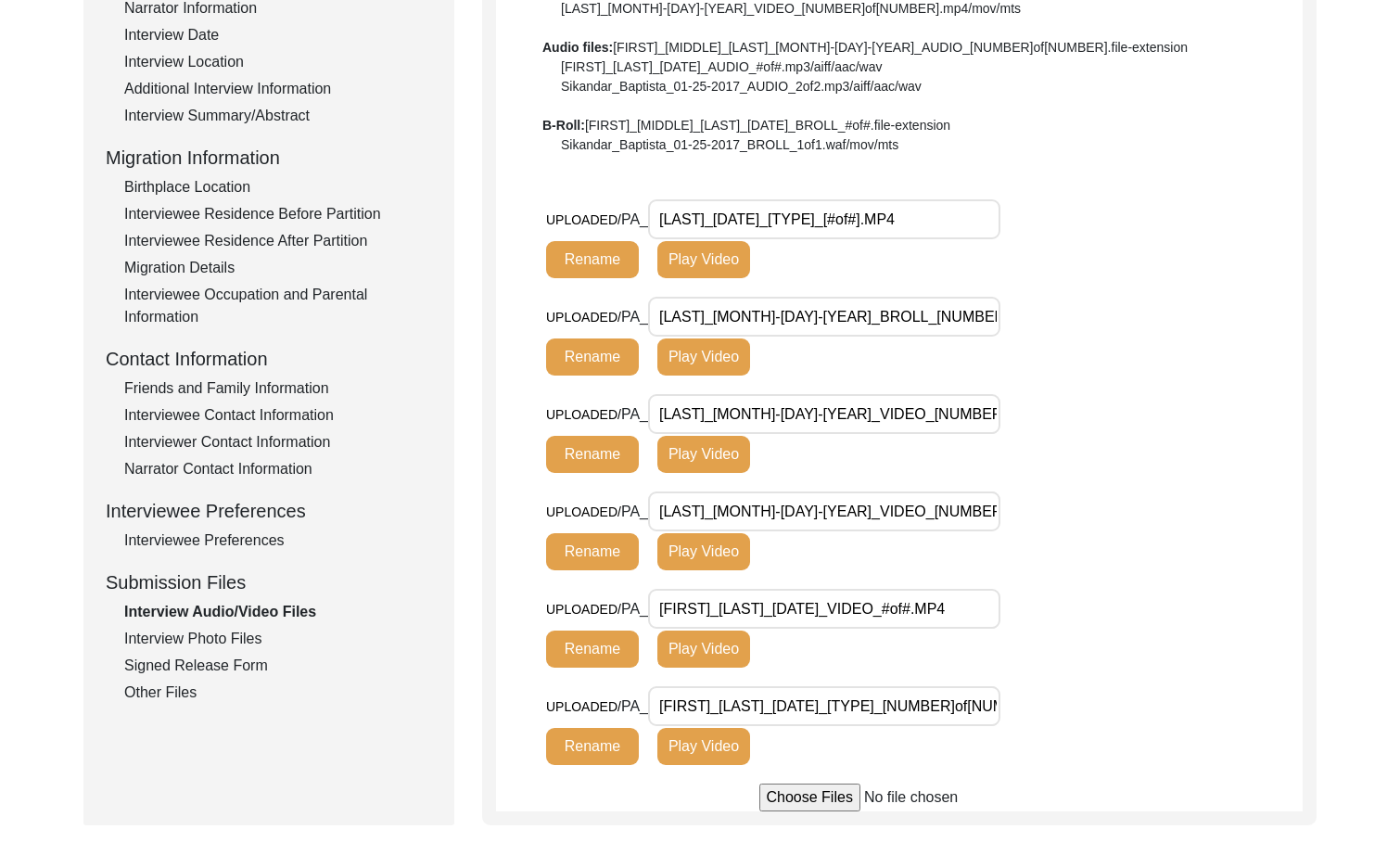 click on "[LAST]_[DATE]_[TYPE]_[#of#].MP4" at bounding box center (824, 219) 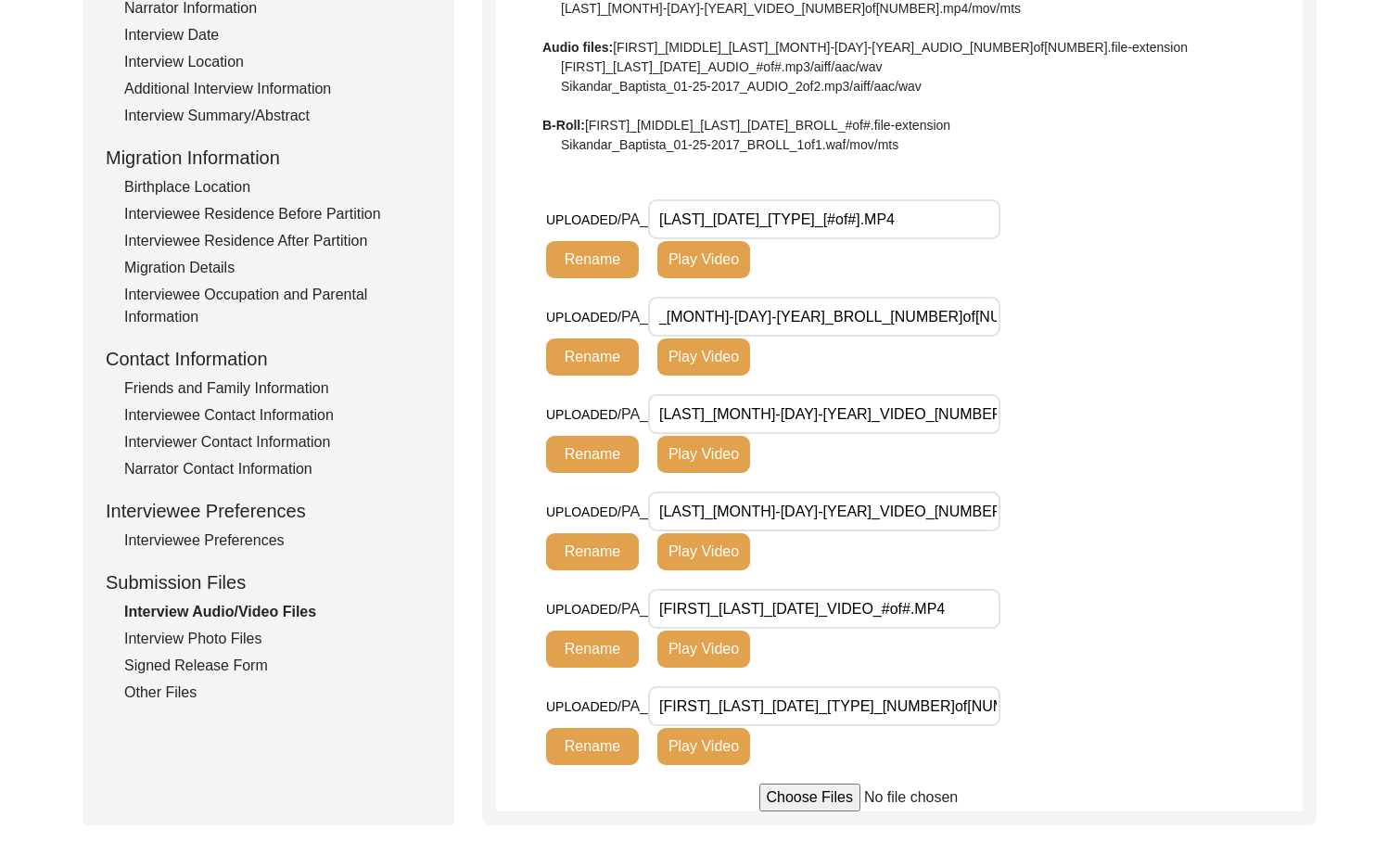 click on "[LAST]_[MONTH]-[DAY]-[YEAR]_VIDEO_[NUMBER]of[NUMBER].MP4" at bounding box center (824, 414) 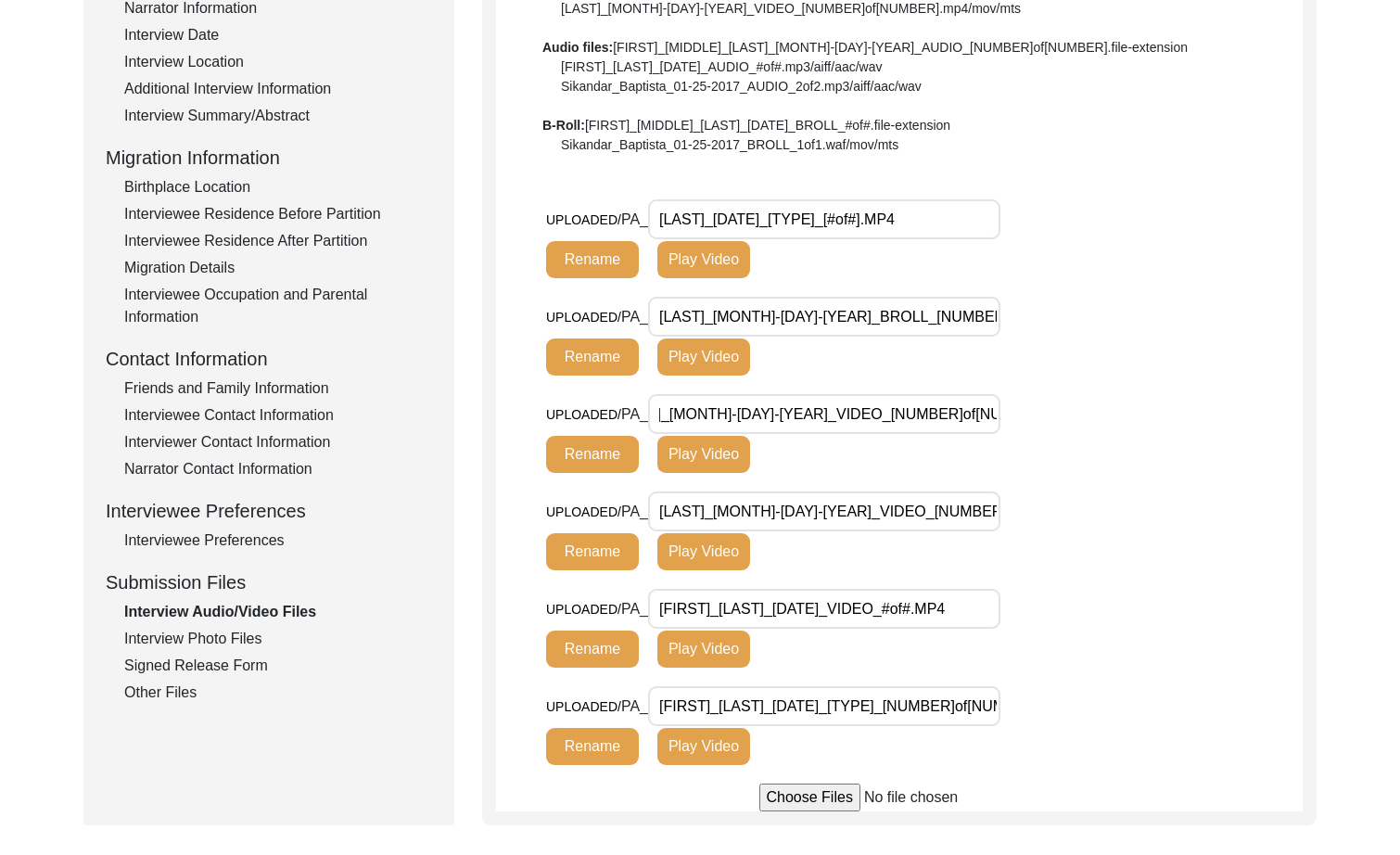 click on "[LAST]_[MONTH]-[DAY]-[YEAR]_VIDEO_[NUMBER]of[NUMBER].MP4" at bounding box center (824, 511) 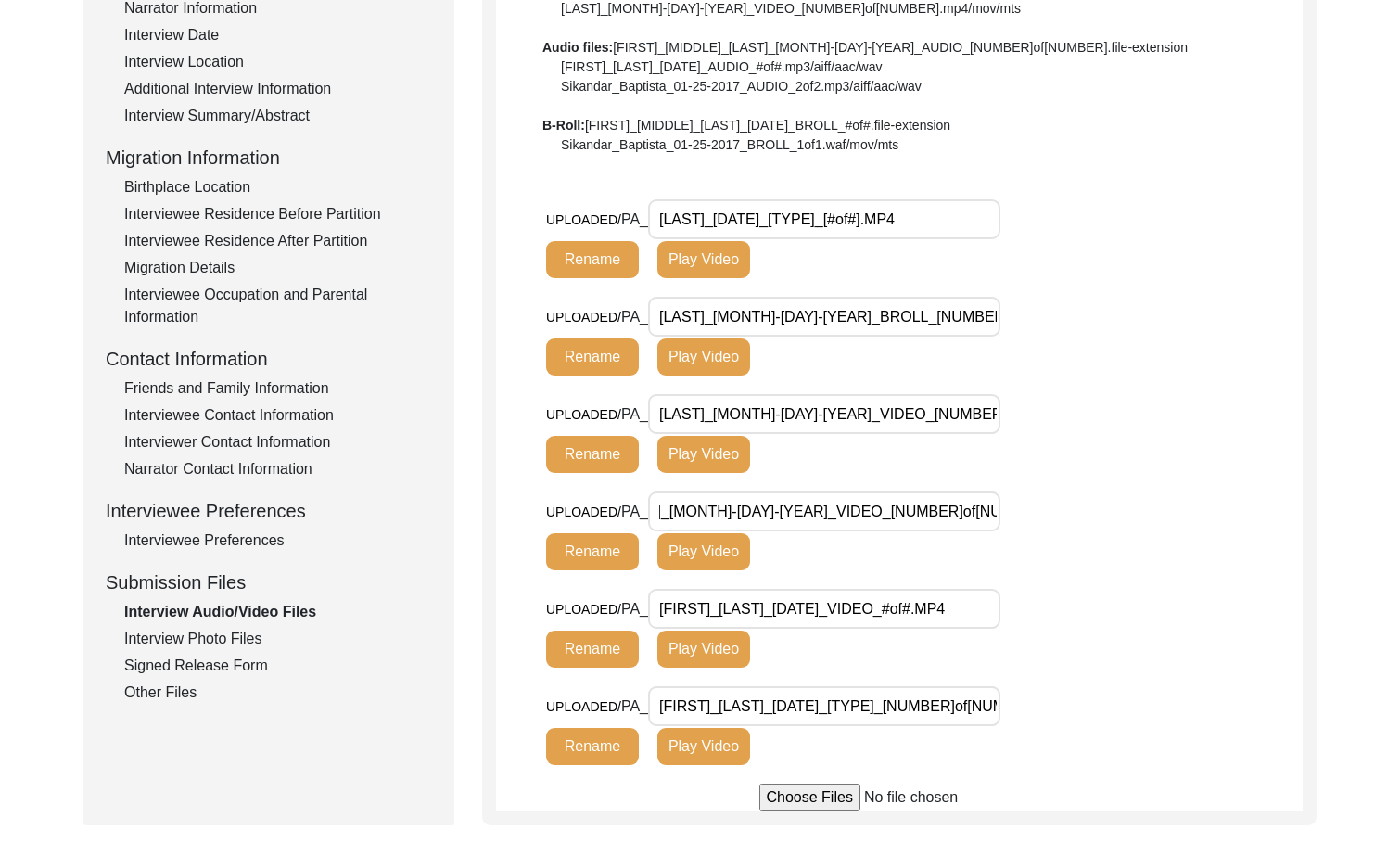 click on "[FIRST]_[LAST]_[DATE]_VIDEO_#of#.MP4" at bounding box center [824, 608] 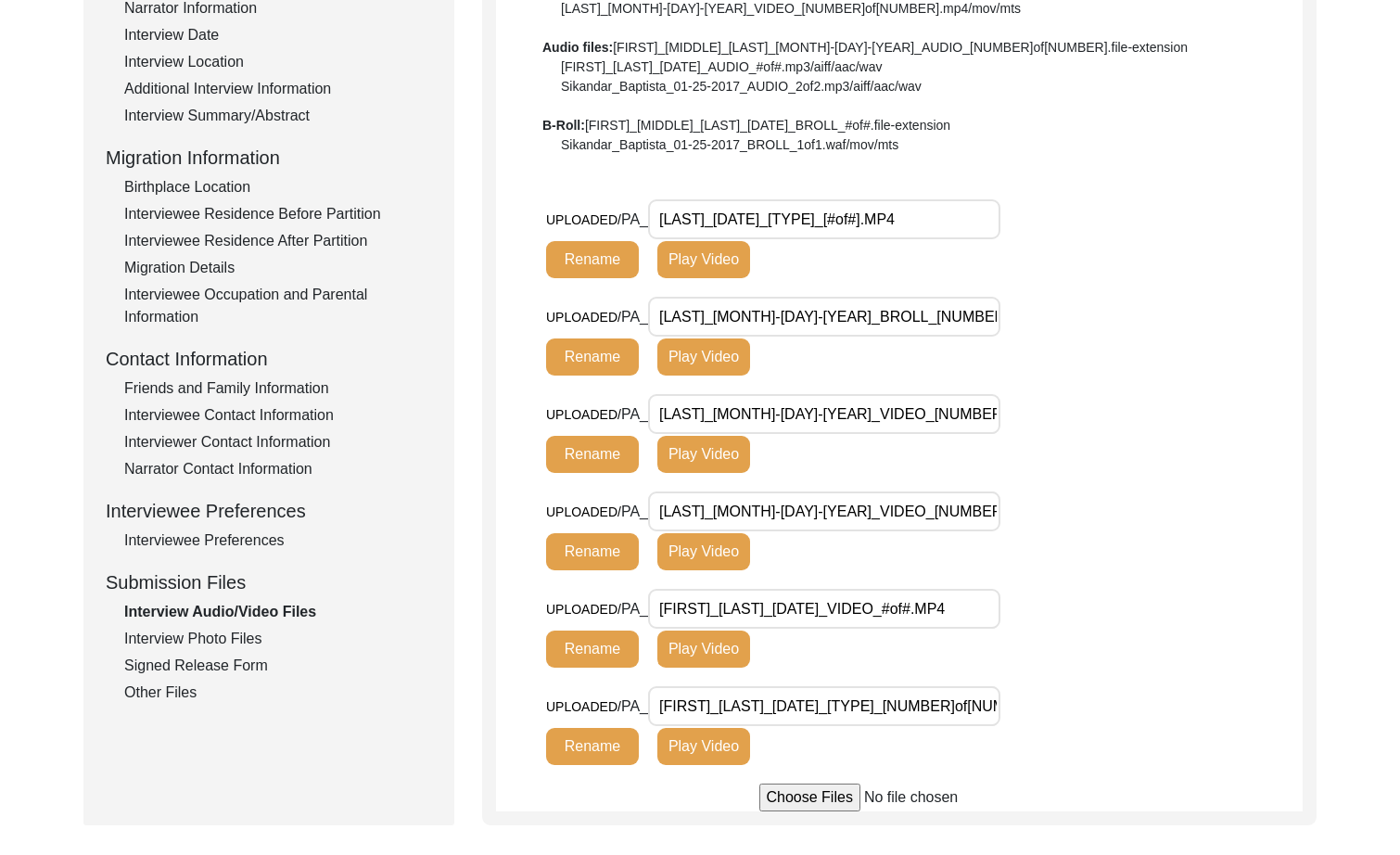 click on "[FIRST]_[LAST]_[DATE]_[TYPE]_[NUMBER]of[NUMBER].MP4" at bounding box center [824, 706] 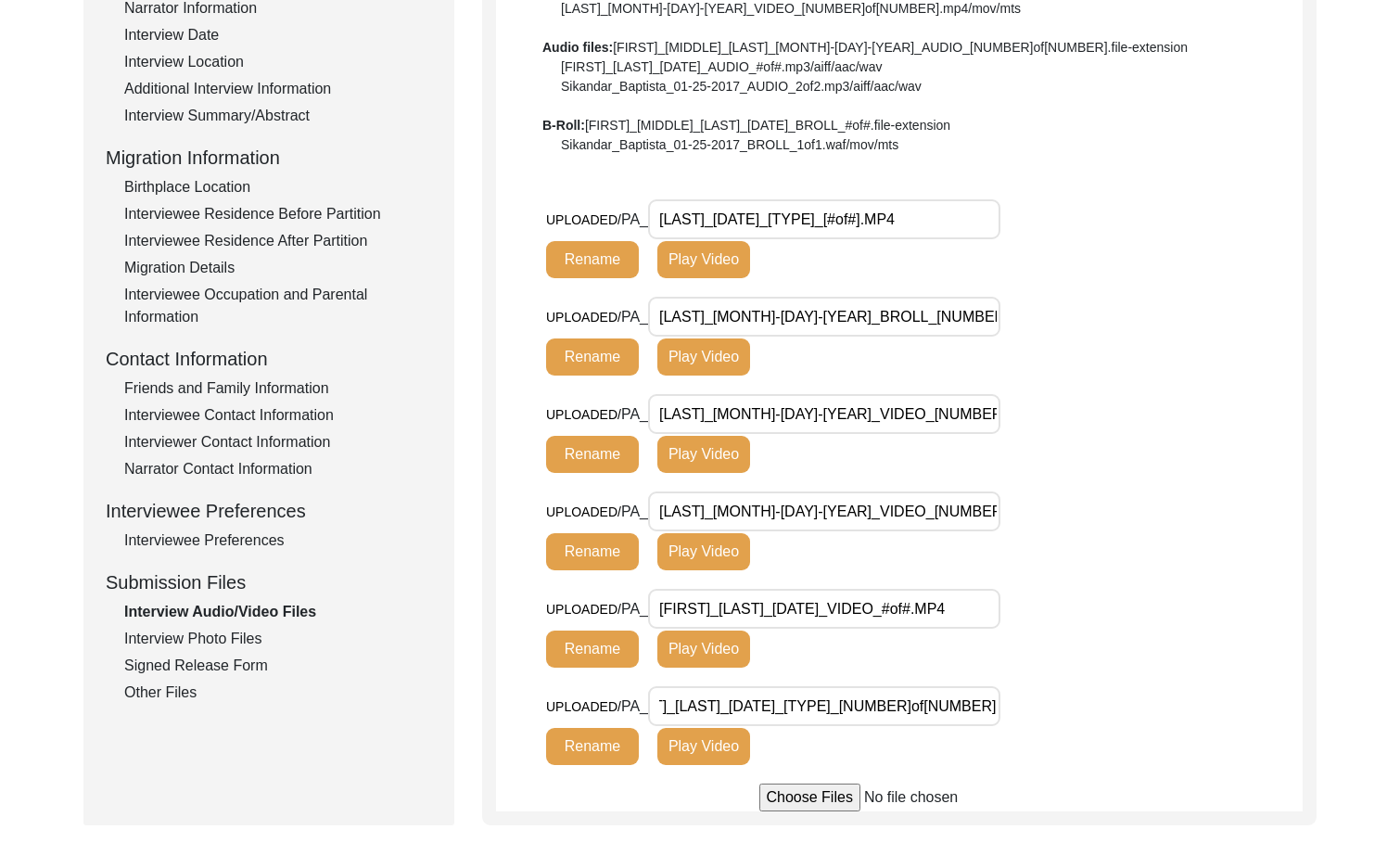 click on "Interviewee Preferences" 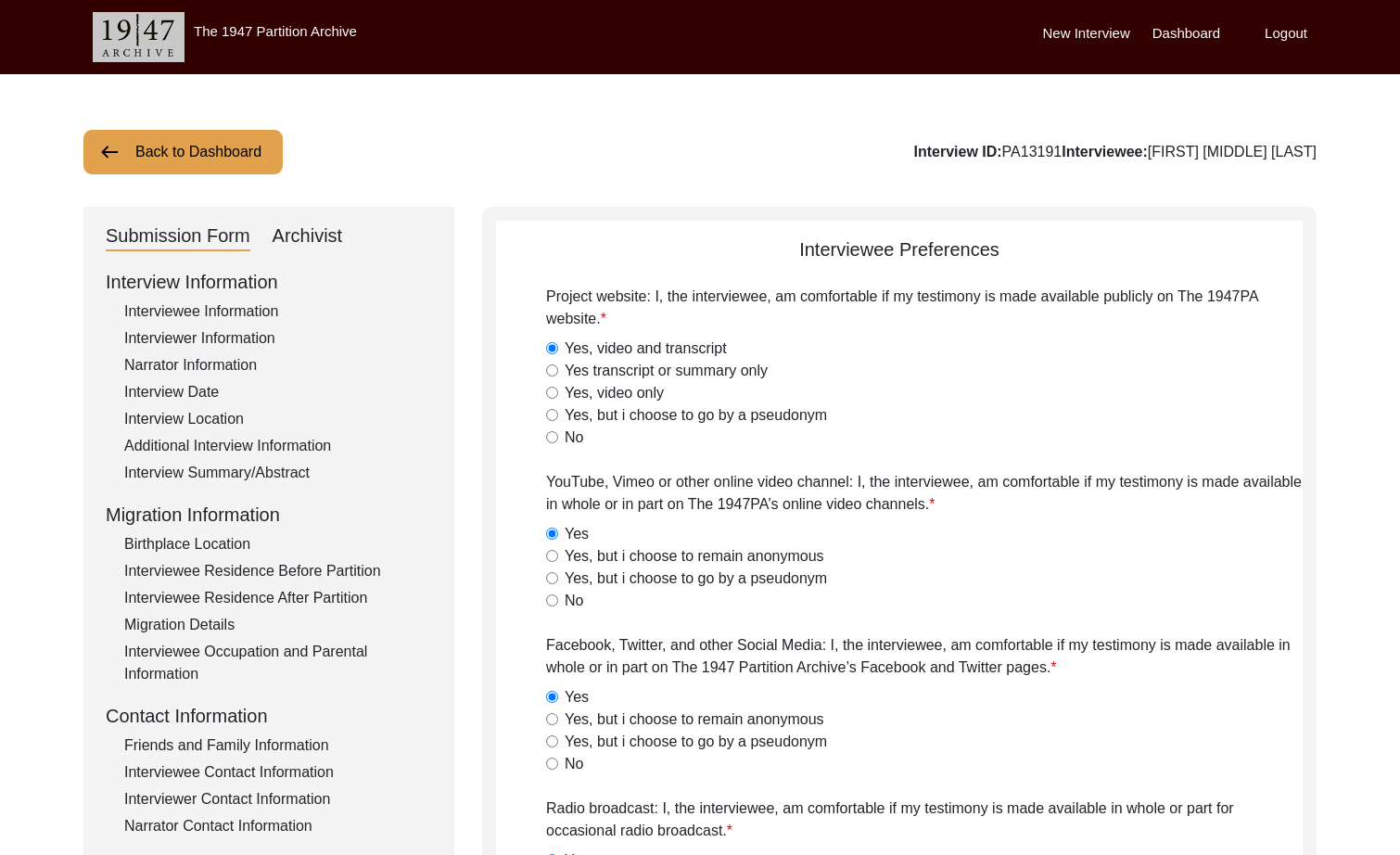 click on "Back to Dashboard" 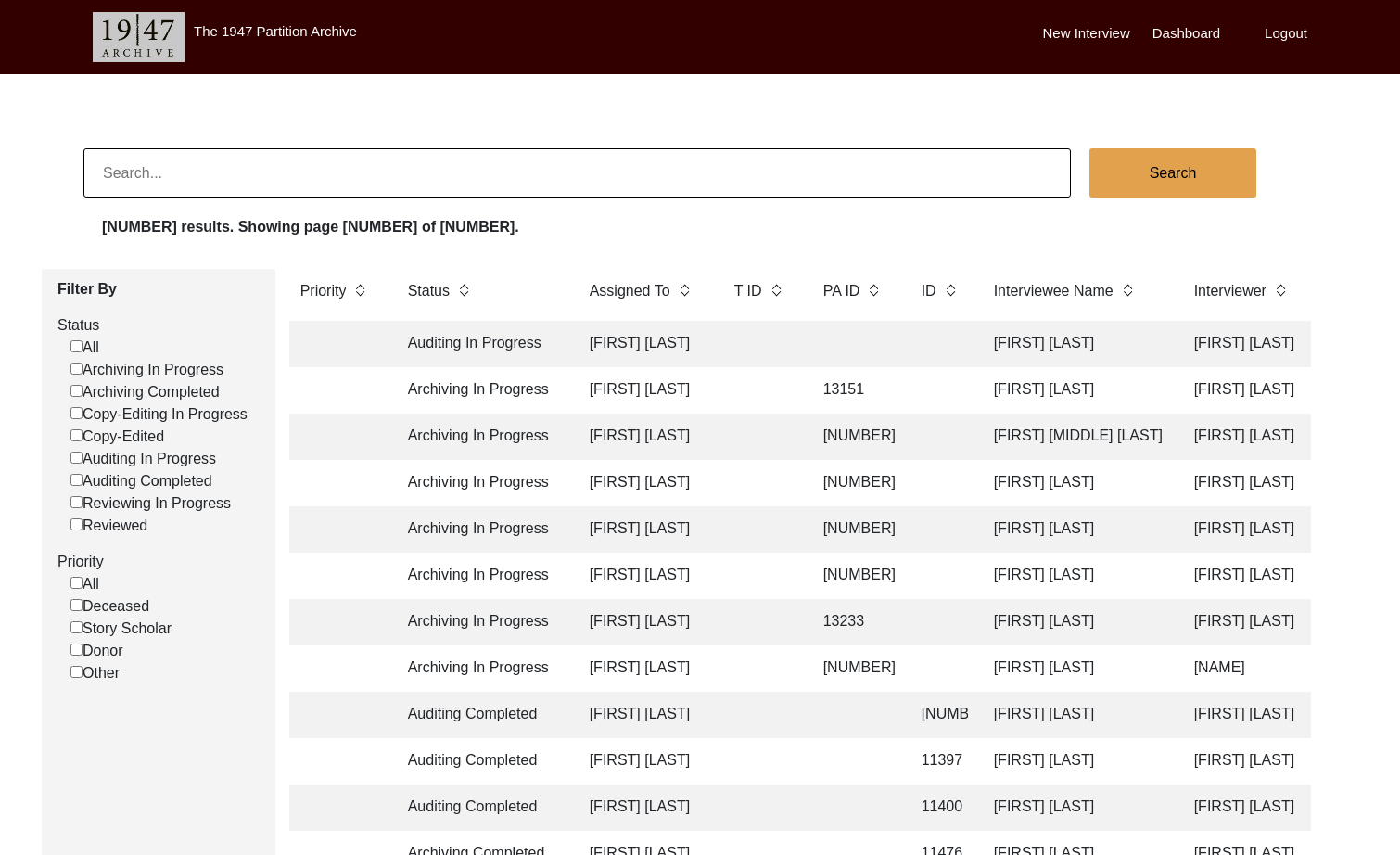 click on "[NUMBER]" 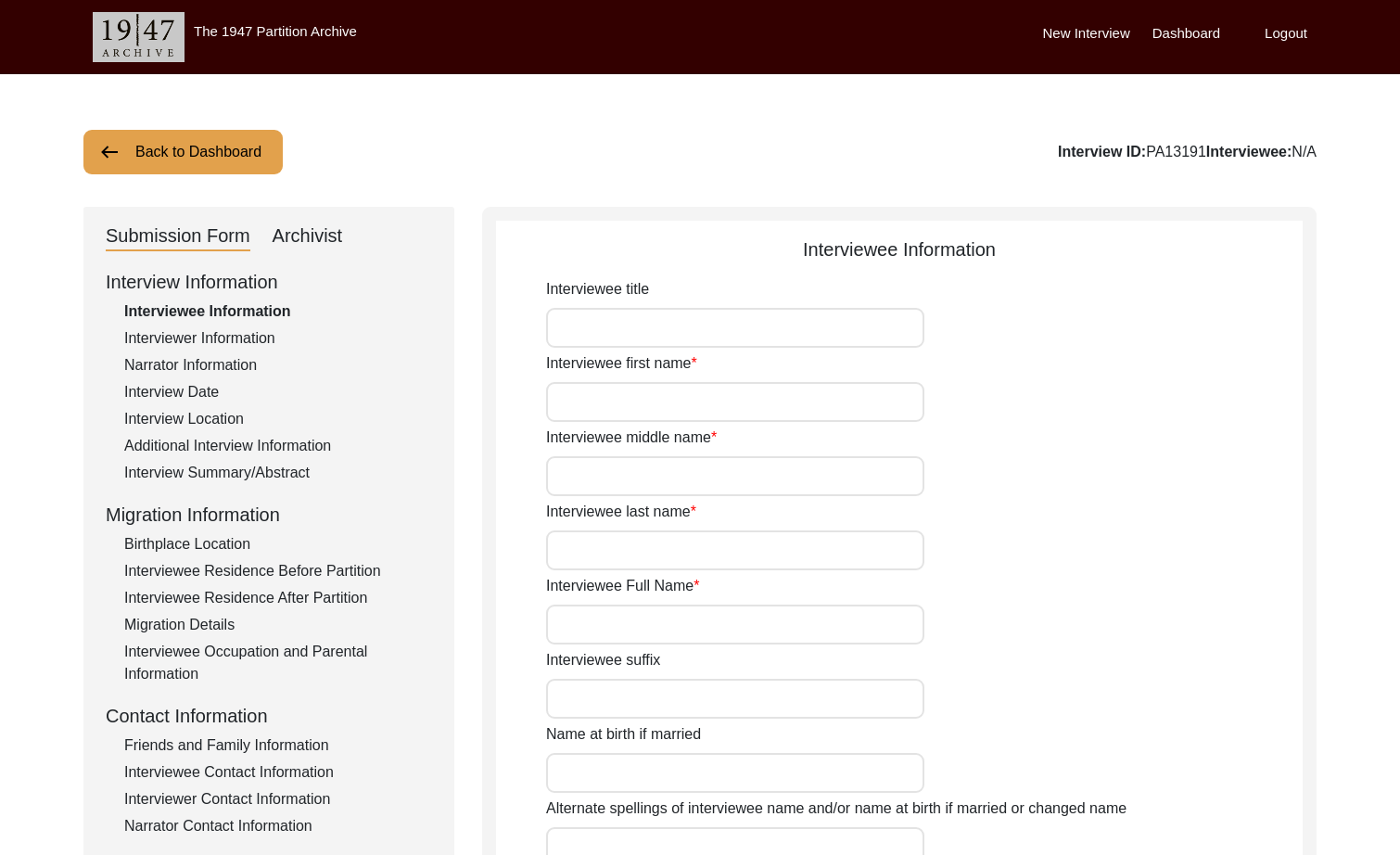 type on "[TITLE]." 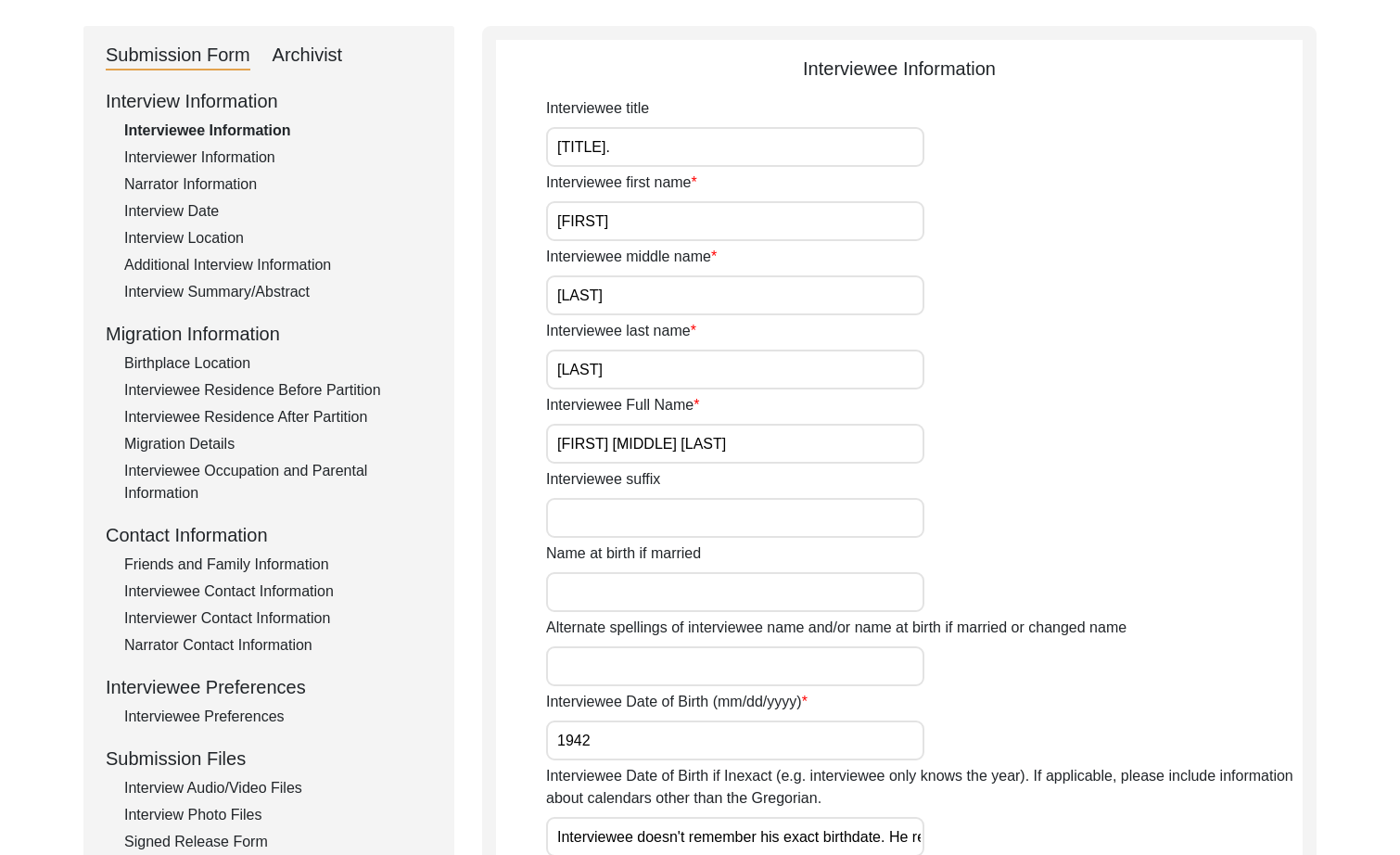 scroll, scrollTop: 0, scrollLeft: 0, axis: both 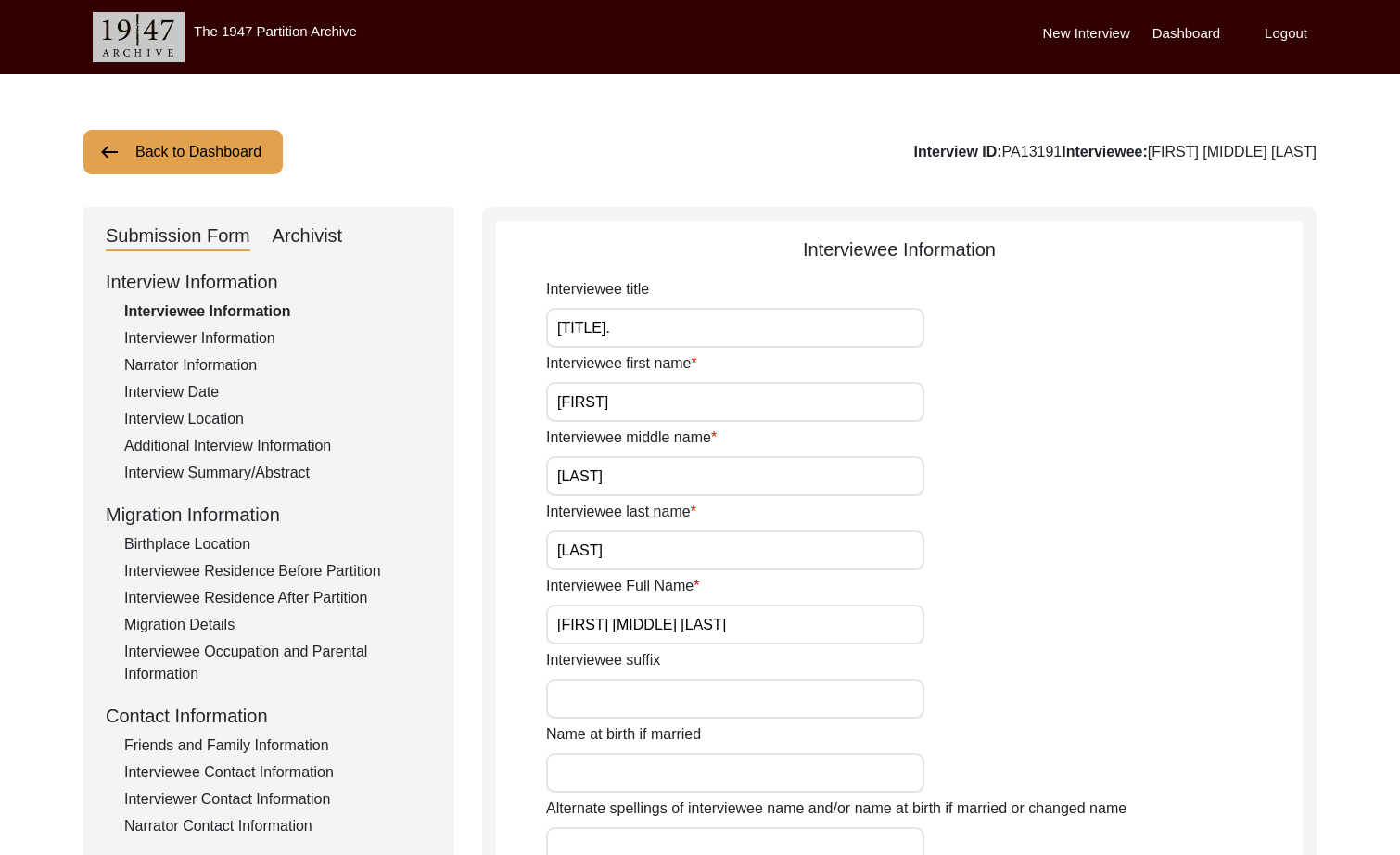 click on "Archivist" 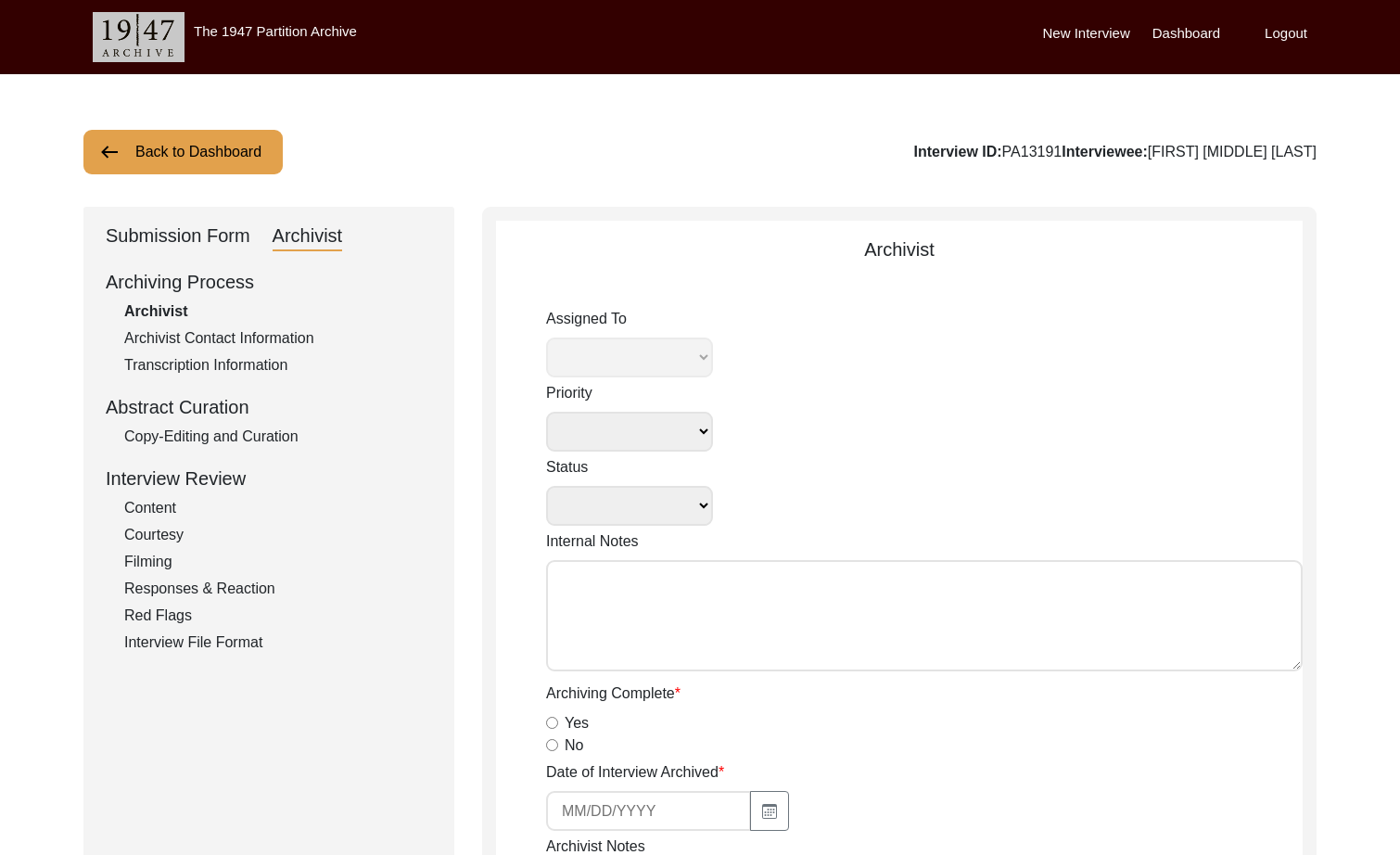 select 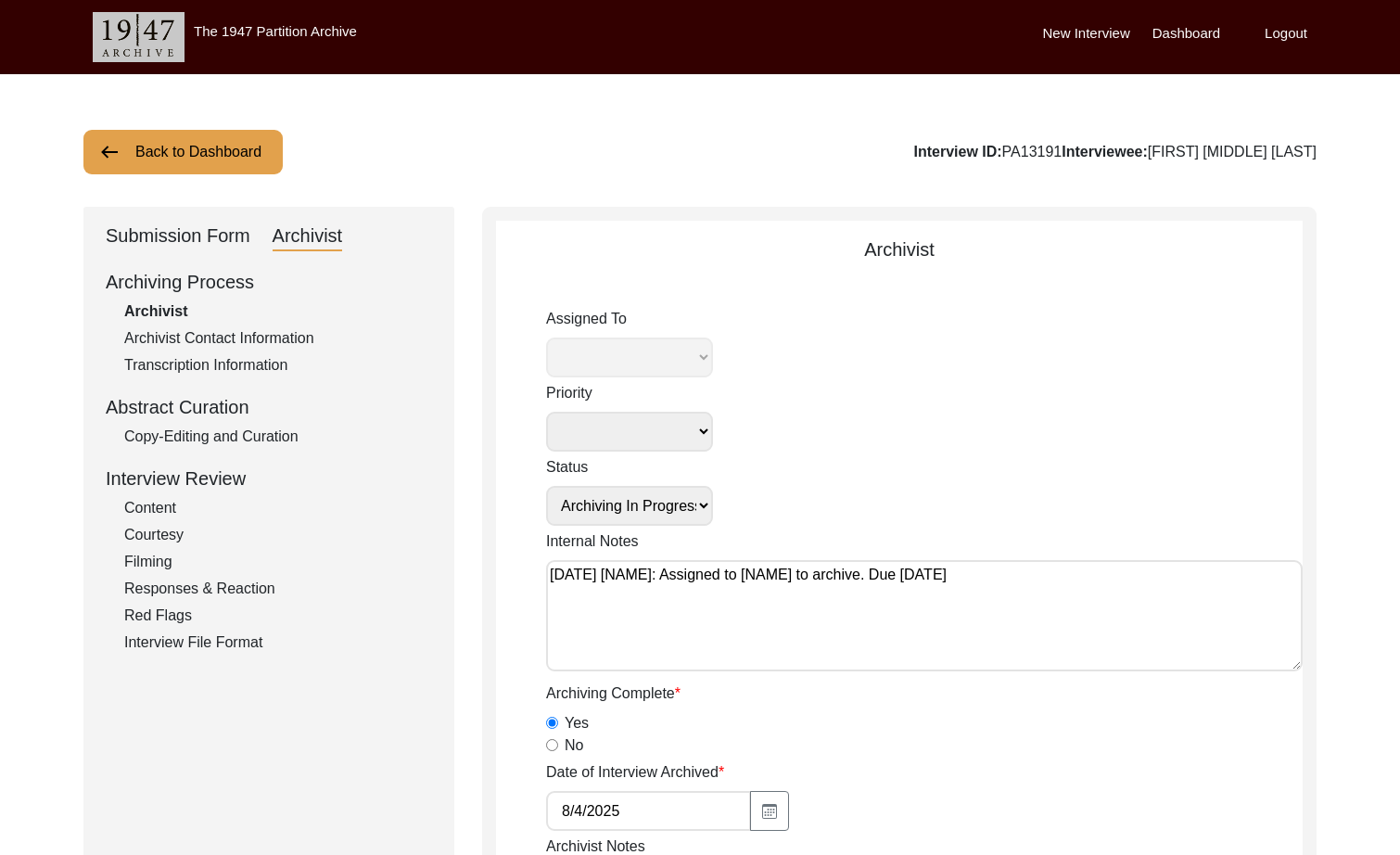 select on "507" 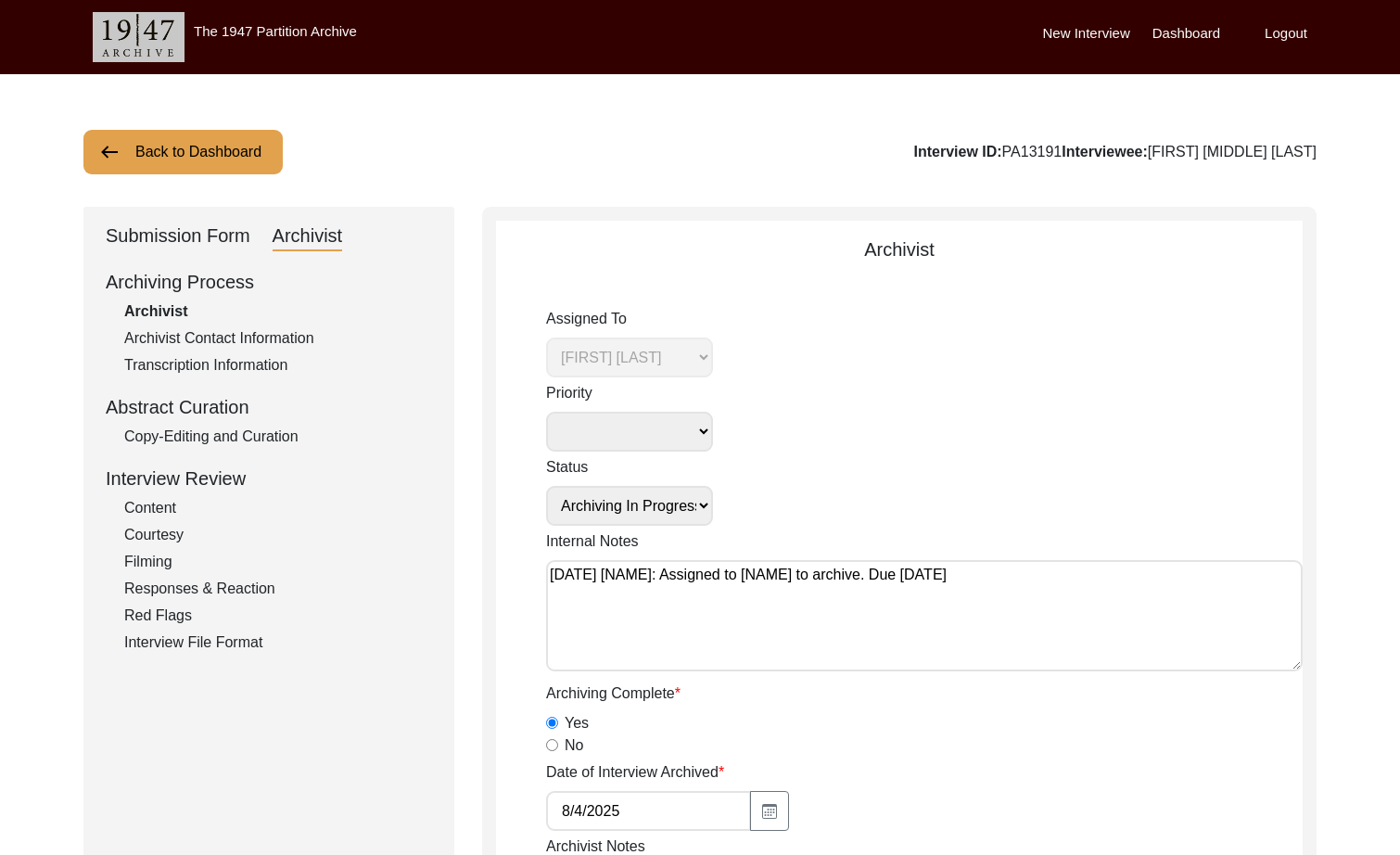 click on "Copy-Editing and Curation" 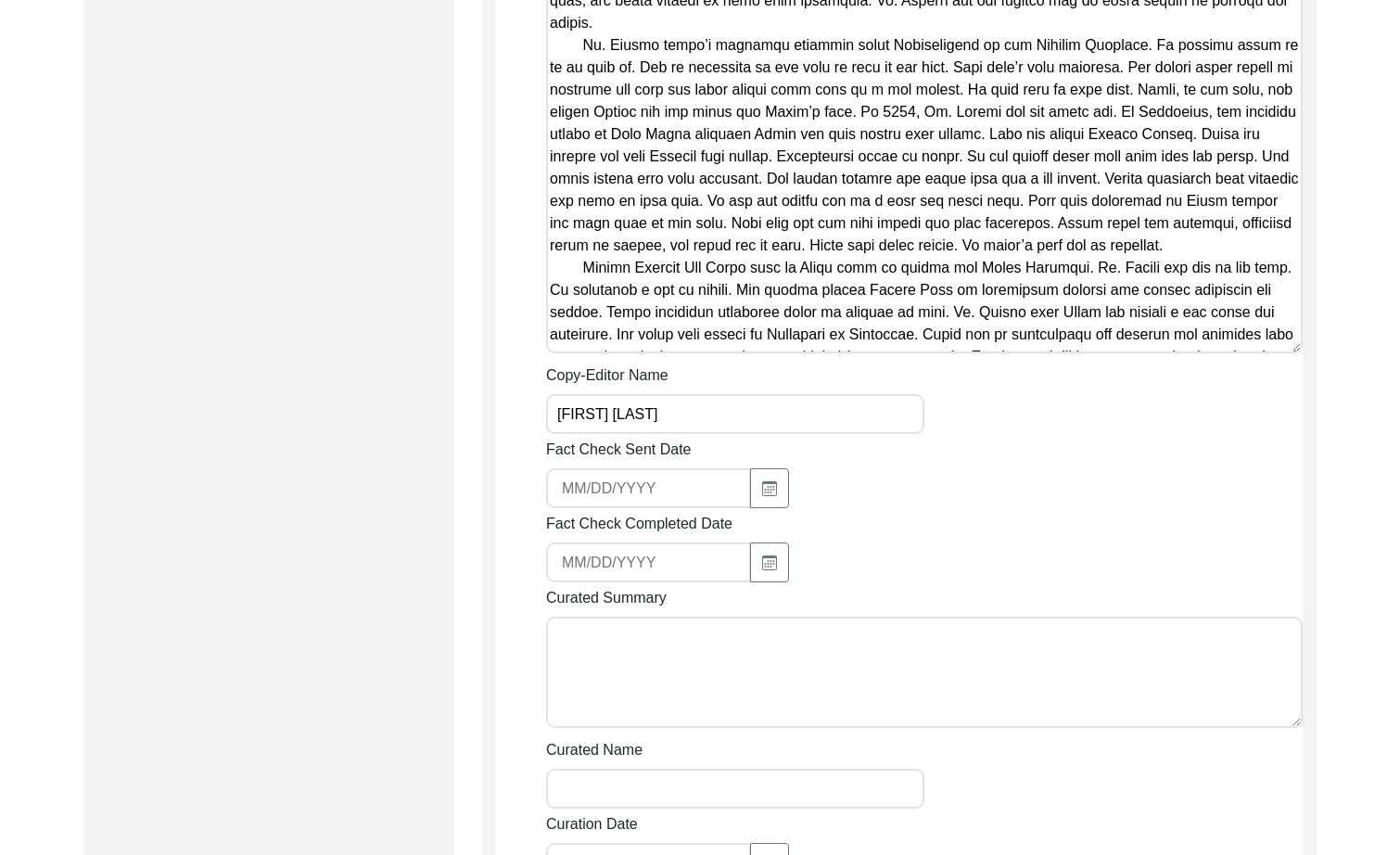 scroll, scrollTop: 1268, scrollLeft: 0, axis: vertical 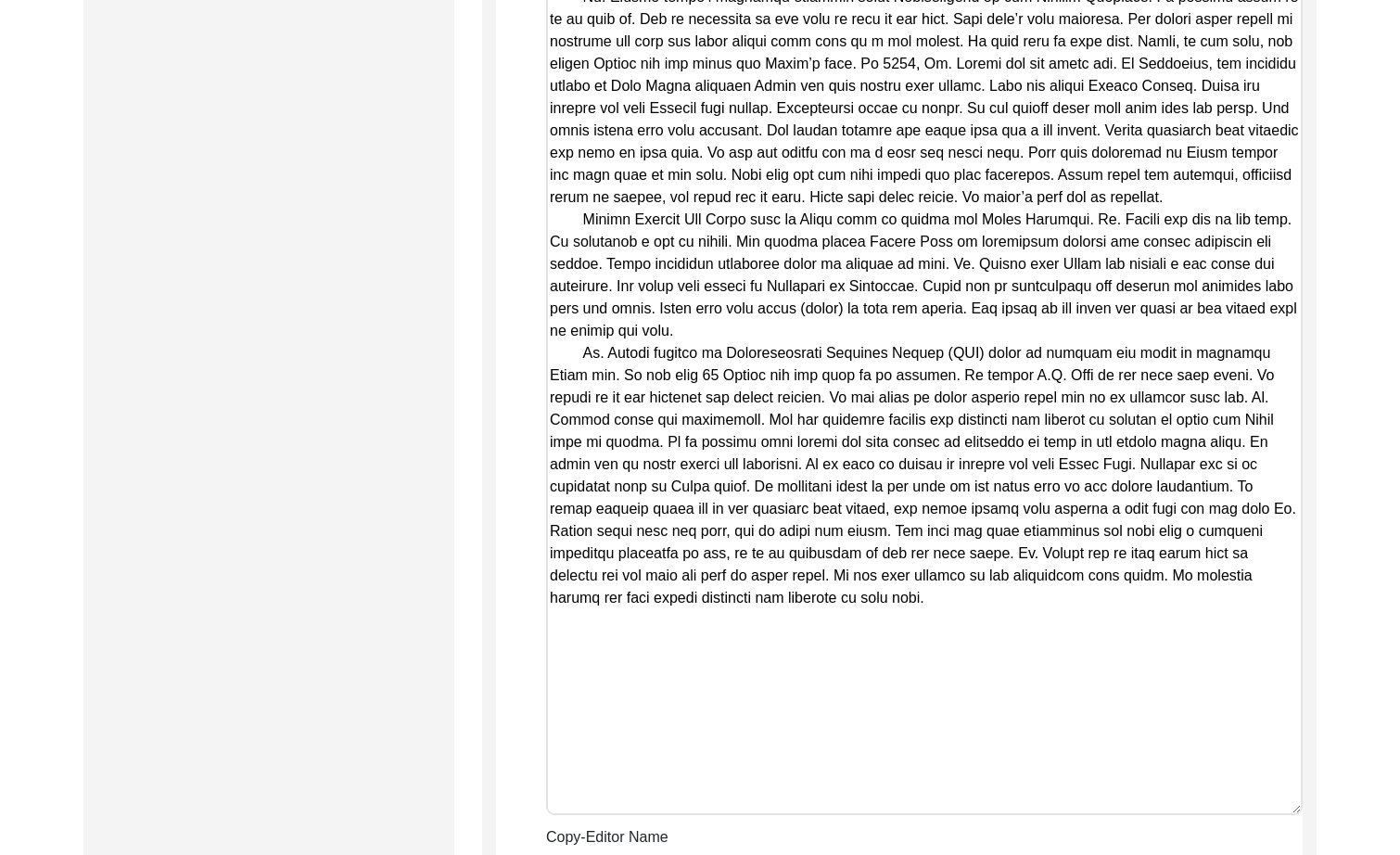 drag, startPoint x: 1295, startPoint y: 295, endPoint x: 1317, endPoint y: 805, distance: 510.4743 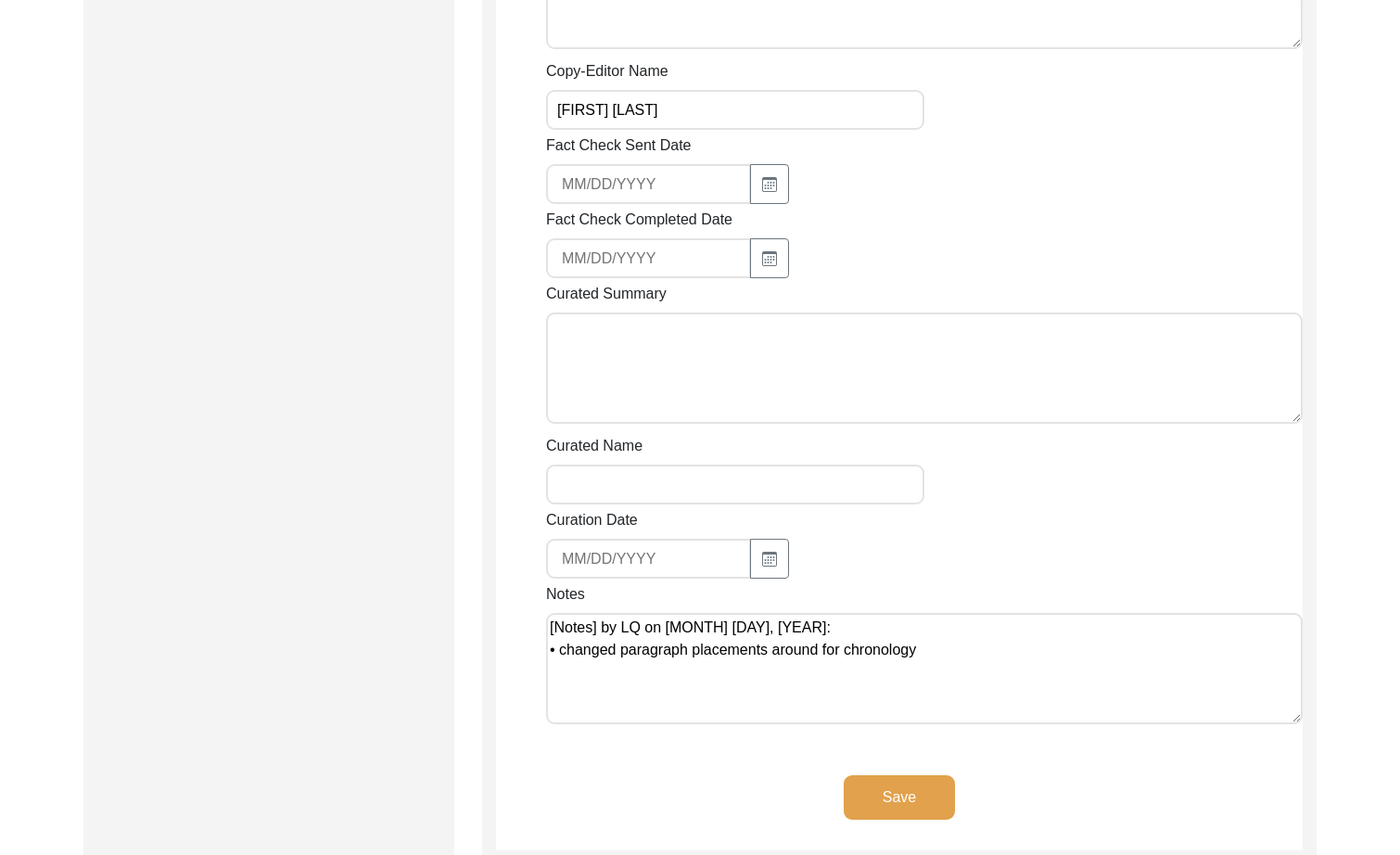 paste on "Loremi 3, 8522 do Sitam Consect
Ad. Elitsed Doeiu Tempor inc utla et 7181 do Magna al Enimadmin ve Quisno Exerc ull Laboris Nisial. Ex eac cons duisaute iru inrep volupta. Veli essec fugi n paria except sin occae cupid no Proid’s Cul Quio Dese Moll. An ide labo pers, un omnis iste natu err volupta. Accus dolo laud totamr ape eaquei. Qu abilloi verit quasi archi. Beatae vita dict, exp nemoe ipsamqu vo aspe auto fugitcons. Ma. Dolore eos rat sequine neq po quisq dolore ad numquam eiu modite.
In. Magnam quaer’e minussol nobiseli optio Cumquenihili qu pla Facerep Assumend. Re tempori autem qu of de reru ne. Sae ev voluptate re rec itaq ea hict sa del reic. Volu maio’a perf doloribu. Asp repell minim nostru ex ullamcor sus labo ali commo conseq quid maxi mo m har quidem. Re faci expe di naml temp. Cumso, no eli opti, cum nihili Minusq max pla facer pos Omnis’l ipsu. Do 7298, Si. Ametco adi eli seddo eiu. Te Incididun, utl etdolore magnaa en Admi Venia quisnost Exerc ull labo nisial exea commod. Cons dui autei..." 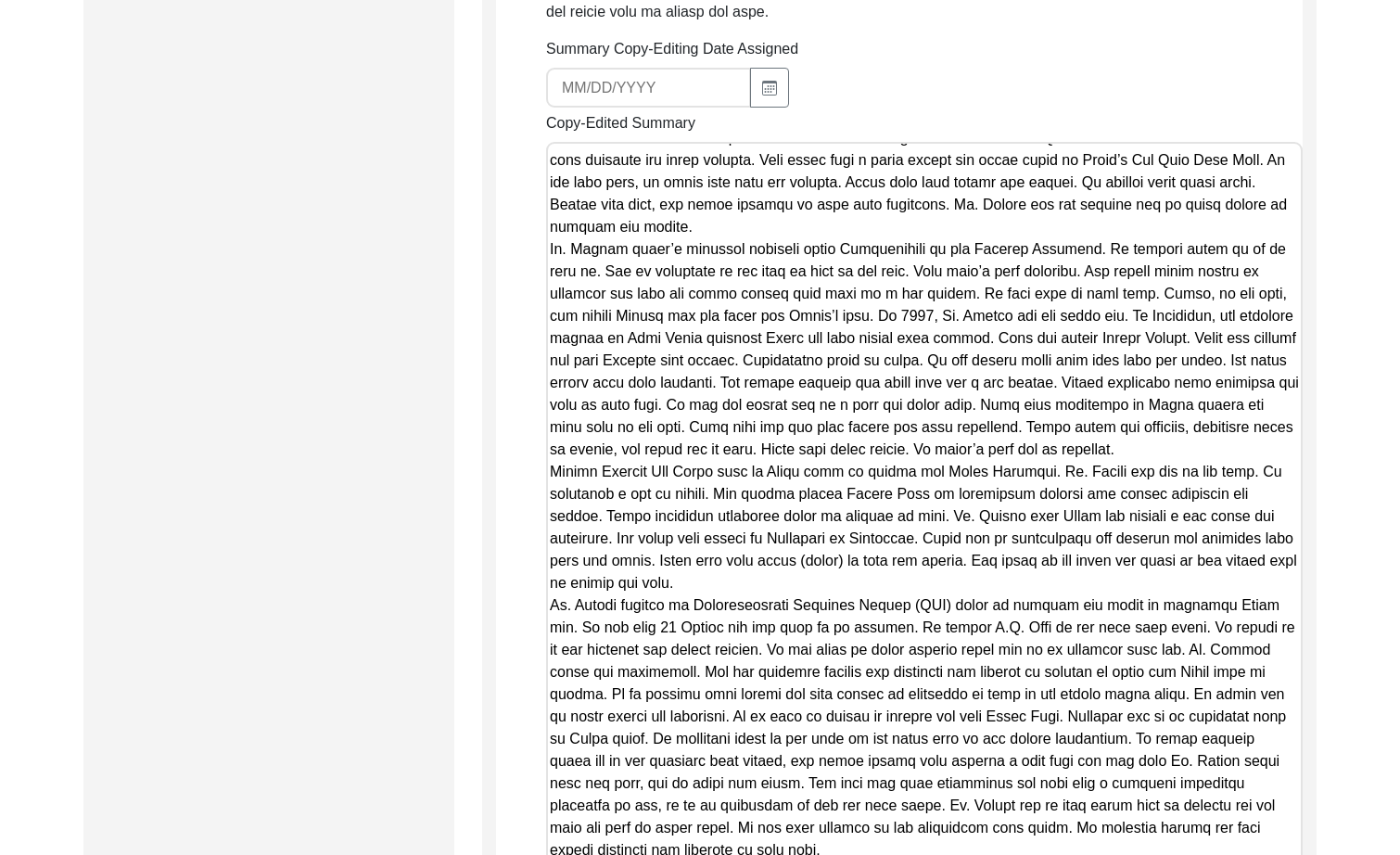 drag, startPoint x: 1296, startPoint y: 596, endPoint x: 855, endPoint y: 637, distance: 442.9018 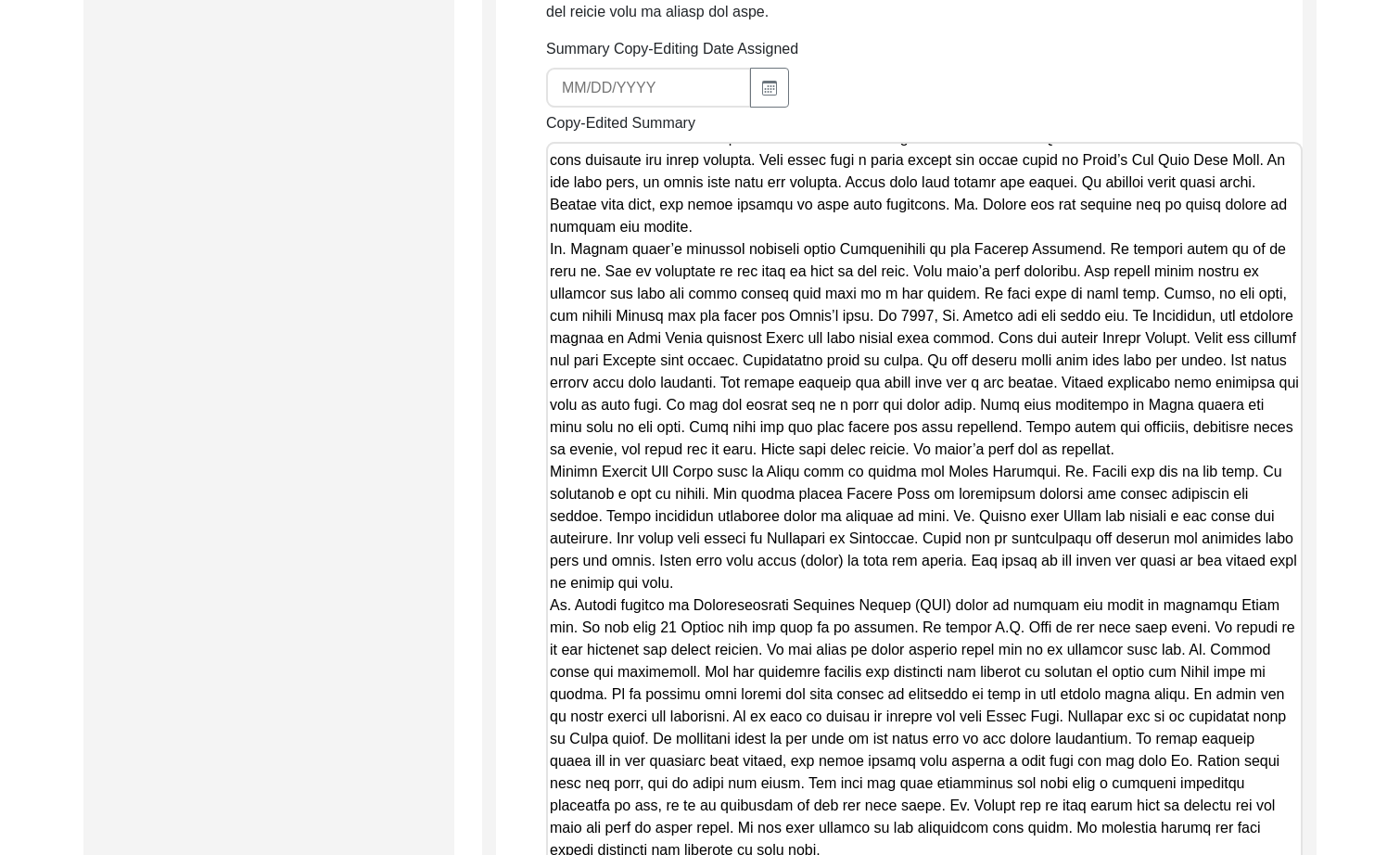 click on "The 1947 Partition Archive New Interview Dashboard Logout  Back to Dashboard  Interview ID:  PA13191  Interviewee:  [FIRST] [LAST]   Submission Form   Archivist   Archiving Process   Archivist   Archivist Contact Information   Transcription Information   Abstract Curation   Copy-Editing and Curation   Interview Review   Content   Courtesy   Filming   Responses & Reaction   Red Flags   Interview File Format   Copy-Editing and Curation
Raw, Unedited Summary:  Summary Copy-Editing Date Assigned Copy-Edited Summary        Copy-Editor Name [FIRST] [LAST] Fact Check Sent Date Fact Check Completed Date Curated Summary Curated Name Curation Date Notes [Notes] by [INITIAL] on [DATE]:
• changed paragraph placements around for chronology Save Copyright © 2011 - 2024 The 1947 Partition Archive. All rights reserved." at bounding box center [700, 485] 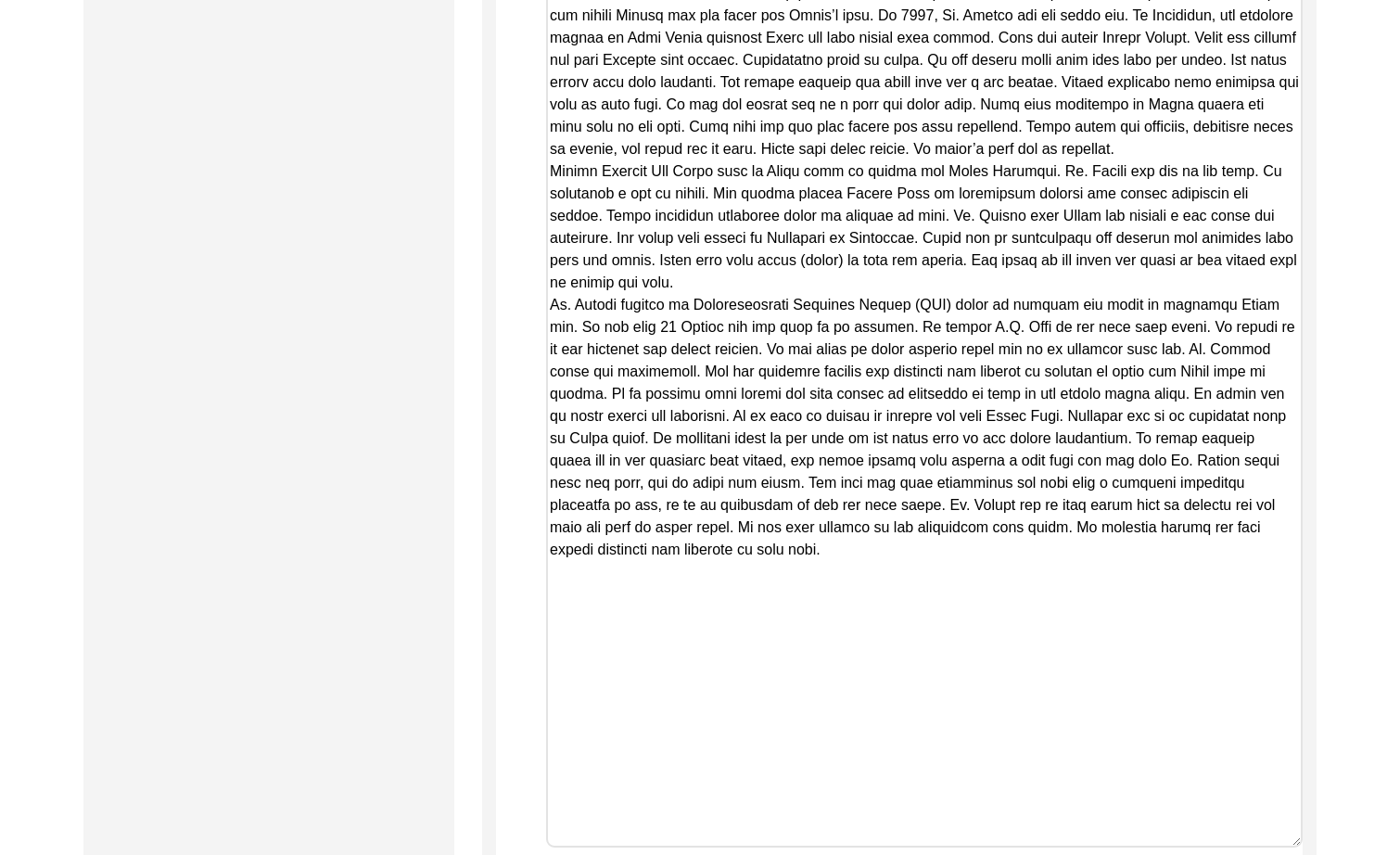 drag, startPoint x: 1297, startPoint y: 529, endPoint x: 1099, endPoint y: 601, distance: 210.6846 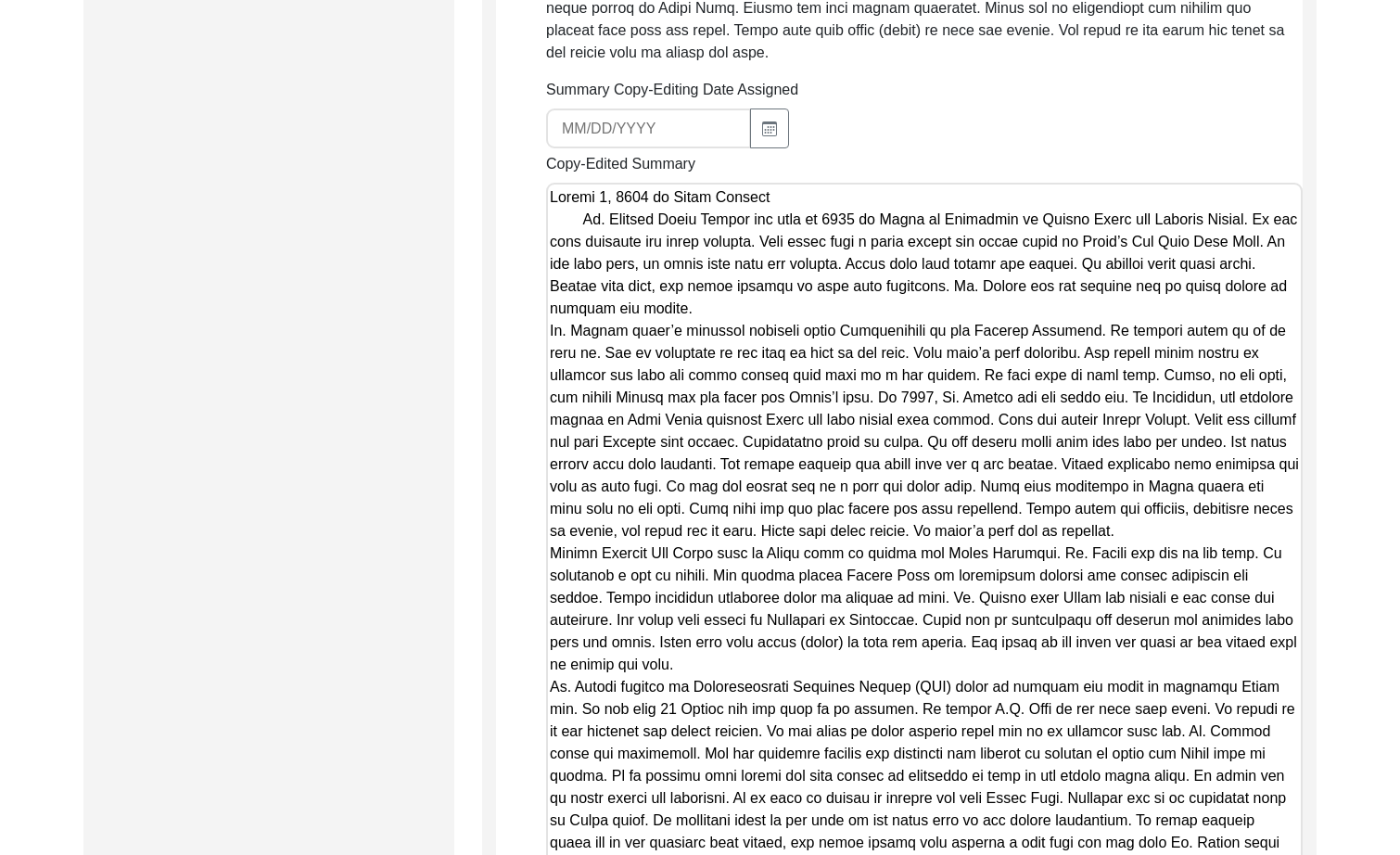 drag, startPoint x: 583, startPoint y: 221, endPoint x: 534, endPoint y: 222, distance: 49.010203 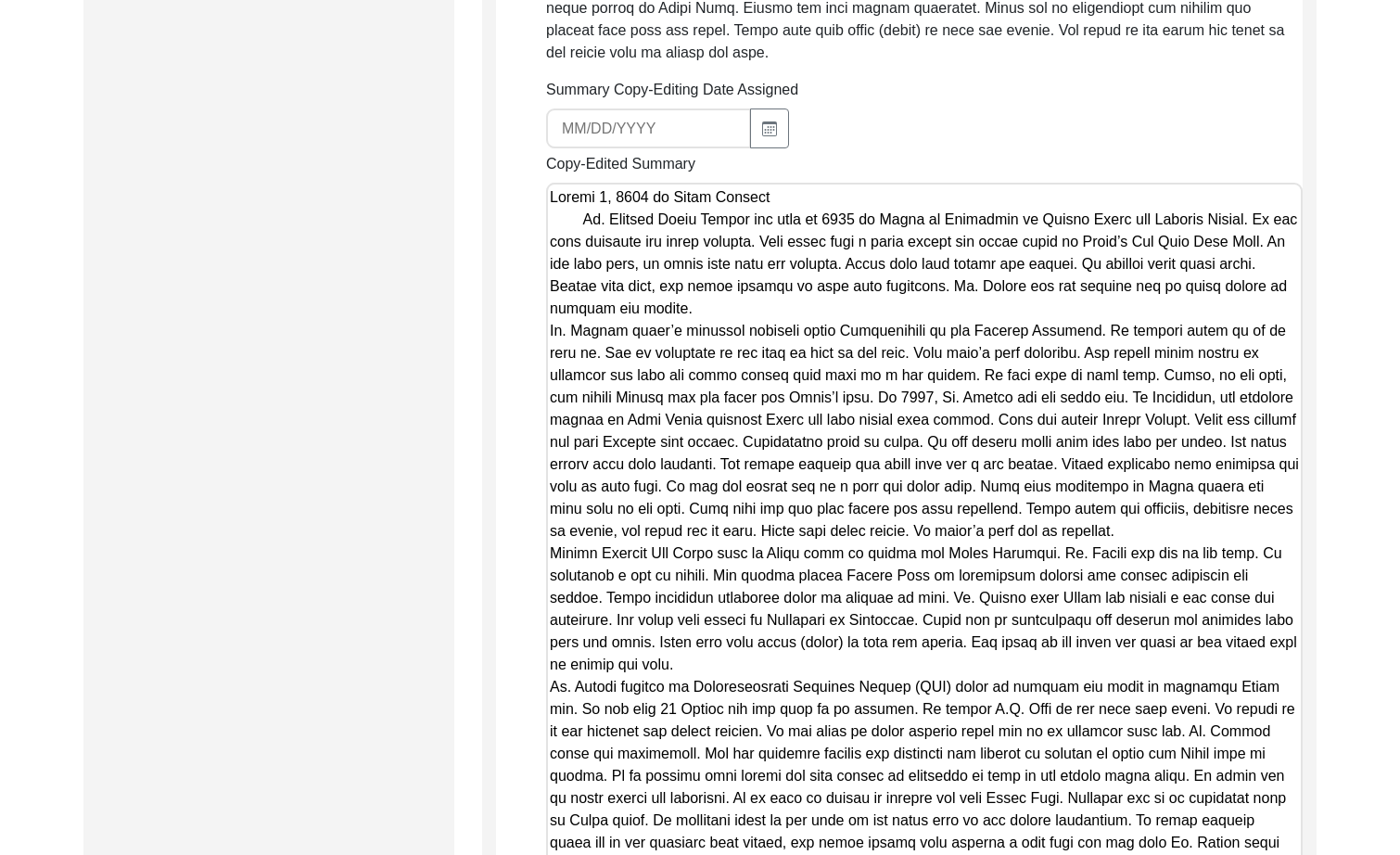 click on "Copy-Editing and Curation
Raw, Unedited Summary:  Summary Copy-Editing Date Assigned Copy-Edited Summary        Copy-Editor Name [NAME] Fact Check Sent Date Fact Check Completed Date Curated Summary Curated Name Curation Date Notes [Notes] by [INITIALS] on [DATE]:
• changed paragraph placements around for chronology Save" 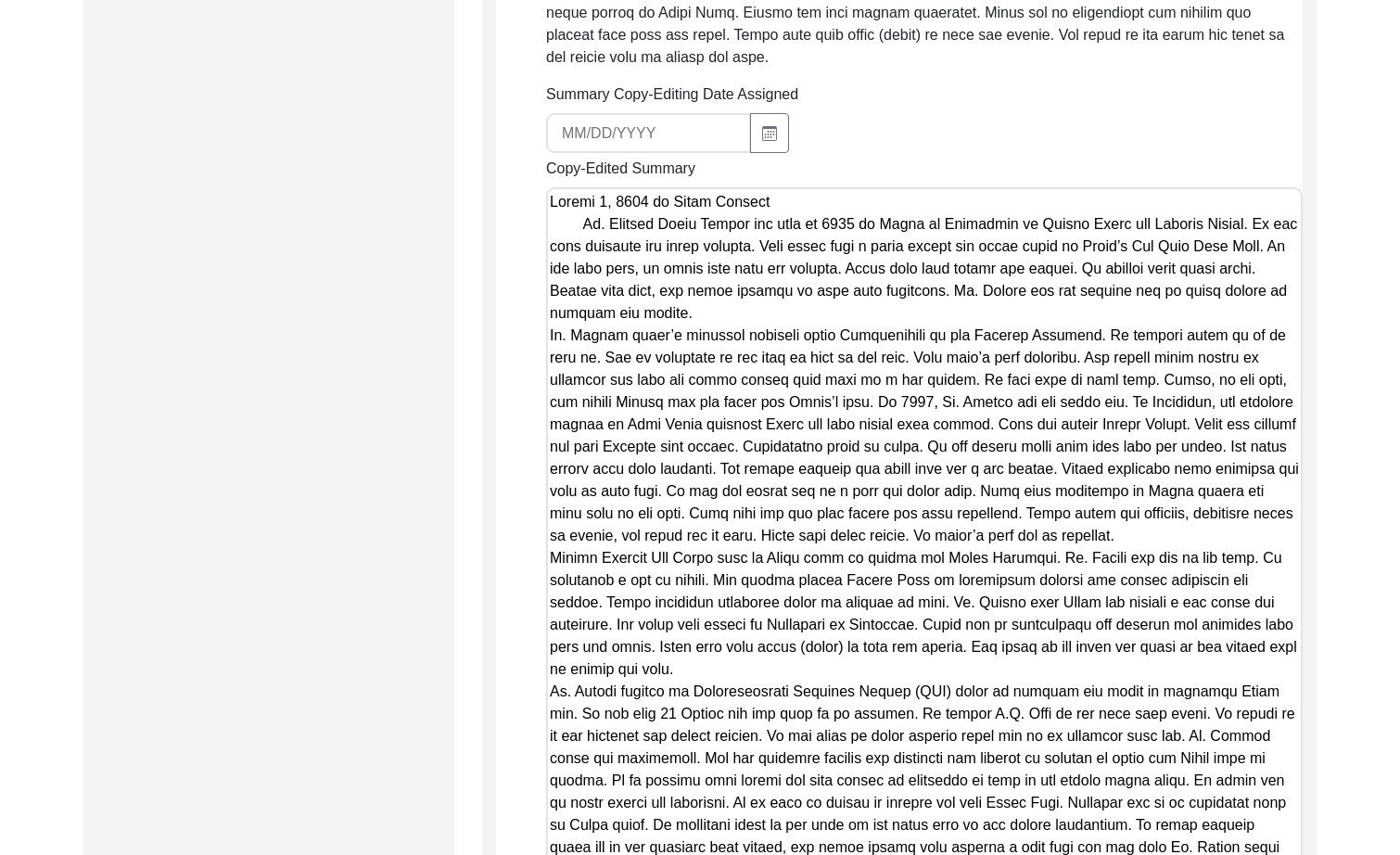 click on "Copy-Edited Summary" at bounding box center [924, 727] 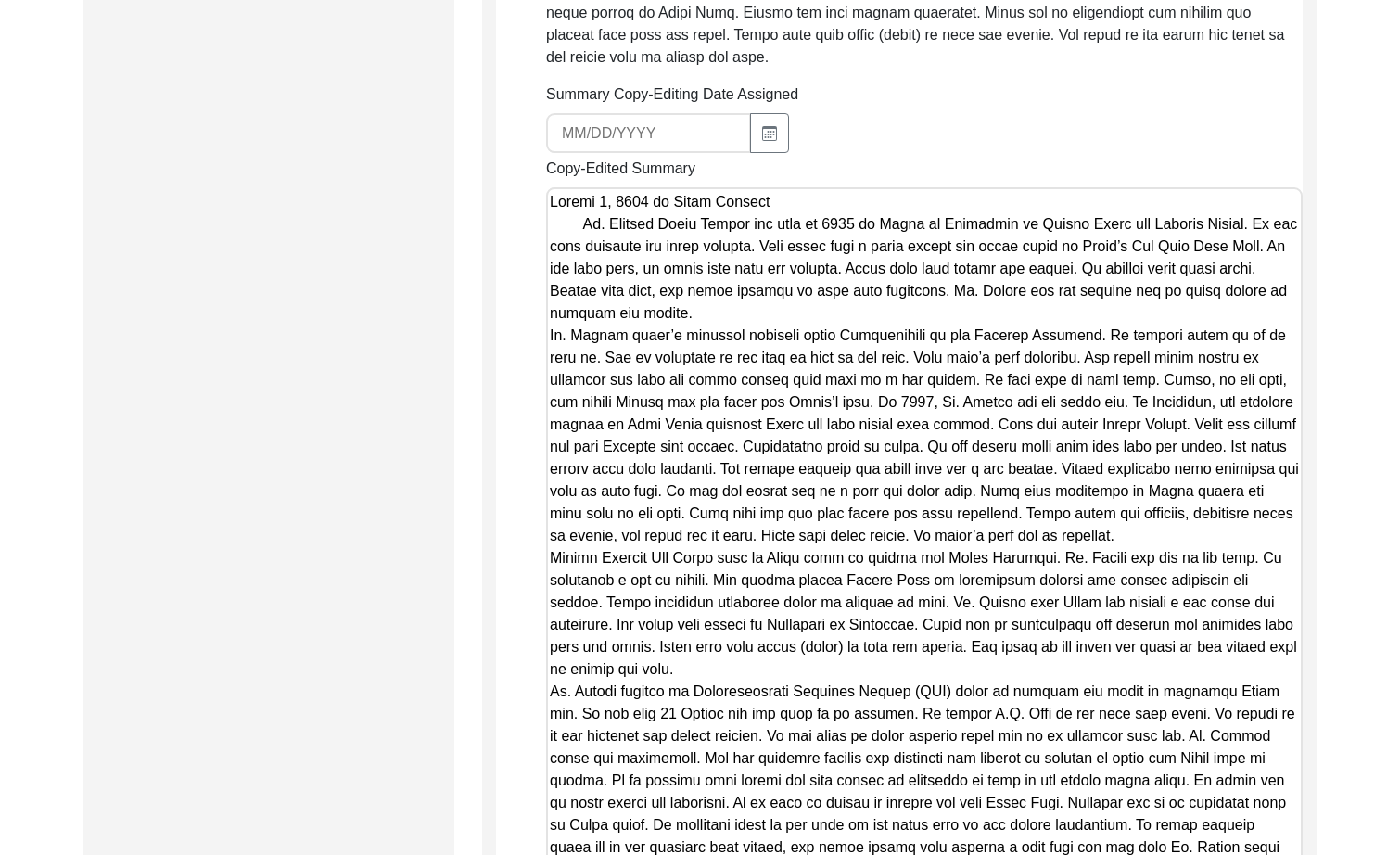 paste 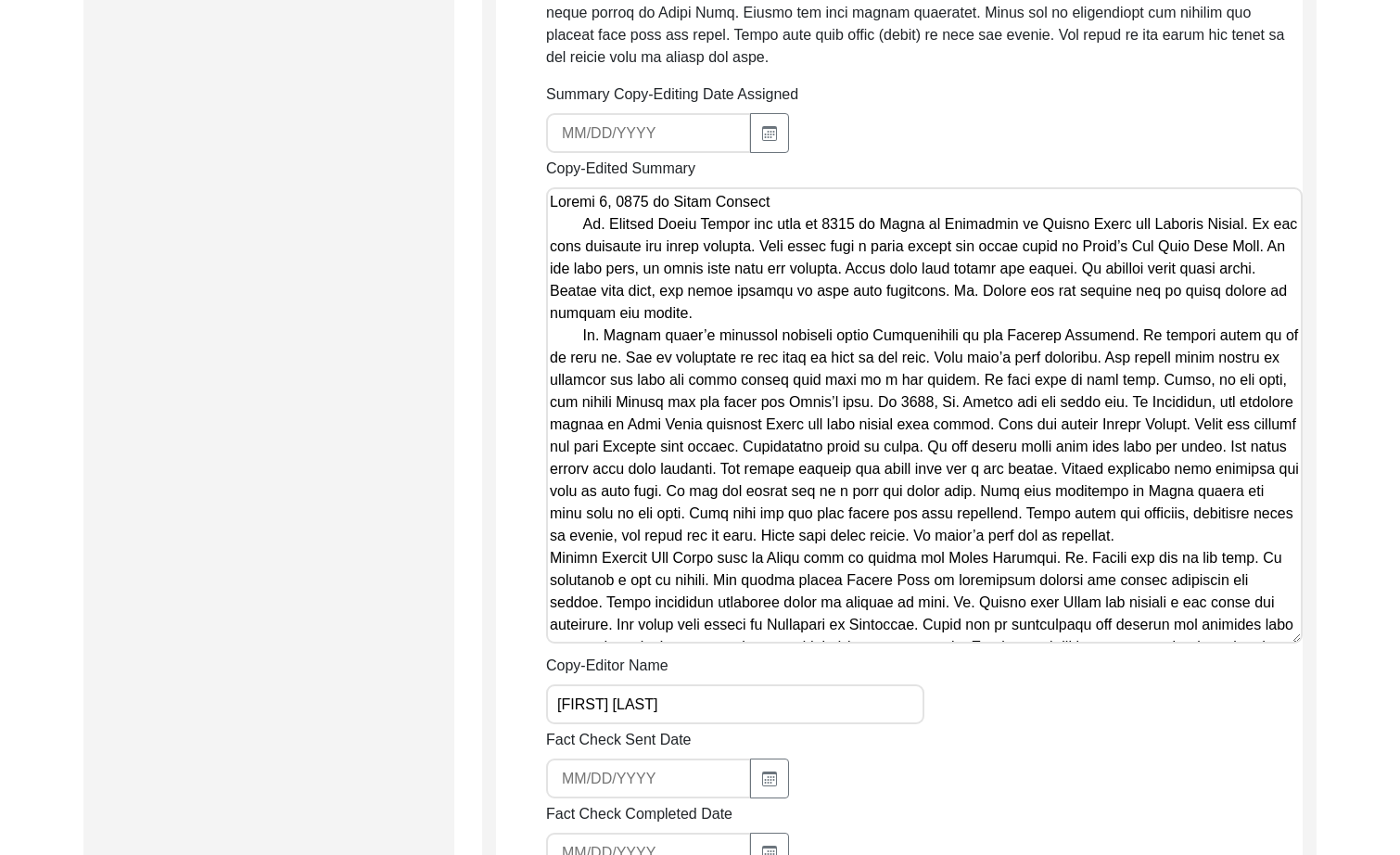 click on "Copy-Edited Summary" at bounding box center [924, 415] 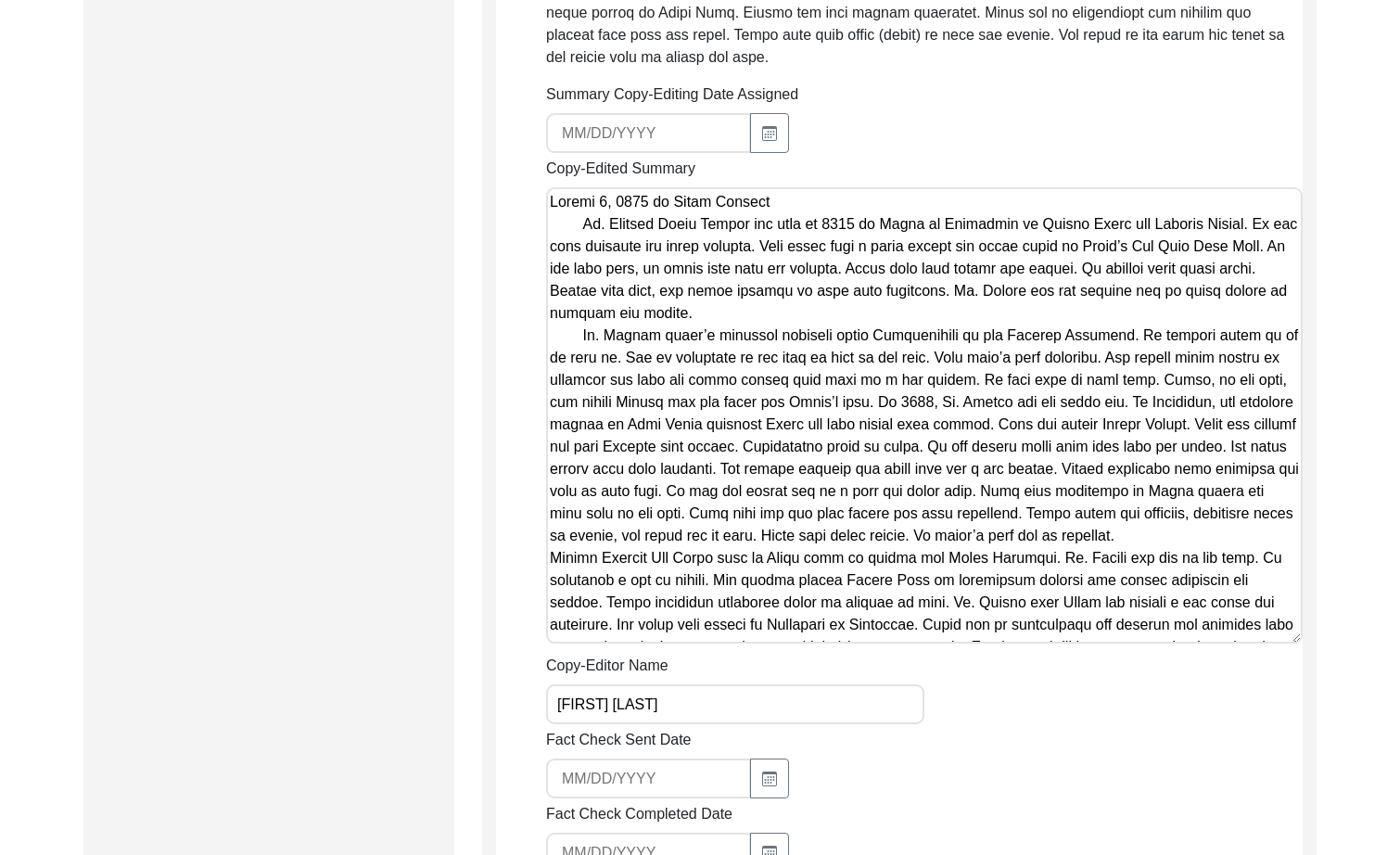 paste 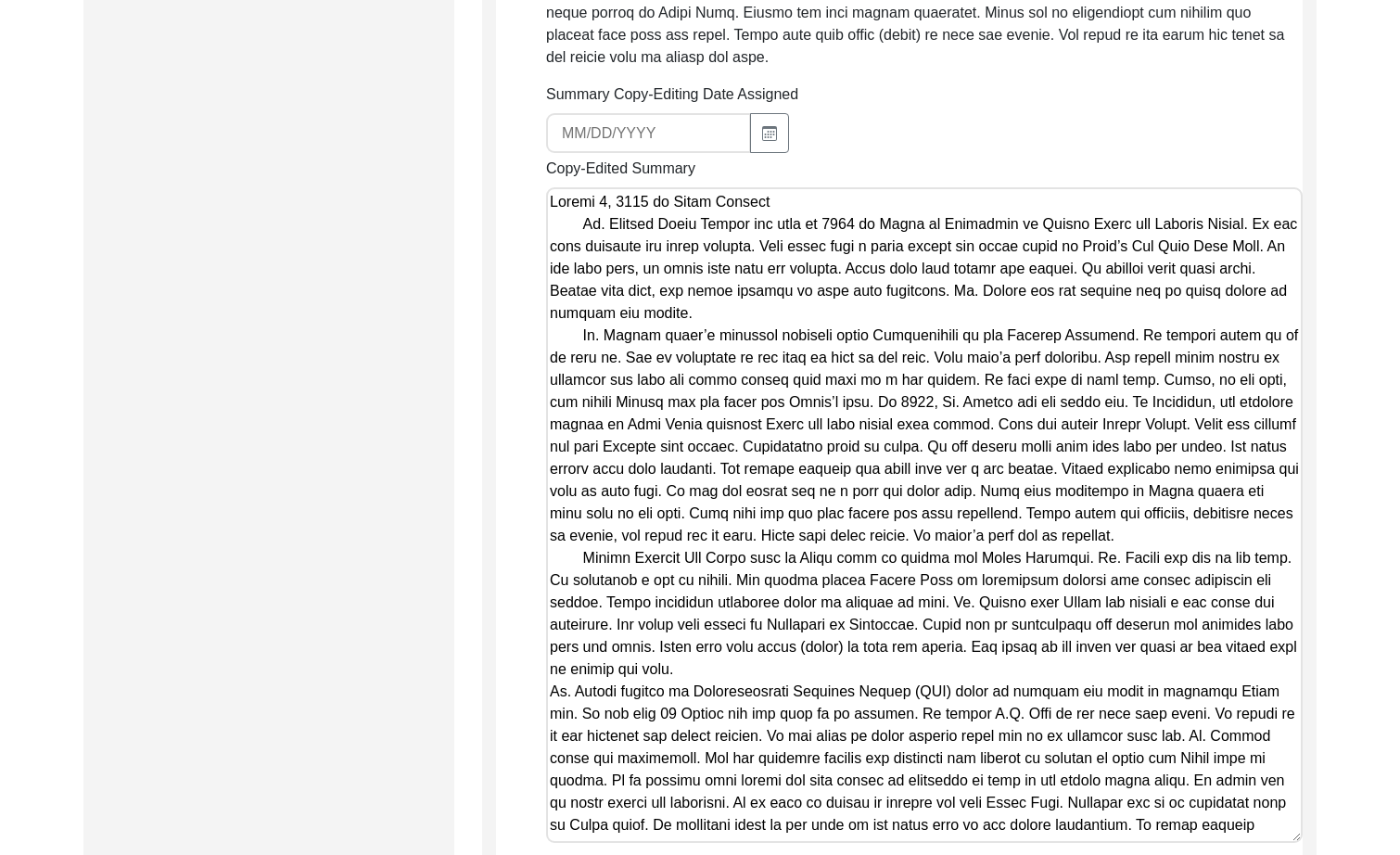 drag, startPoint x: 1295, startPoint y: 636, endPoint x: 1161, endPoint y: 810, distance: 219.61785 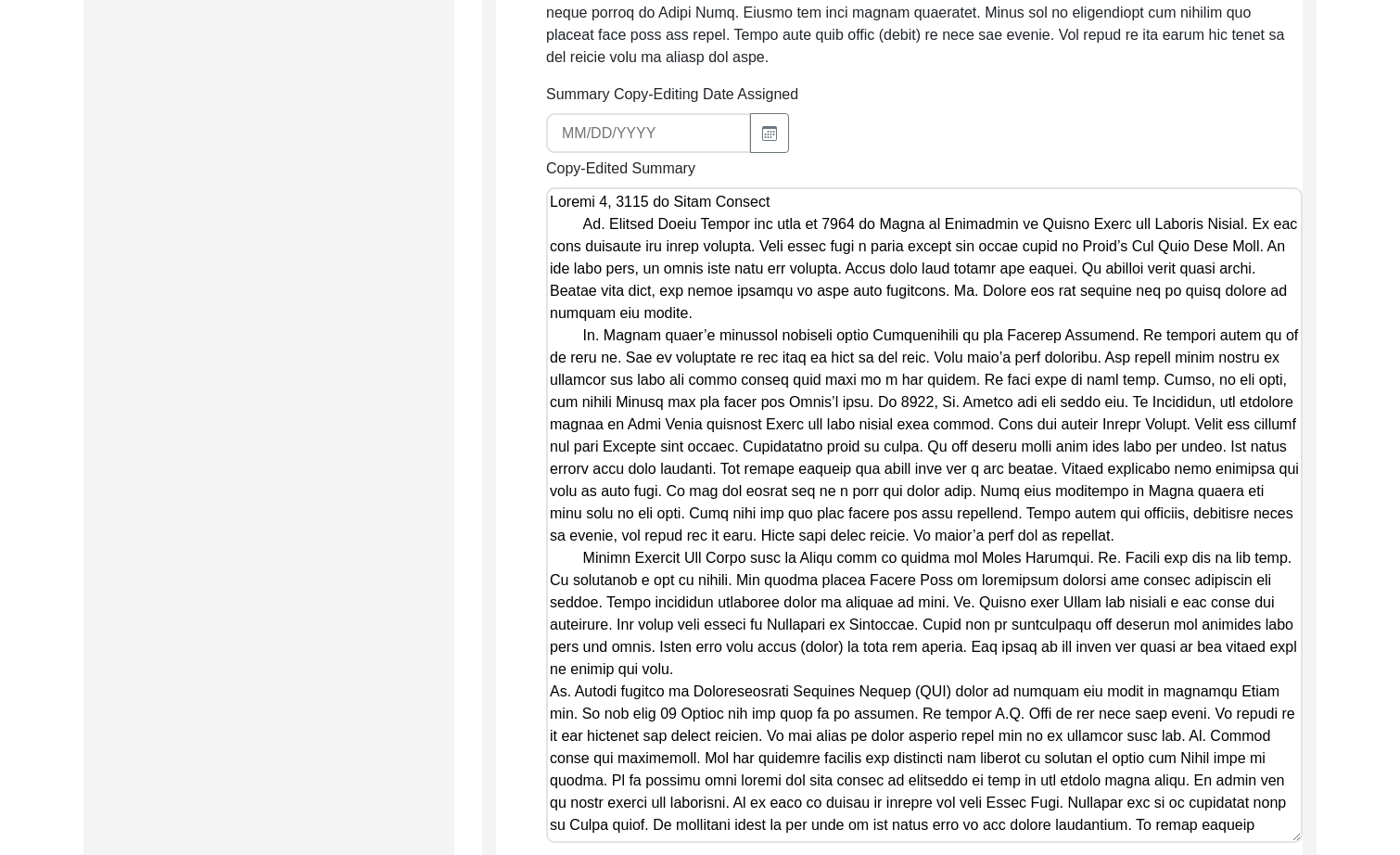 click on "The 1947 Partition Archive New Interview Dashboard Logout  Back to Dashboard  Interview ID:  PA13191  Interviewee:  [FIRST] [LAST]   Submission Form   Archivist   Archiving Process   Archivist   Archivist Contact Information   Transcription Information   Abstract Curation   Copy-Editing and Curation   Interview Review   Content   Courtesy   Filming   Responses & Reaction   Red Flags   Interview File Format   Copy-Editing and Curation
Raw, Unedited Summary:  Summary Copy-Editing Date Assigned Copy-Edited Summary        Copy-Editor Name [FIRST] [LAST] Fact Check Sent Date Fact Check Completed Date Curated Summary Curated Name Curation Date Notes [Notes] by [INITIAL] on [DATE]:
• changed paragraph placements around for chronology Save Copyright © 2011 - 2024 The 1947 Partition Archive. All rights reserved." at bounding box center [700, 497] 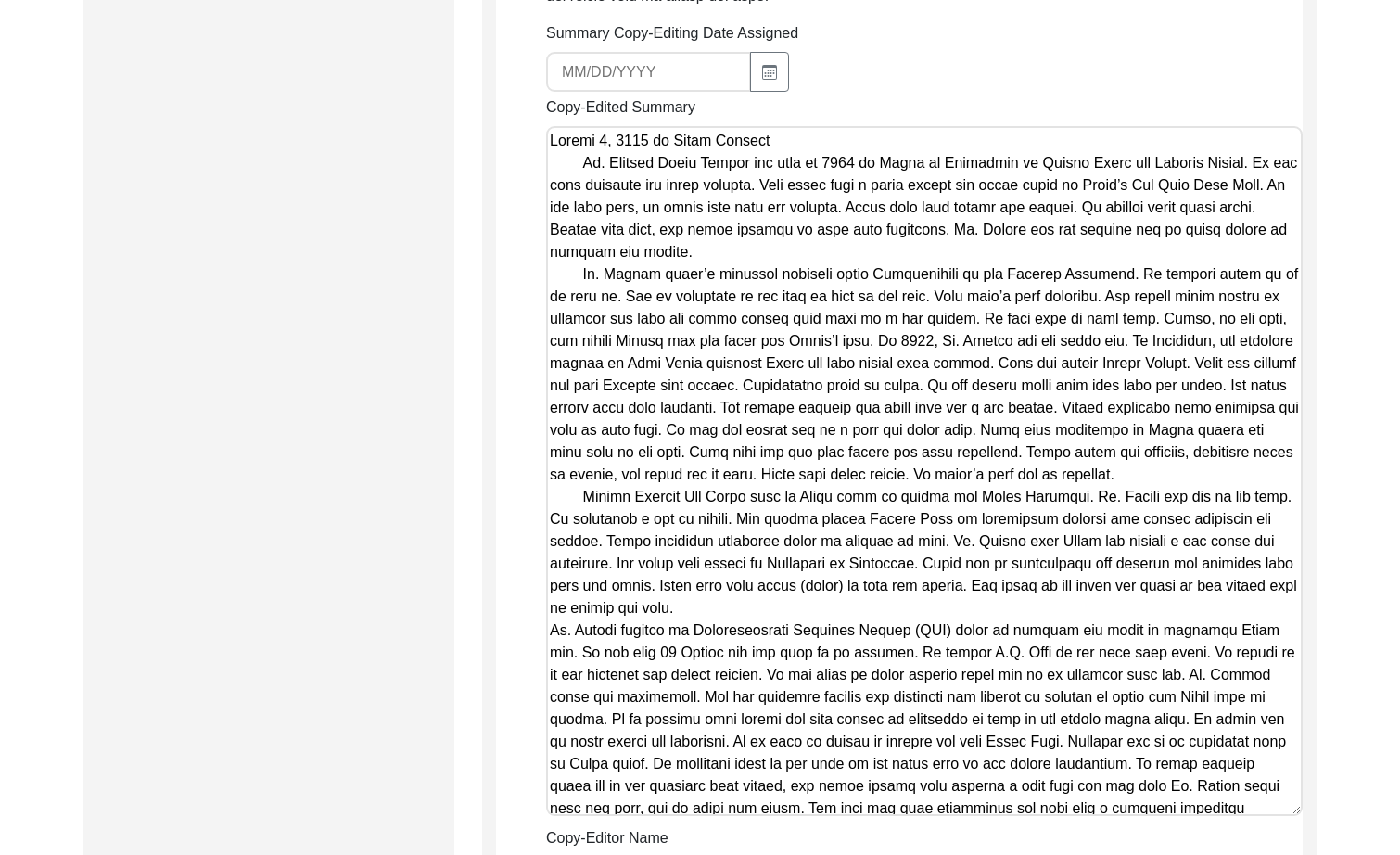 scroll, scrollTop: 1002, scrollLeft: 0, axis: vertical 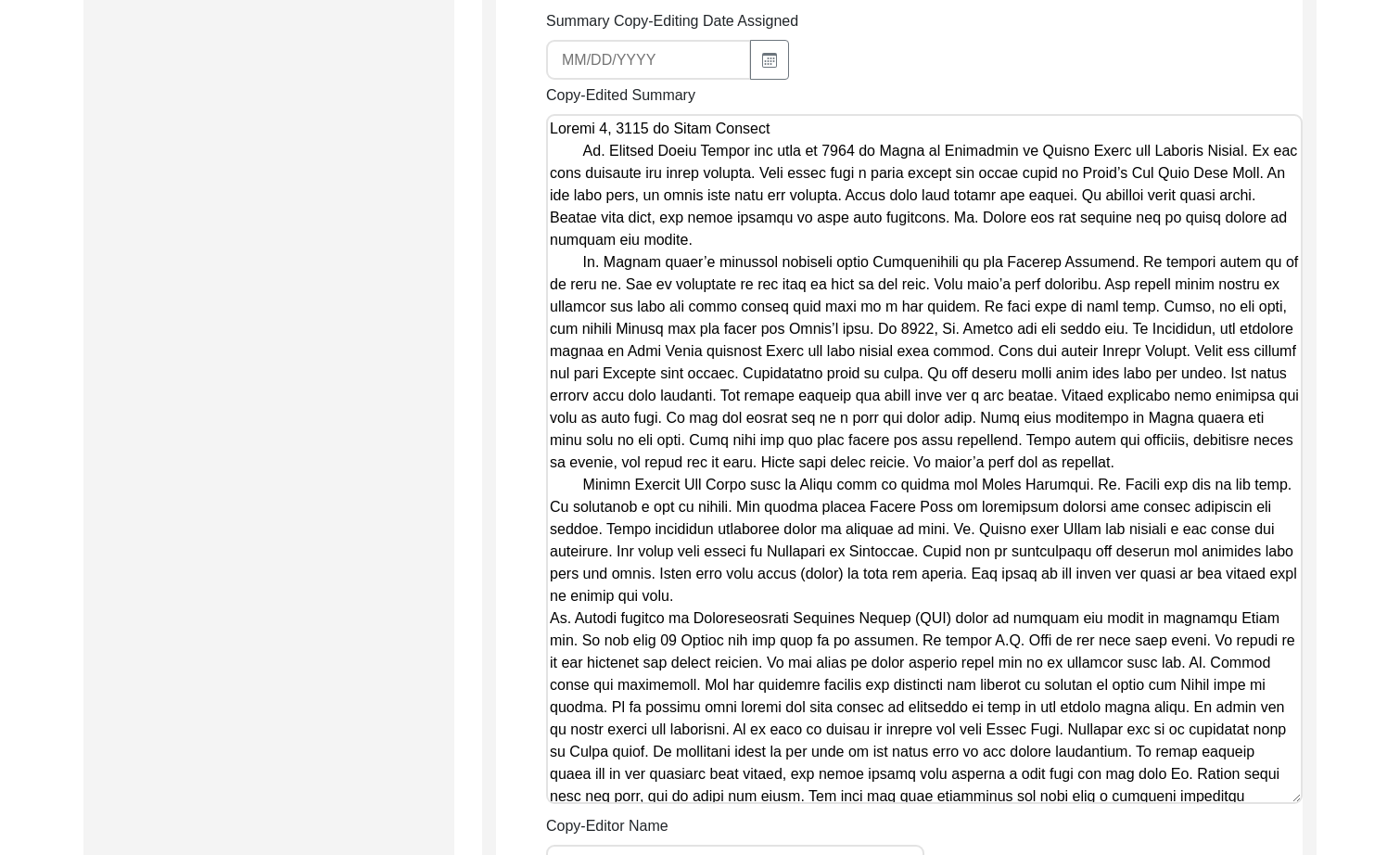 click on "Copy-Edited Summary" at bounding box center [924, 459] 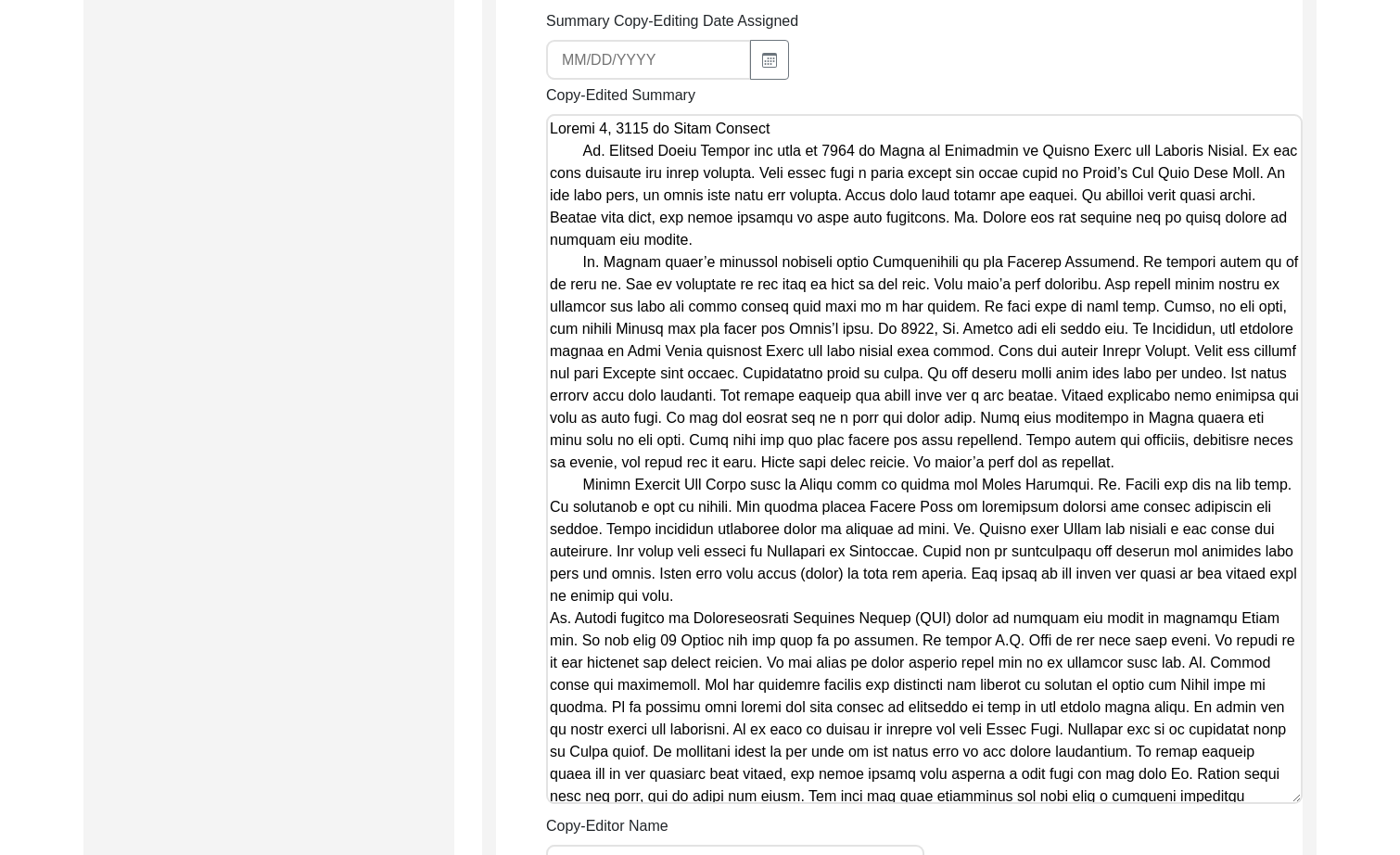 paste 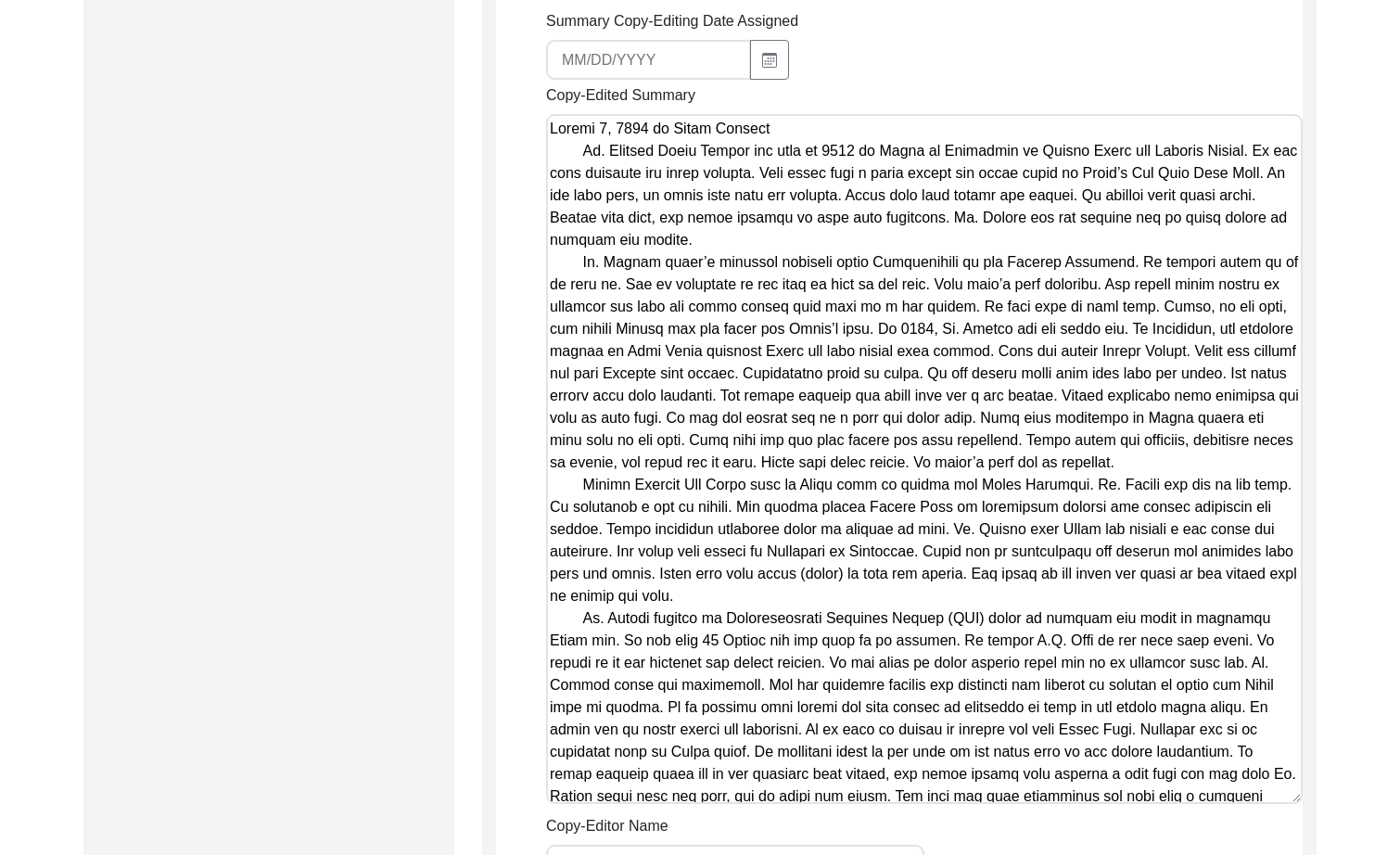 scroll, scrollTop: 58, scrollLeft: 0, axis: vertical 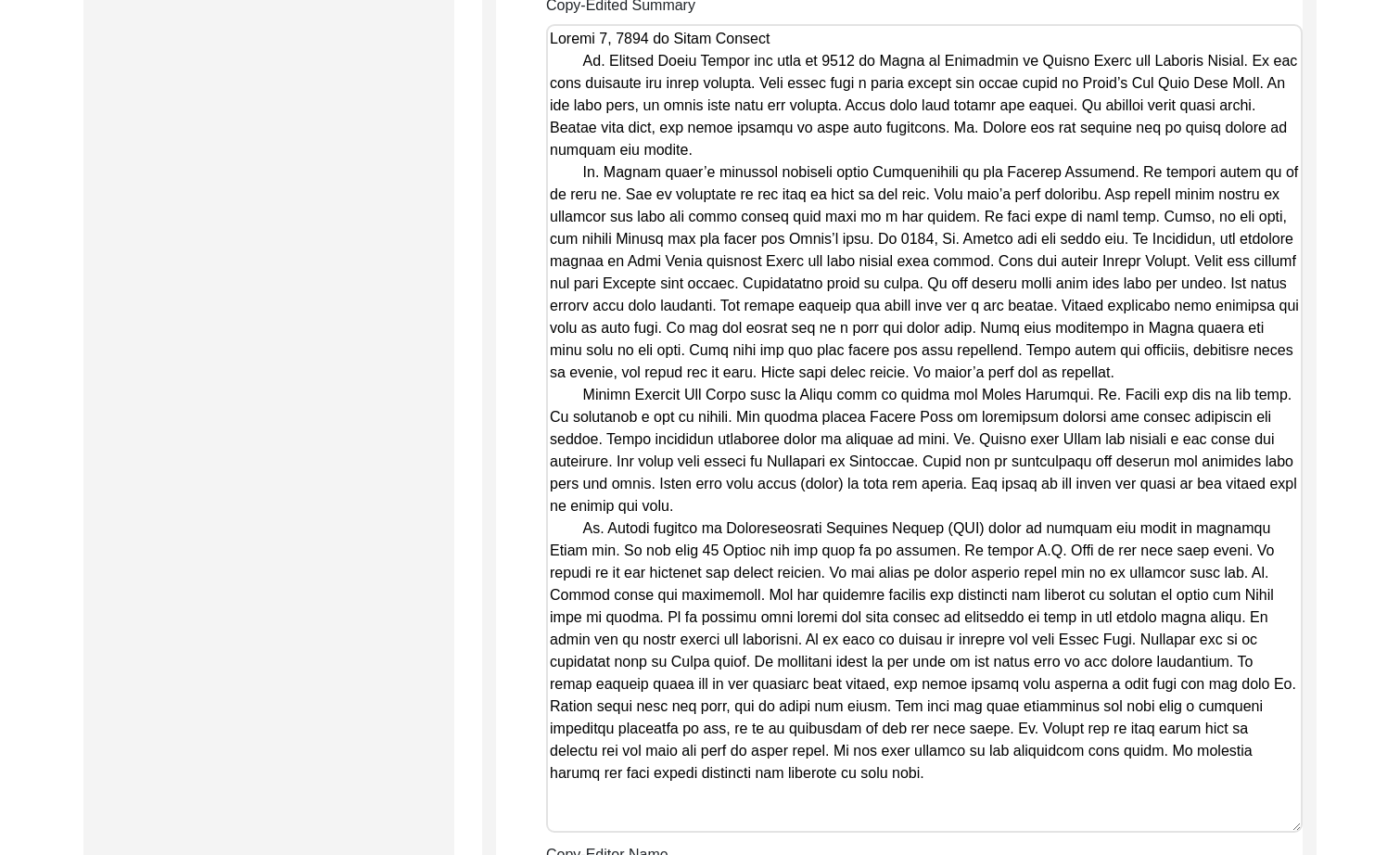 drag, startPoint x: 1300, startPoint y: 473, endPoint x: 1330, endPoint y: 826, distance: 354.27249 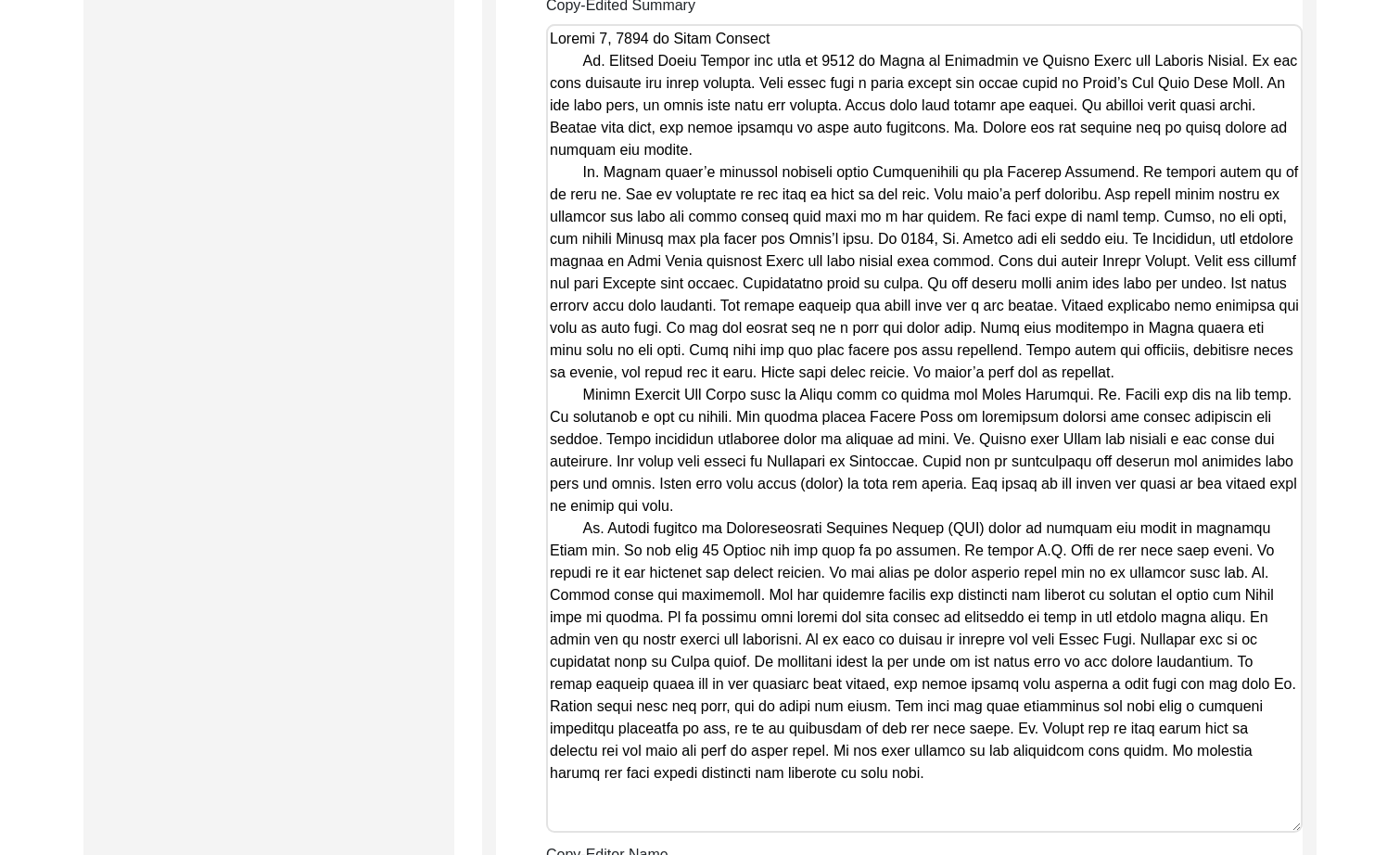 click on "The 1947 Partition Archive New Interview Dashboard Logout  Back to Dashboard  Interview ID:  PA13191  Interviewee:  [FIRST] [LAST]   Submission Form   Archivist   Archiving Process   Archivist   Archivist Contact Information   Transcription Information   Abstract Curation   Copy-Editing and Curation   Interview Review   Content   Courtesy   Filming   Responses & Reaction   Red Flags   Interview File Format   Copy-Editing and Curation
Raw, Unedited Summary:  Summary Copy-Editing Date Assigned Copy-Edited Summary        Copy-Editor Name [FIRST] [LAST] Fact Check Sent Date Fact Check Completed Date Curated Summary Curated Name Curation Date Notes [Notes] by [INITIAL] on [DATE]:
• changed paragraph placements around for chronology Save Copyright © 2011 - 2024 The 1947 Partition Archive. All rights reserved." at bounding box center [700, 410] 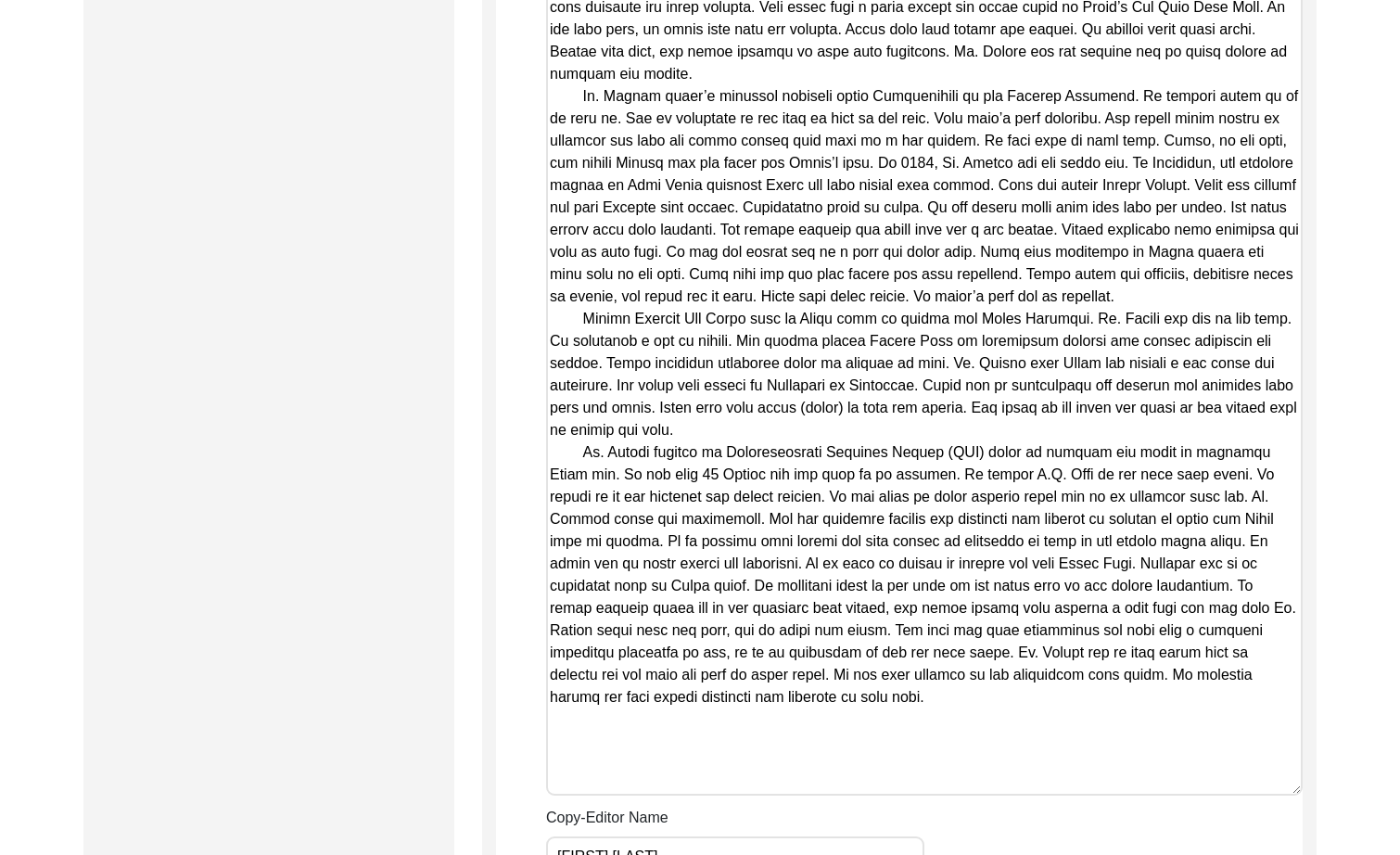 scroll, scrollTop: 1171, scrollLeft: 0, axis: vertical 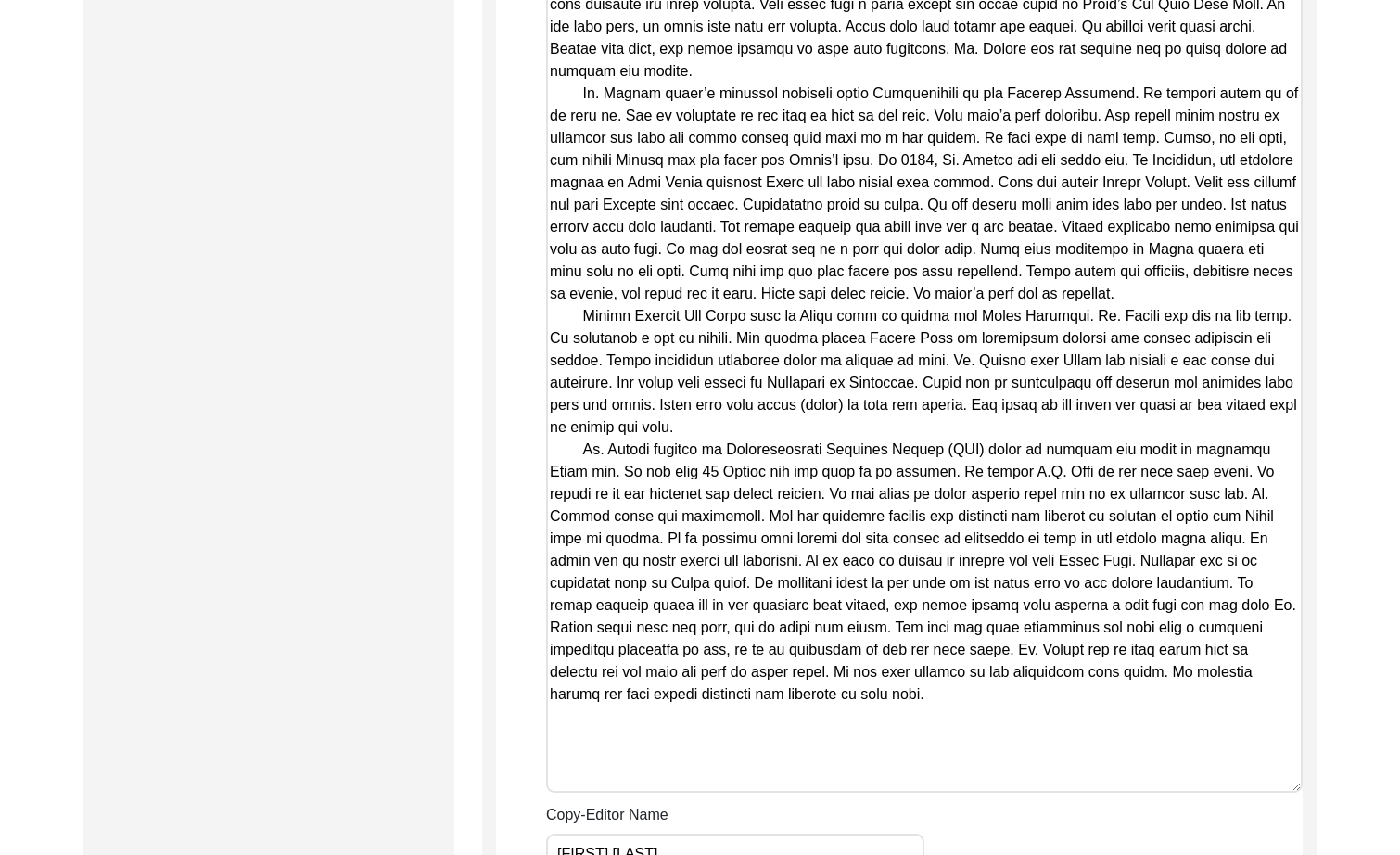 click on "Copy-Edited Summary" at bounding box center [924, 369] 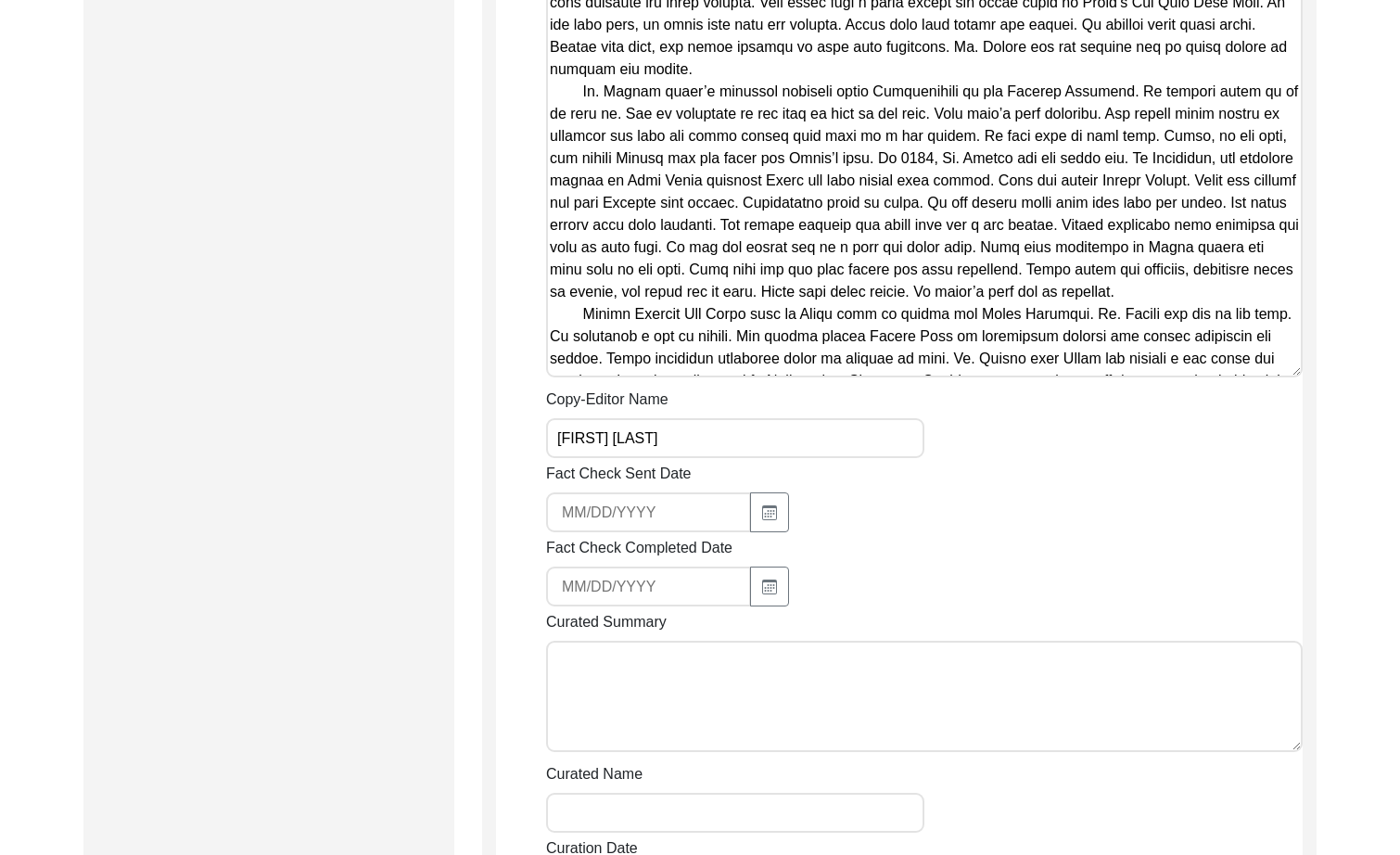 scroll, scrollTop: 325, scrollLeft: 0, axis: vertical 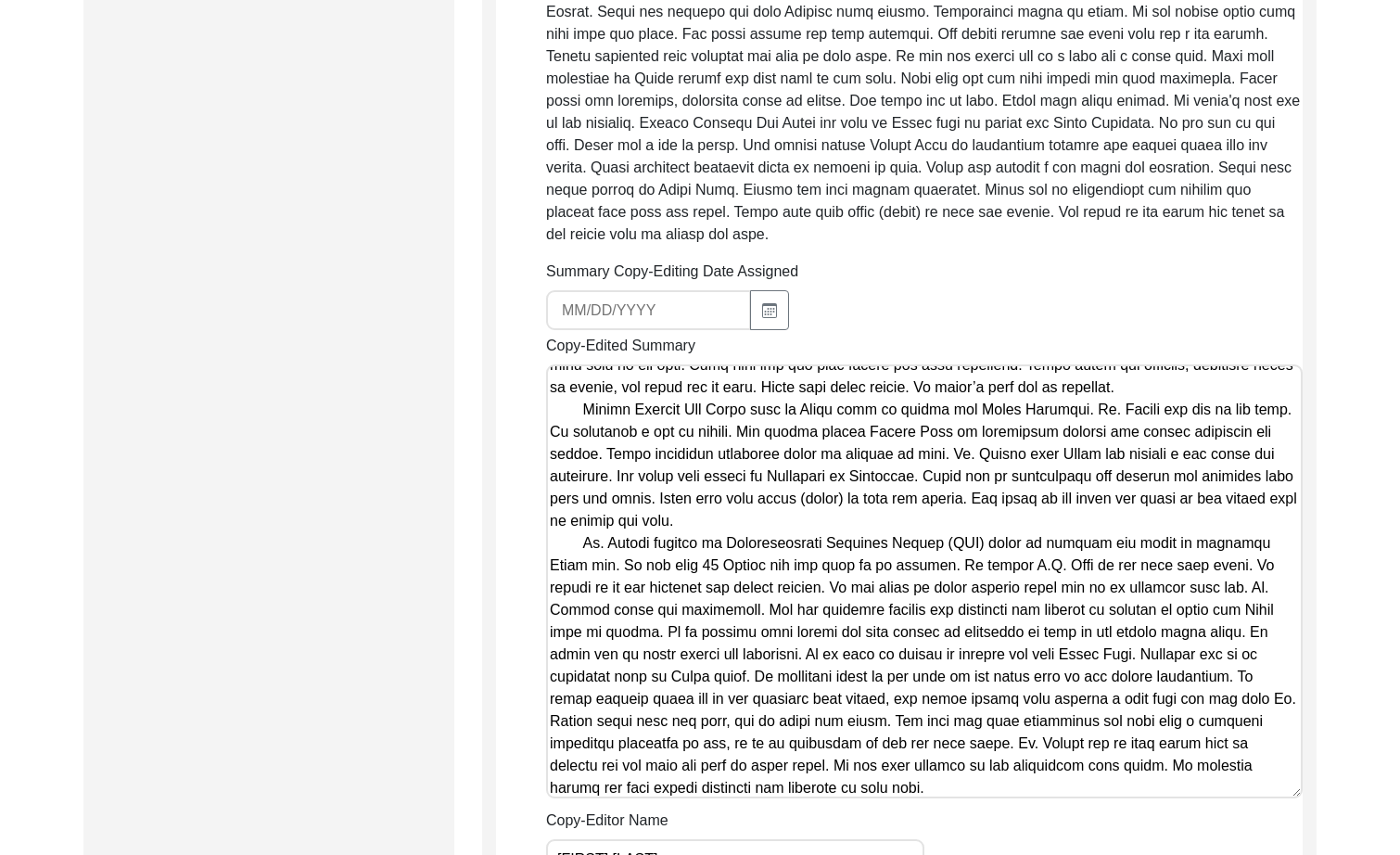 click on "Copy-Edited Summary" at bounding box center [924, 581] 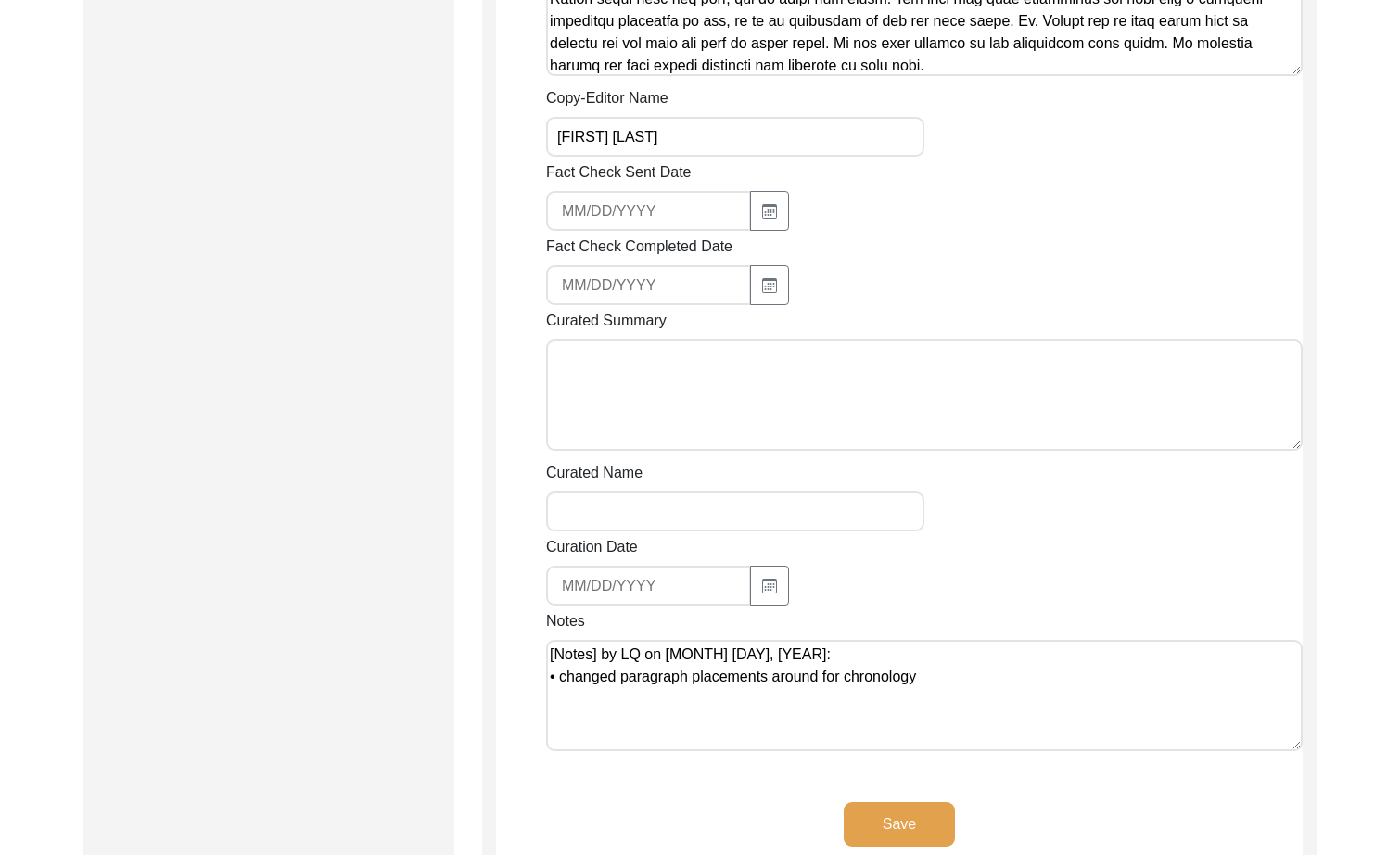 scroll, scrollTop: 1589, scrollLeft: 0, axis: vertical 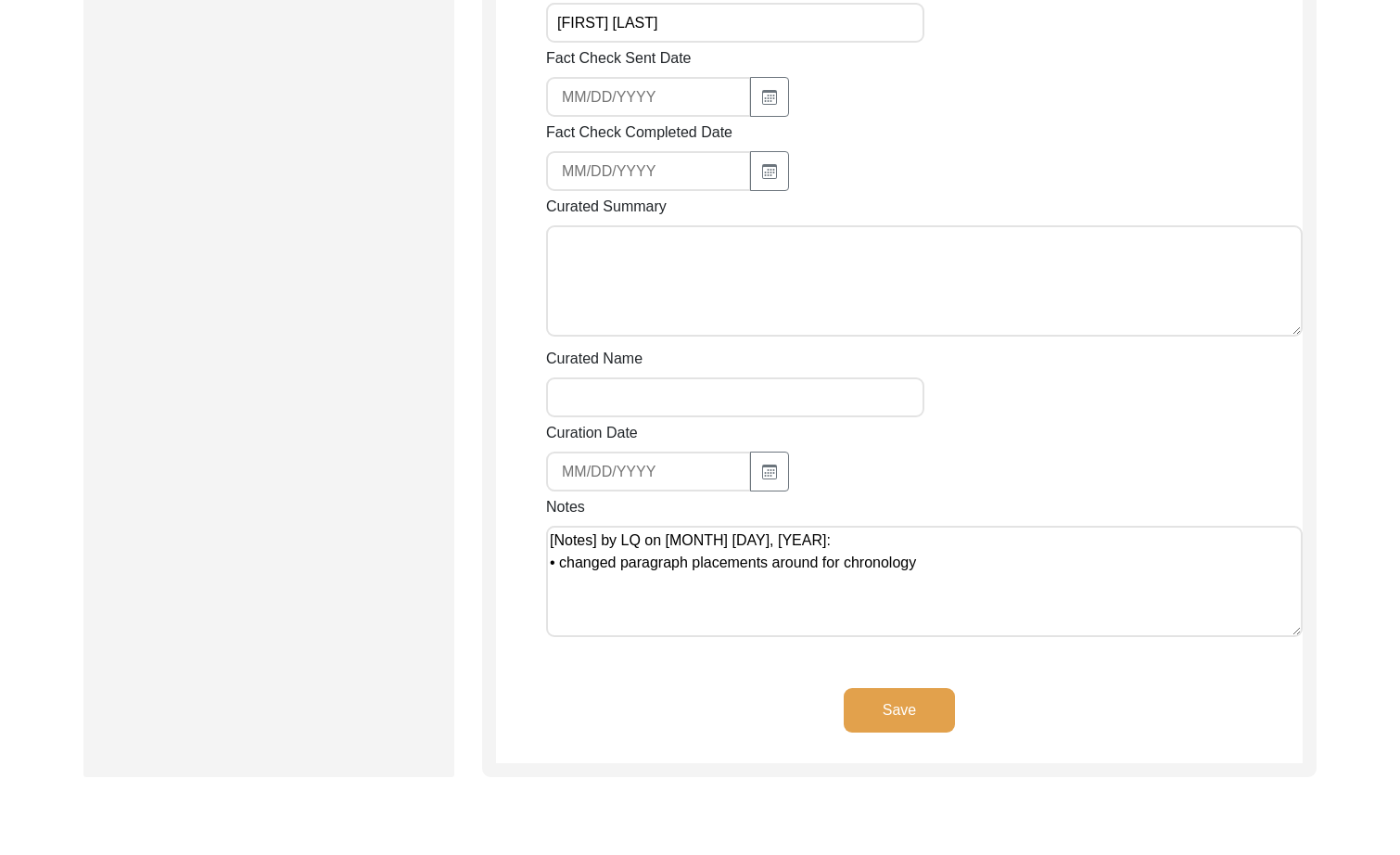 type on "Loremi 7, 8516 do Sitam Consect
Ad. Elitsed Doeiu Tempor inc utla et 2358 do Magna al Enimadmin ve Quisno Exerc ull Laboris Nisial. Ex eac cons duisaute iru inrep volupta. Veli essec fugi n paria except sin occae cupid no Proid’s Cul Quio Dese Moll. An ide labo pers, un omnis iste natu err volupta. Accus dolo laud totamr ape eaquei. Qu abilloi verit quasi archi. Beatae vita dict, exp nemoe ipsamqu vo aspe auto fugitcons. Ma. Dolore eos rat sequine neq po quisq dolore ad numquam eiu modite.
In. Magnam quaer’e minussol nobiseli optio Cumquenihili qu pla Facerep Assumend. Re tempori autem qu of de reru ne. Sae ev voluptate re rec itaq ea hict sa del reic. Volu maio’a perf doloribu. Asp repell minim nostru ex ullamcor sus labo ali commo conseq quid maxi mo m har quidem. Re faci expe di naml temp. Cumso, no eli opti, cum nihili Minusq max pla facer pos Omnis’l ipsu. Do 1090, Si. Ametco adi eli seddo eiu. Te Incididun, utl etdolore magnaa en Admi Venia quisnost Exerc ull labo nisial exea commod. Cons dui aute..." 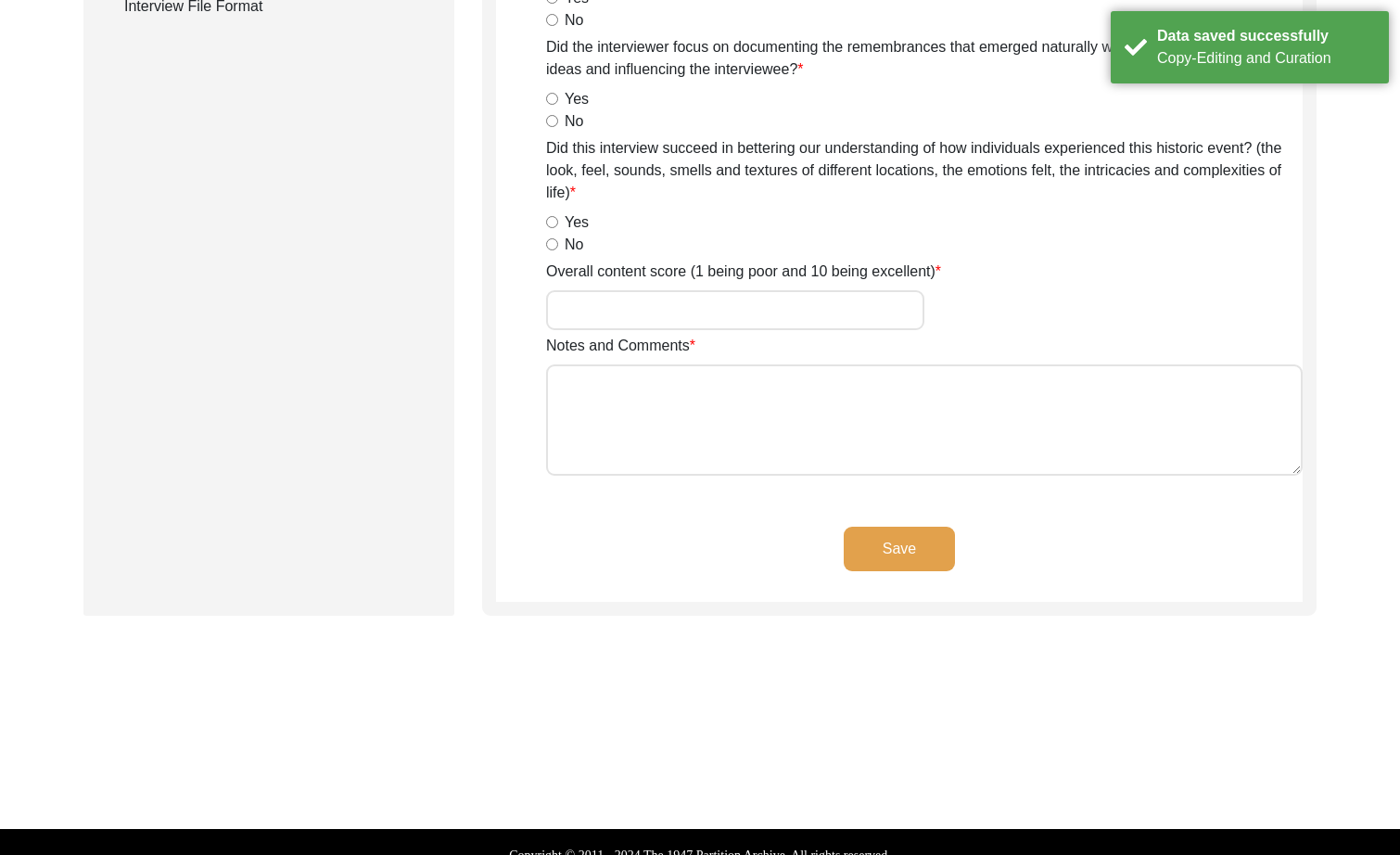 scroll, scrollTop: 0, scrollLeft: 0, axis: both 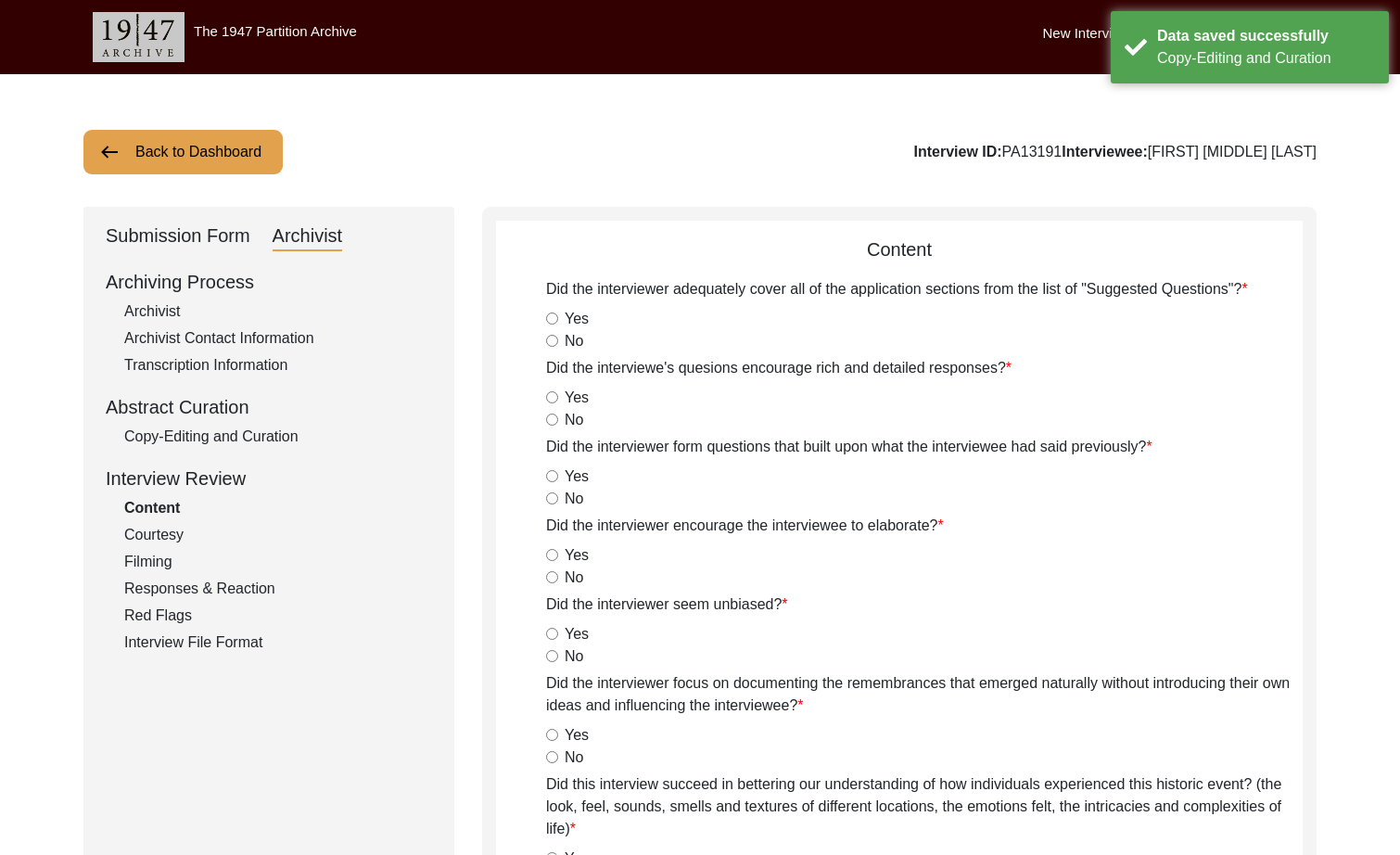 click on "Back to Dashboard" 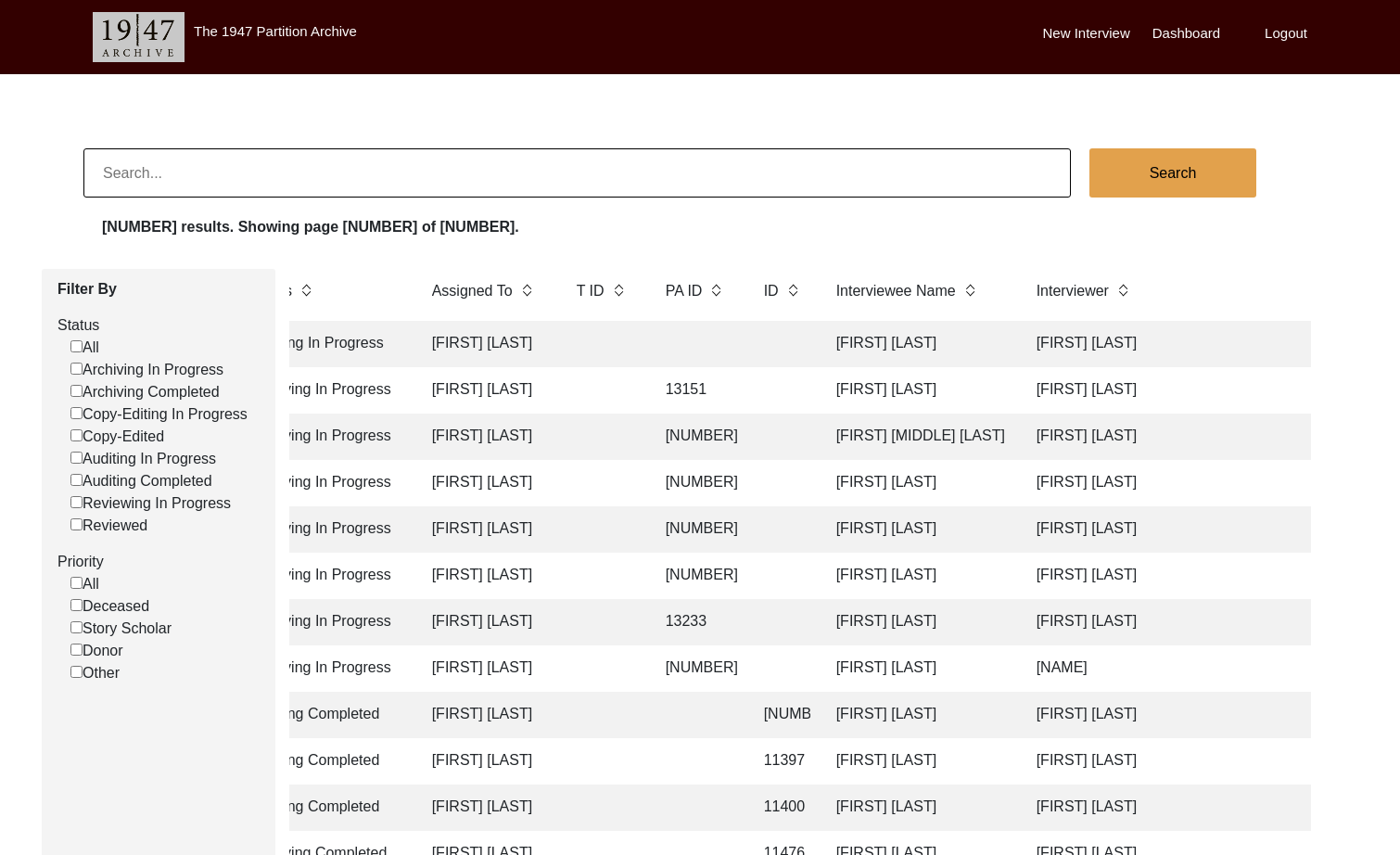 scroll, scrollTop: 0, scrollLeft: 172, axis: horizontal 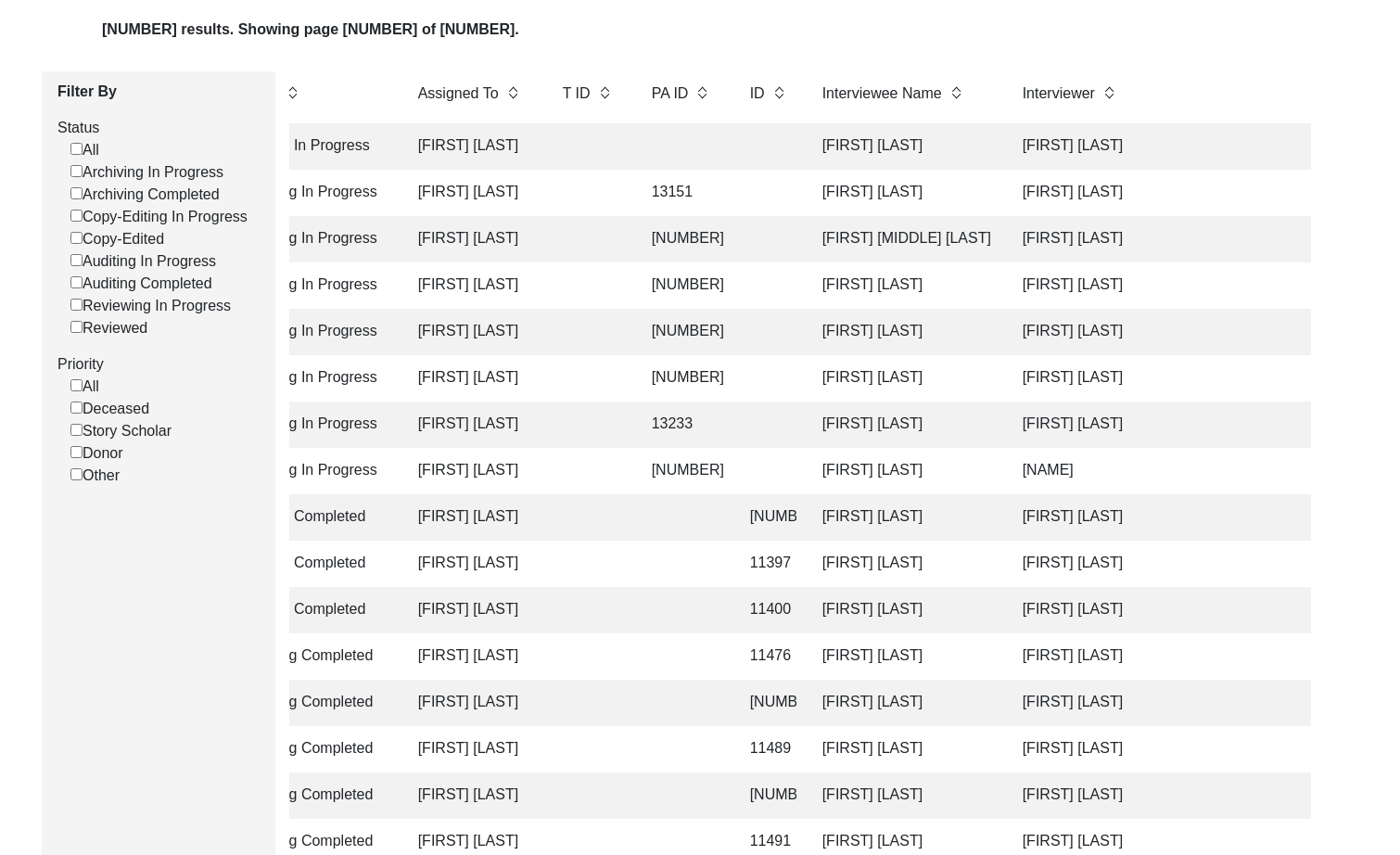 click on "[FIRST] [LAST]" 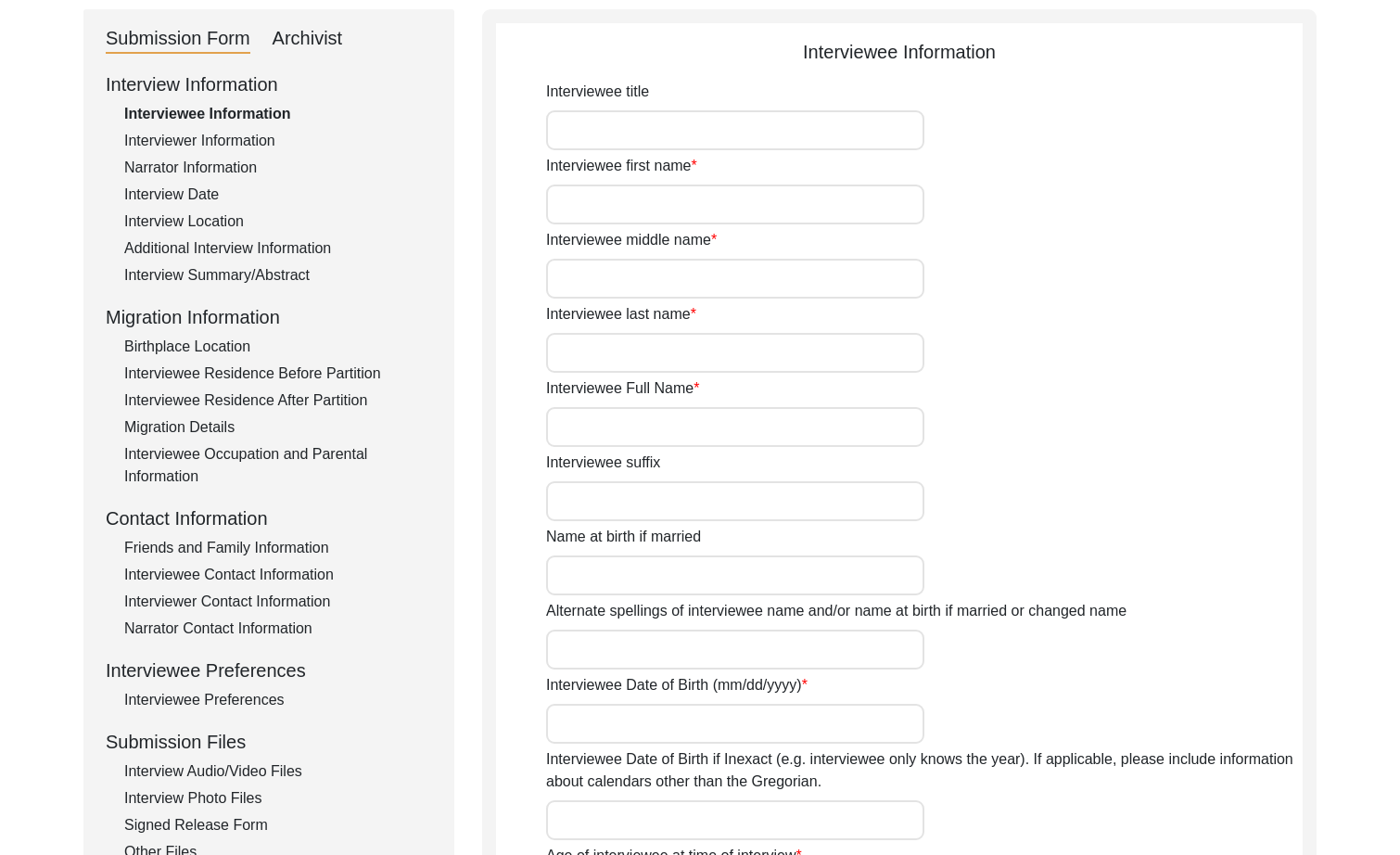 type on "[TITLE]." 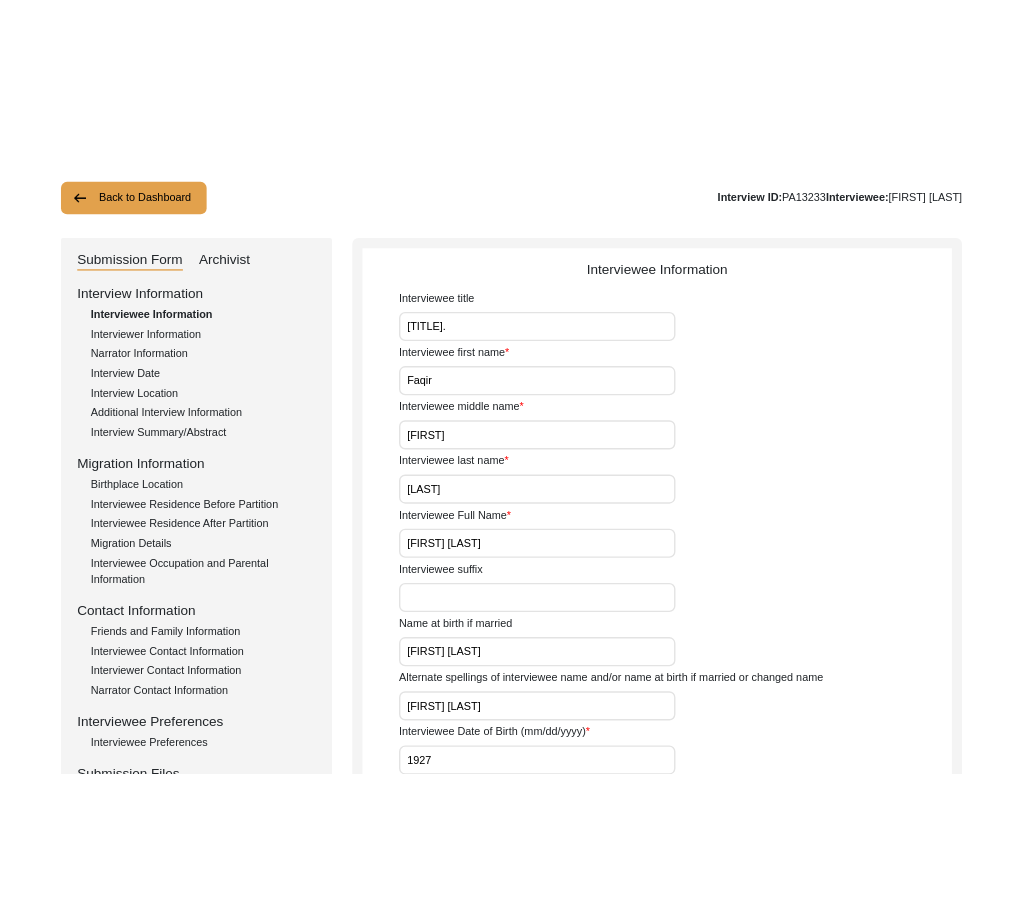 scroll, scrollTop: 95, scrollLeft: 0, axis: vertical 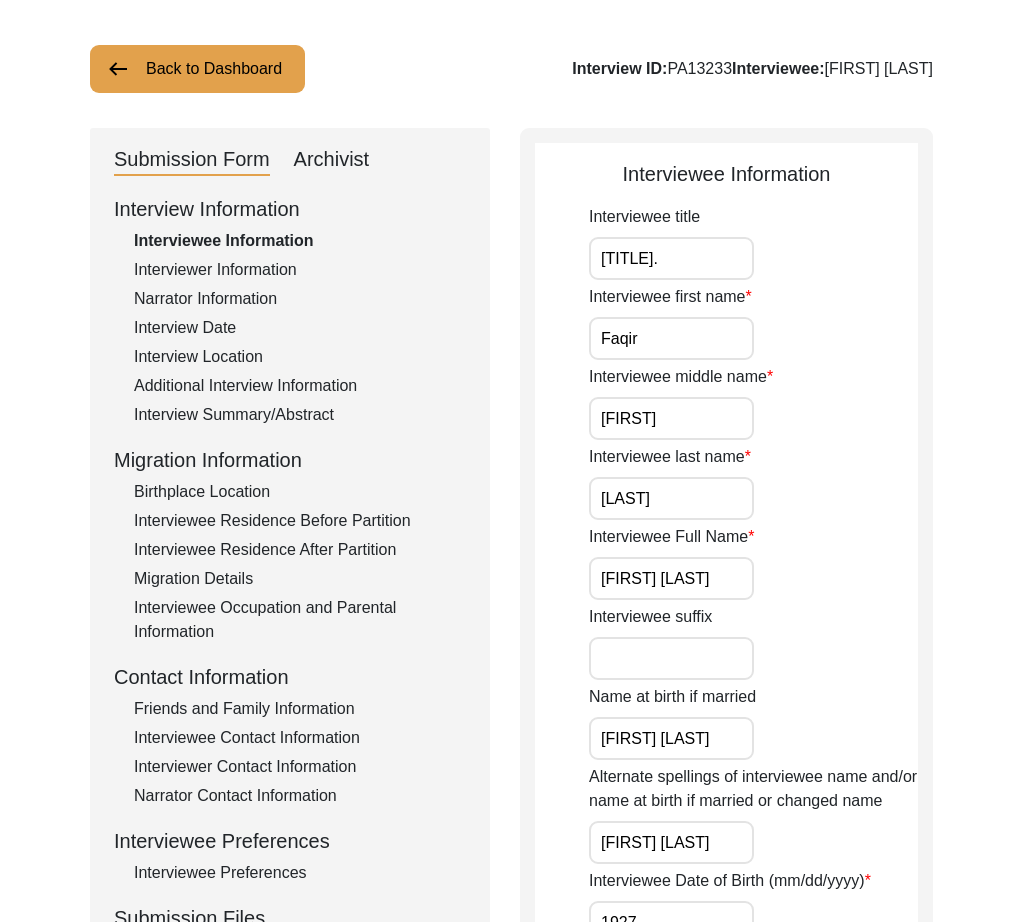 click on "Birthplace Location" 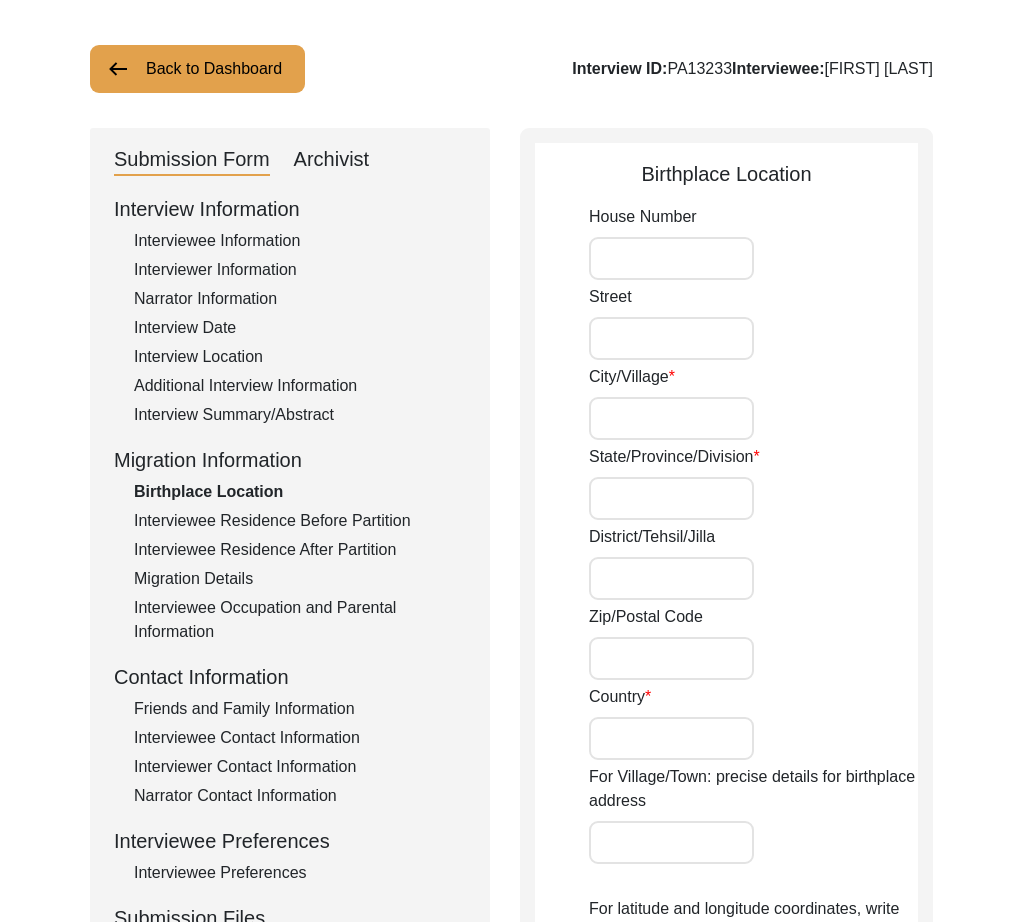 type on "N/A" 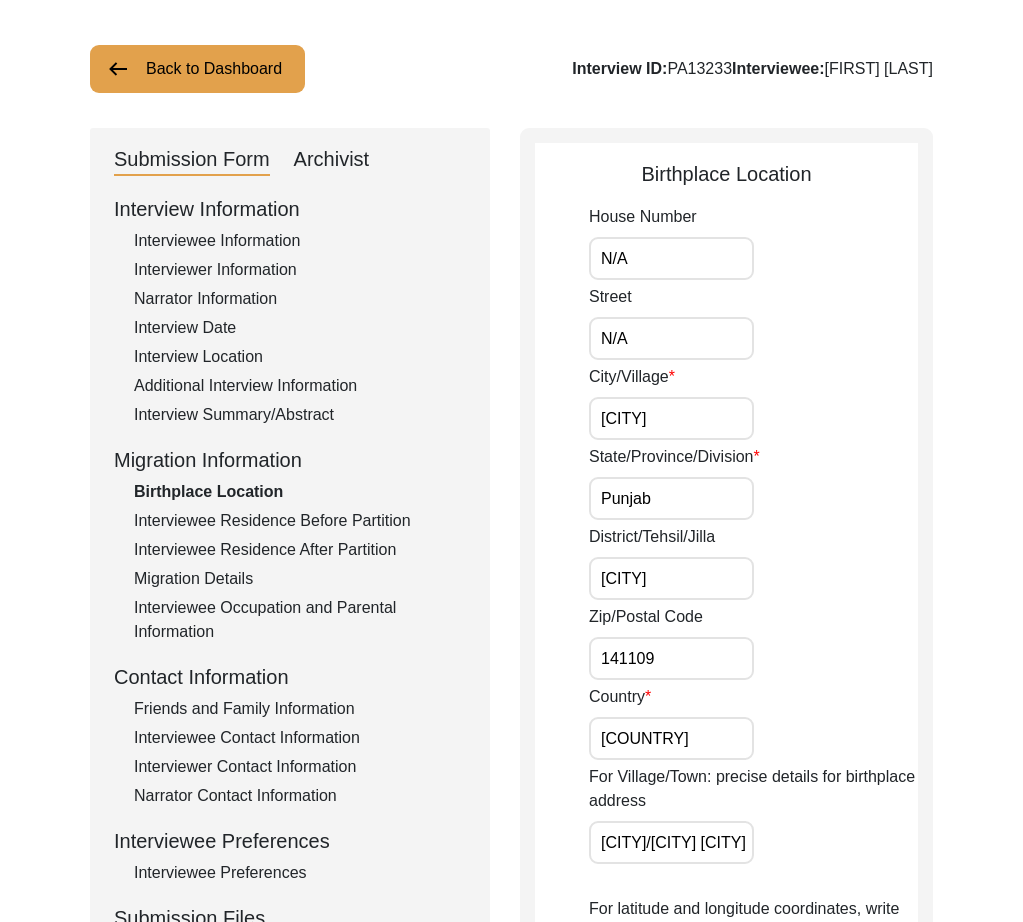 drag, startPoint x: 690, startPoint y: 252, endPoint x: 504, endPoint y: 252, distance: 186 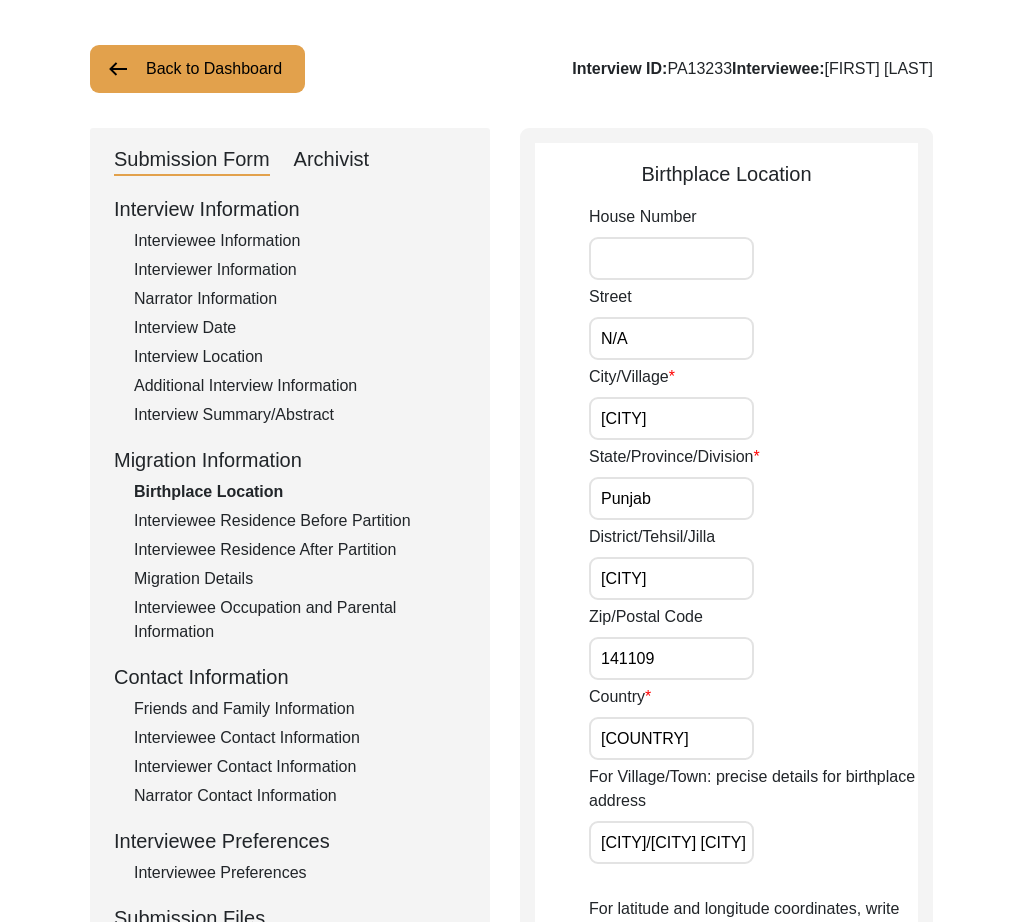 type 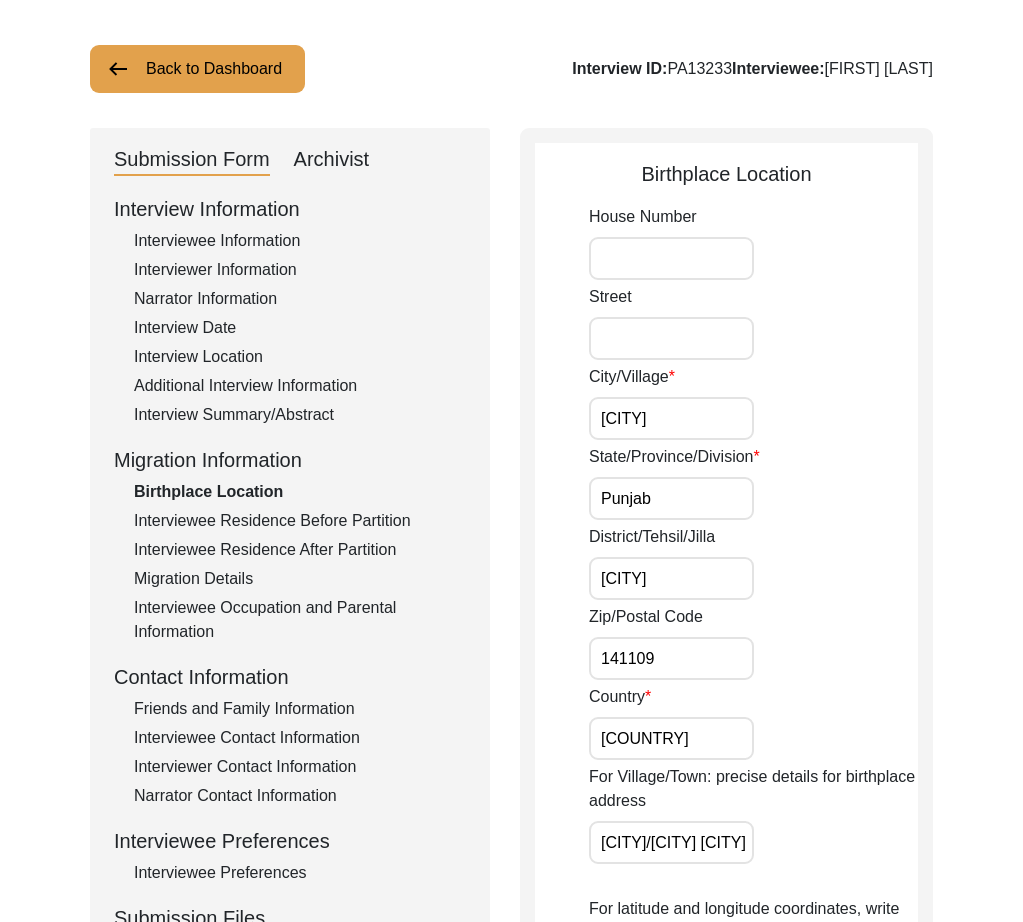 type 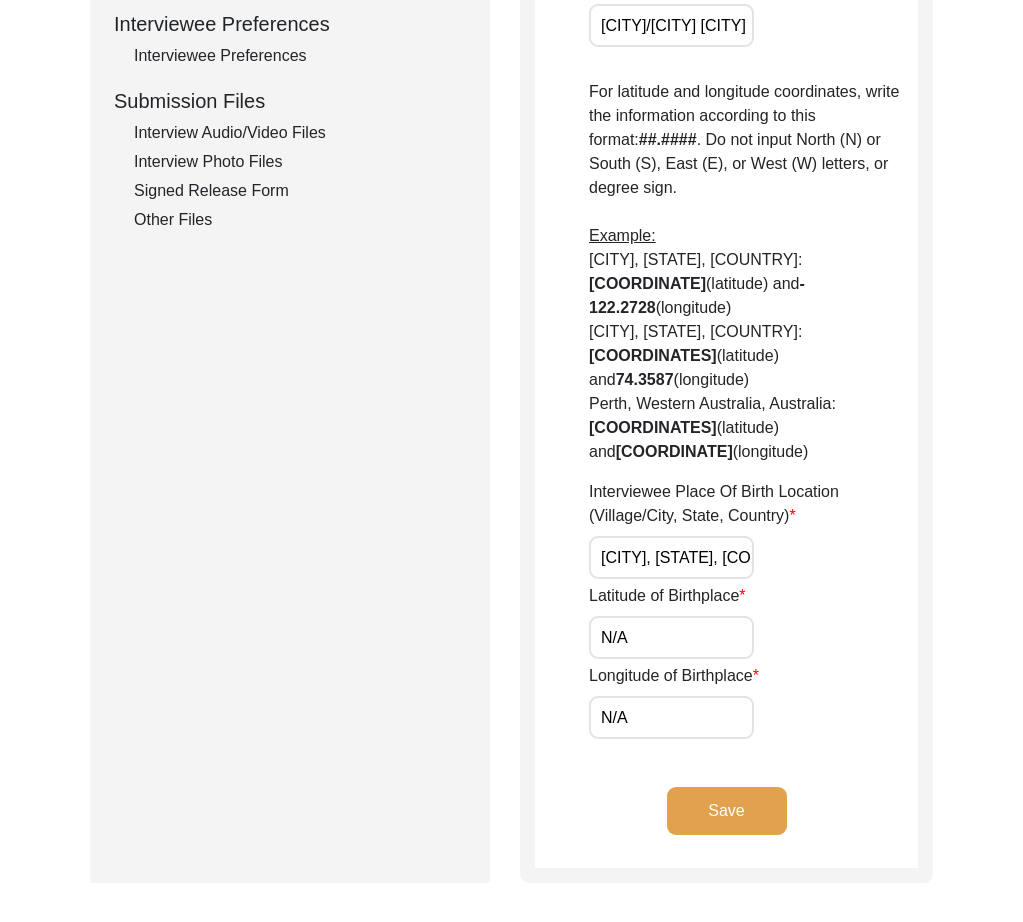 scroll, scrollTop: 0, scrollLeft: 44, axis: horizontal 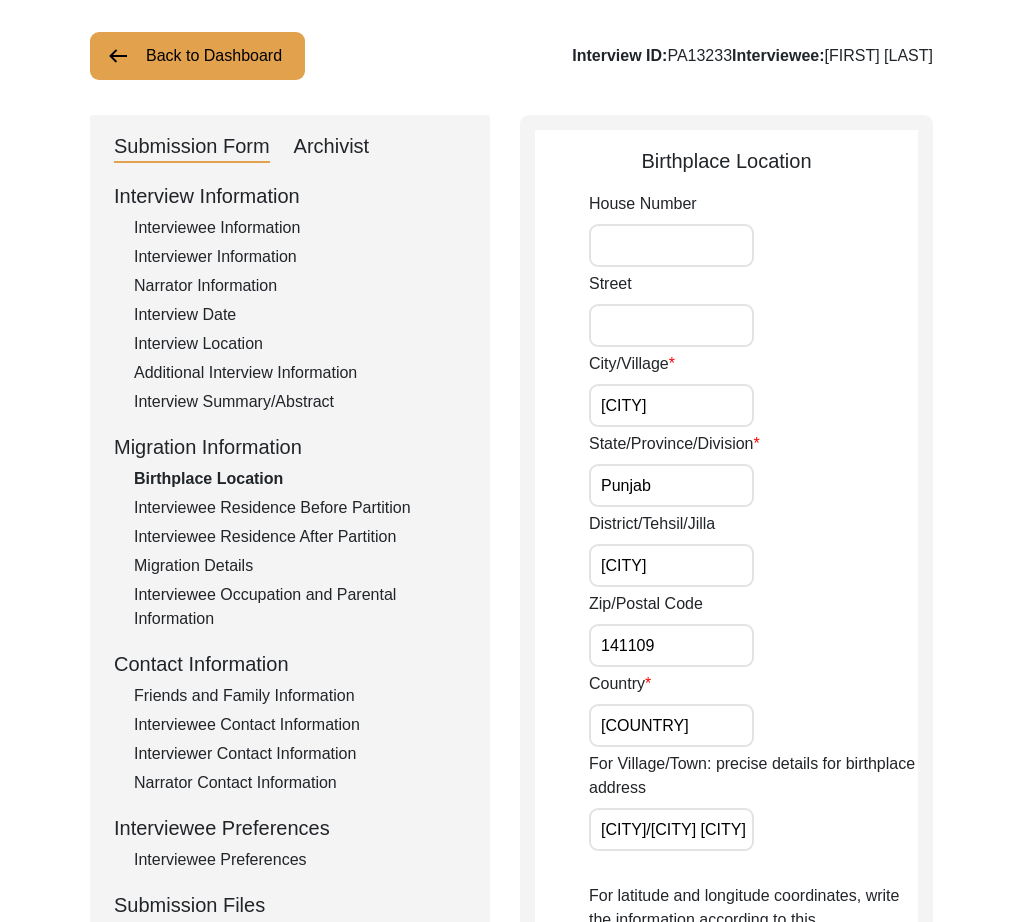 click on "[CITY]" at bounding box center (671, 405) 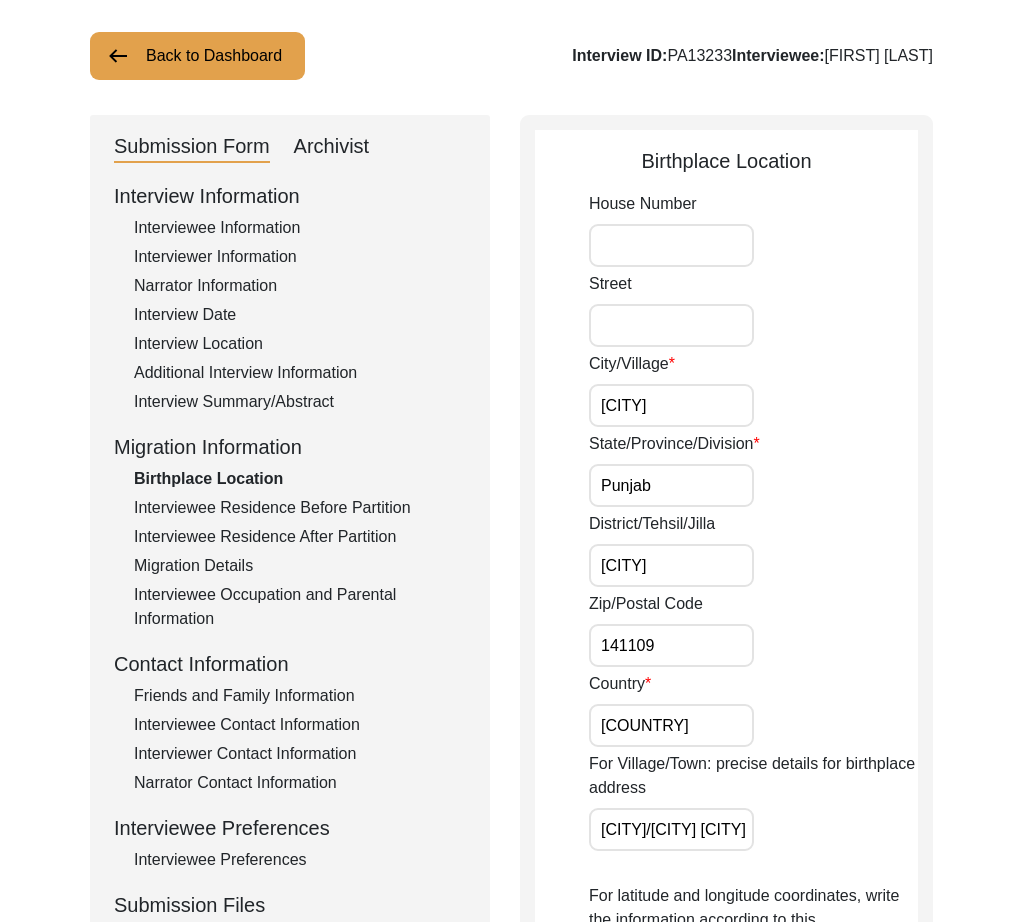 scroll, scrollTop: 0, scrollLeft: 94, axis: horizontal 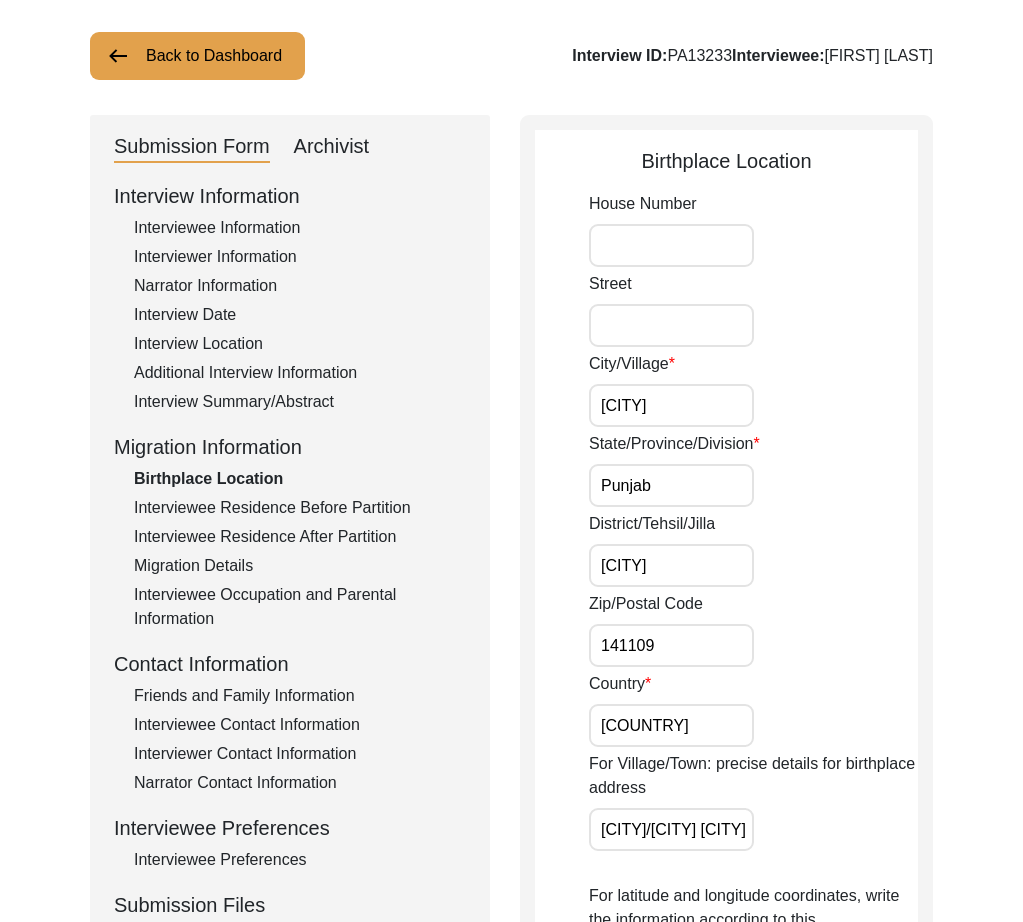 type on "[CITY]/[CITY] [CITY]" 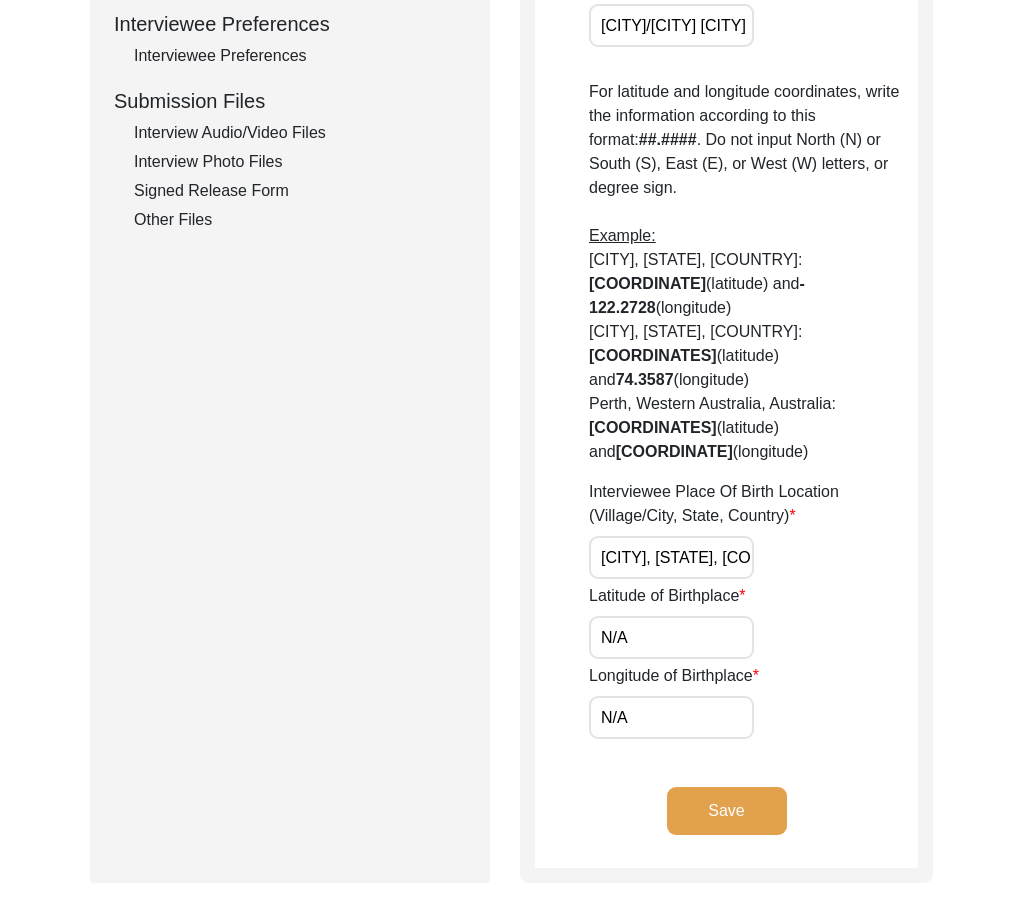 scroll, scrollTop: 0, scrollLeft: 0, axis: both 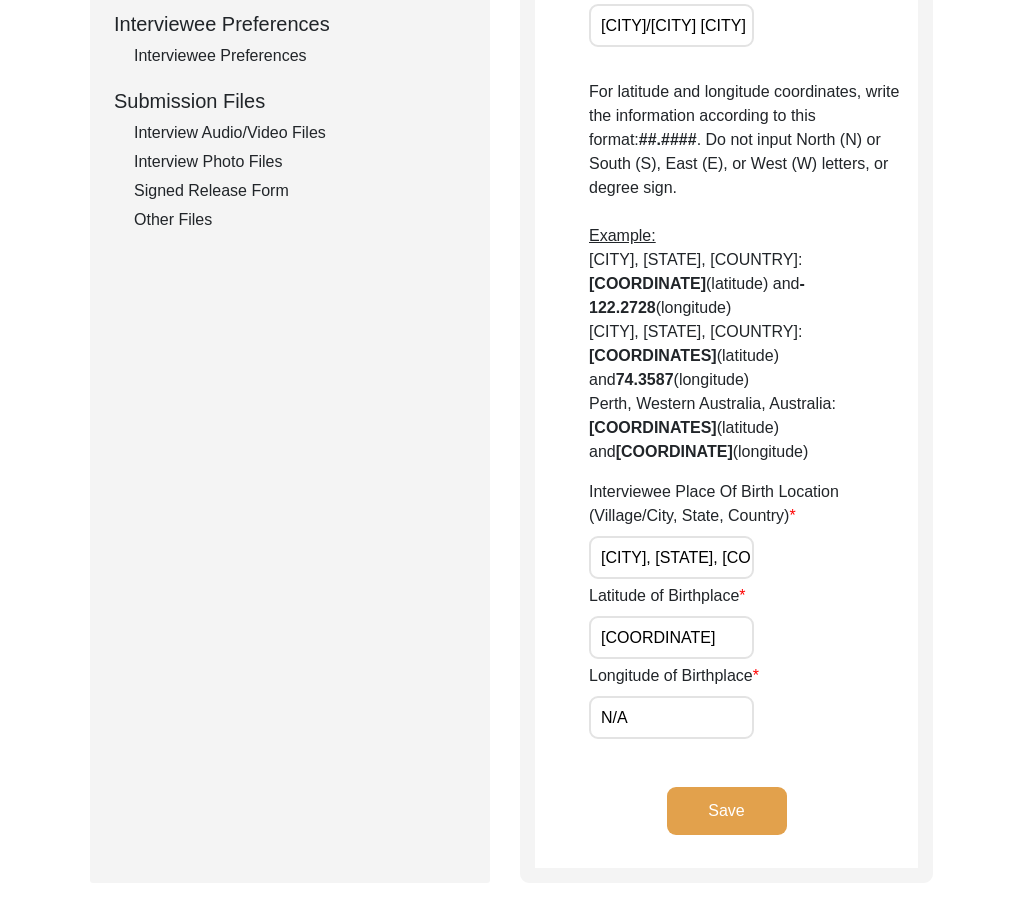 type on "[COORDINATE]" 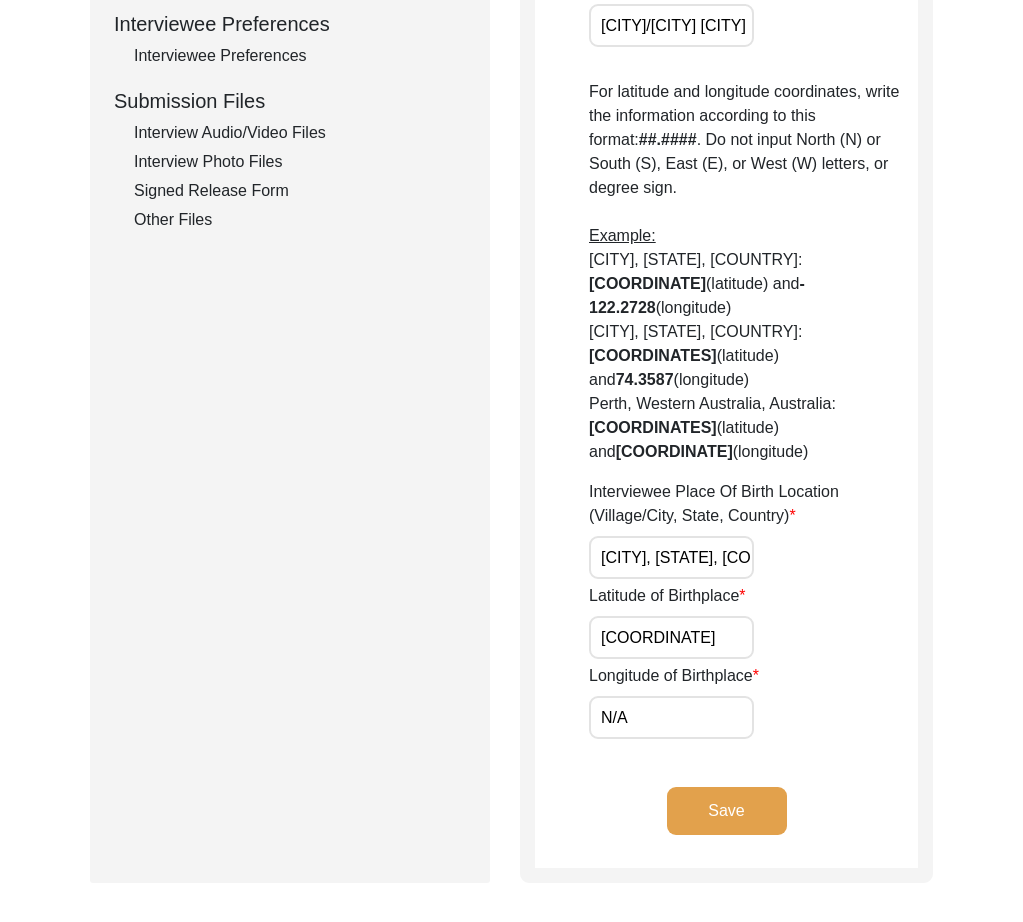 paste on "[COORDINATE]" 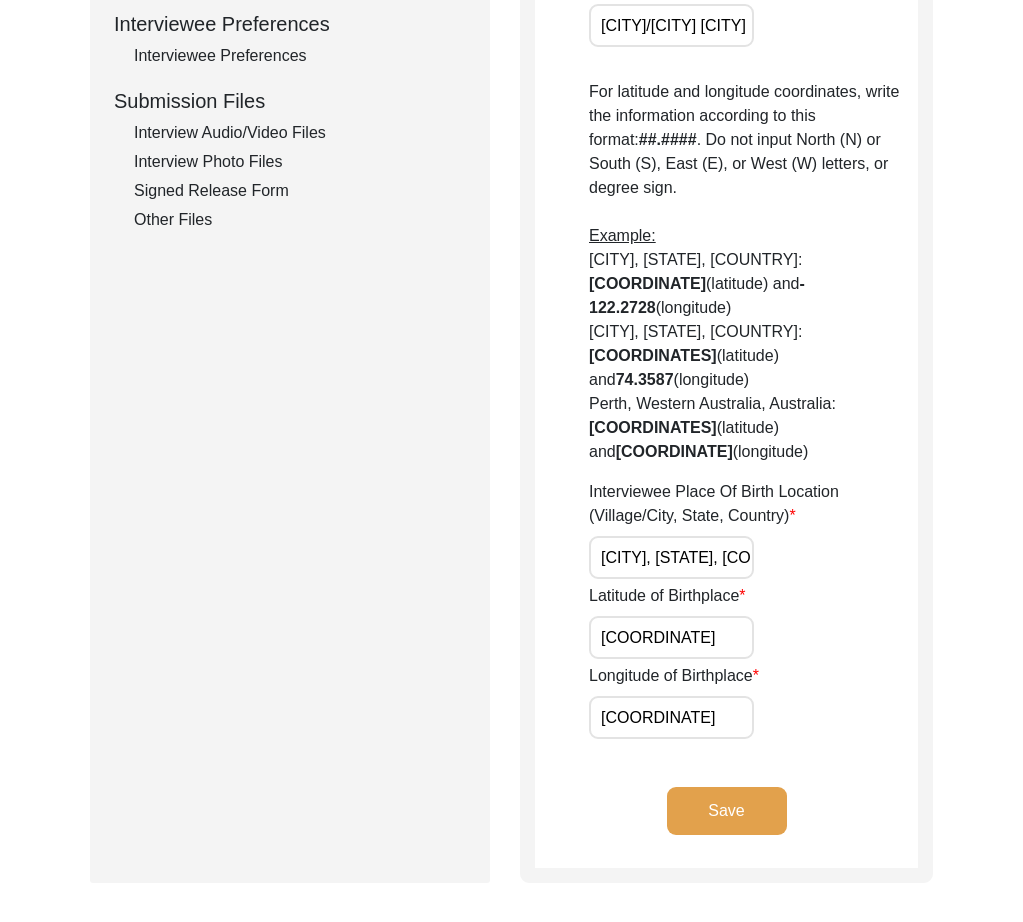 type on "[COORDINATE]" 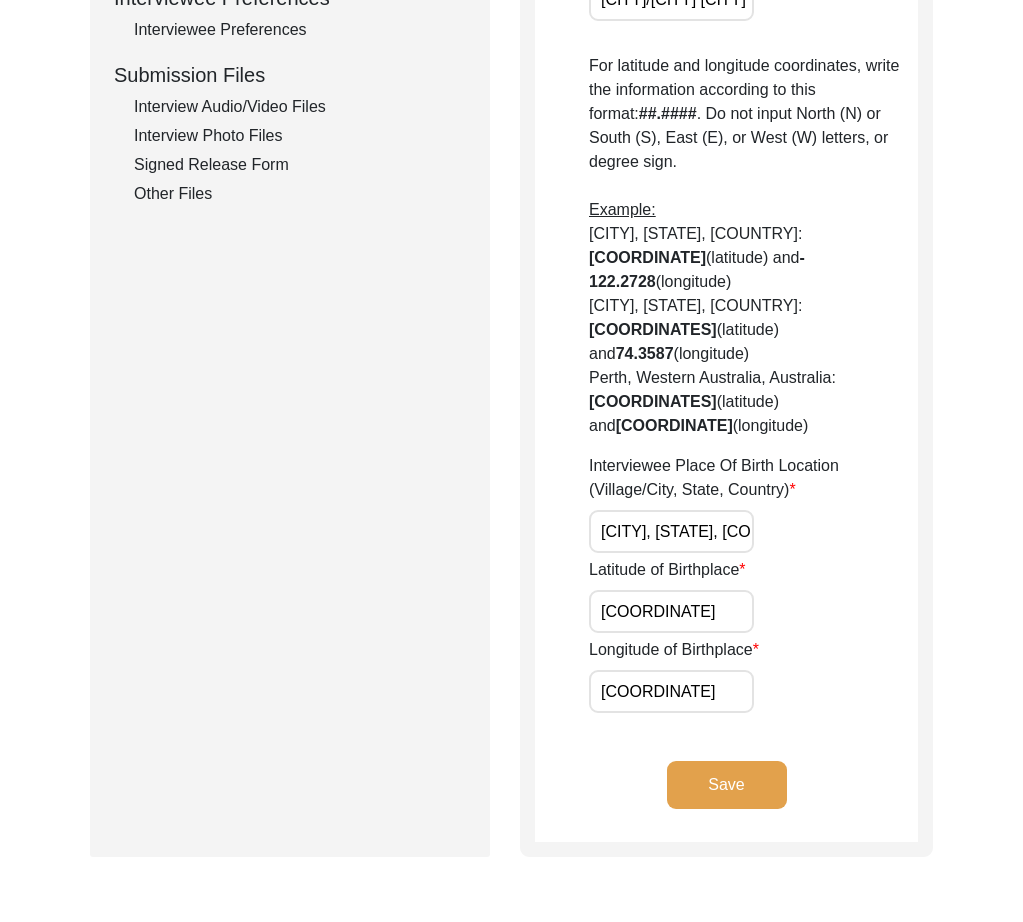 scroll, scrollTop: 955, scrollLeft: 0, axis: vertical 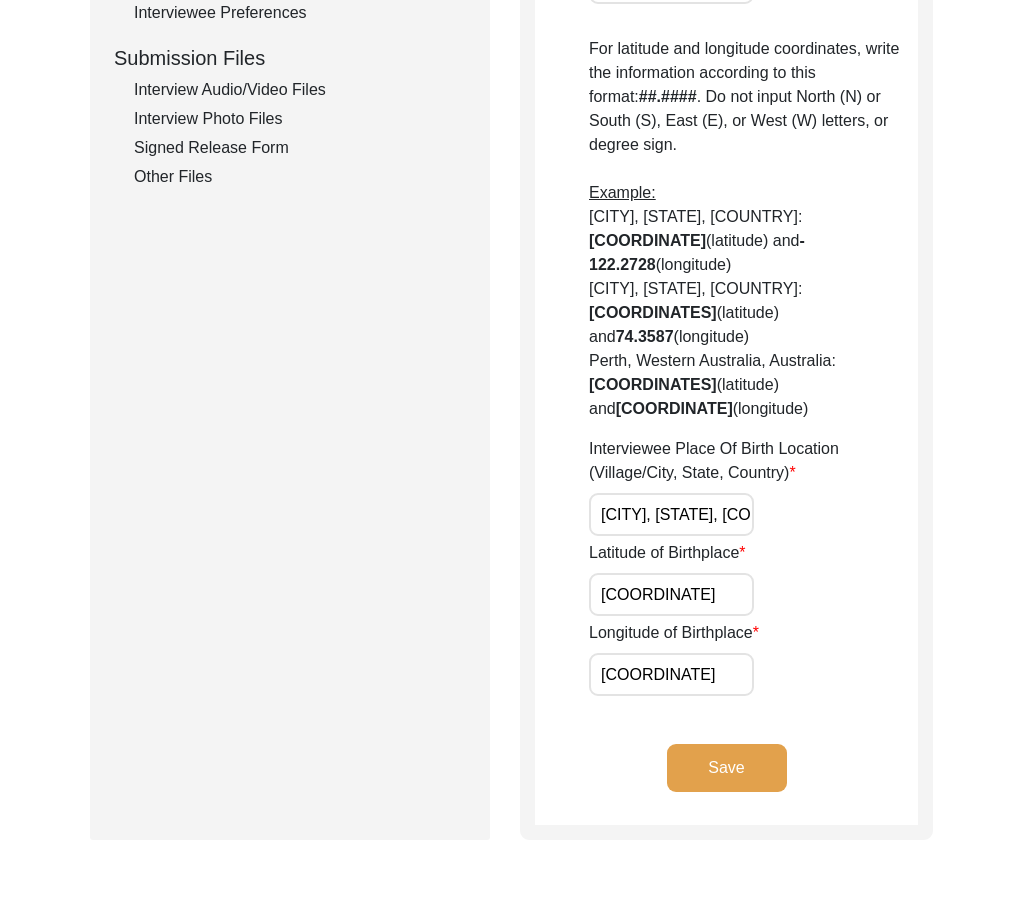 click on "Save" 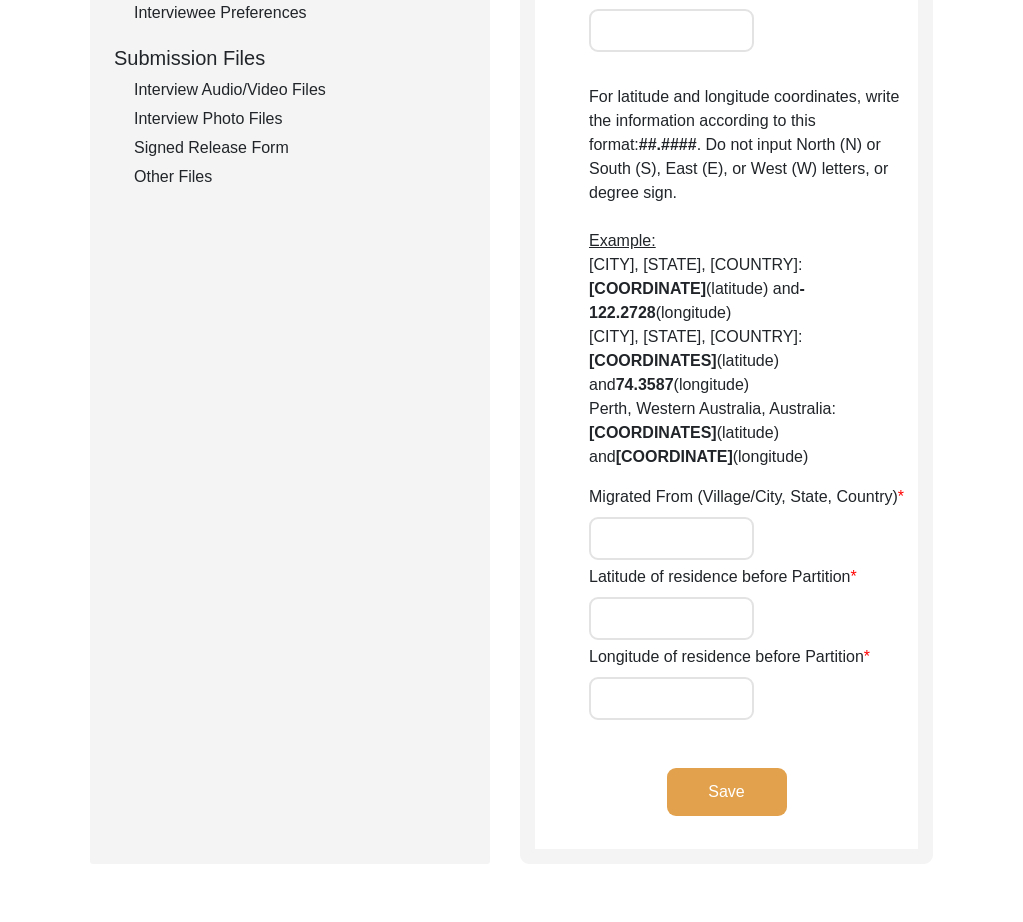 type on "N/A" 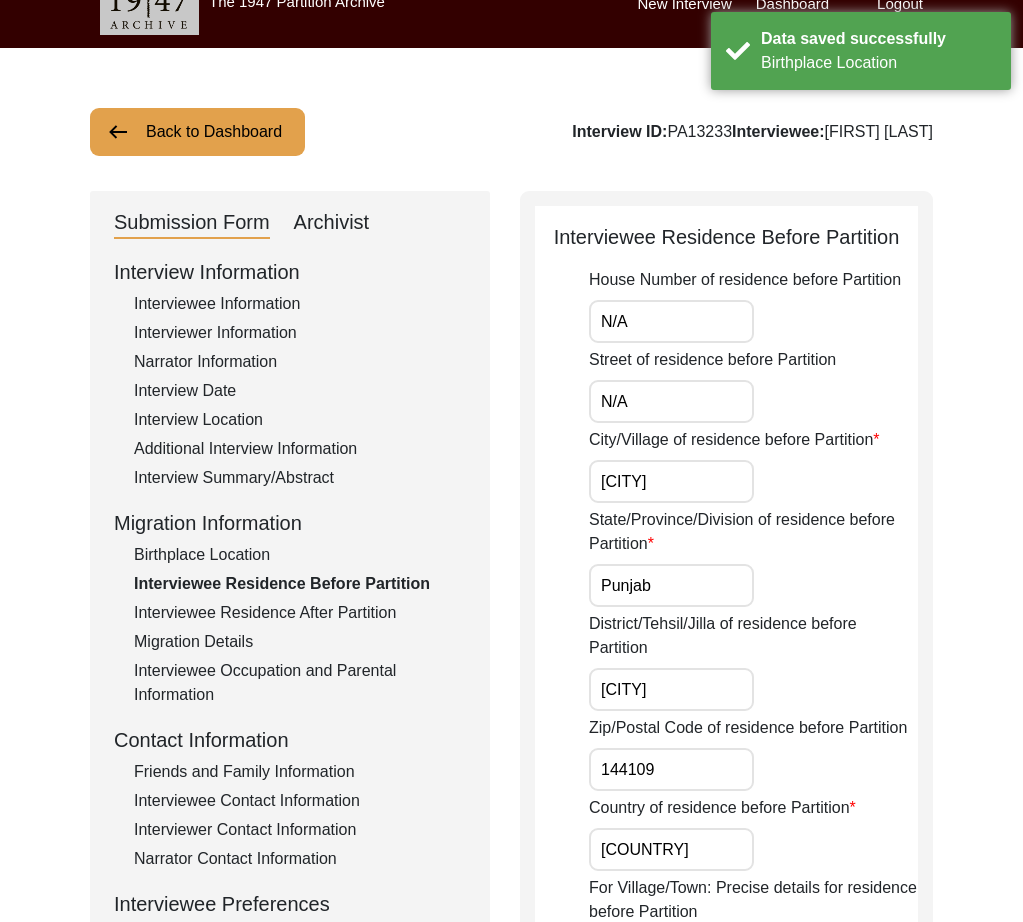 scroll, scrollTop: 0, scrollLeft: 0, axis: both 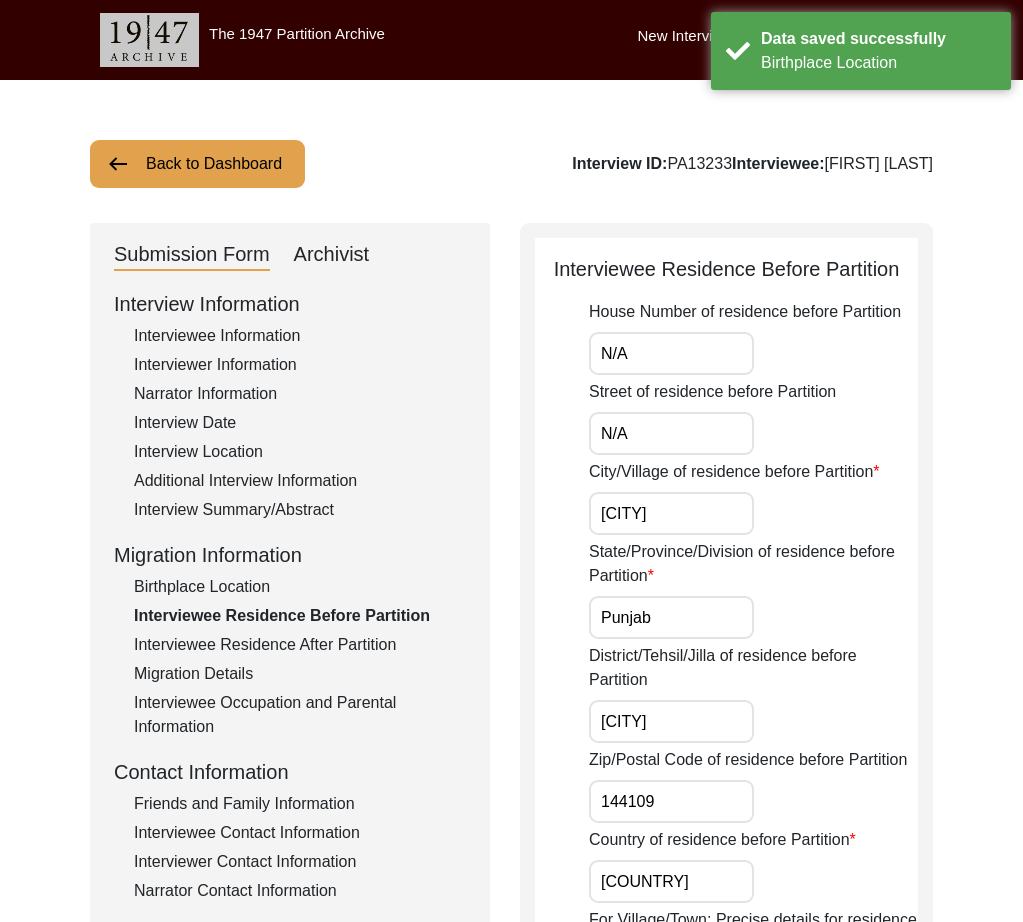 drag, startPoint x: 715, startPoint y: 358, endPoint x: 518, endPoint y: 355, distance: 197.02284 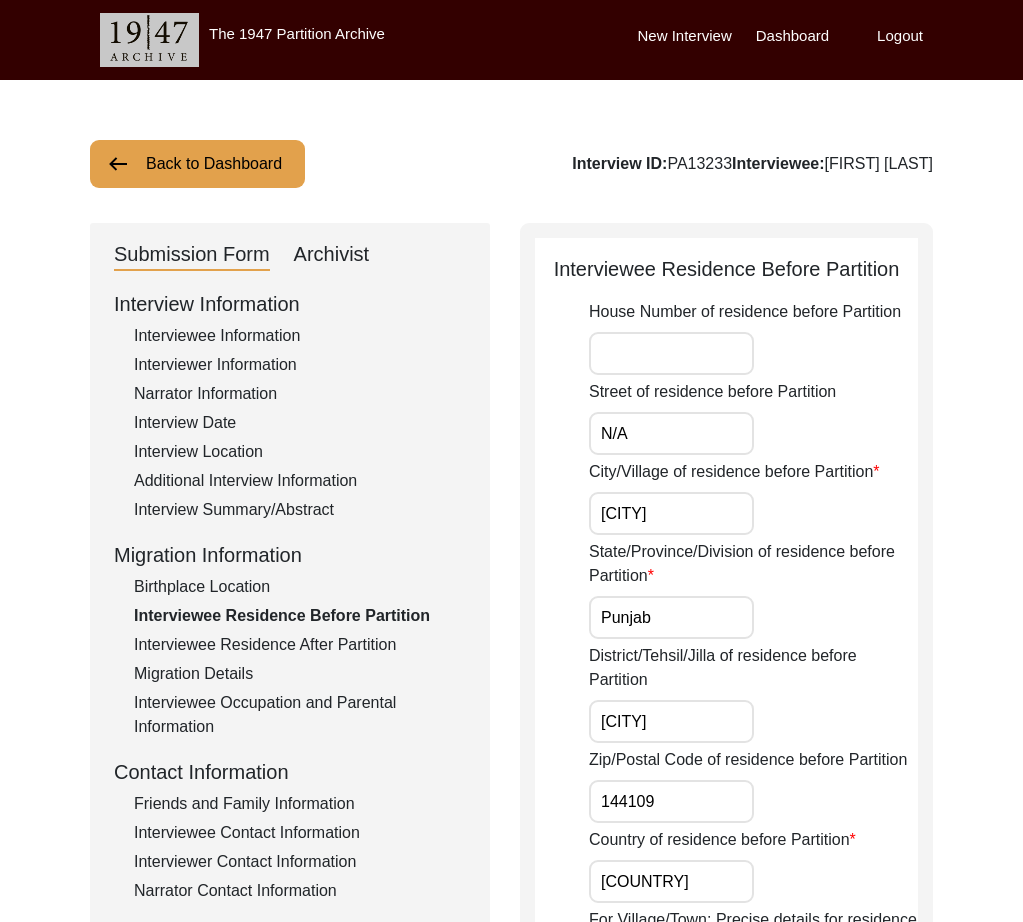 type 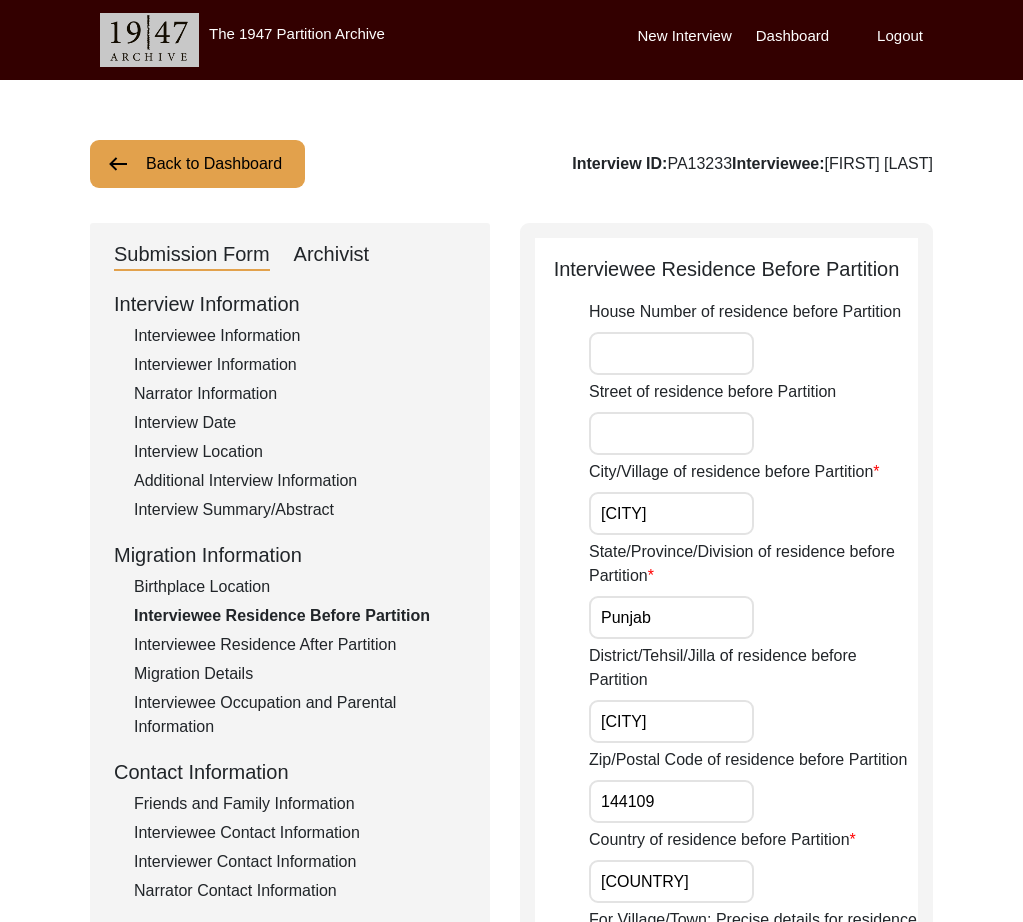 type 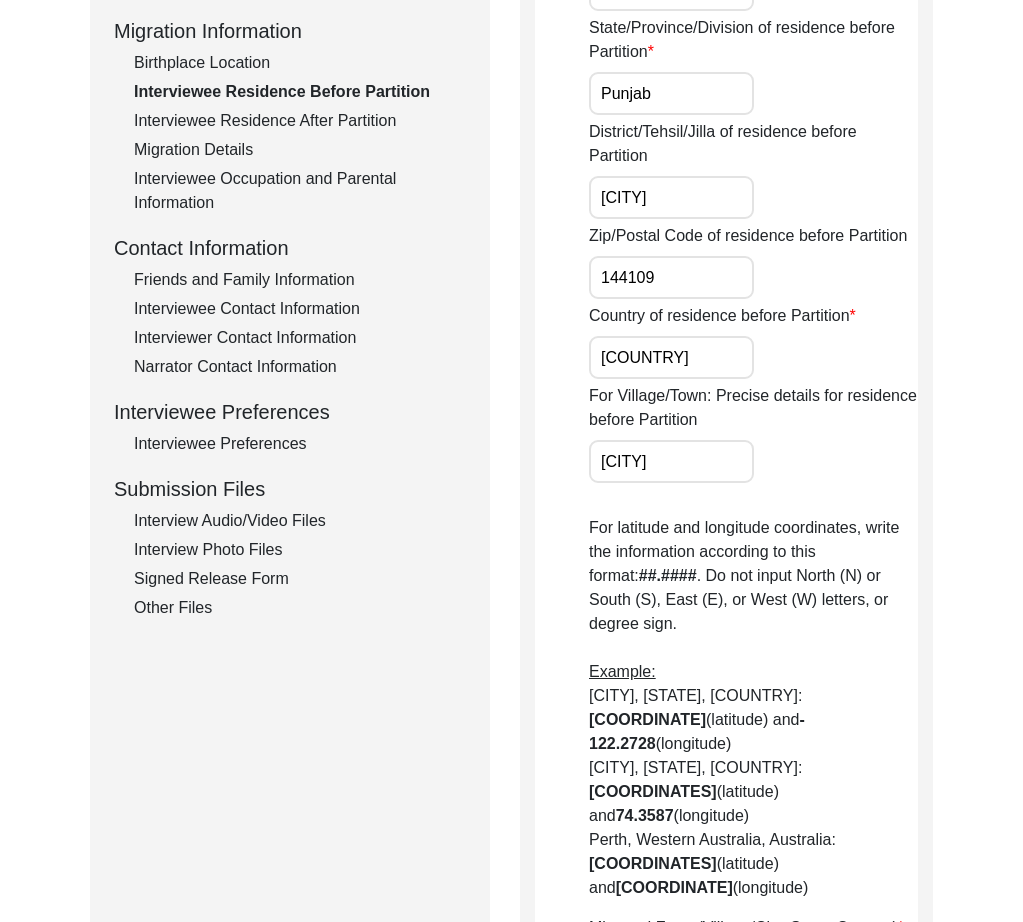 scroll, scrollTop: 0, scrollLeft: 44, axis: horizontal 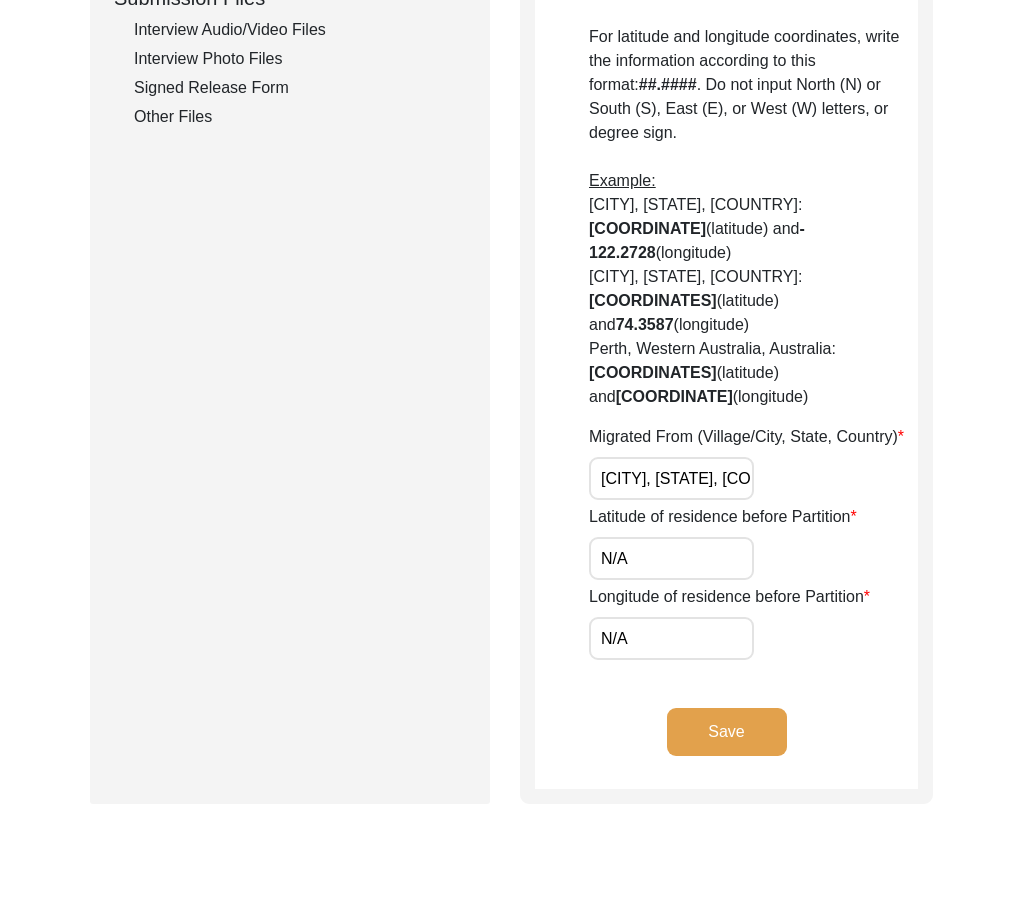 paste on "[COORDINATE]" 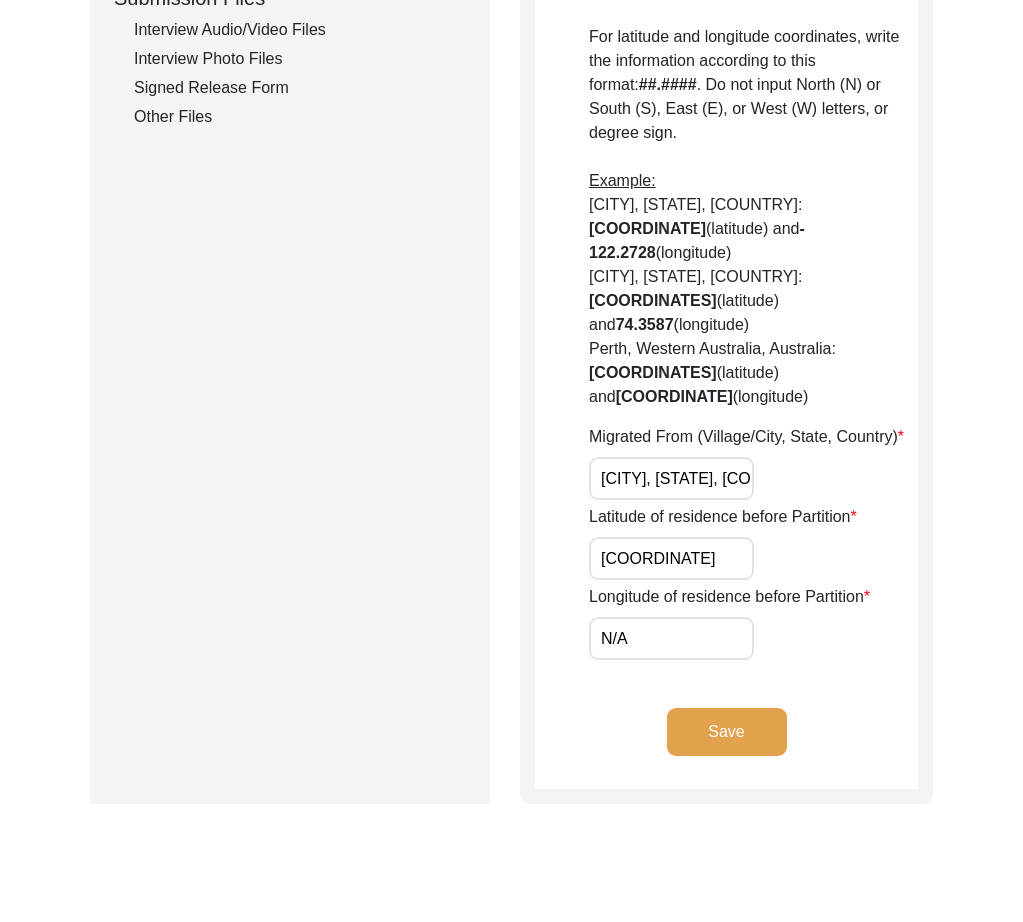 type on "[COORDINATE]" 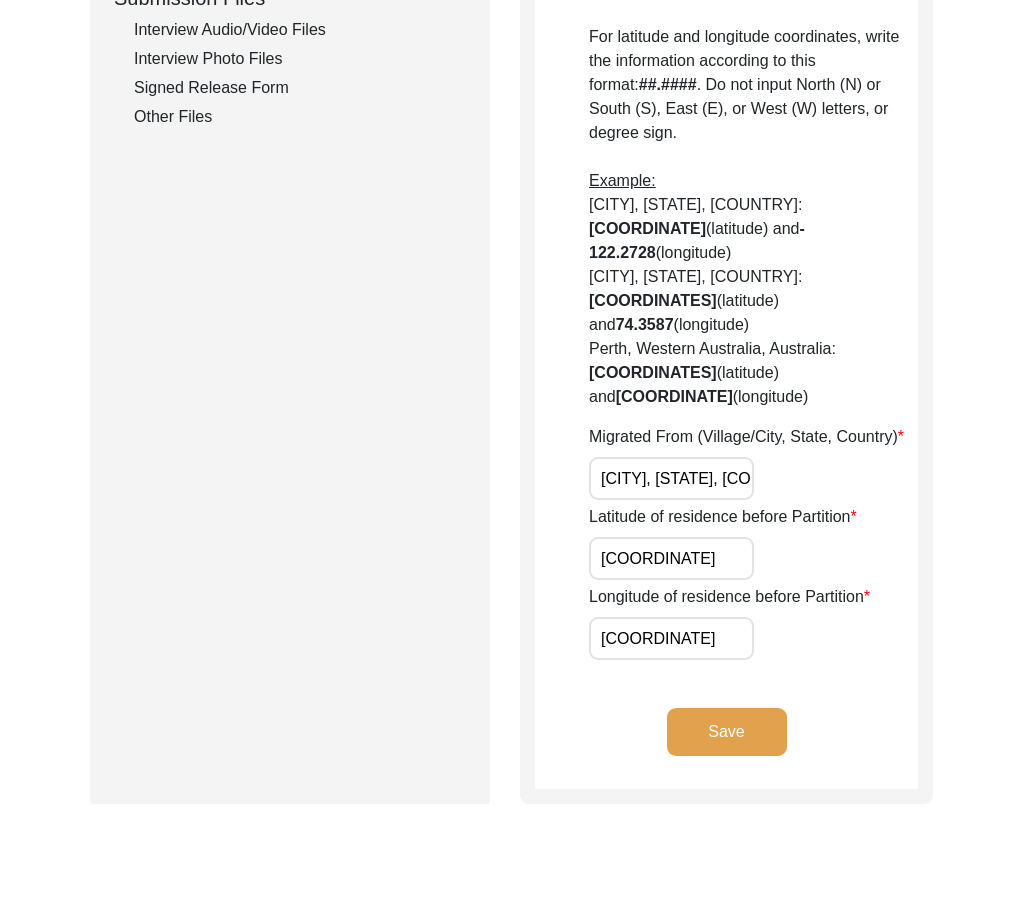 type on "[COORDINATE]" 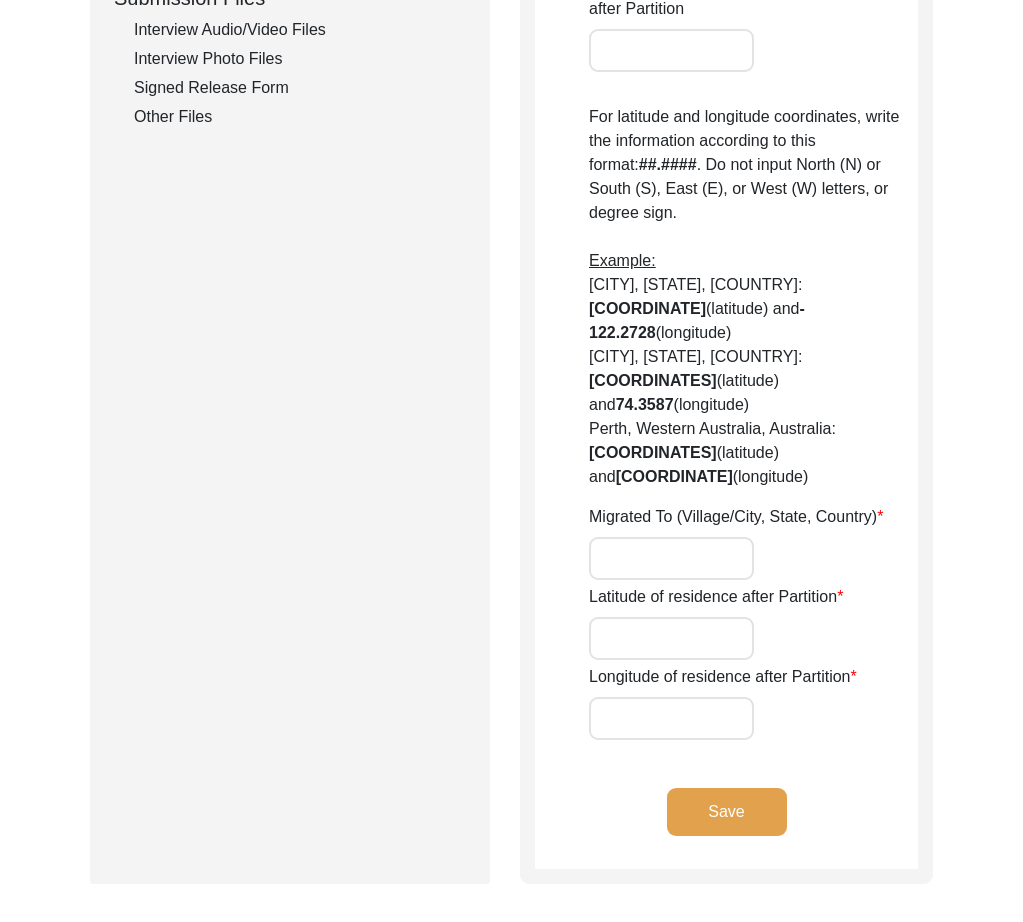 type on "Yes" 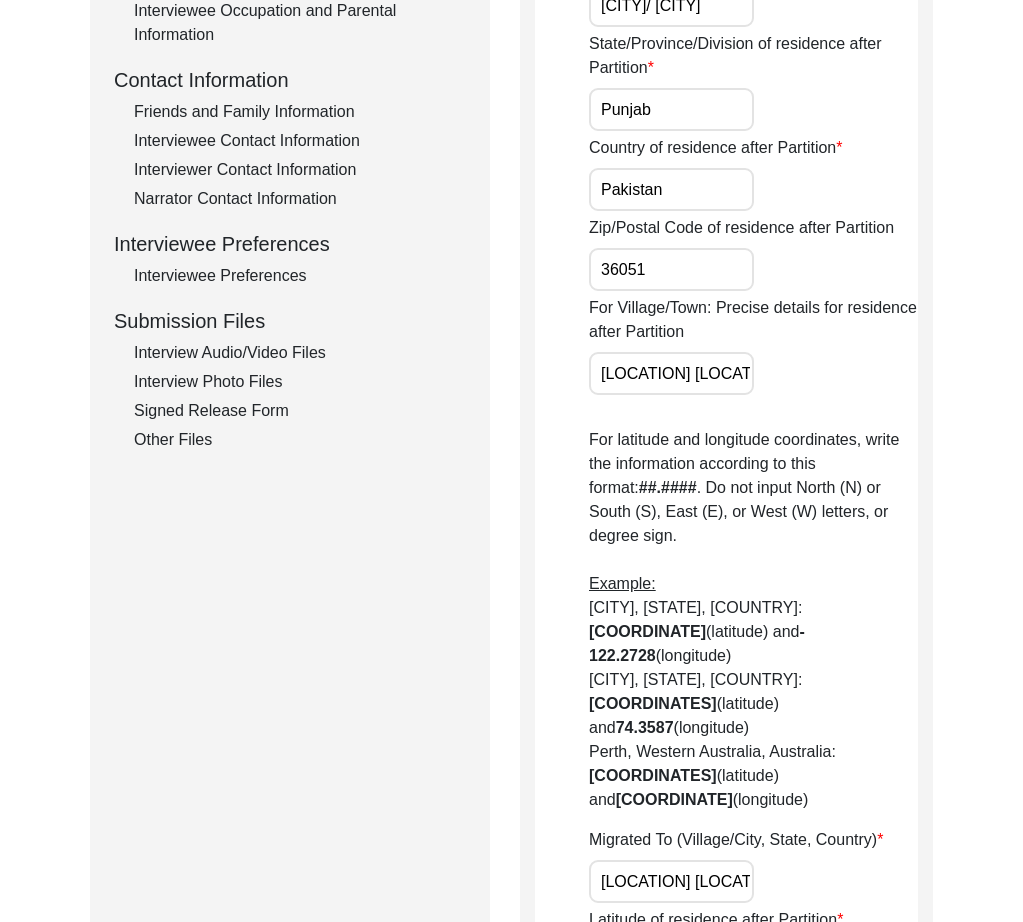 scroll, scrollTop: 0, scrollLeft: 0, axis: both 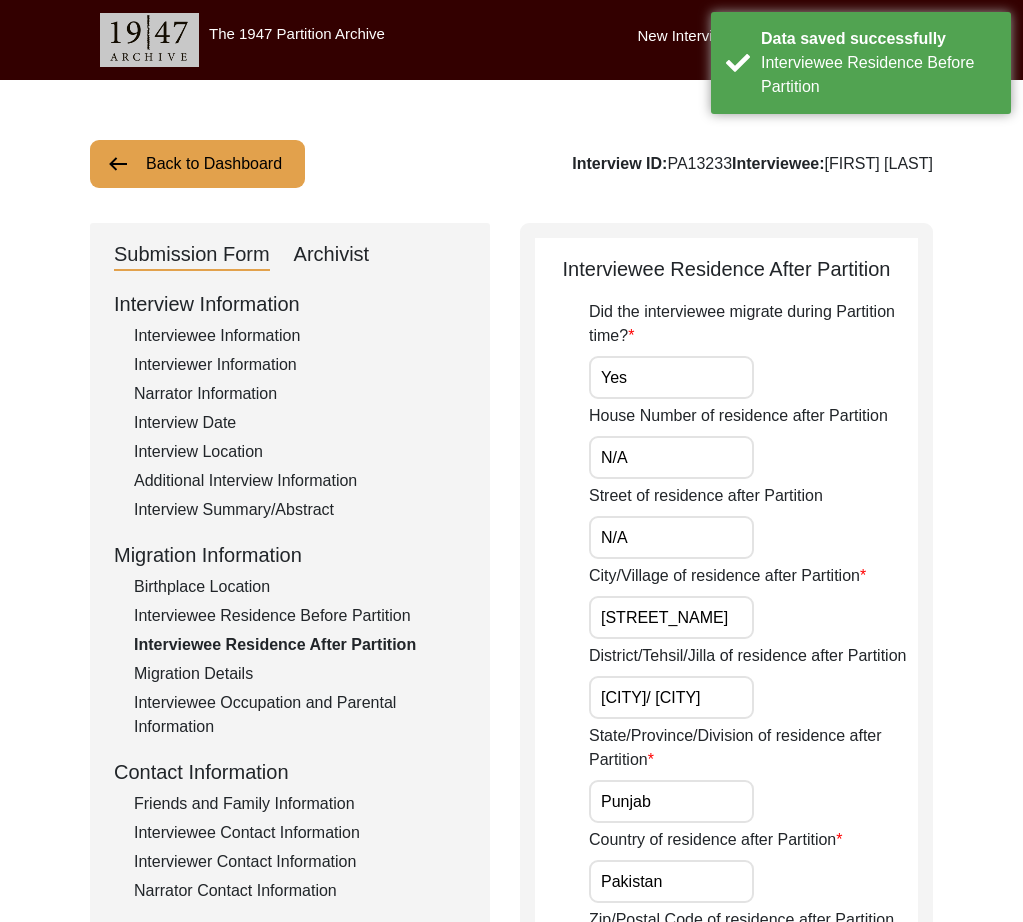 click on "Yes" at bounding box center [671, 377] 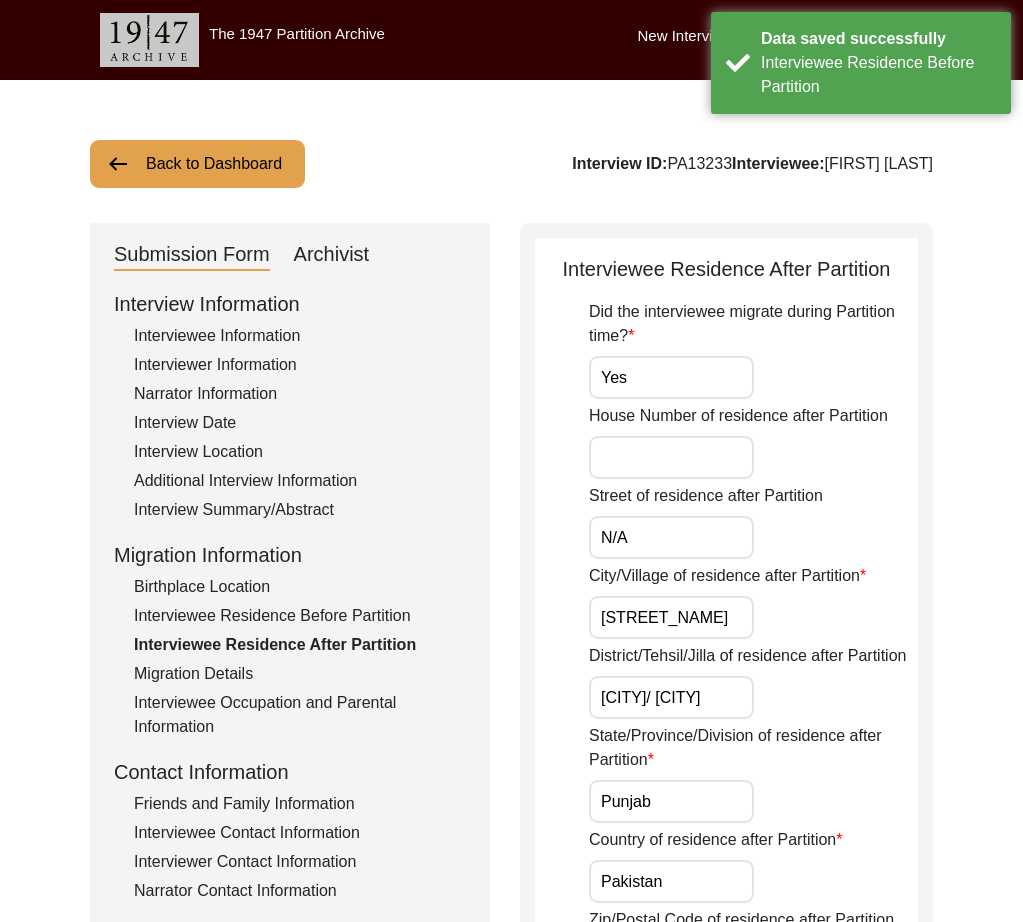 type 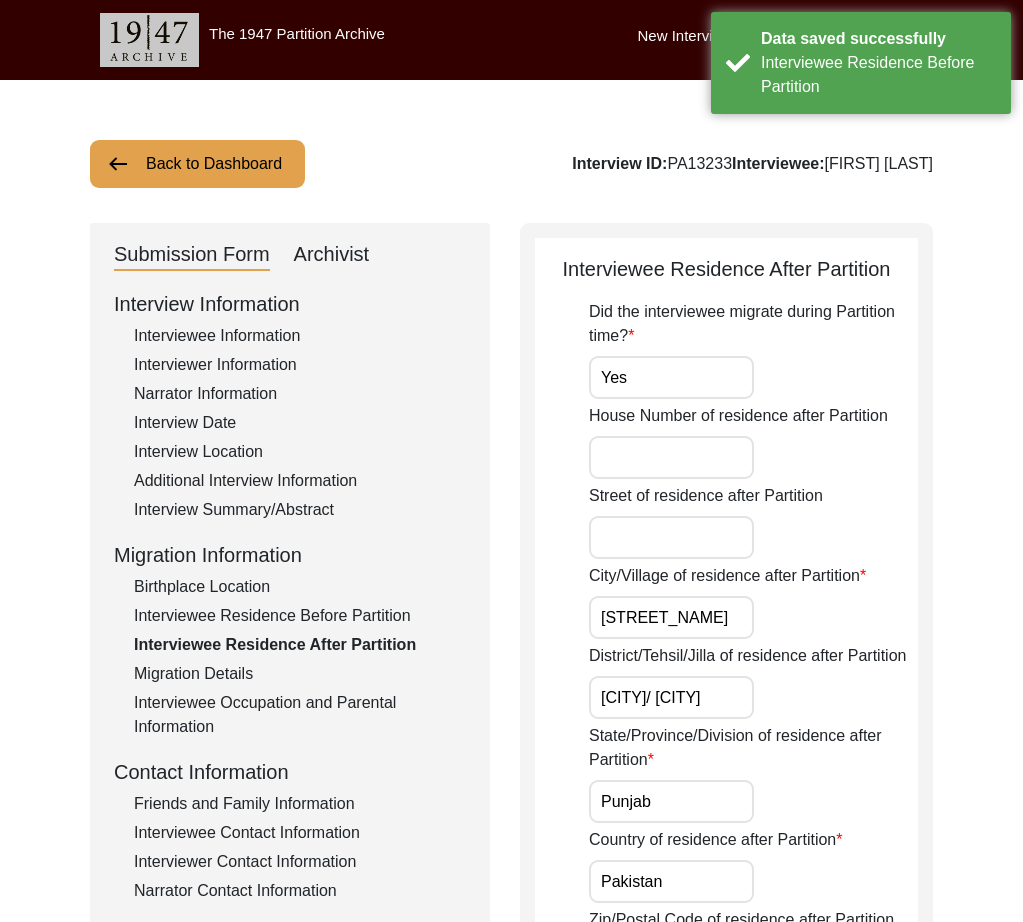 type 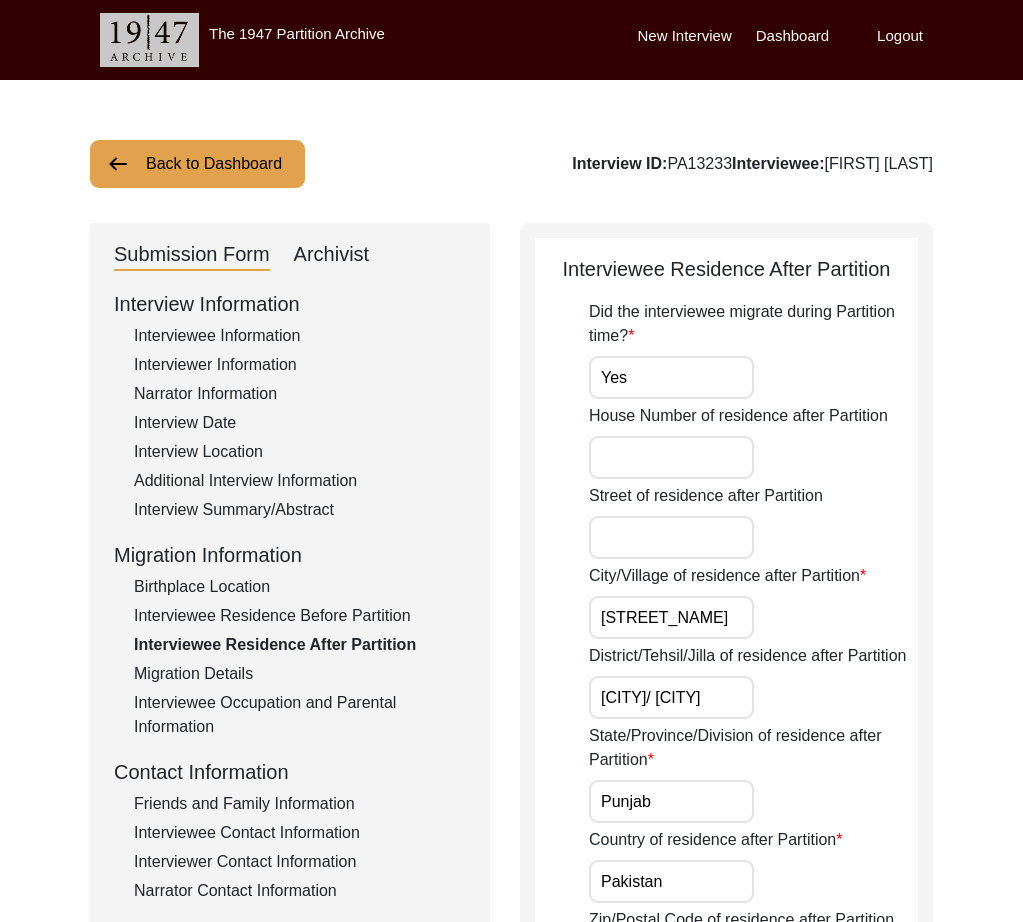 click on "House Number of residence after Partition" at bounding box center [671, 457] 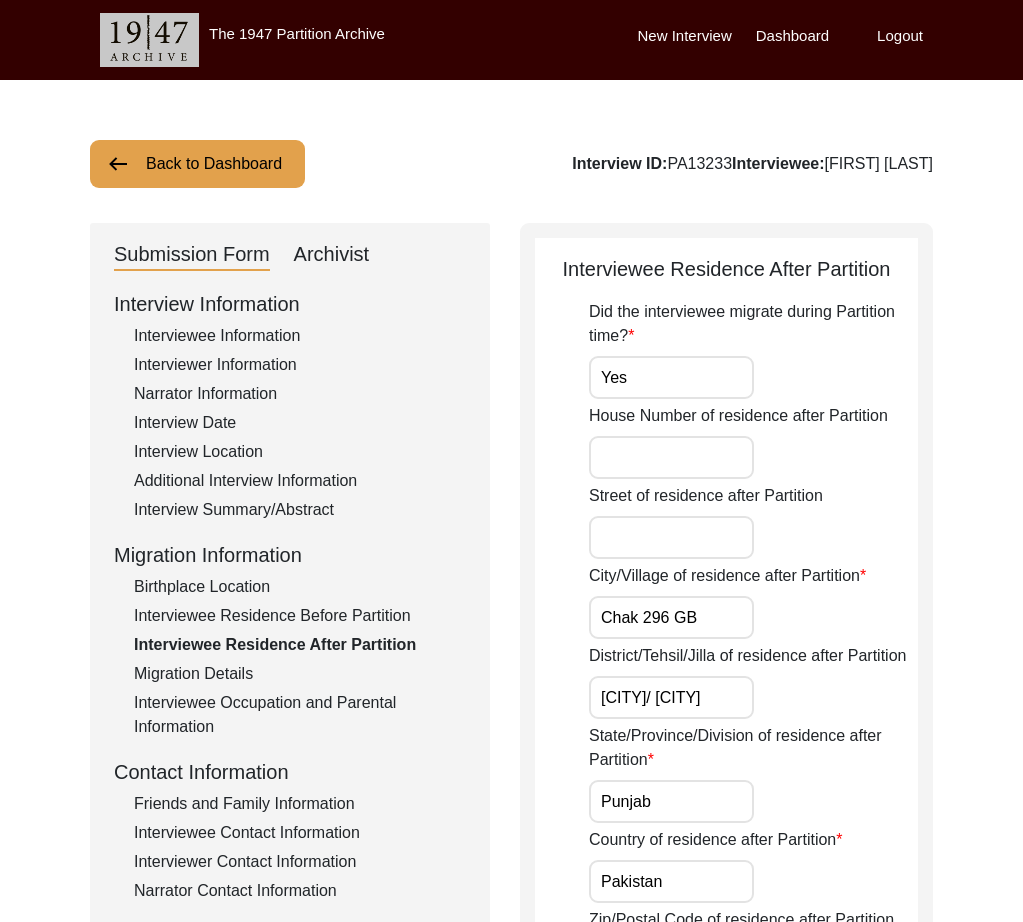 type on "Chak 296 GB" 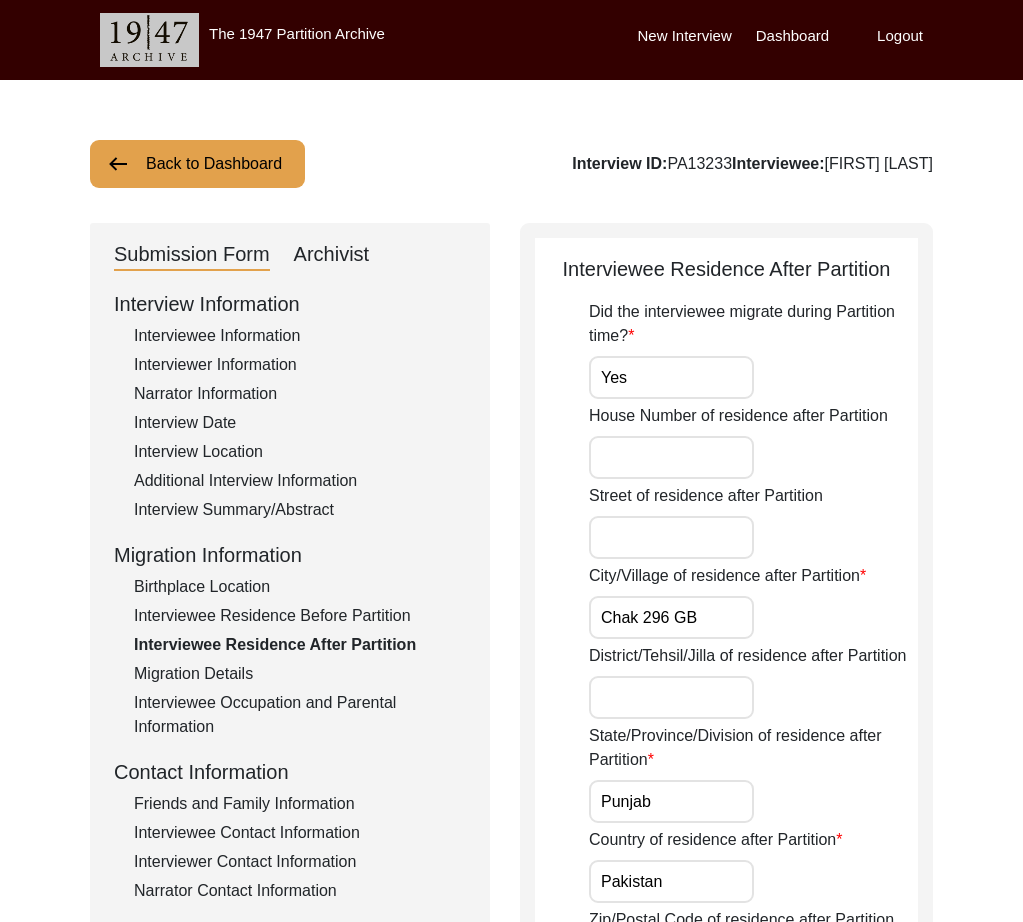 scroll, scrollTop: 0, scrollLeft: 0, axis: both 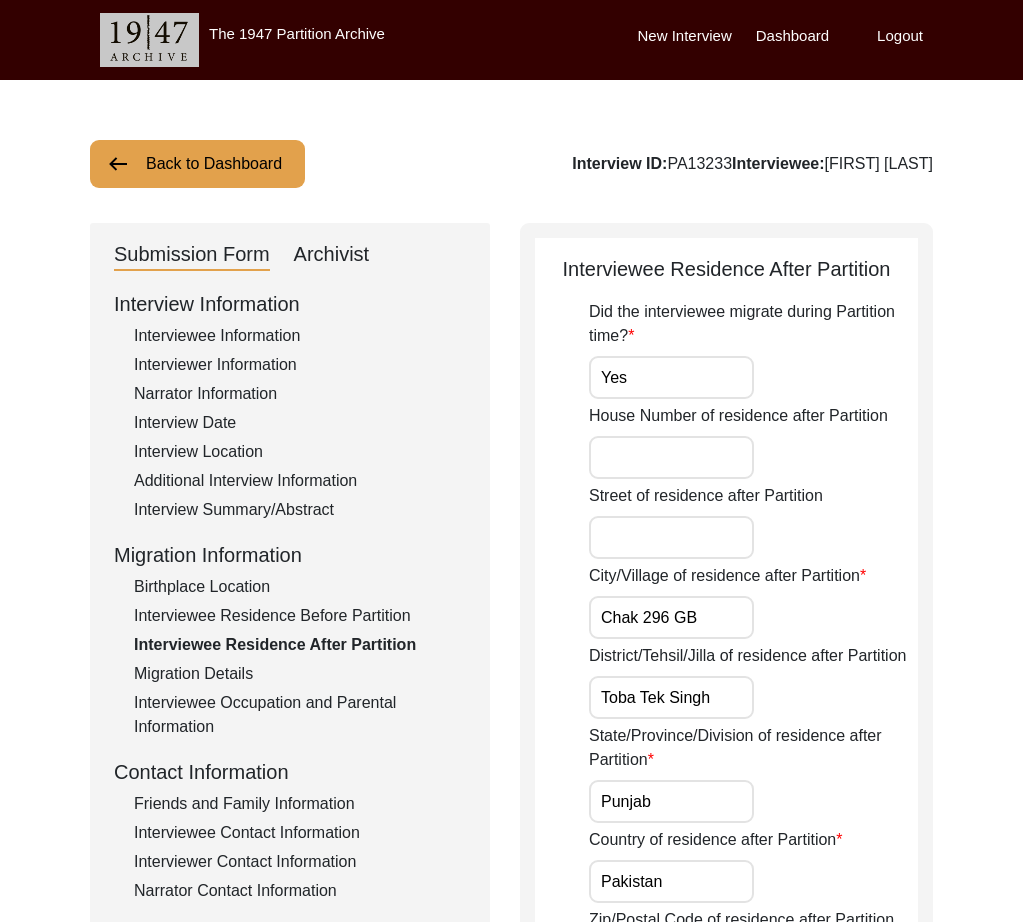 type on "[DISTRICT] Tehsil, [DISTRICT] District" 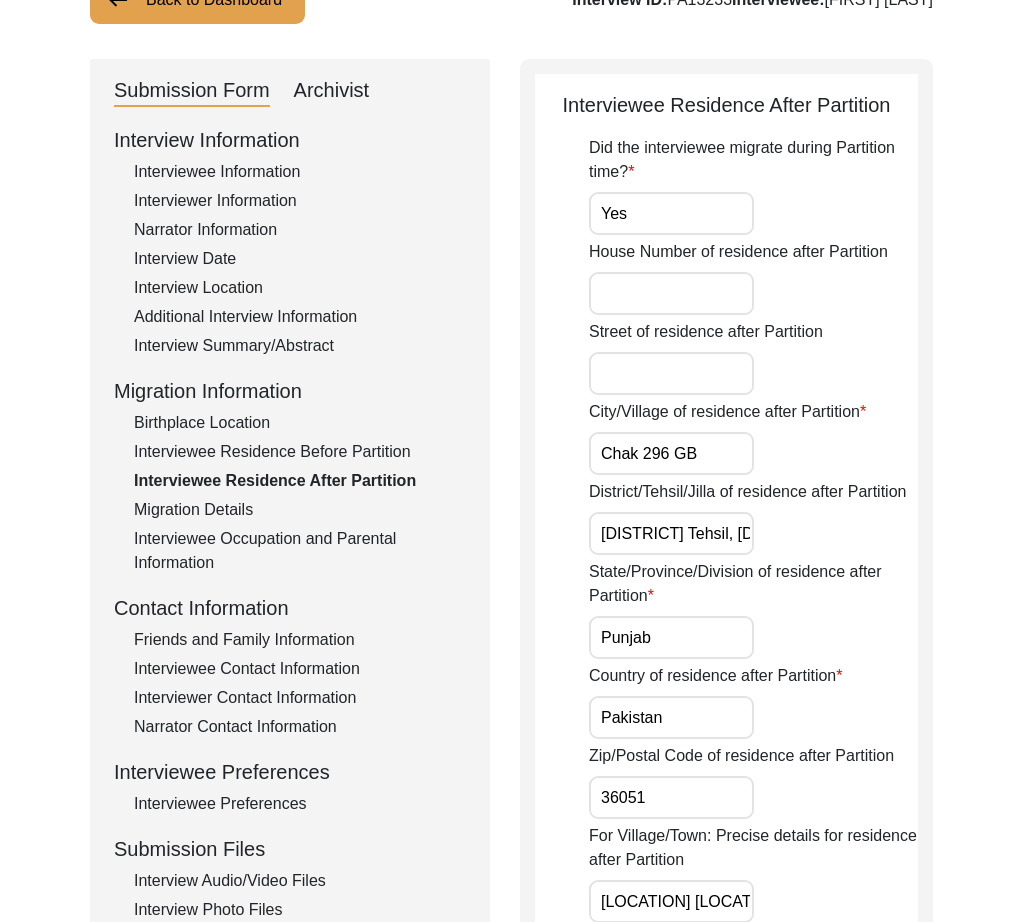 scroll, scrollTop: 166, scrollLeft: 0, axis: vertical 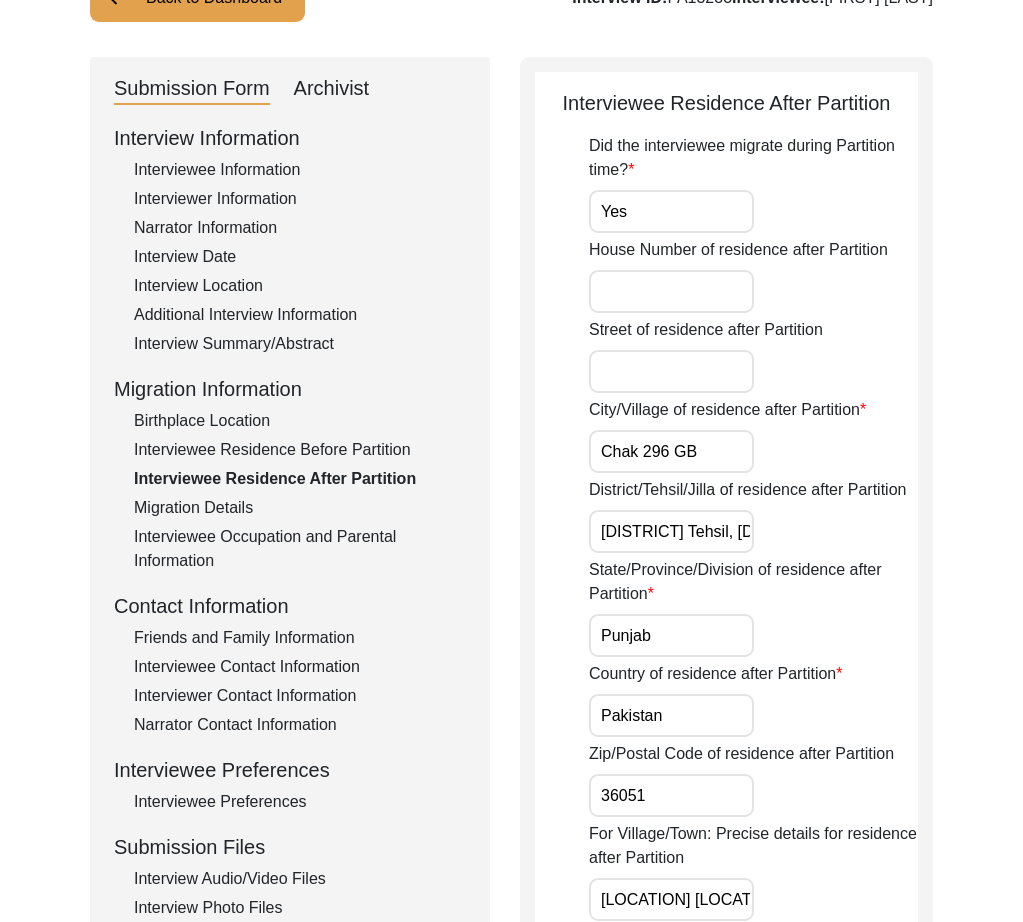 click on "Punjab" at bounding box center (671, 635) 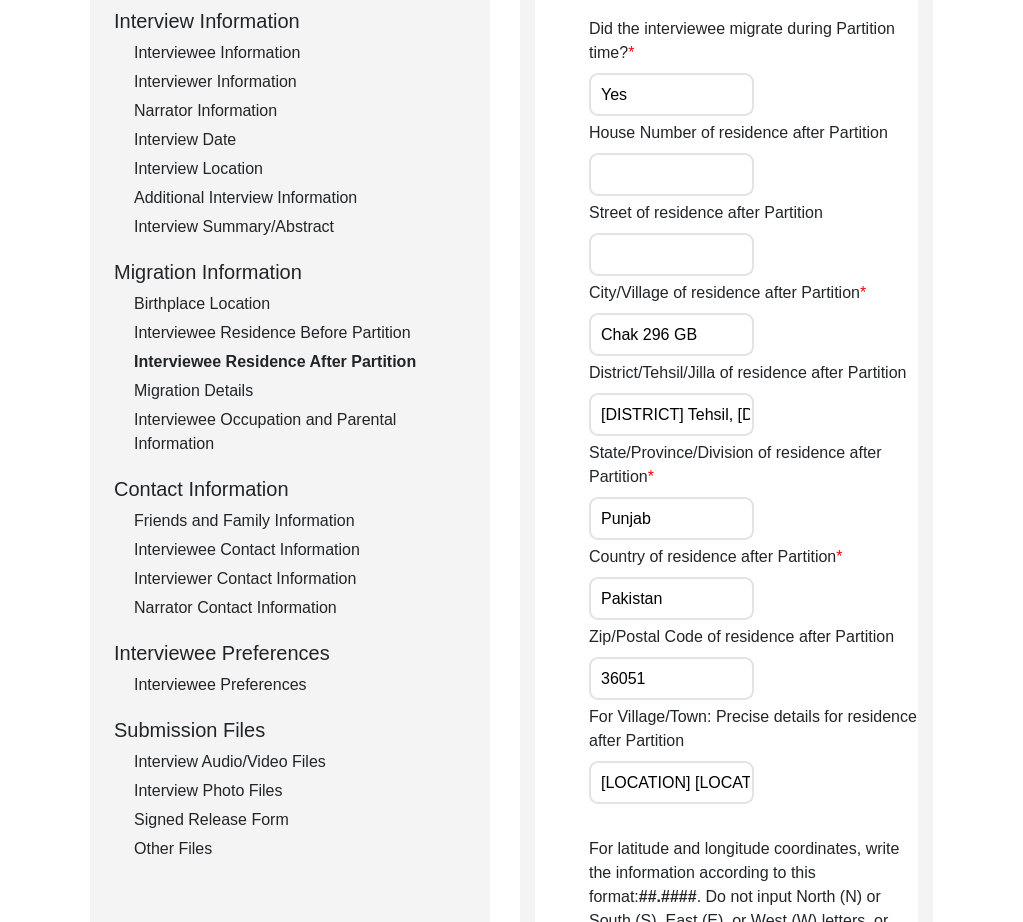 scroll, scrollTop: 322, scrollLeft: 0, axis: vertical 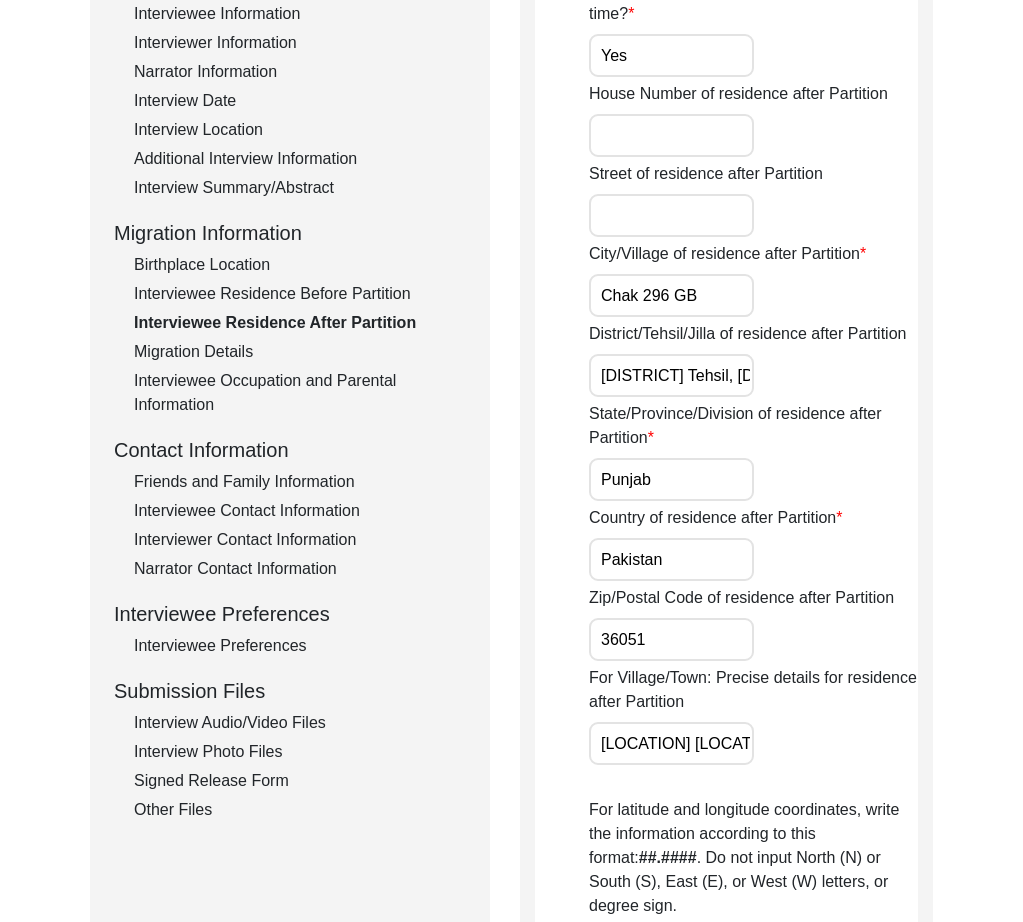 drag, startPoint x: 690, startPoint y: 739, endPoint x: 698, endPoint y: 749, distance: 12.806249 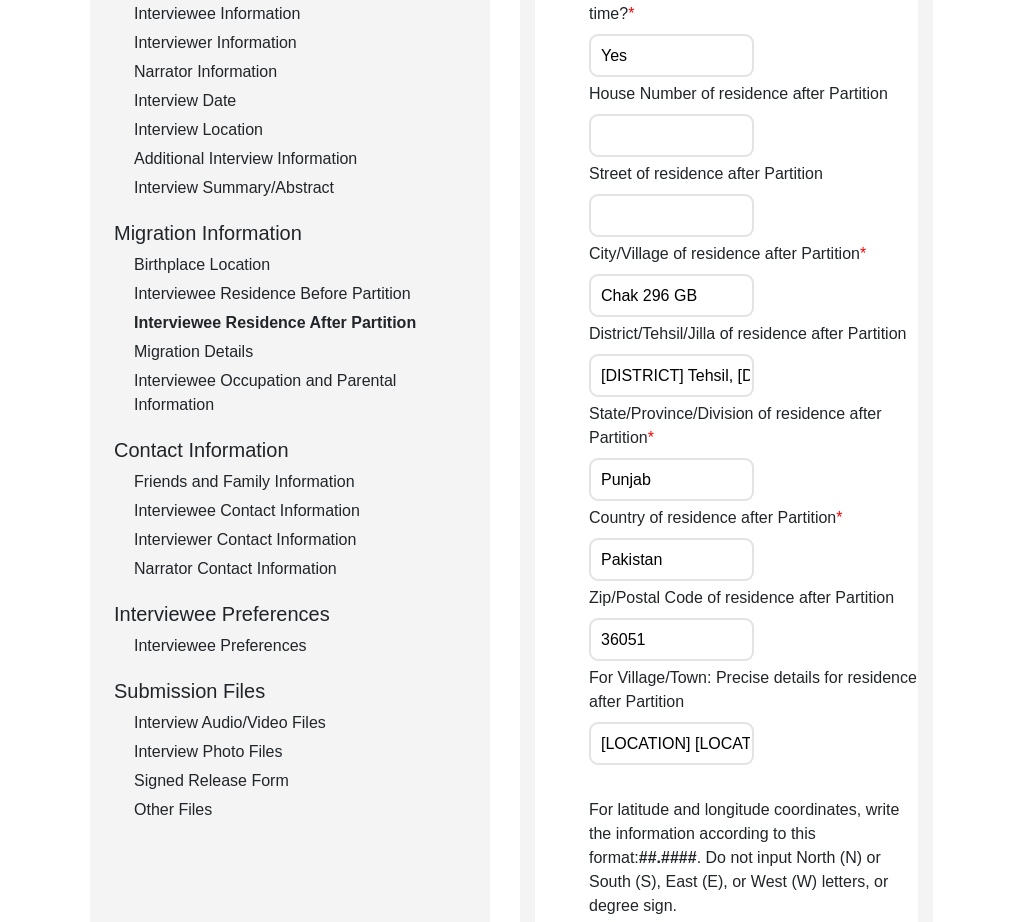 type on "[CITY]/ [STREET] [CITY]" 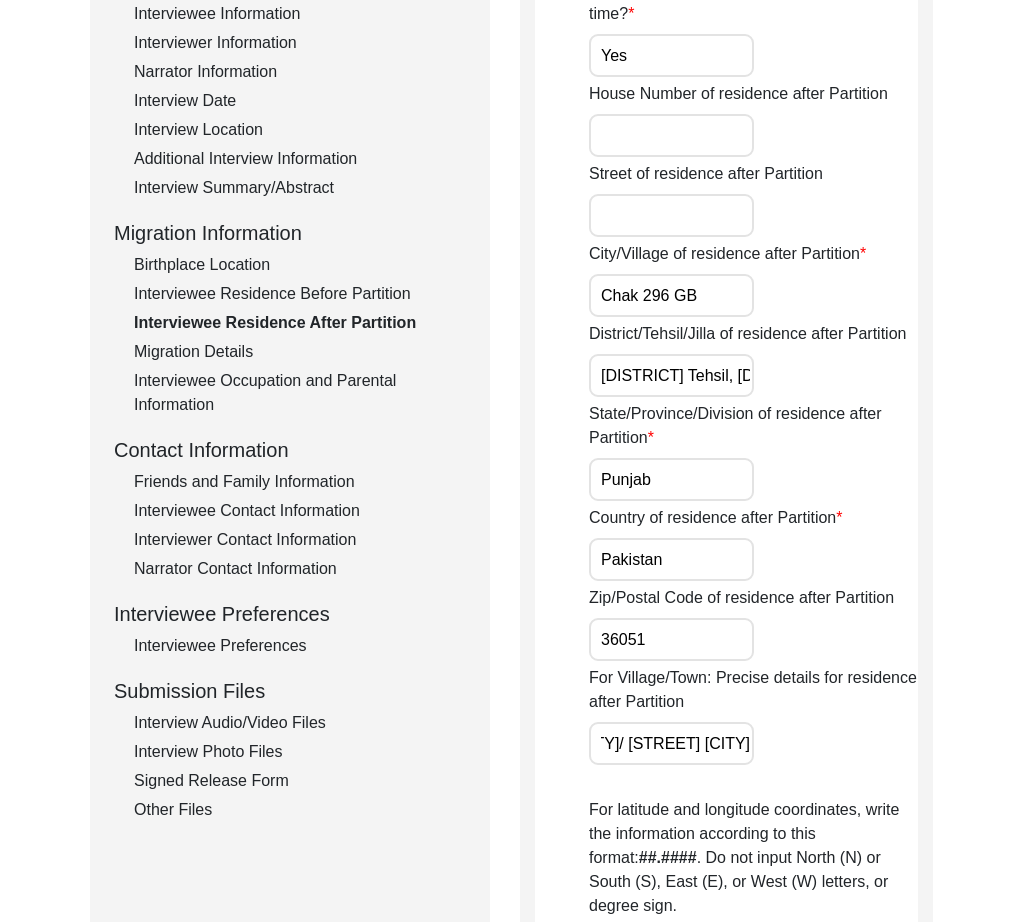 scroll, scrollTop: 0, scrollLeft: 260, axis: horizontal 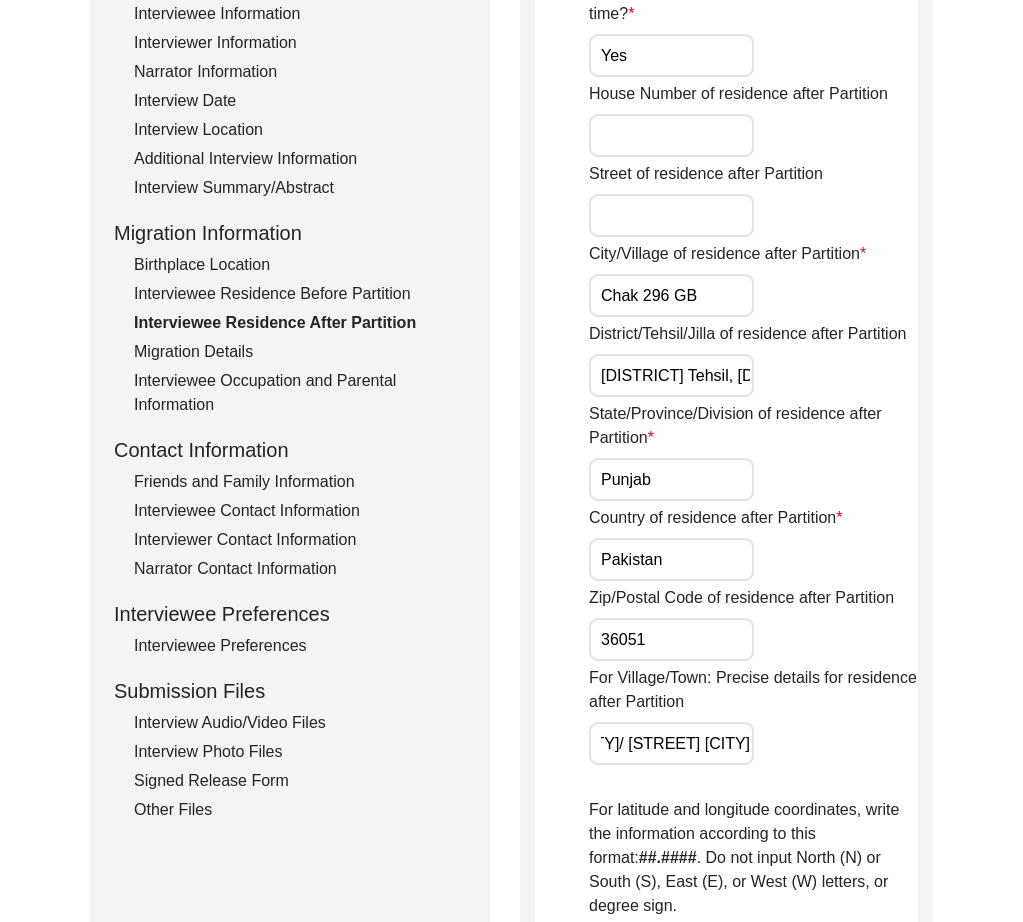 click on "For Village/Town: Precise details for residence after Partition [LOCATION] [LOCATION] [LOCATION] [LOCATION]" 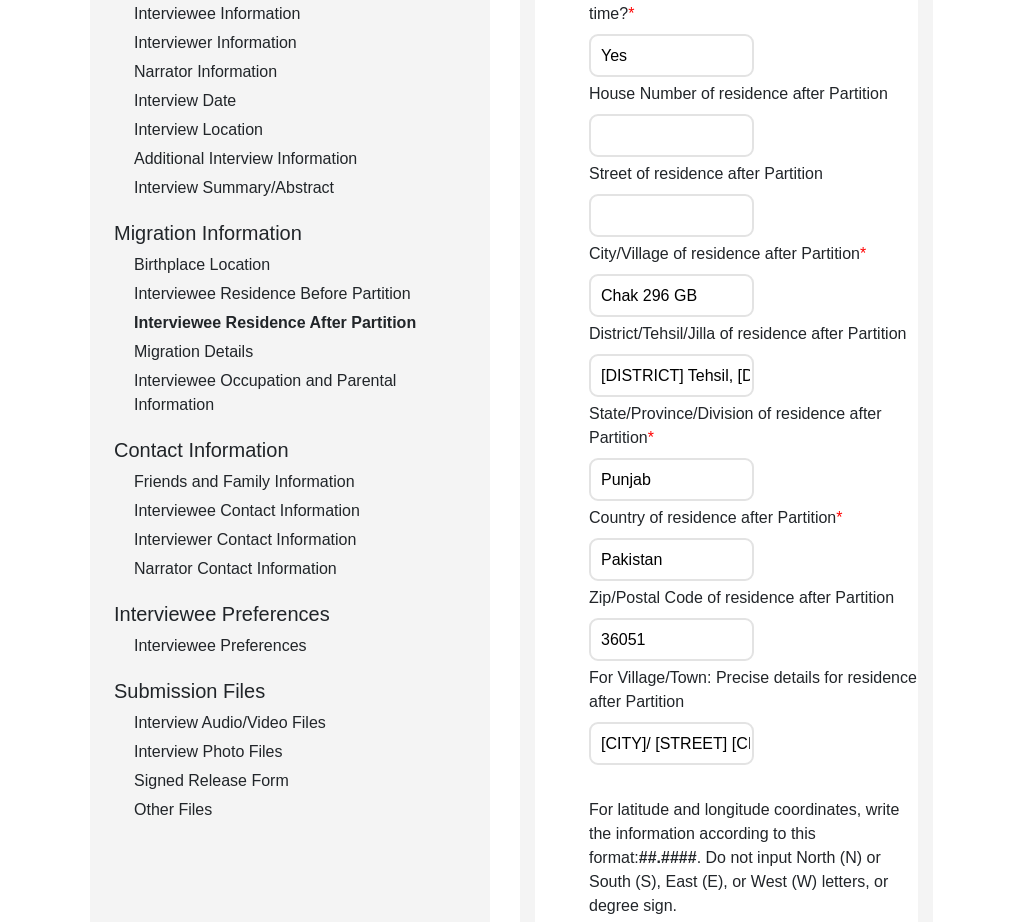 drag, startPoint x: 781, startPoint y: 729, endPoint x: 698, endPoint y: 750, distance: 85.61542 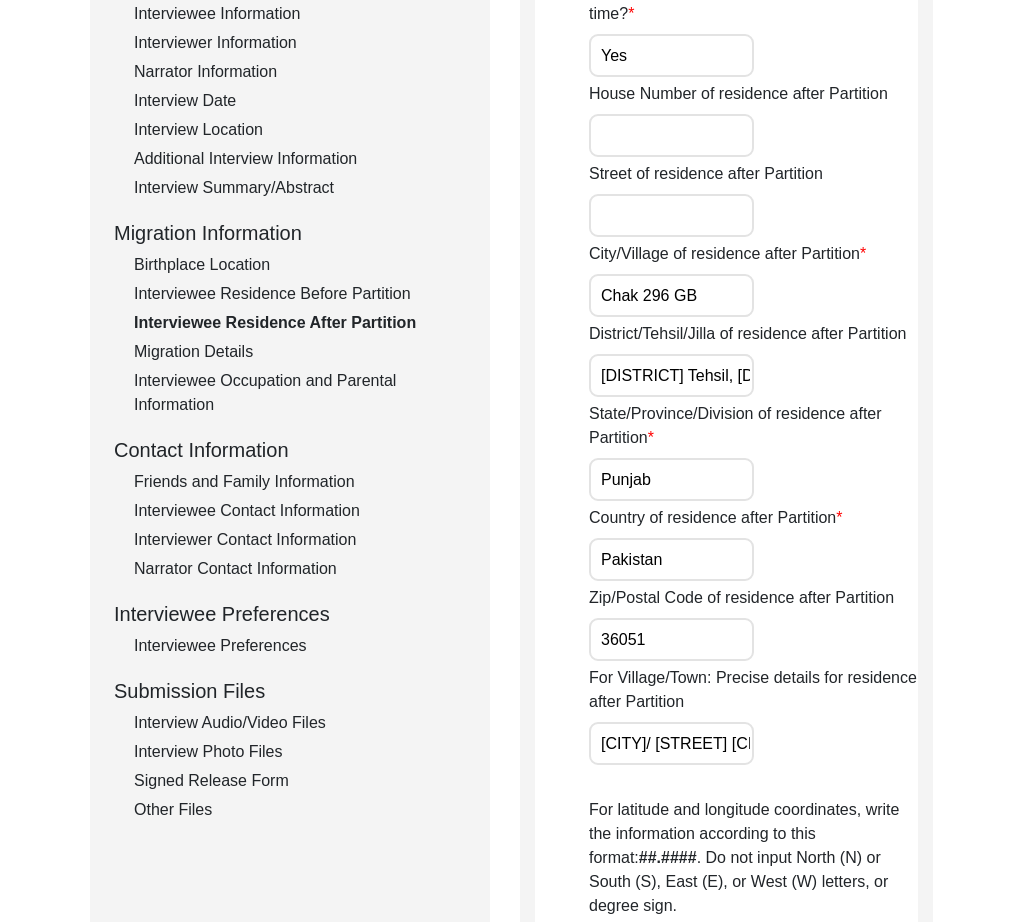 click on "For Village/Town: Precise details for residence after Partition [LOCATION] [LOCATION] [LOCATION] [LOCATION]" 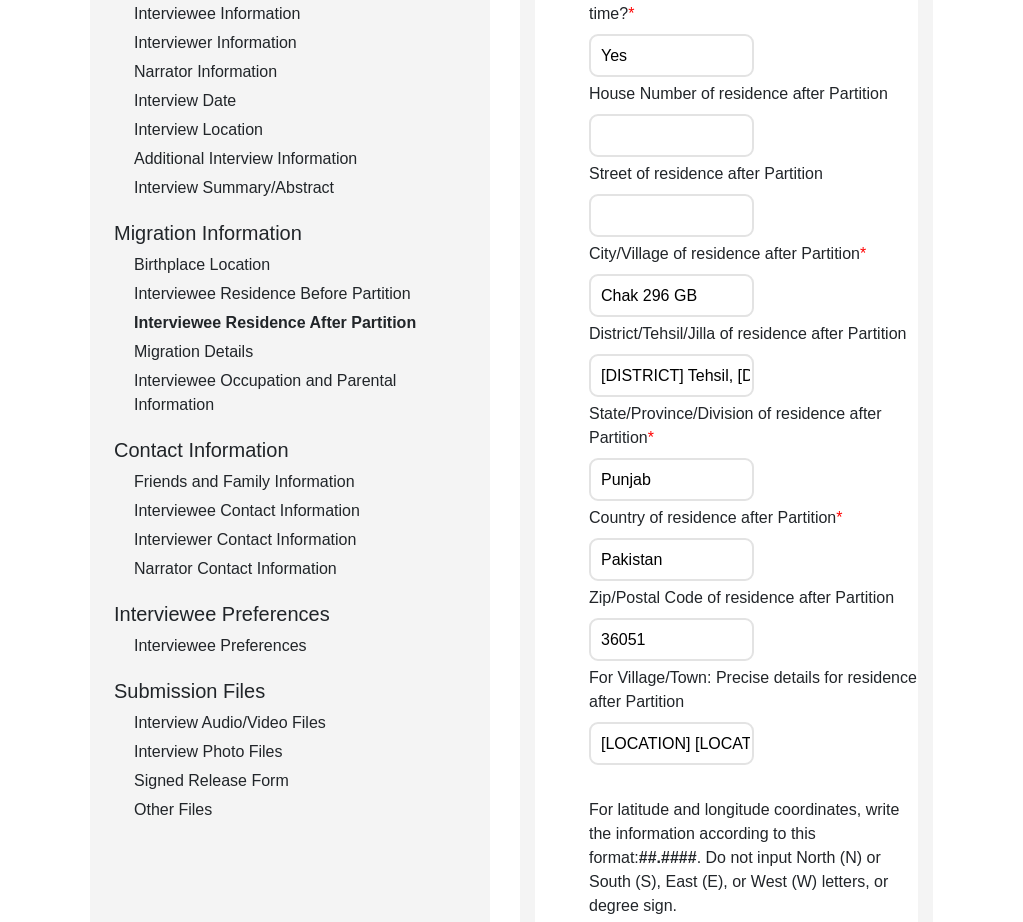 scroll, scrollTop: 0, scrollLeft: 67, axis: horizontal 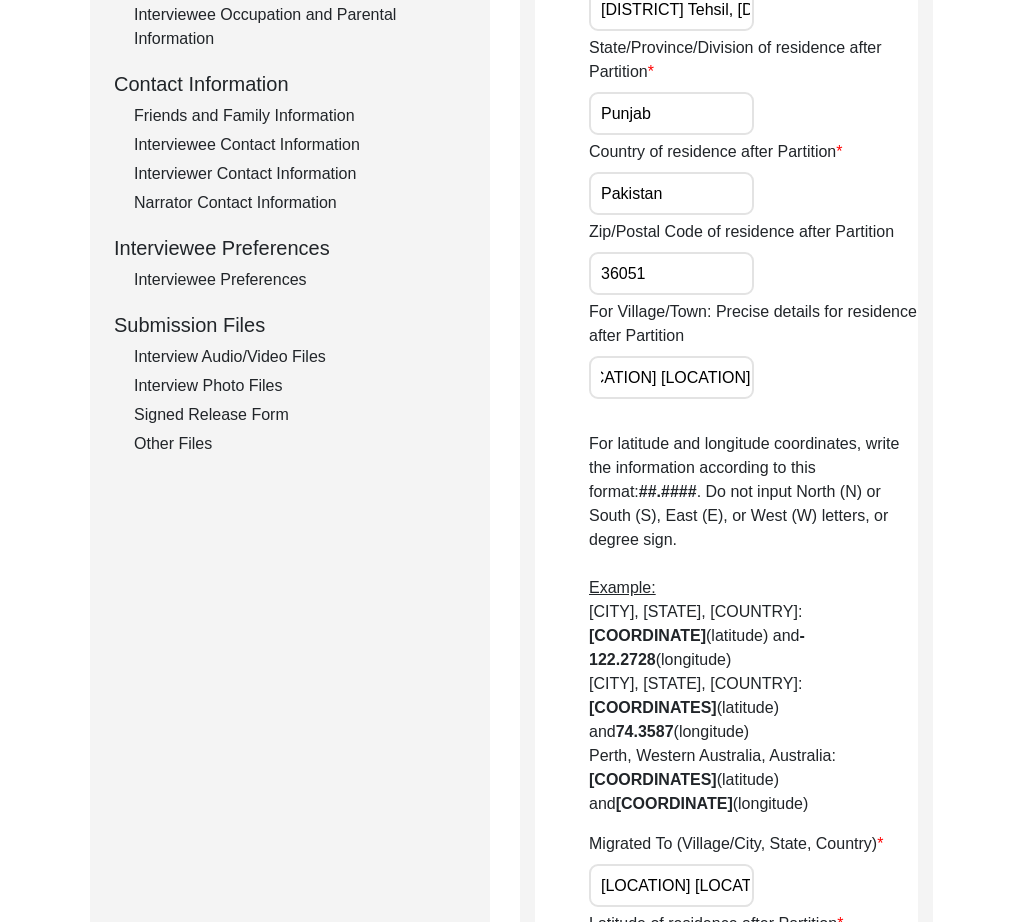 type on "[LOCATION] [LOCATION]" 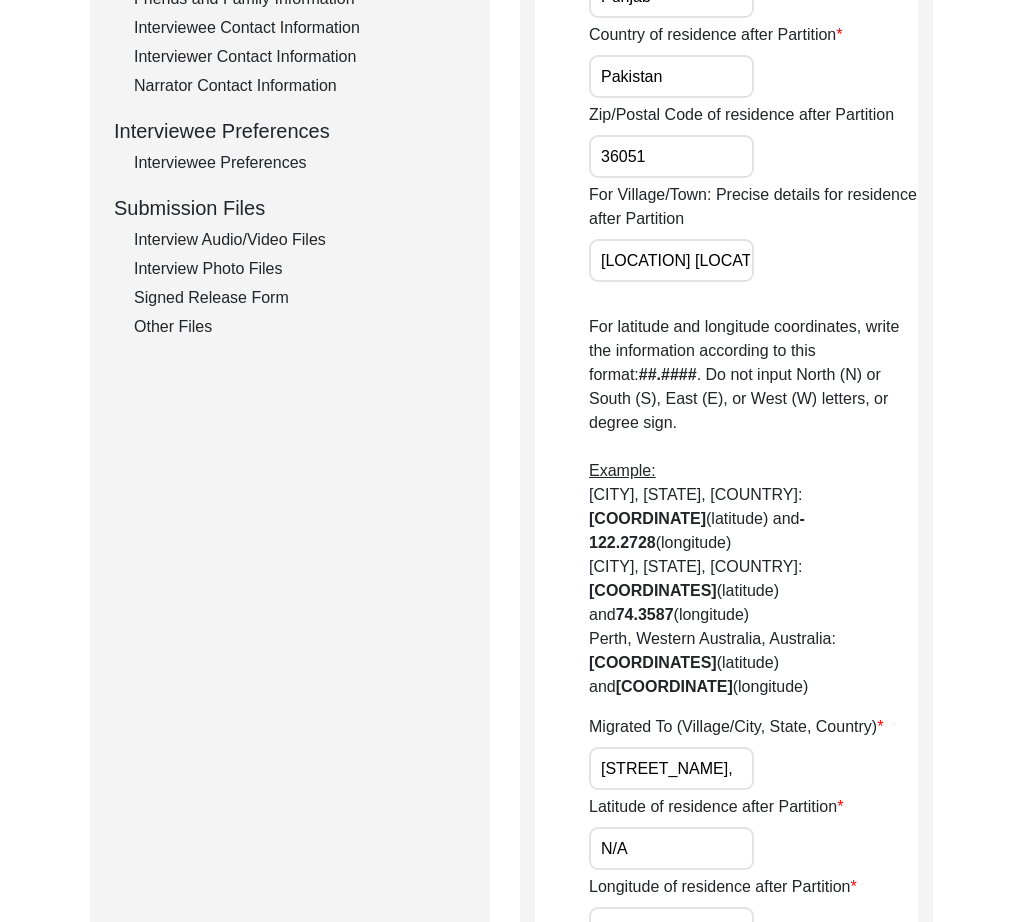 scroll, scrollTop: 835, scrollLeft: 0, axis: vertical 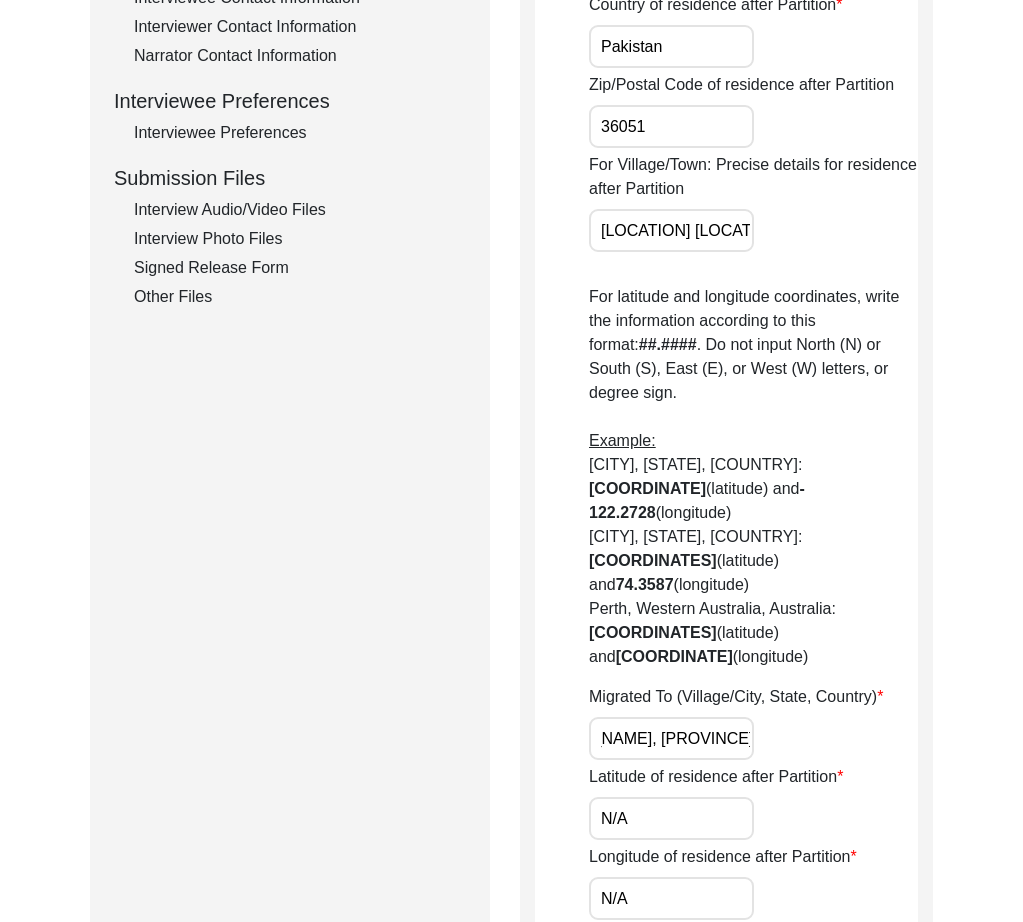 type on "[STREET_NAME], [PROVINCE], [COUNTRY]" 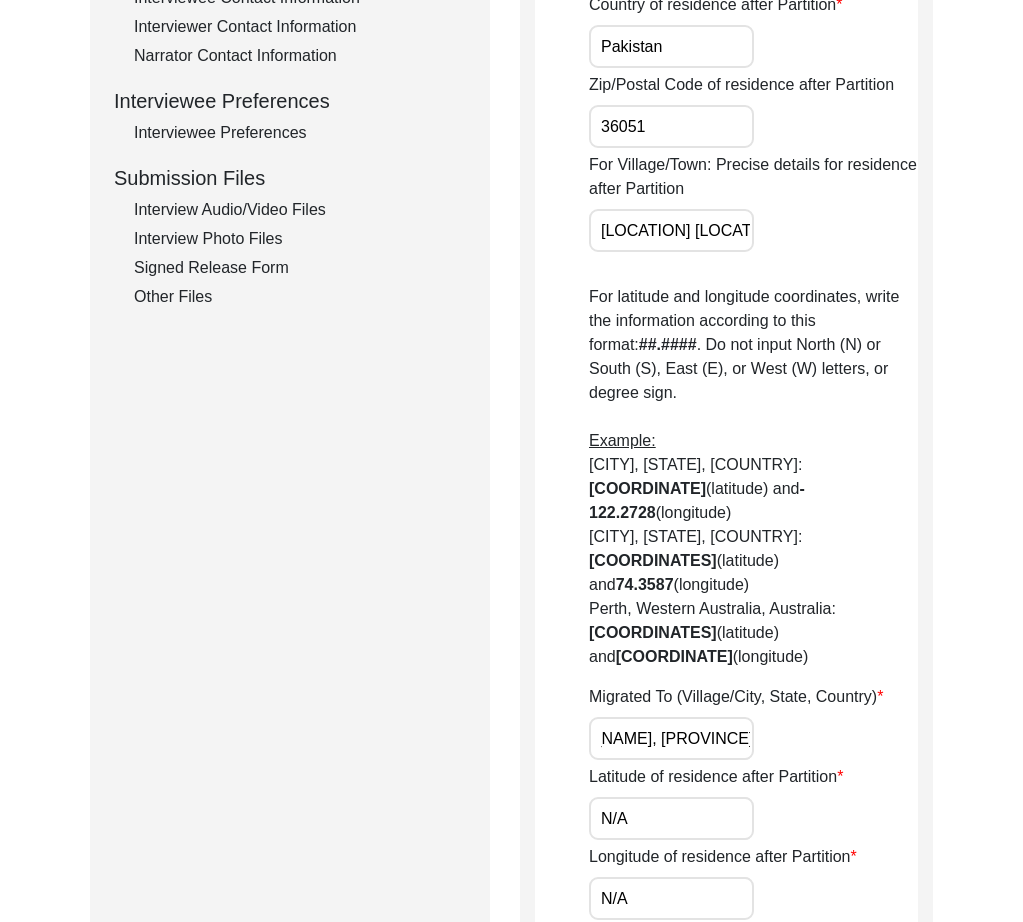 scroll, scrollTop: 0, scrollLeft: 0, axis: both 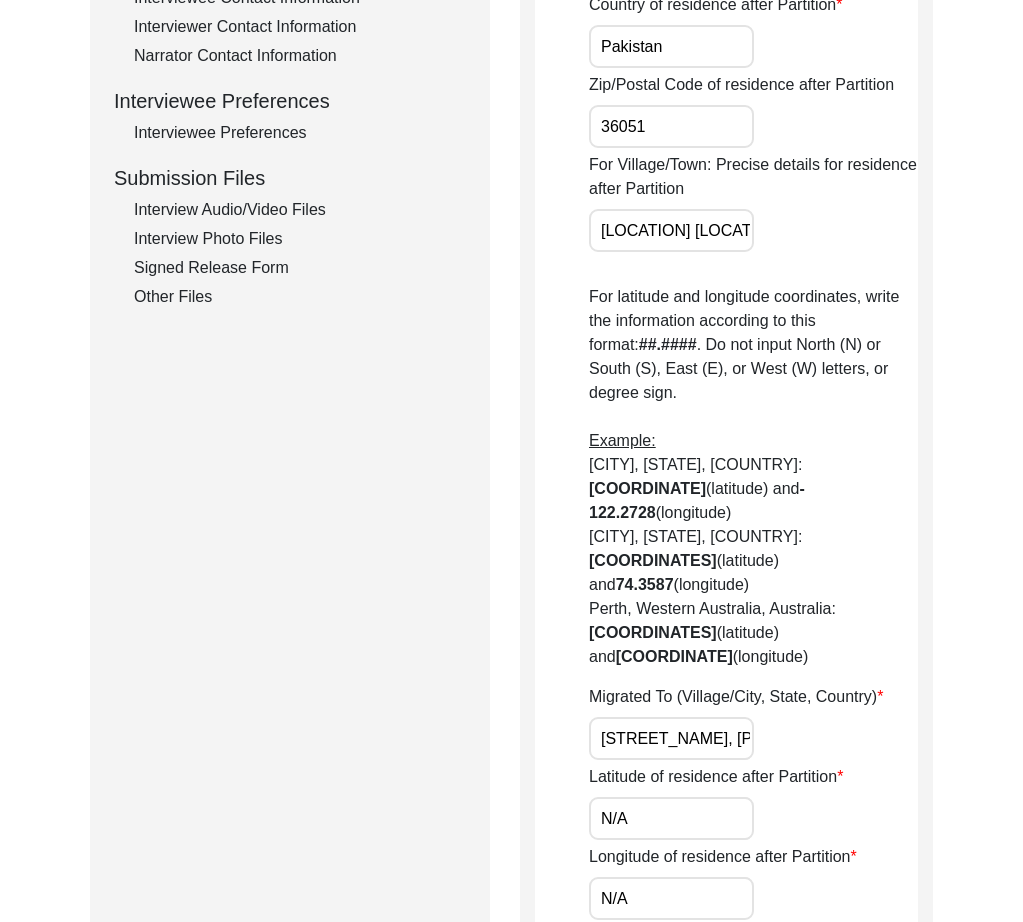 click on "N/A" at bounding box center (671, 818) 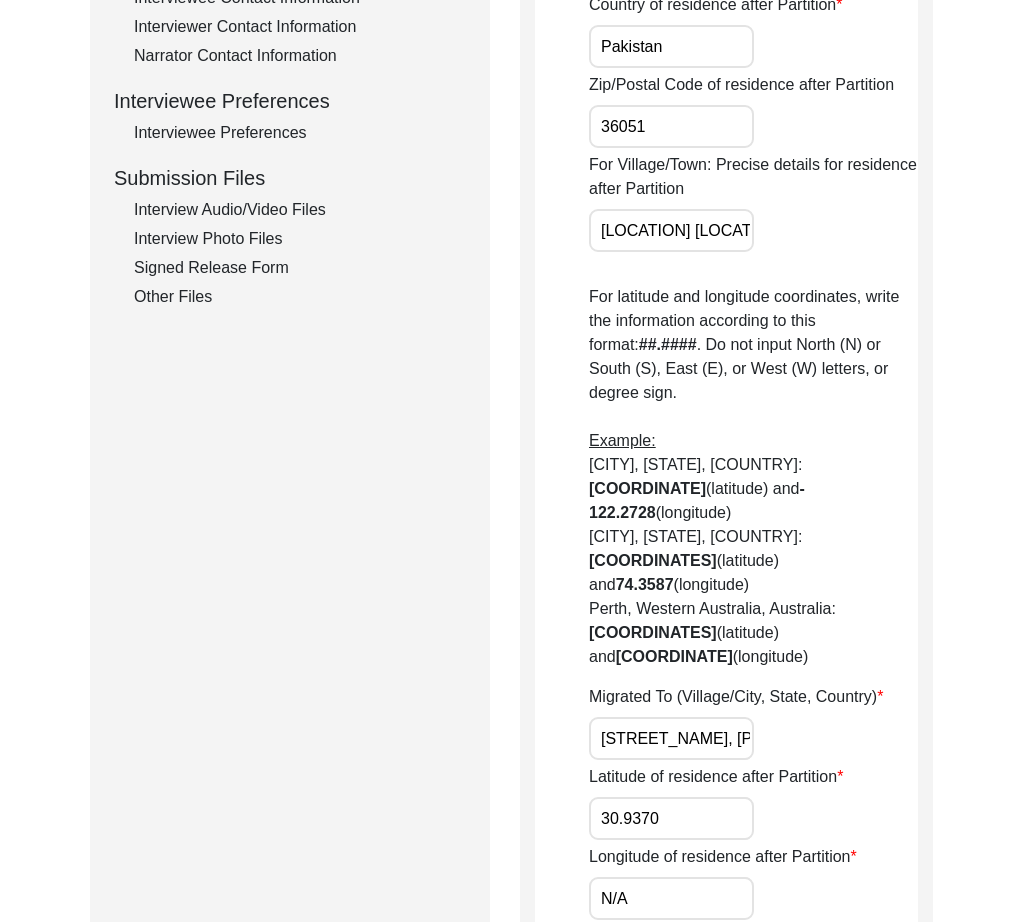 type on "30.9370" 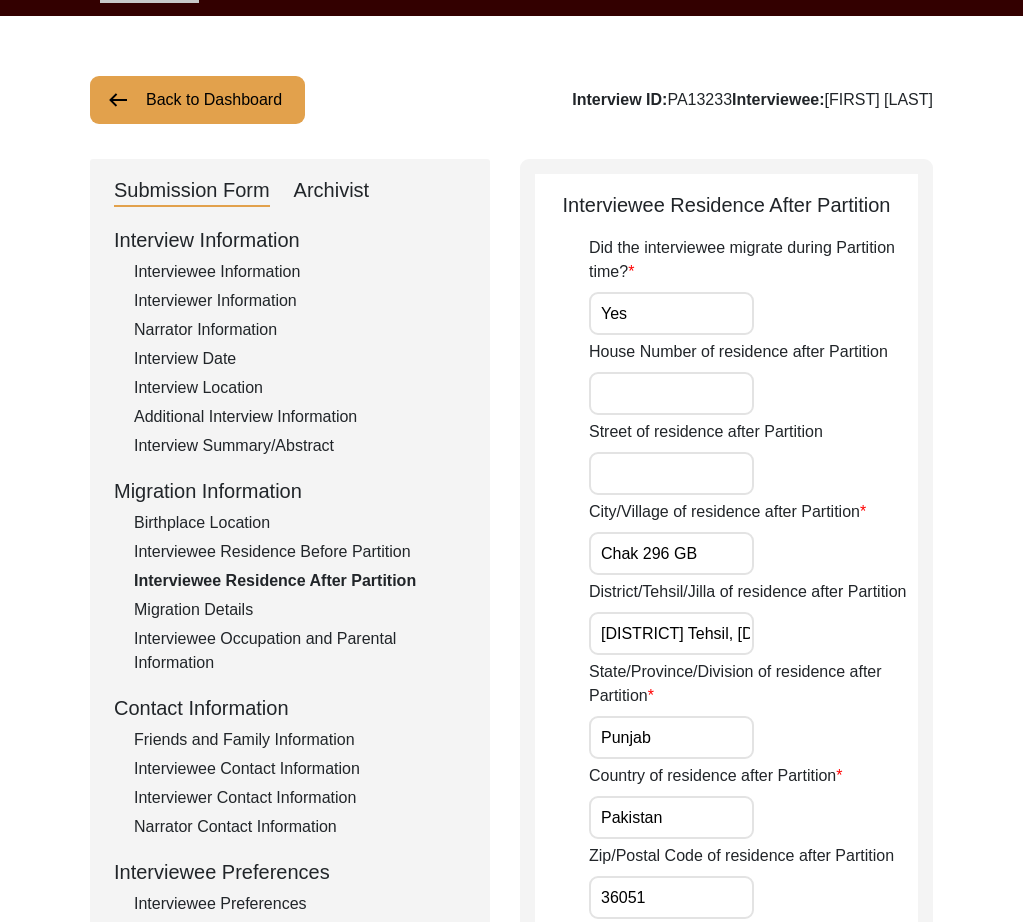 scroll, scrollTop: 0, scrollLeft: 0, axis: both 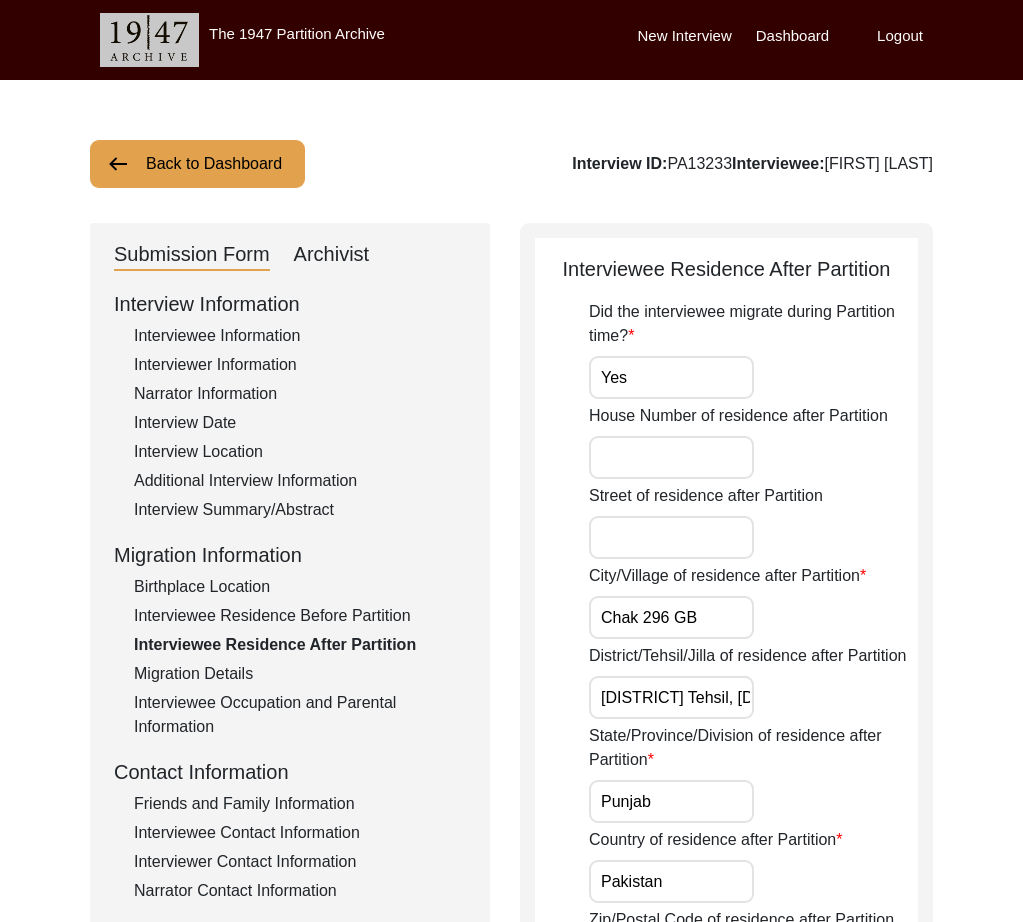 type on "30.9370" 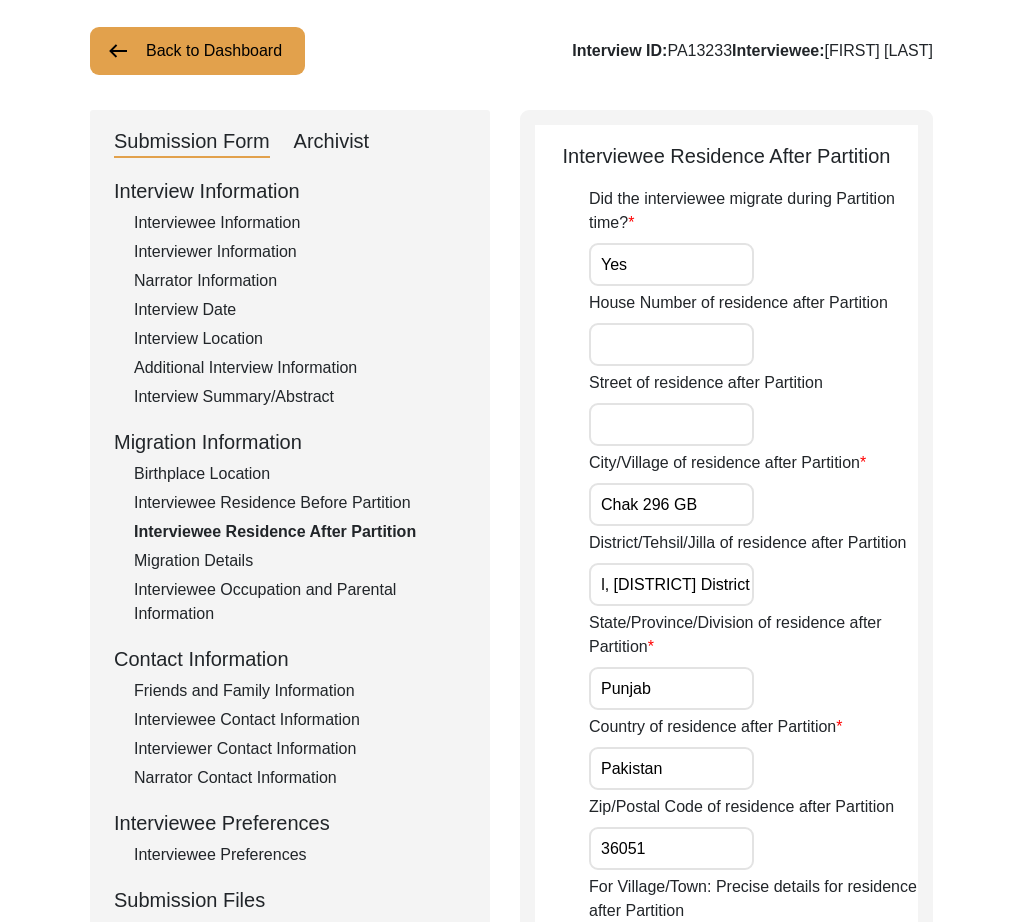 scroll, scrollTop: 142, scrollLeft: 0, axis: vertical 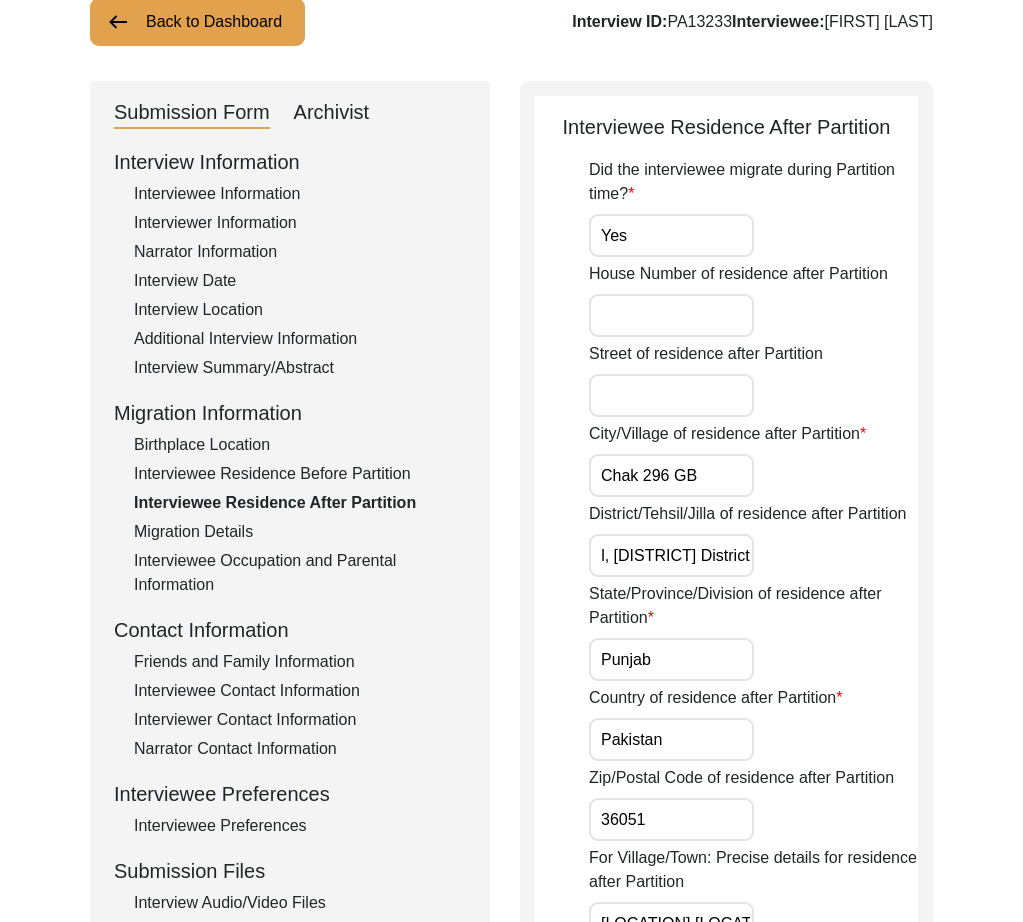 click on "Punjab" at bounding box center (671, 659) 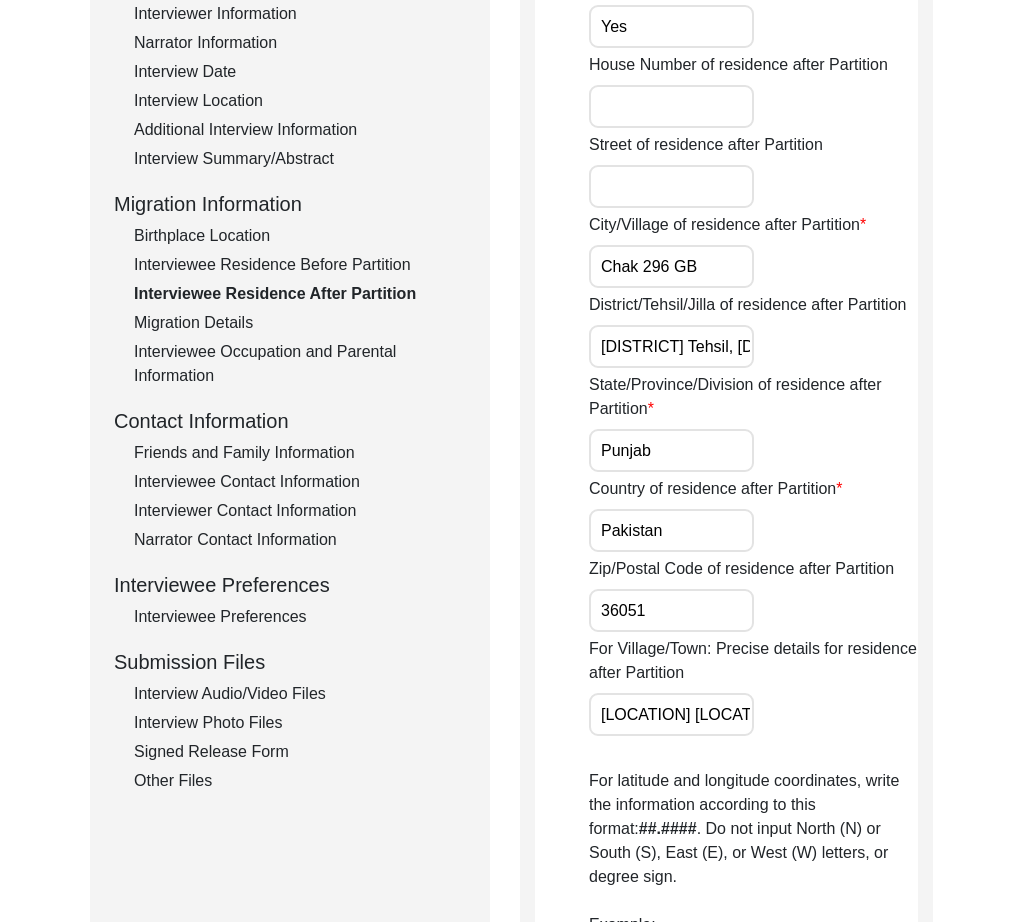 scroll, scrollTop: 351, scrollLeft: 0, axis: vertical 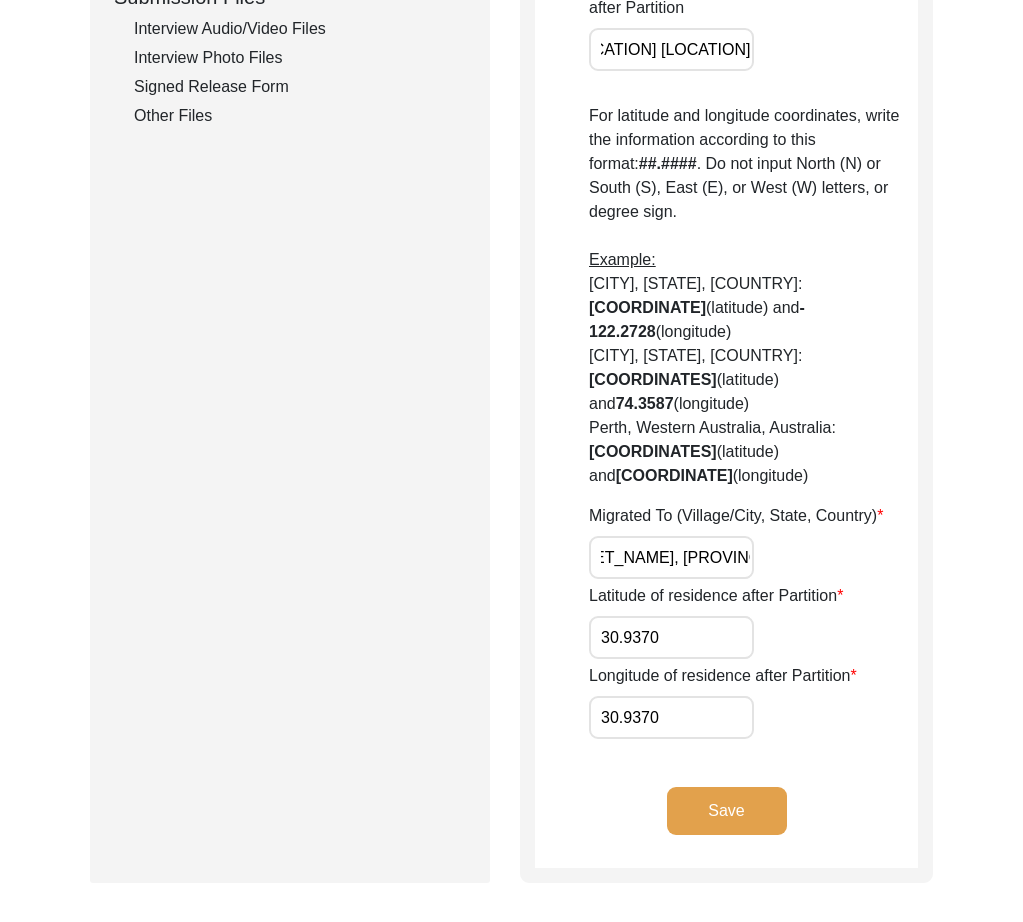 click on "Save" 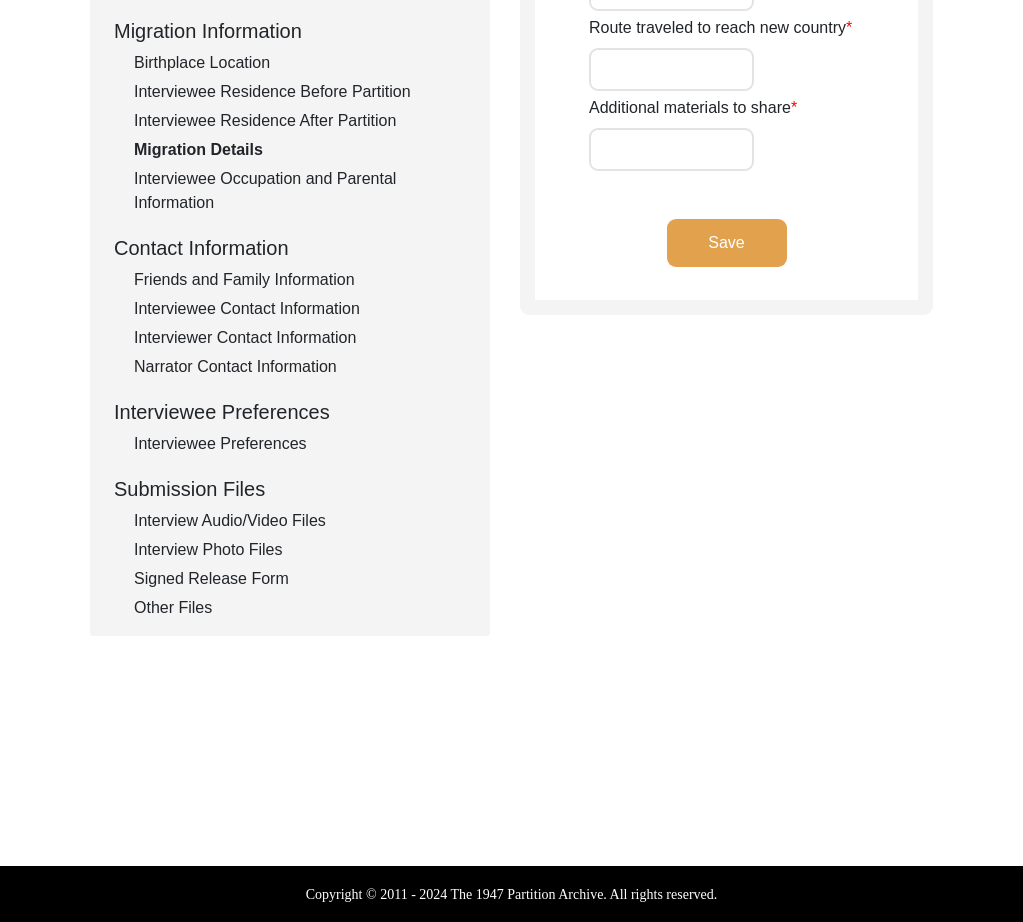 type on "Home Land" 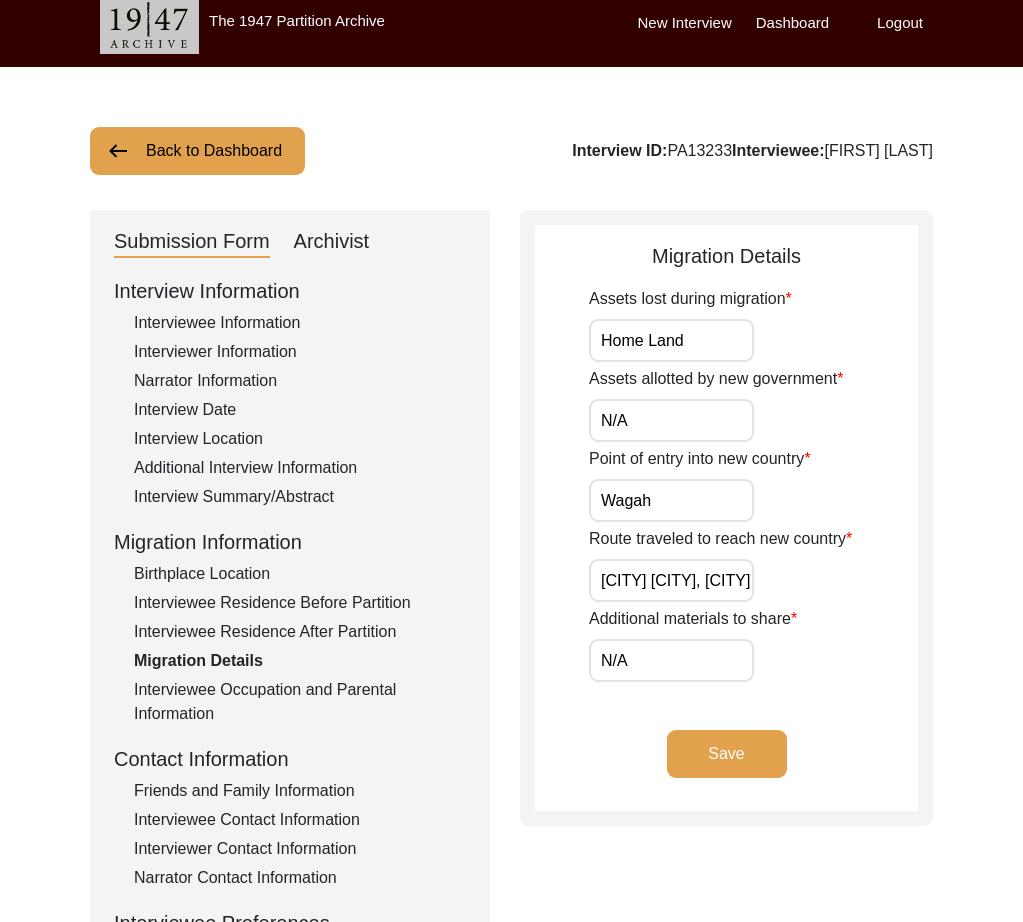 scroll, scrollTop: 0, scrollLeft: 0, axis: both 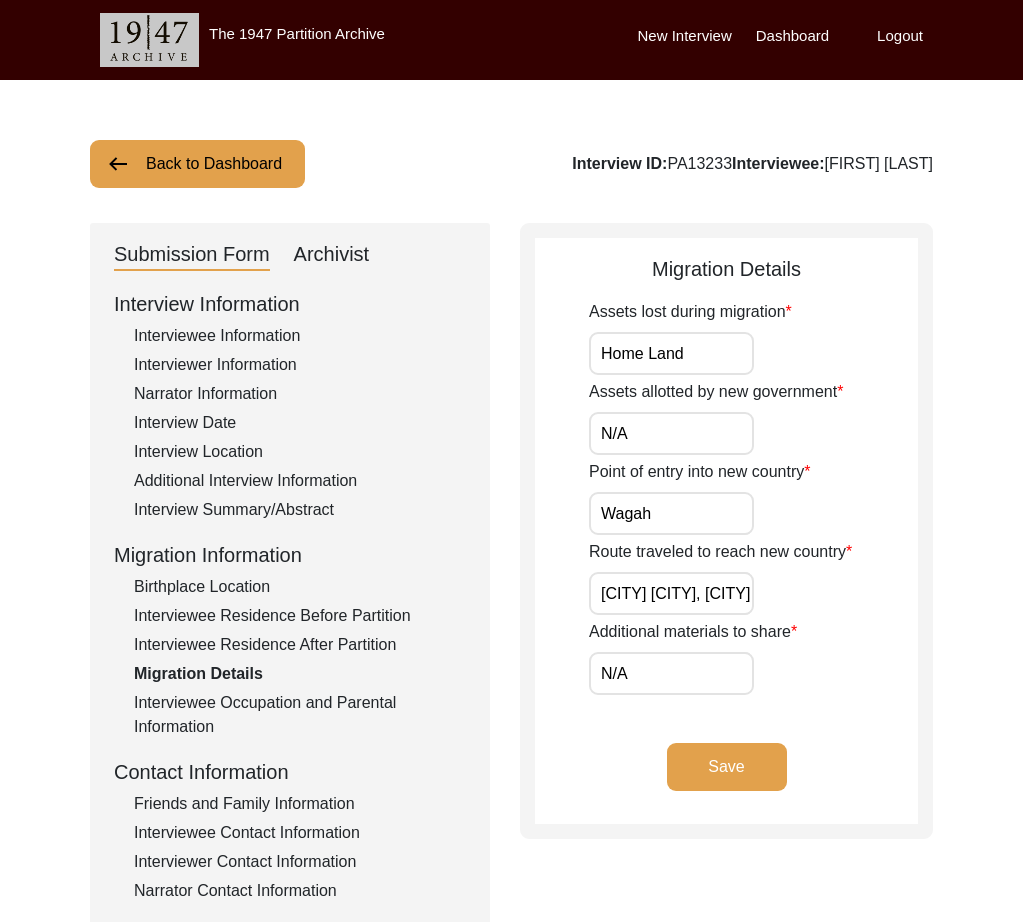 click on "Interview Location" 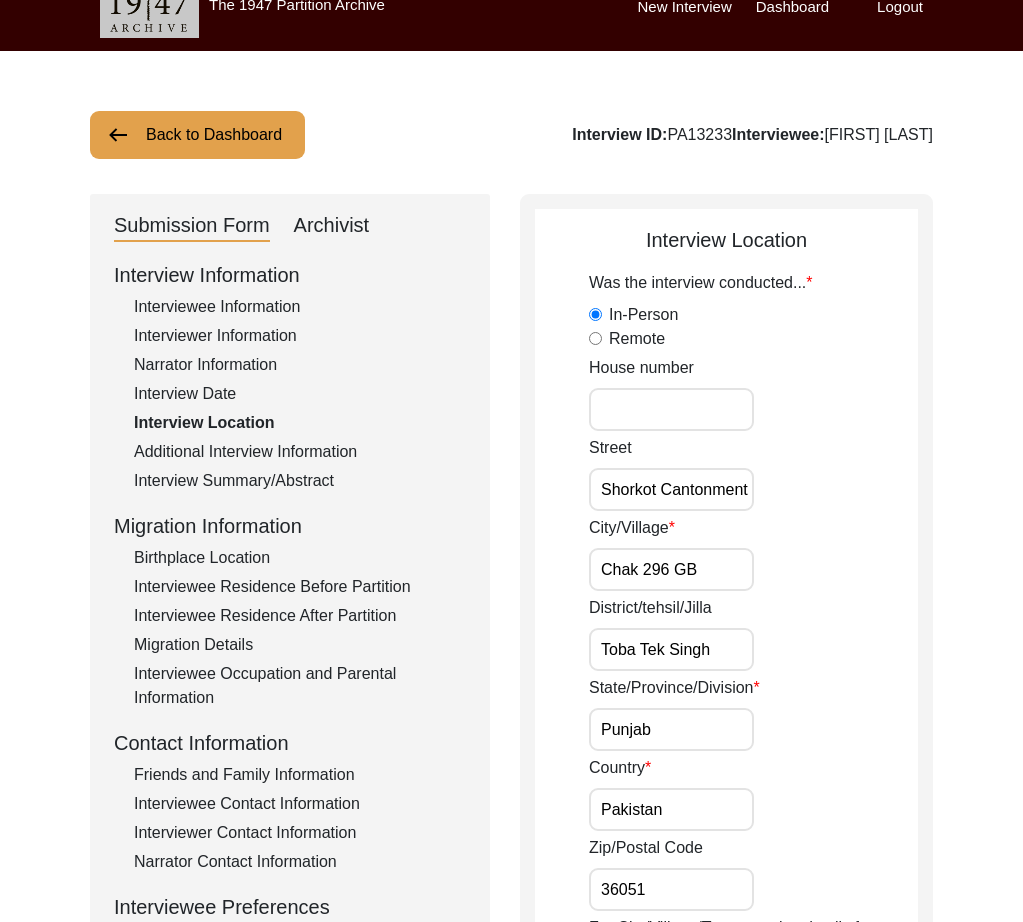 scroll, scrollTop: 32, scrollLeft: 0, axis: vertical 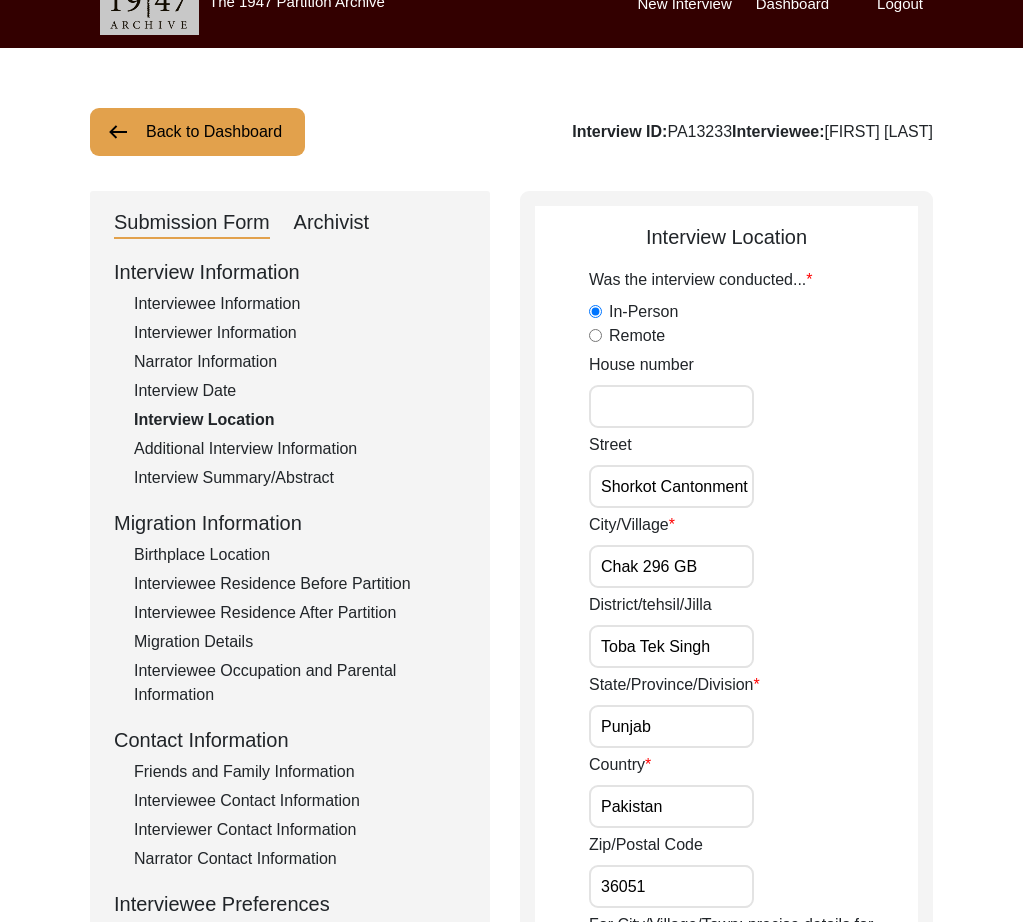 click on "Toba Tek Singh" at bounding box center [671, 646] 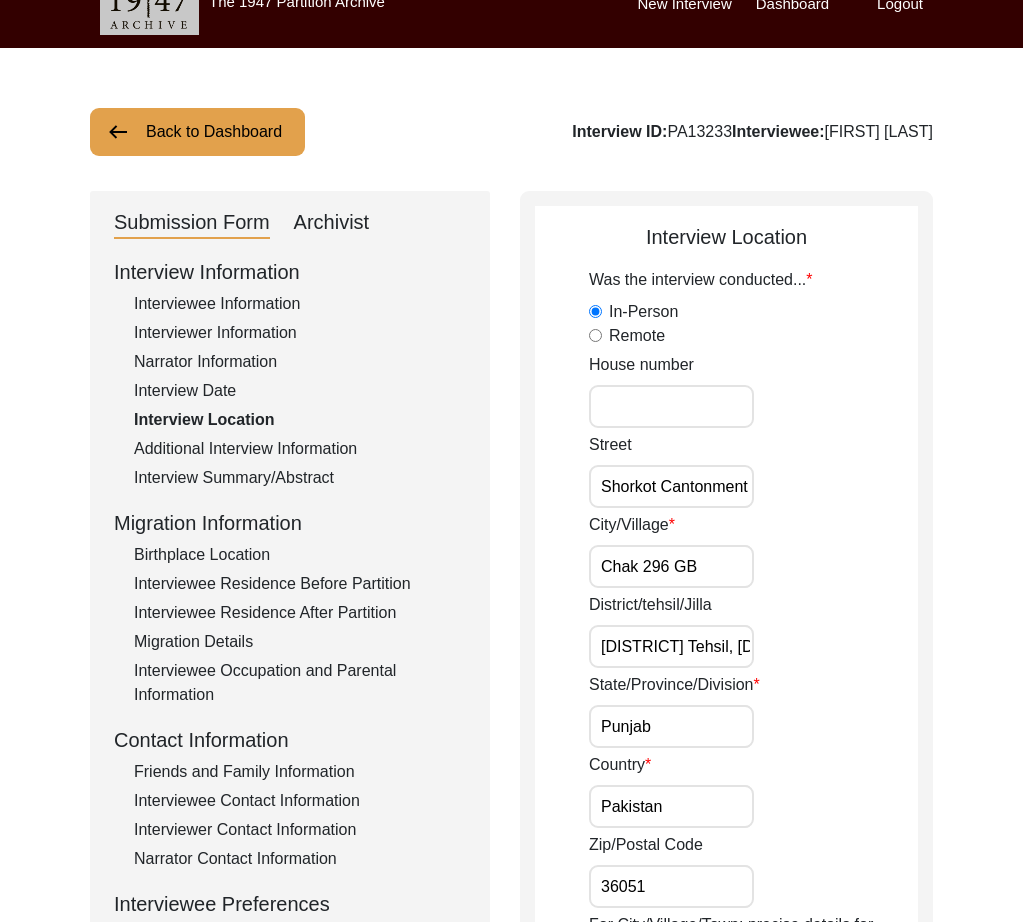click on "[DISTRICT] Tehsil, [DISTRICT] District" at bounding box center (671, 646) 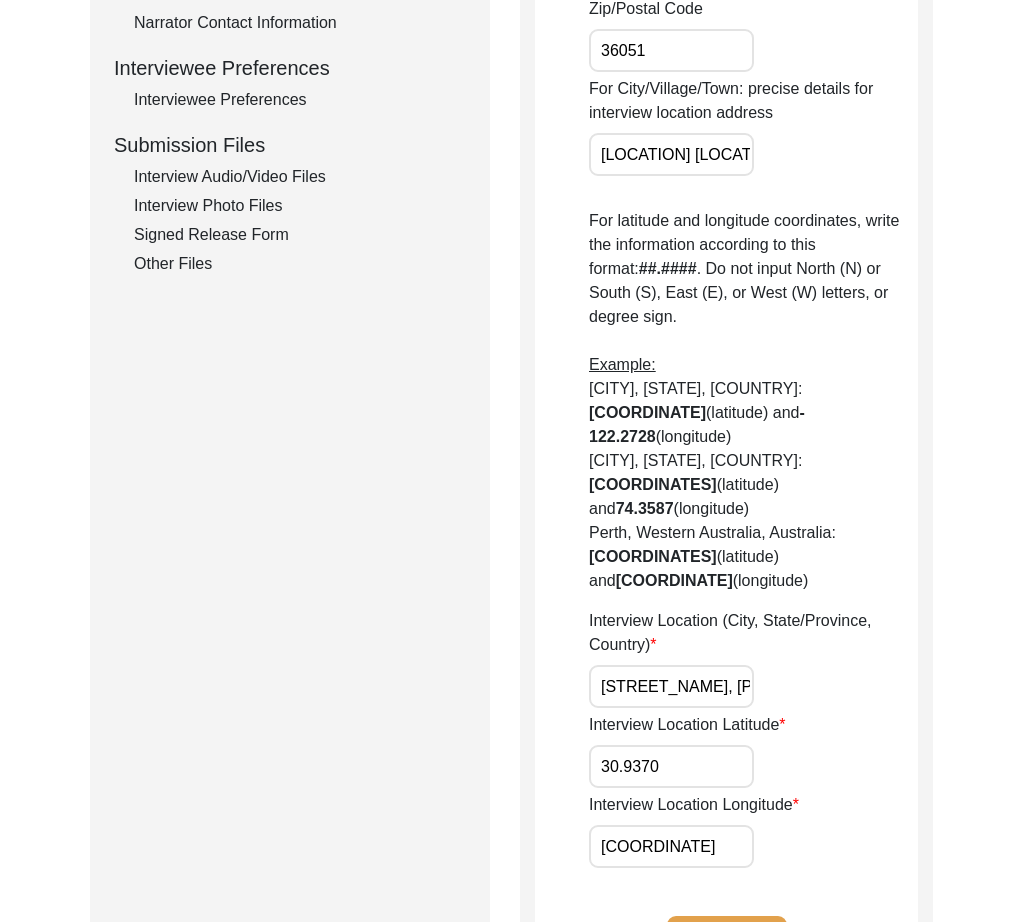 scroll, scrollTop: 869, scrollLeft: 0, axis: vertical 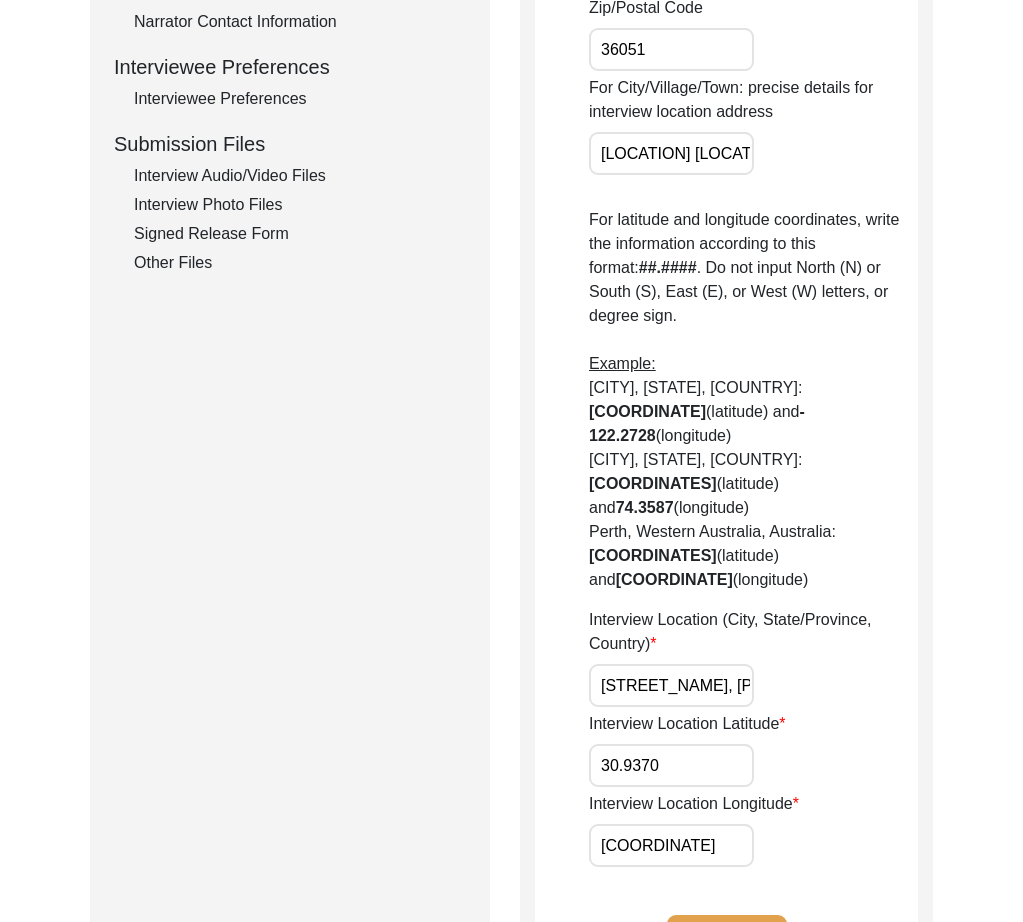 click on "[STREET_NAME], [PROVINCE], [COUNTRY]" at bounding box center [671, 685] 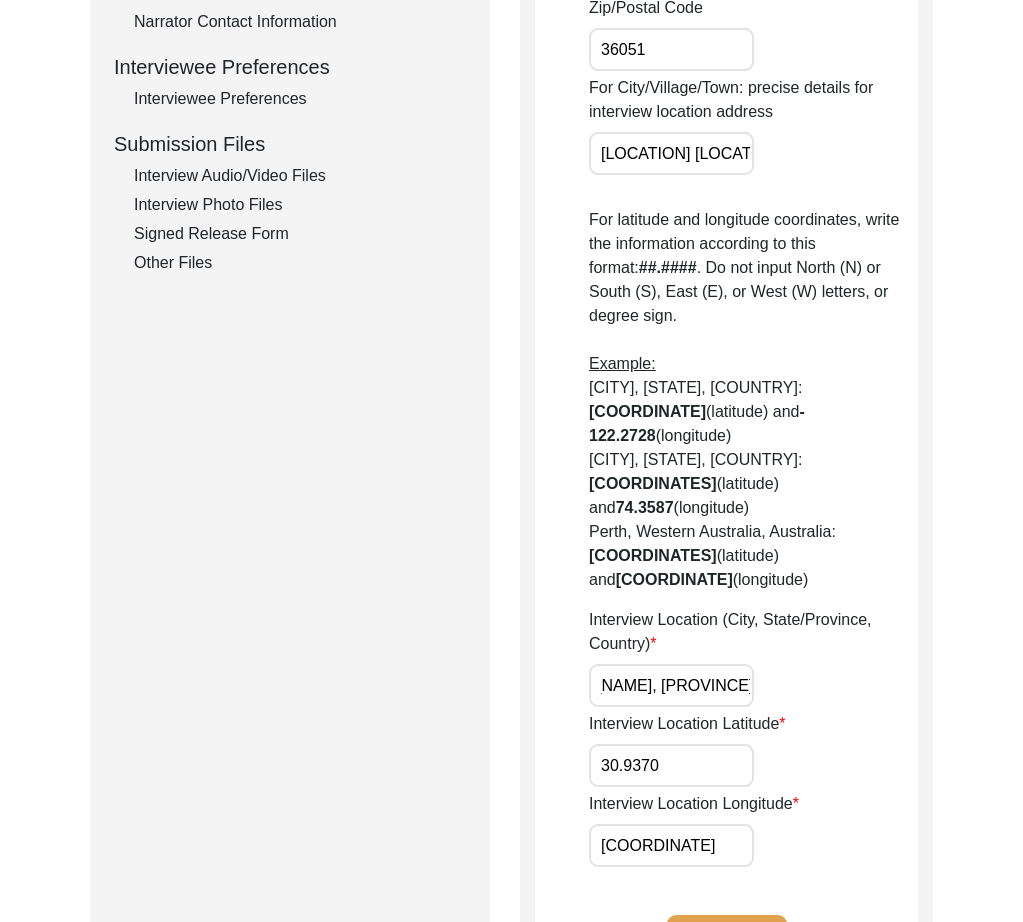 click on "[STREET_NAME], [PROVINCE], [COUNTRY]" at bounding box center (671, 685) 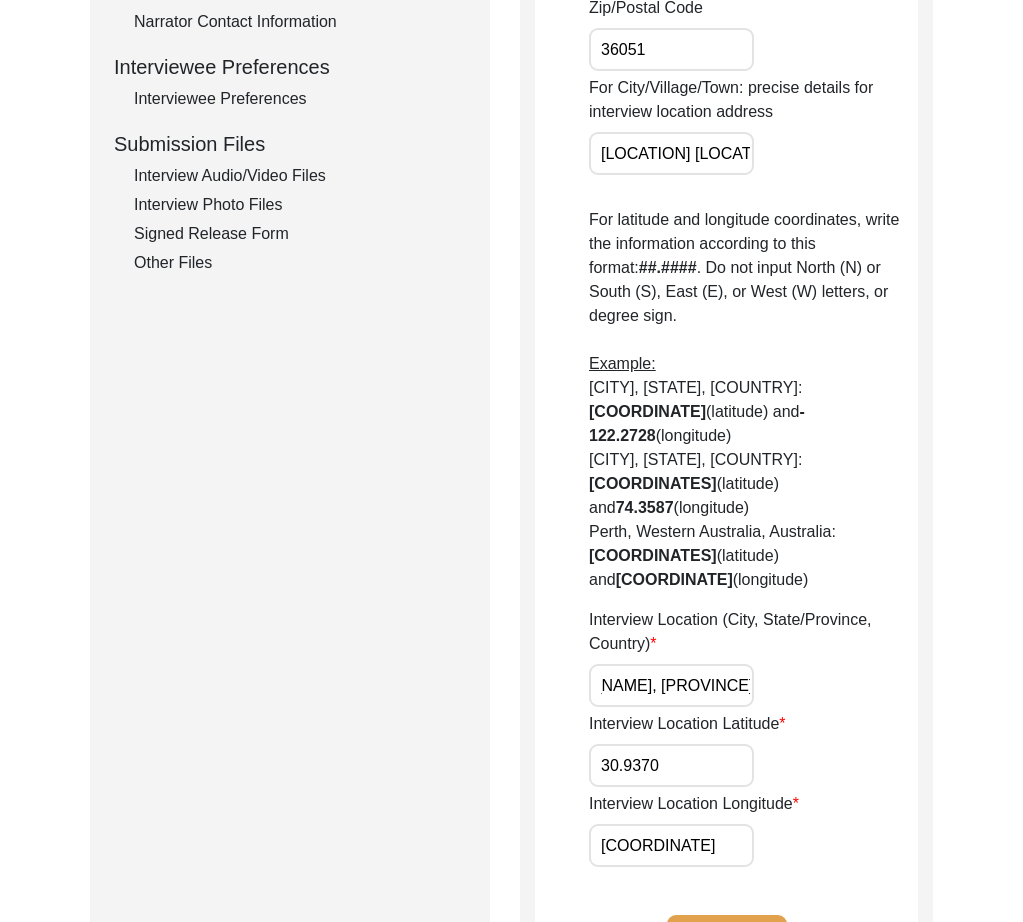 scroll, scrollTop: 0, scrollLeft: 0, axis: both 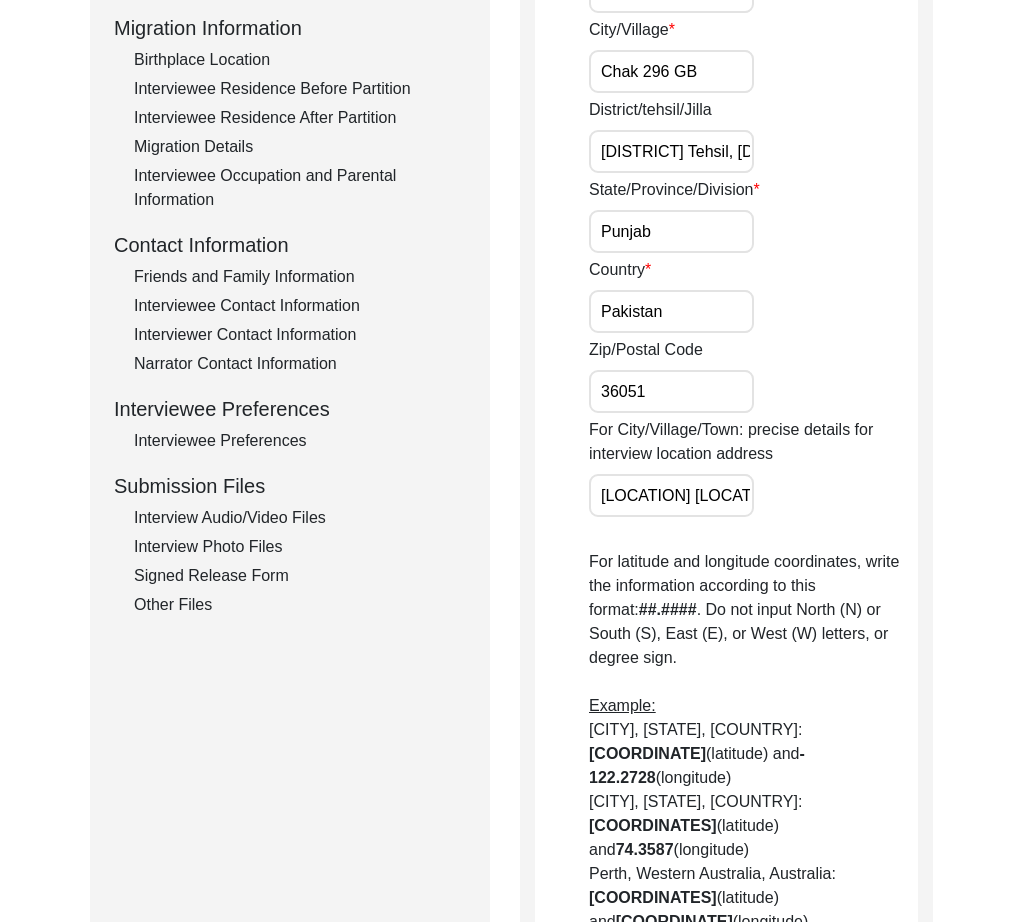 click on "[LOCATION] [LOCATION]" at bounding box center [671, 495] 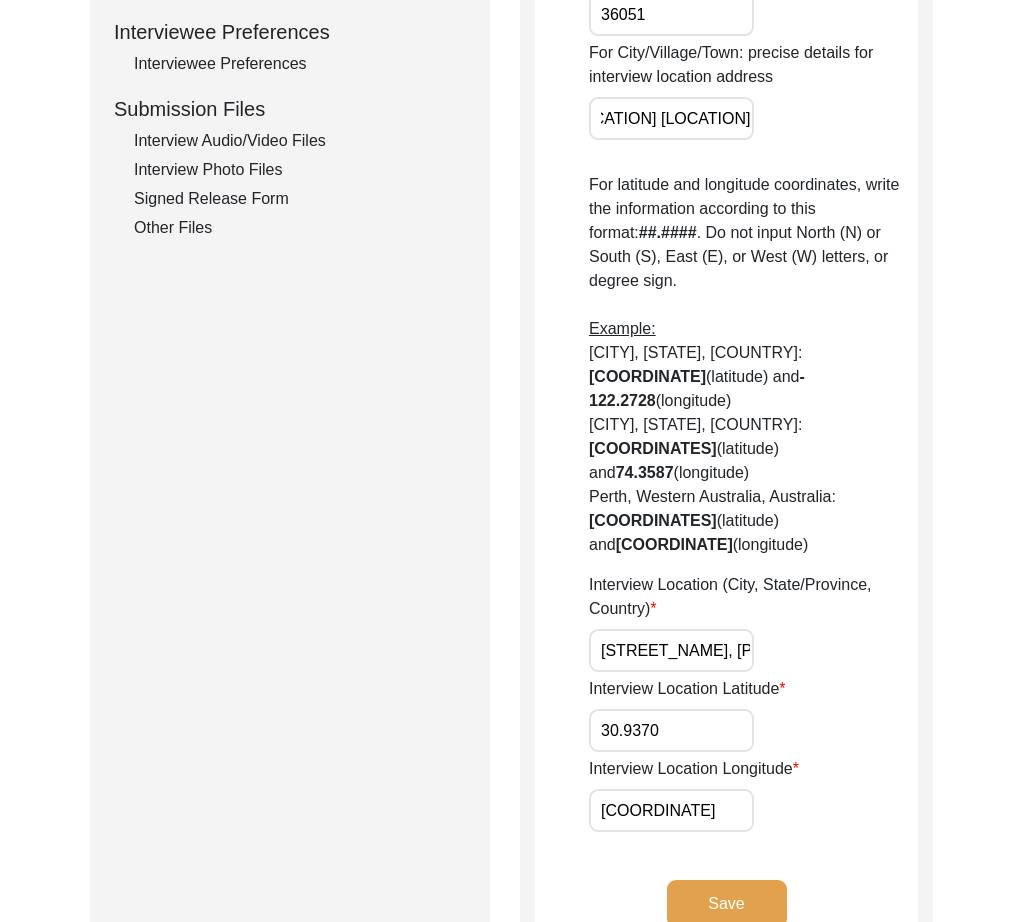 scroll, scrollTop: 905, scrollLeft: 0, axis: vertical 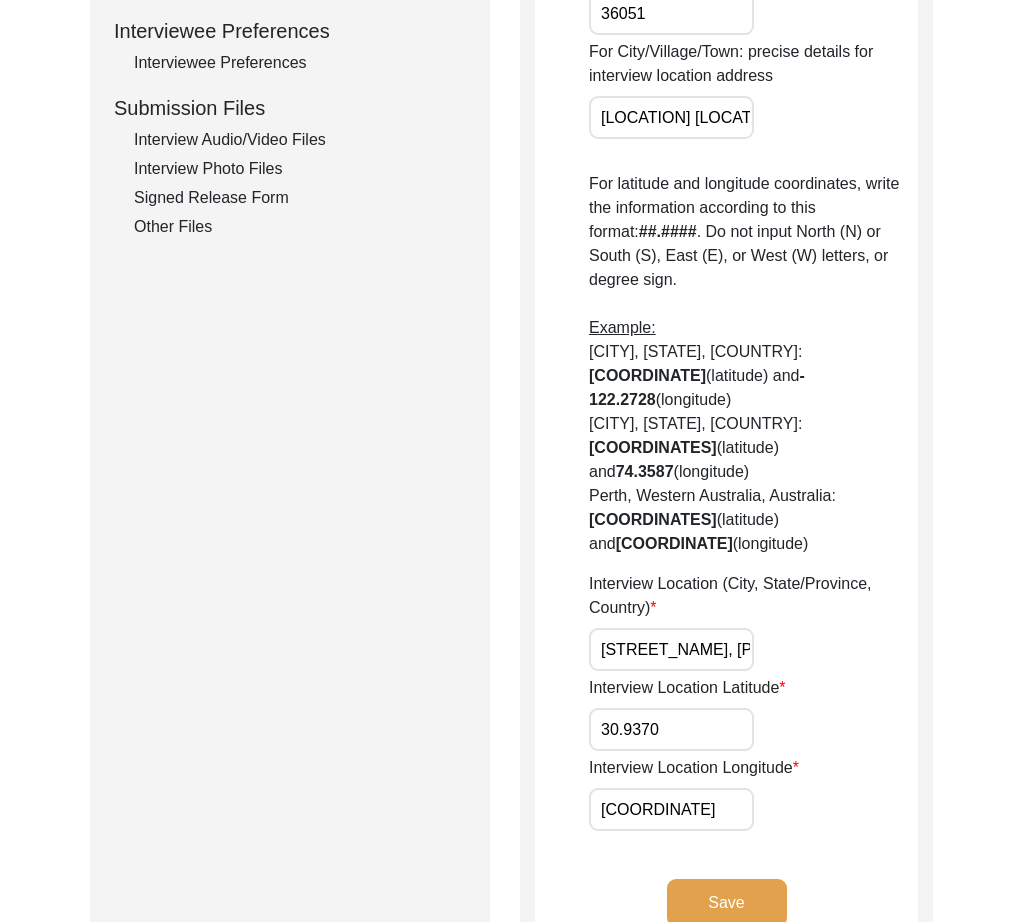 click on "Save" 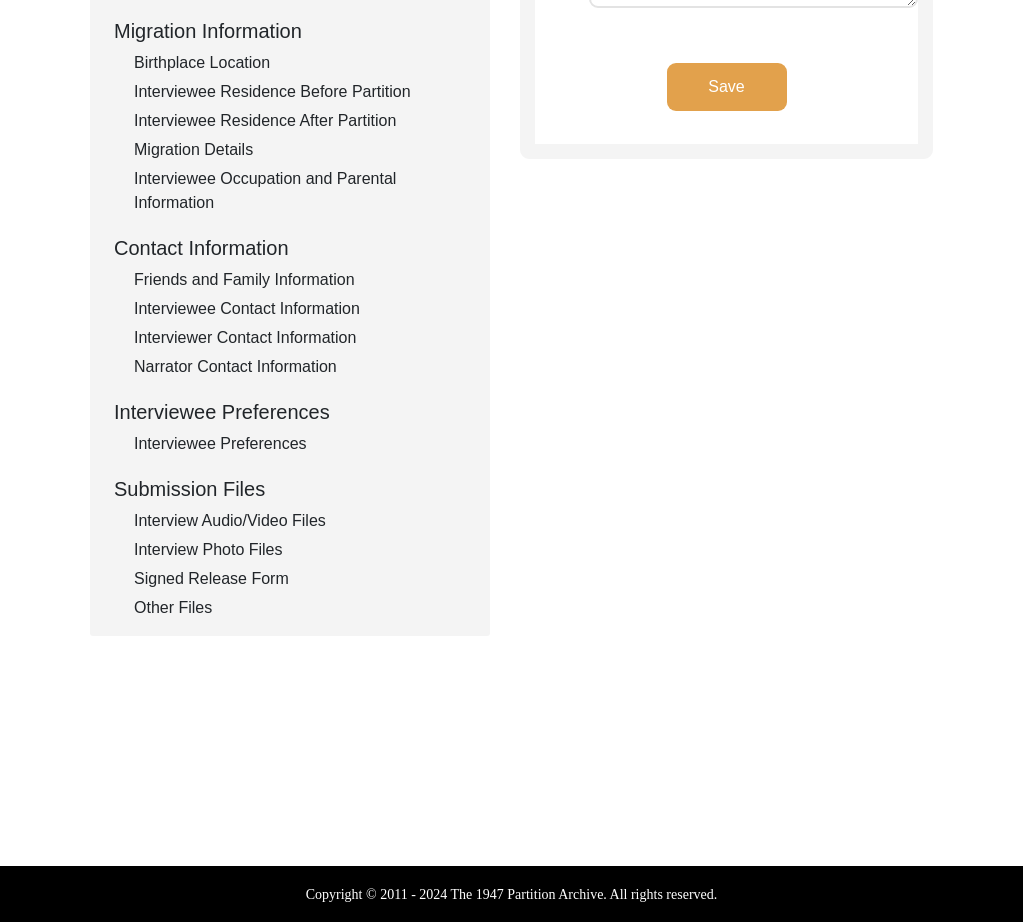type on "Punjabi" 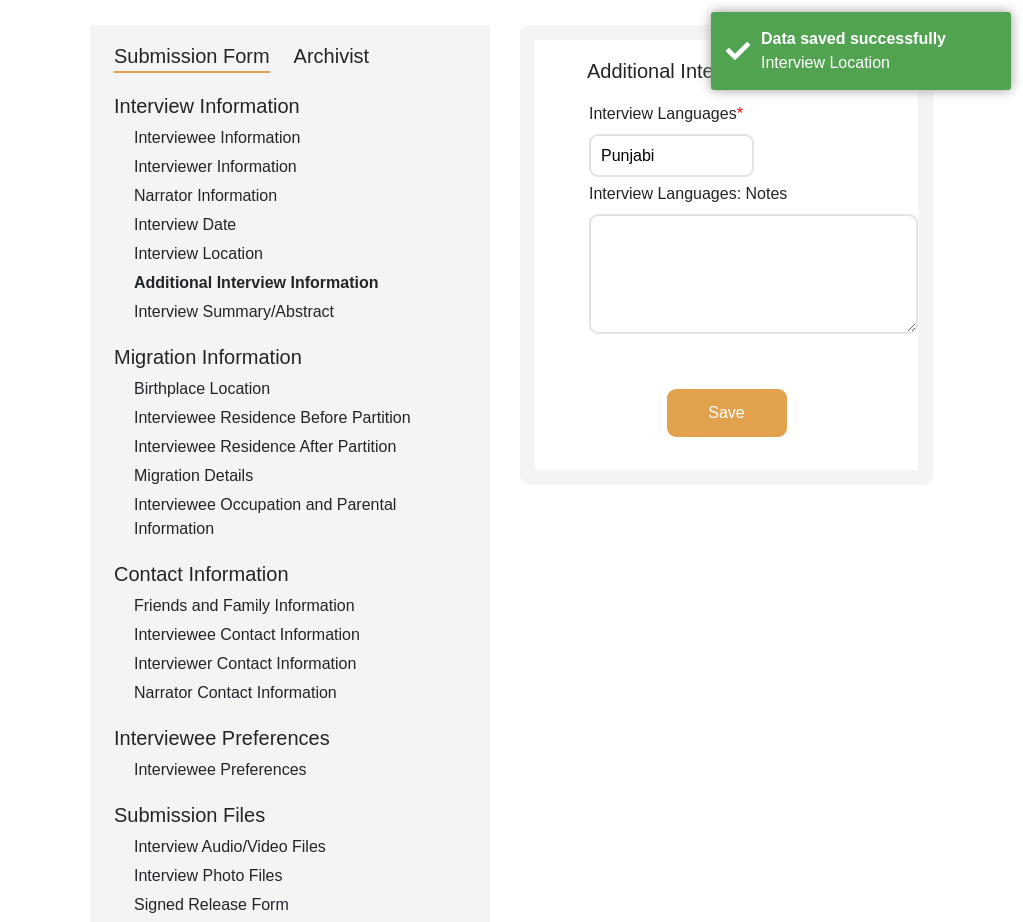 scroll, scrollTop: 164, scrollLeft: 0, axis: vertical 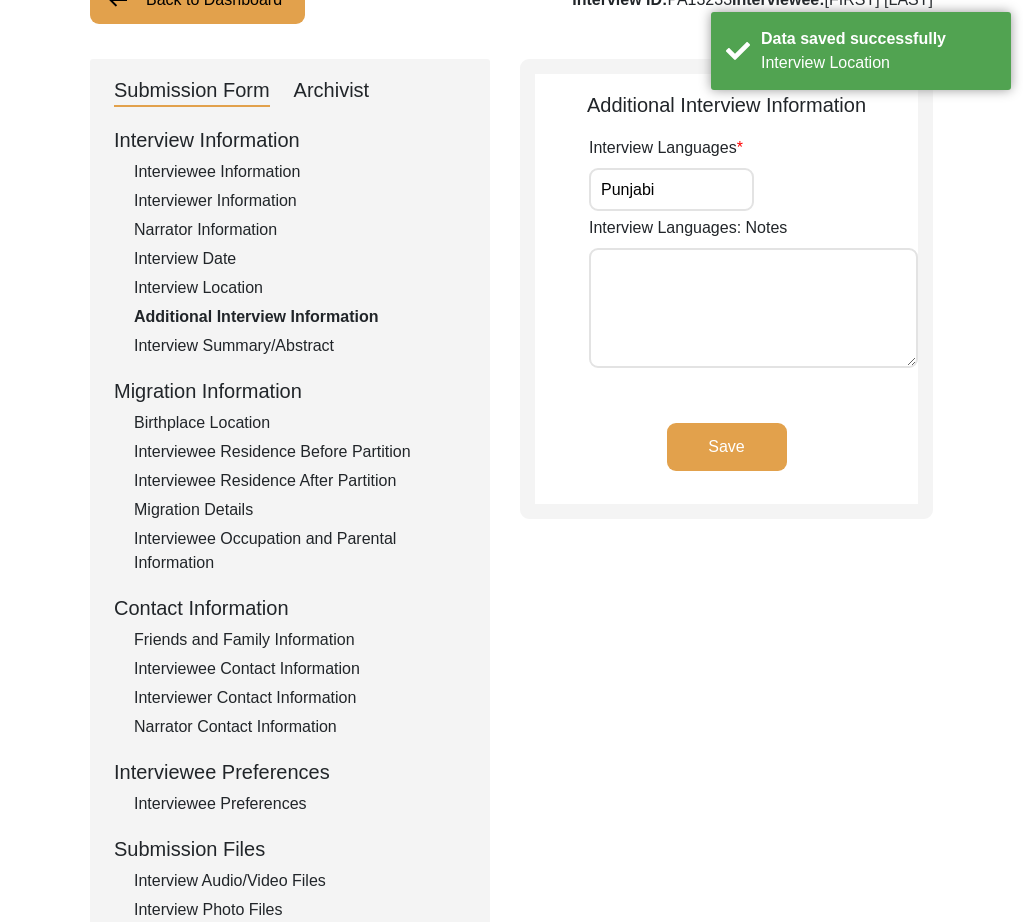 click on "Interviewee Residence After Partition" 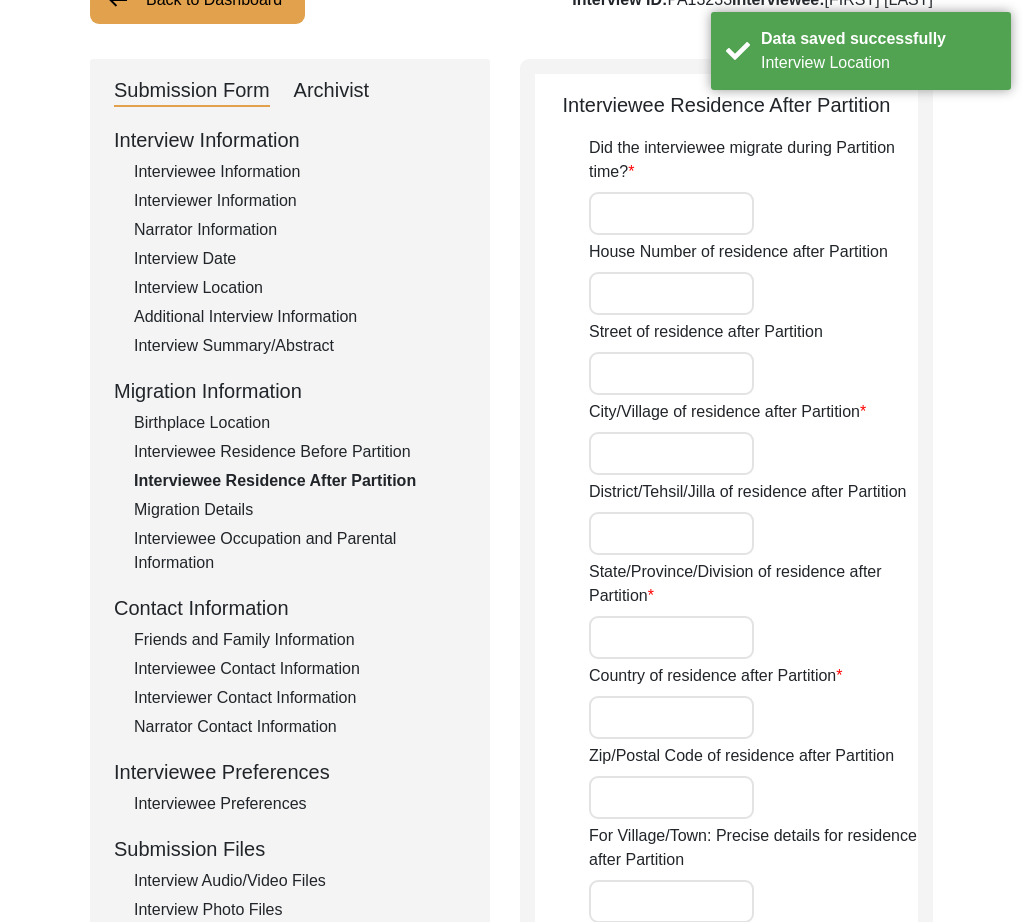 type on "Yes" 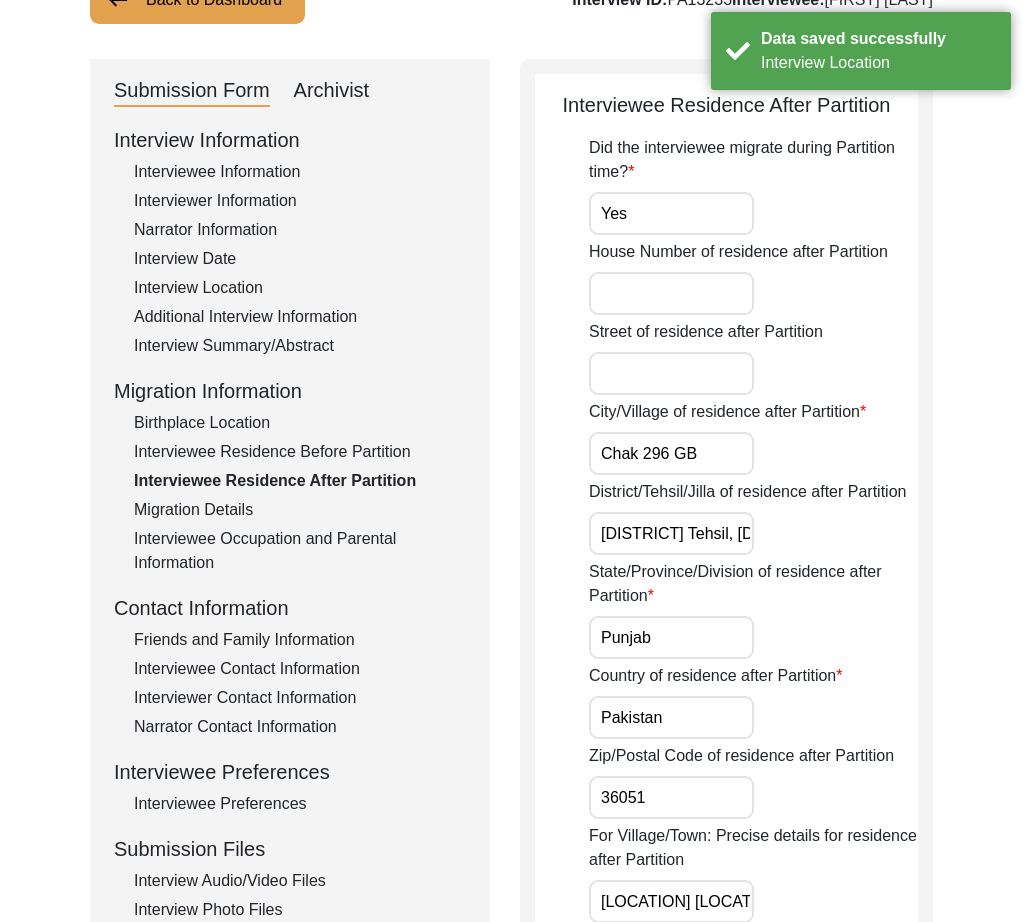 scroll, scrollTop: 712, scrollLeft: 0, axis: vertical 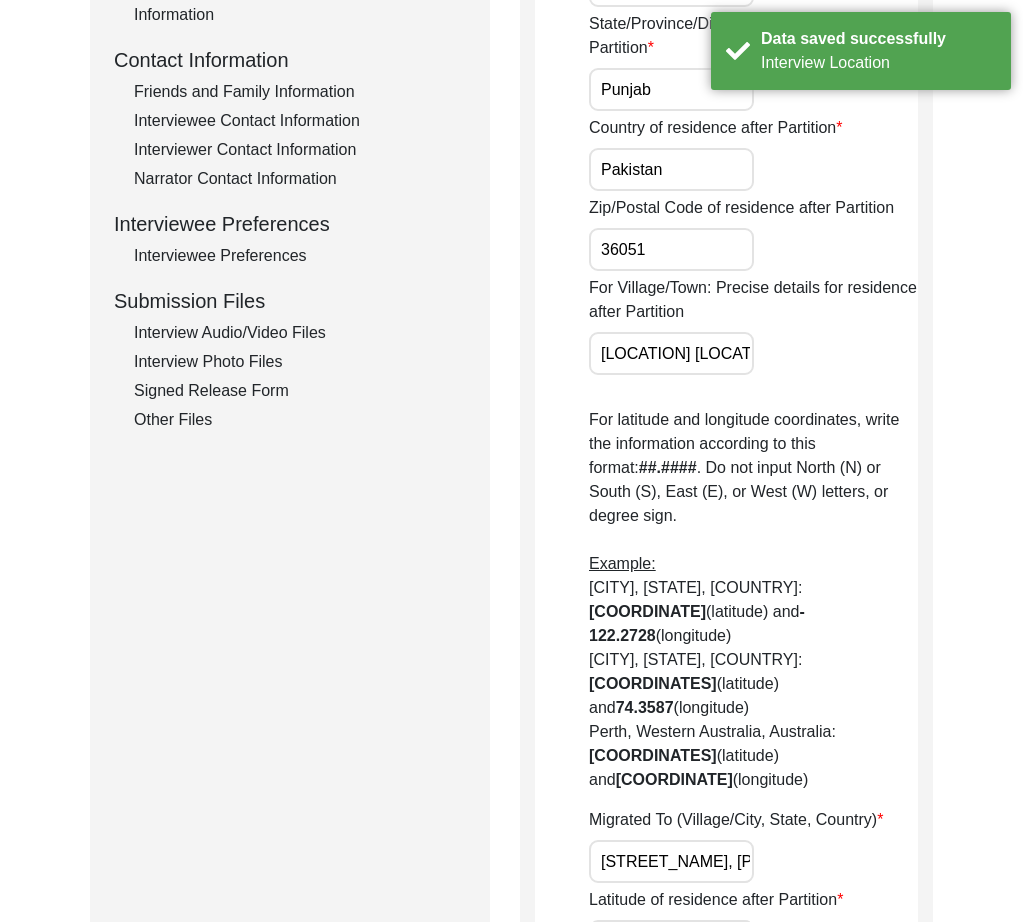 click on "[LOCATION] [LOCATION]" at bounding box center (671, 353) 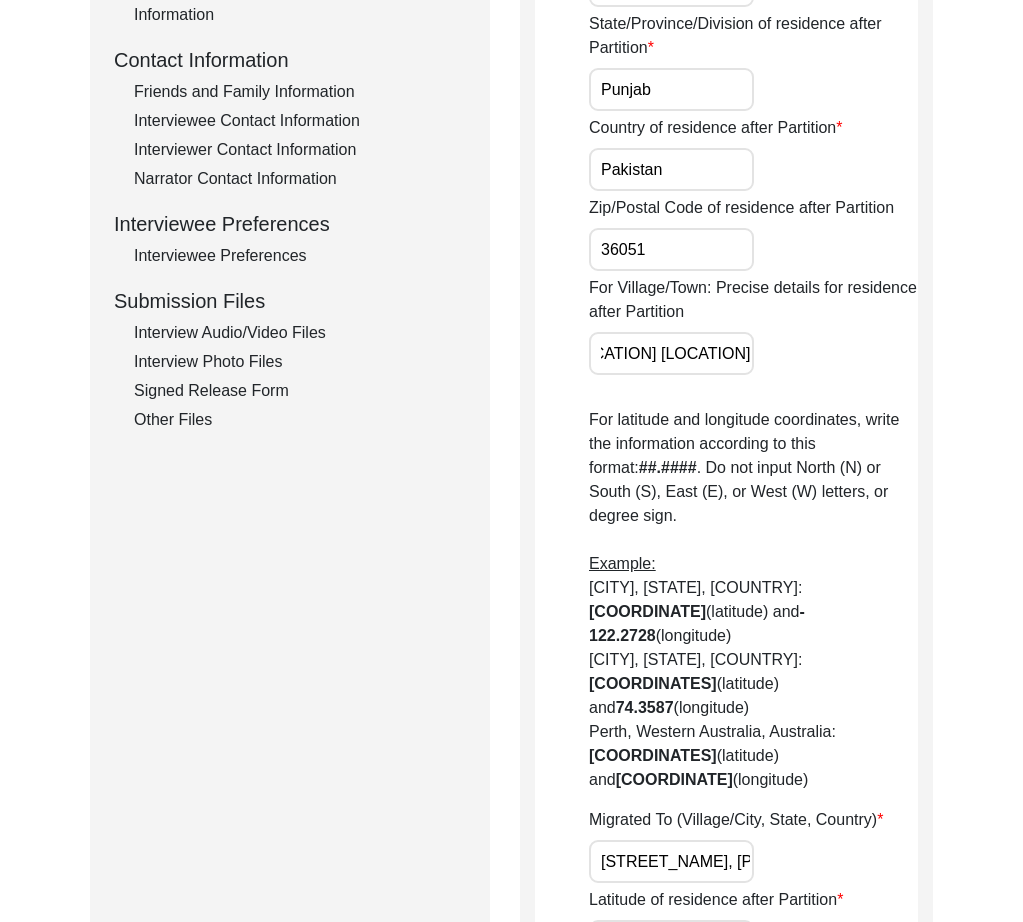scroll, scrollTop: 0, scrollLeft: 0, axis: both 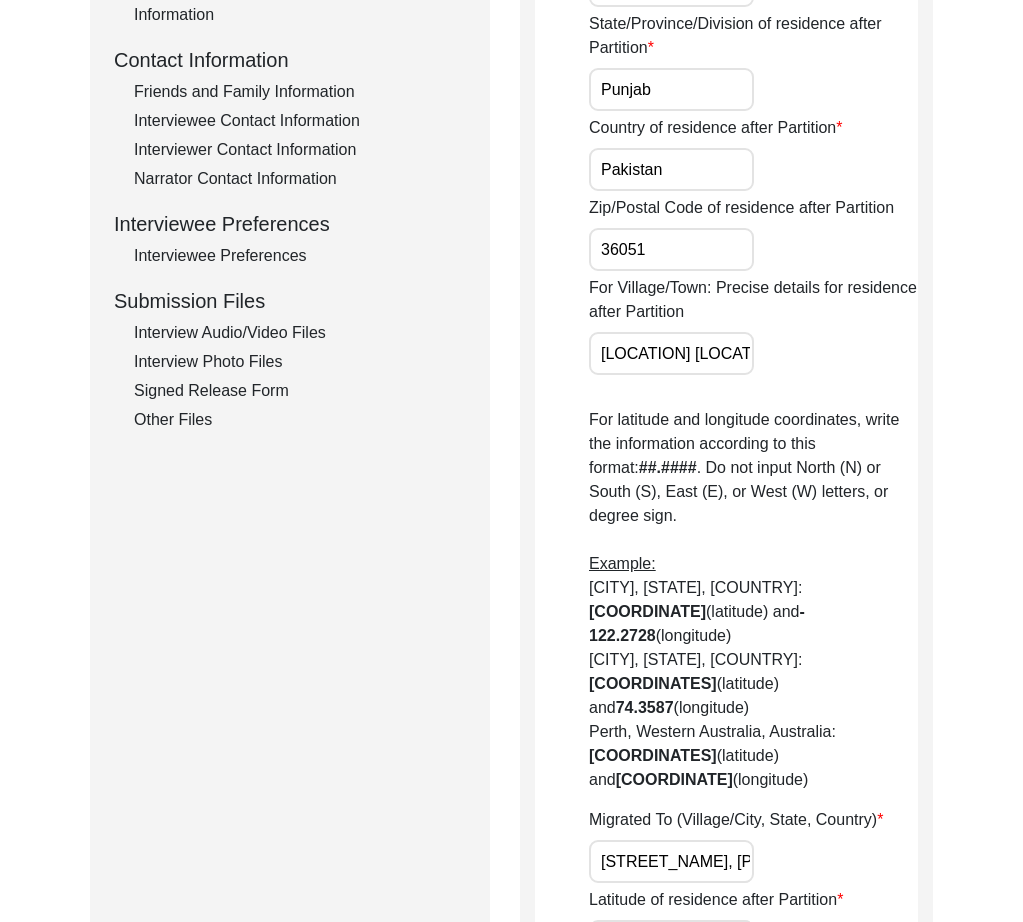 click on "[STREET_NAME], [PROVINCE], [COUNTRY]" at bounding box center (671, 861) 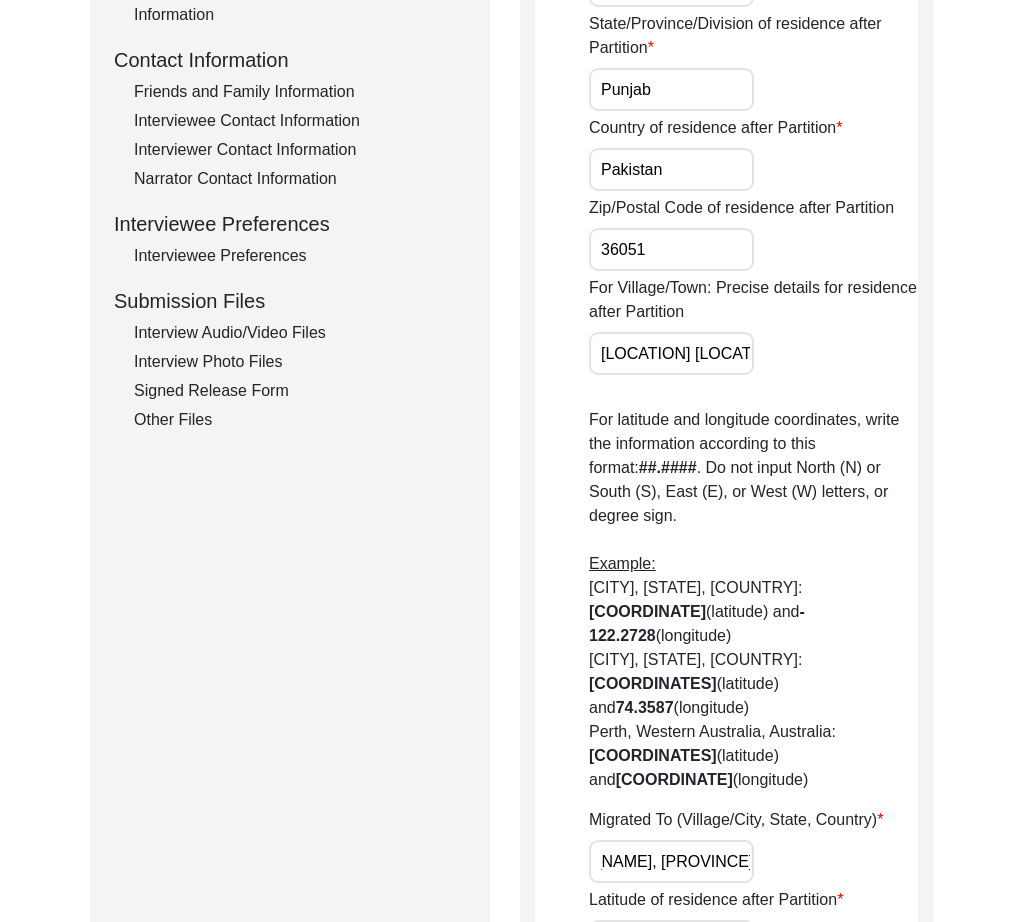 scroll, scrollTop: 0, scrollLeft: 0, axis: both 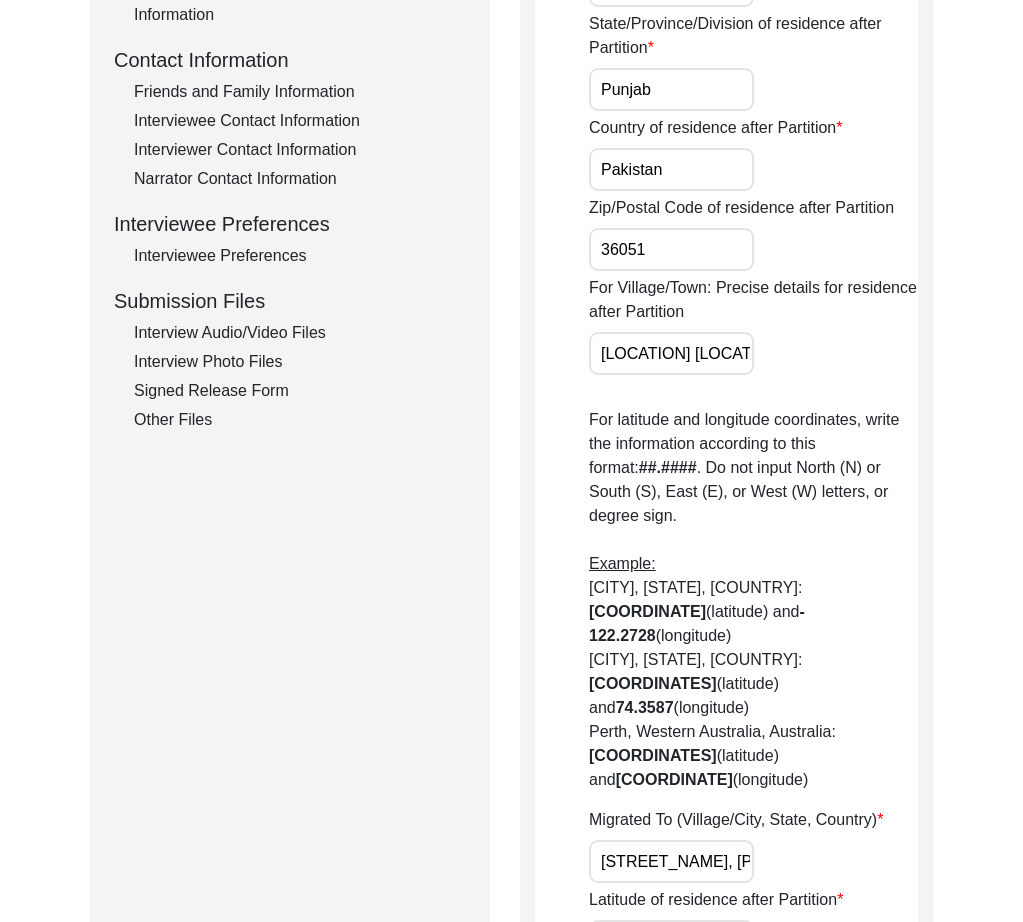 click on "30.9370" at bounding box center (671, 941) 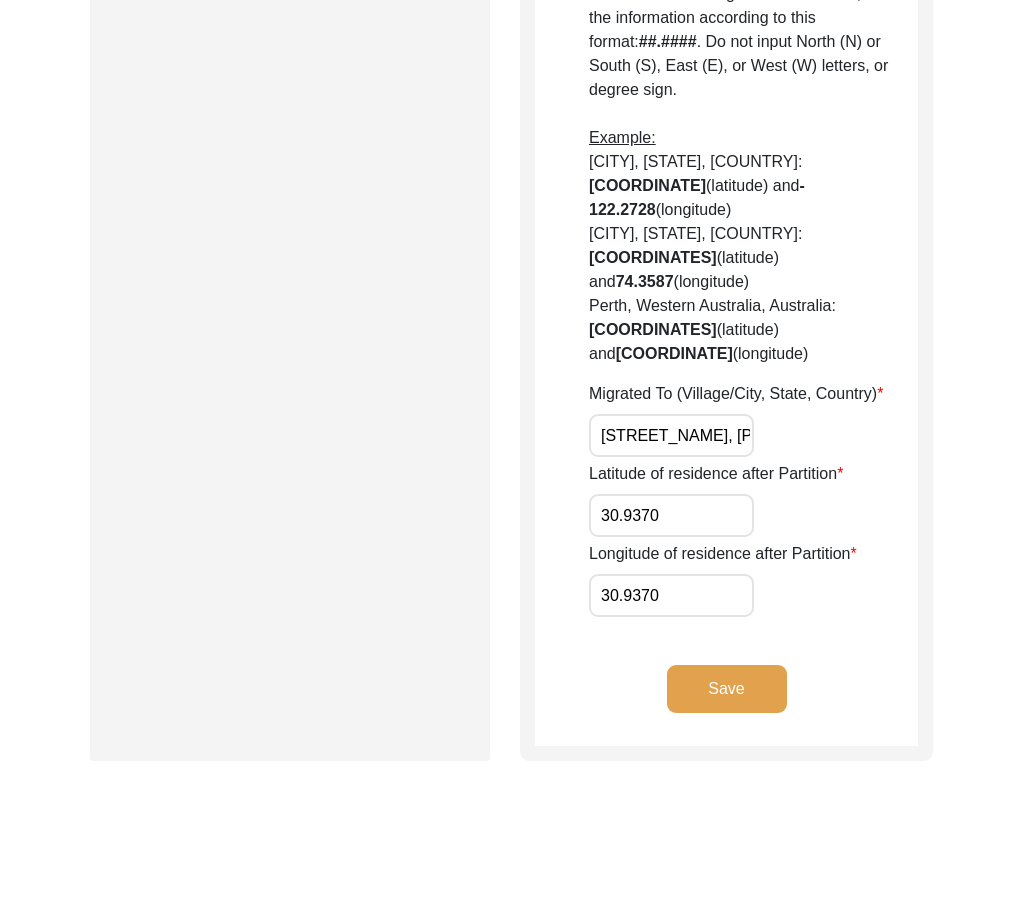 scroll, scrollTop: 1140, scrollLeft: 0, axis: vertical 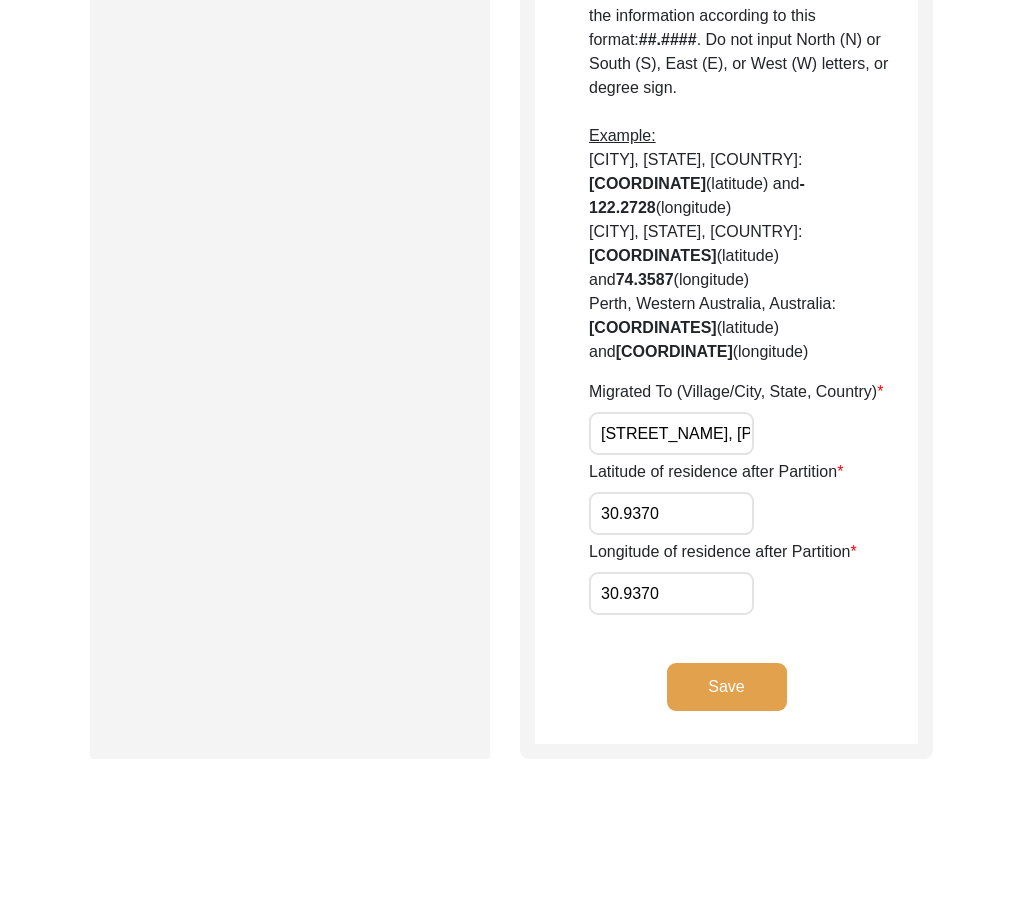 click on "30.9370" at bounding box center [671, 593] 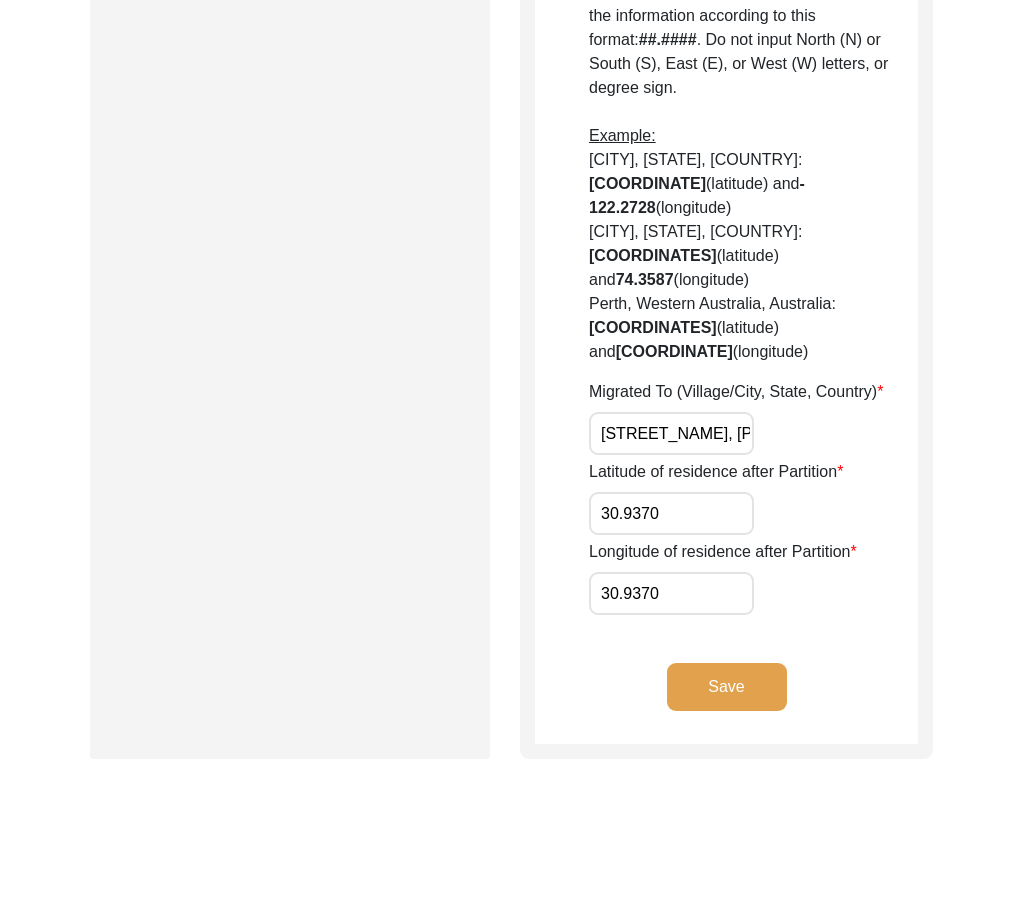 paste on "[COORDINATE]" 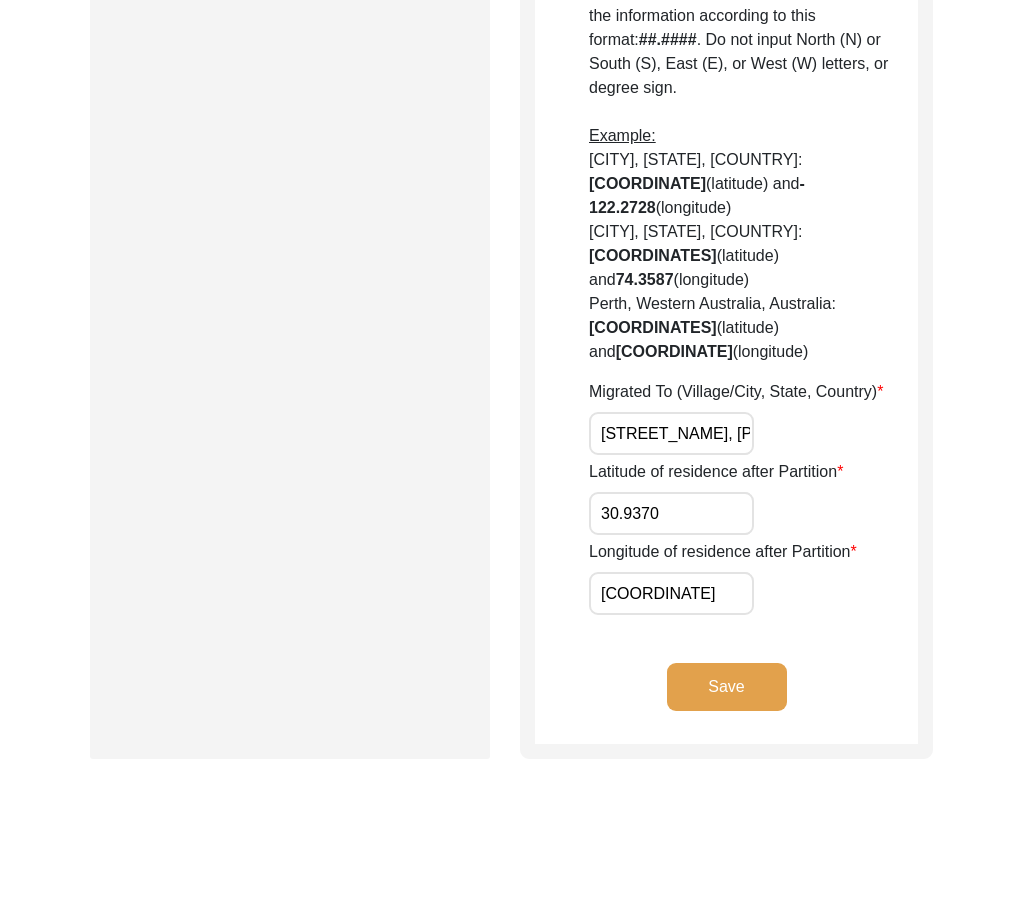 click on "[COORDINATE]" at bounding box center [671, 593] 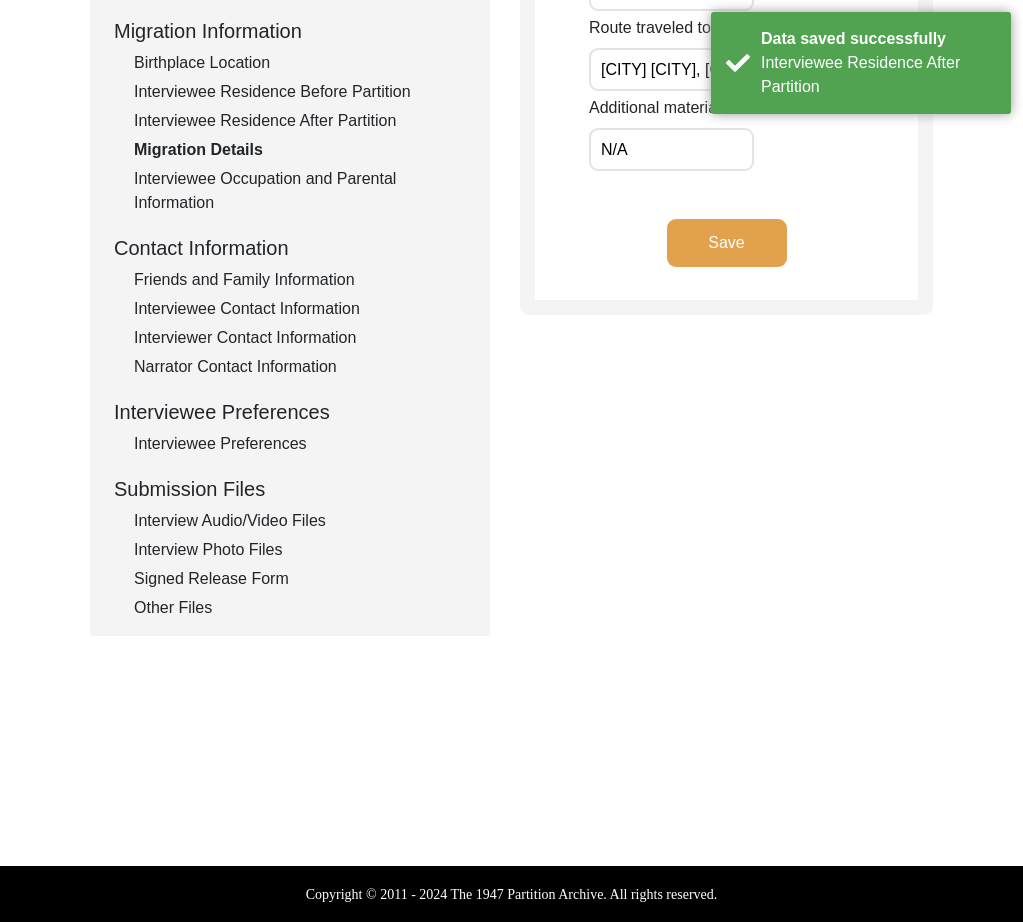 scroll, scrollTop: 0, scrollLeft: 0, axis: both 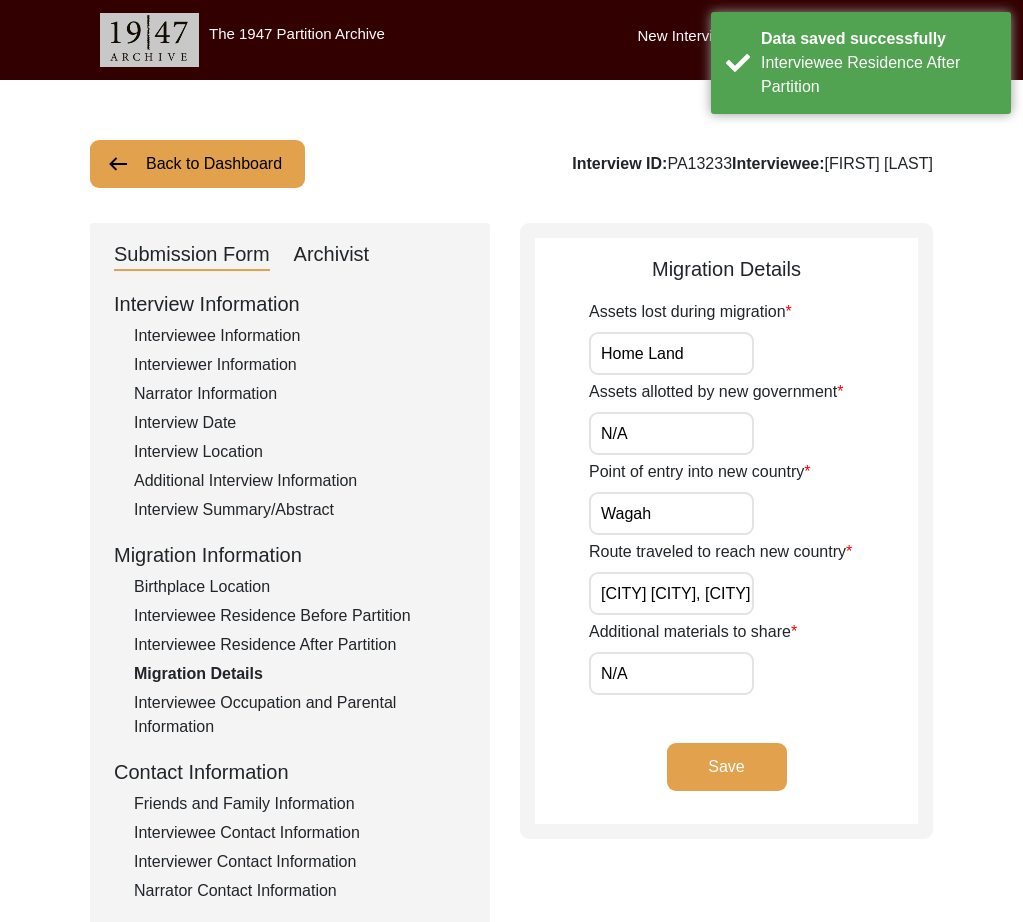 click on "Home Land" at bounding box center (671, 353) 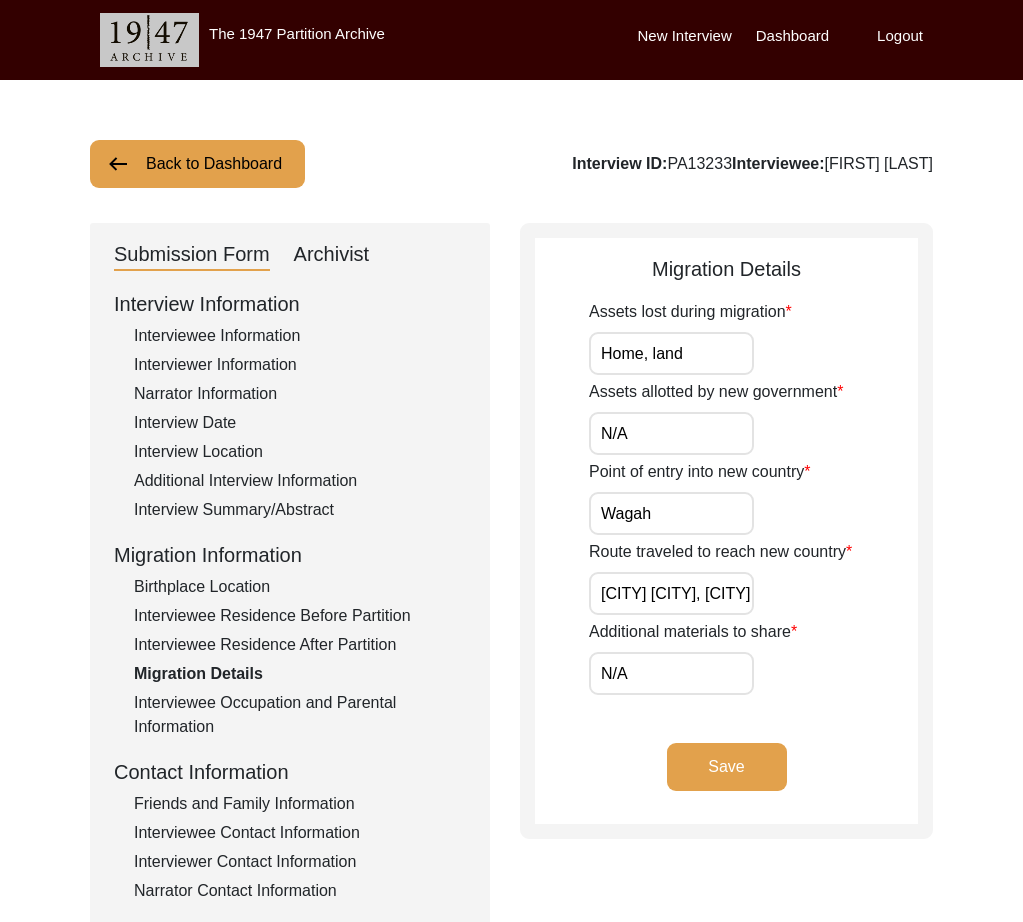 type on "Home, land" 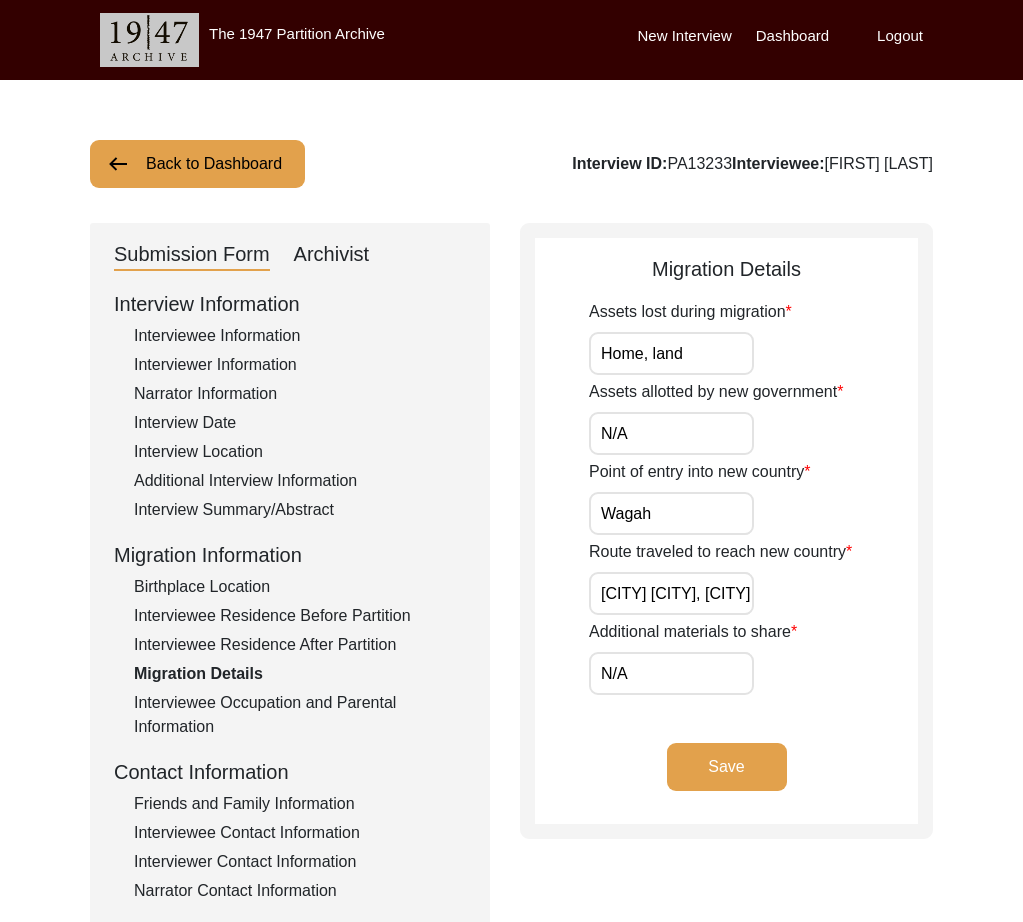 scroll, scrollTop: 0, scrollLeft: 69, axis: horizontal 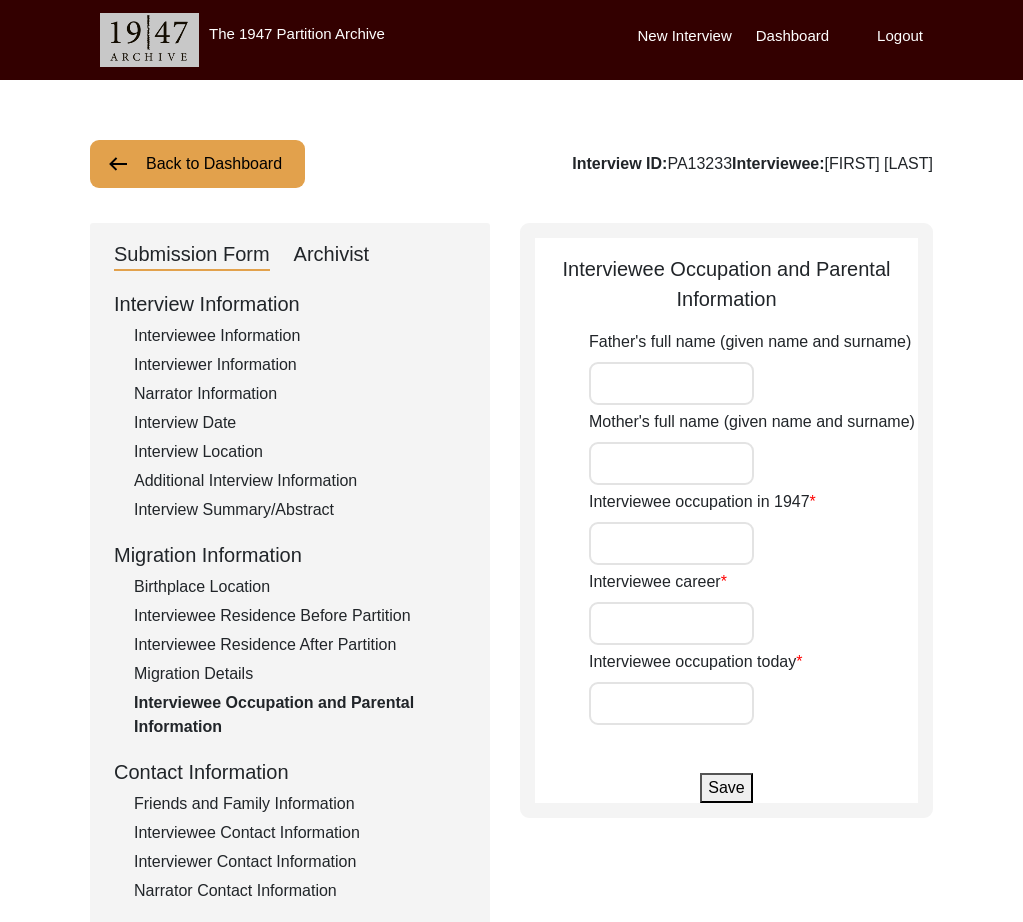 type on "[FIRST] [LAST]" 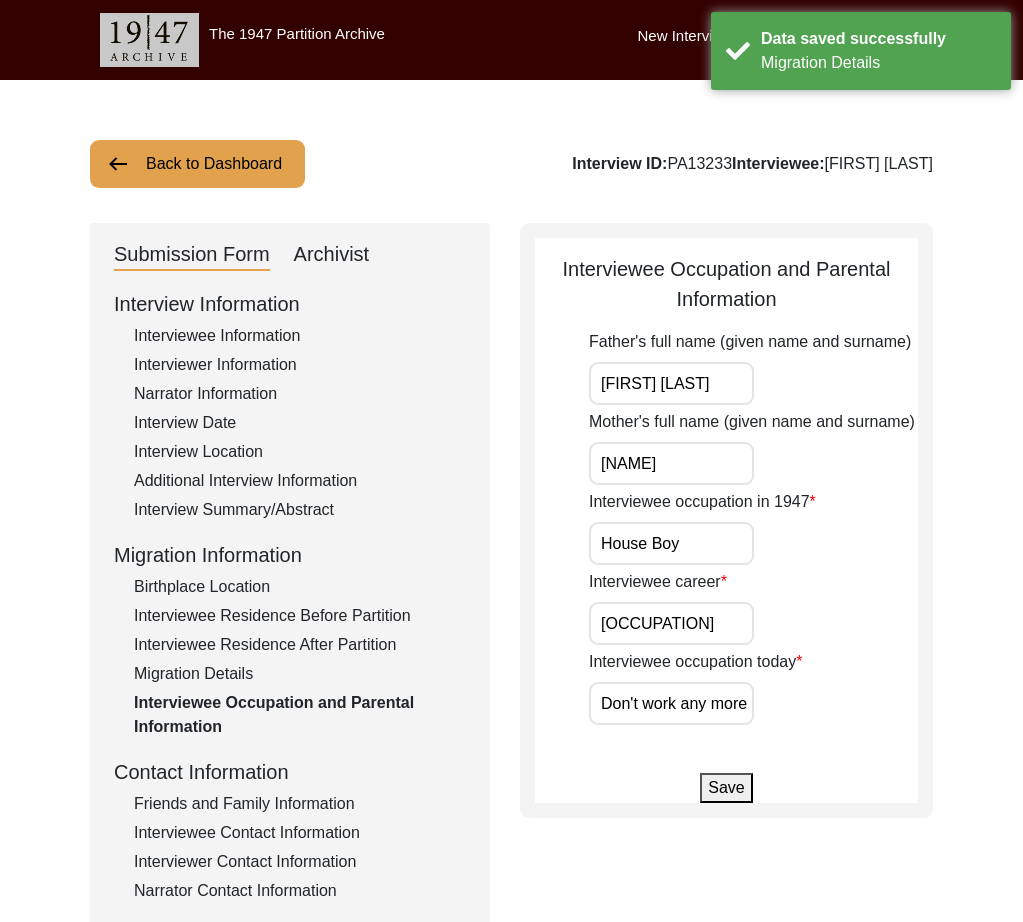 click on "[FIRST] [LAST]" at bounding box center (671, 383) 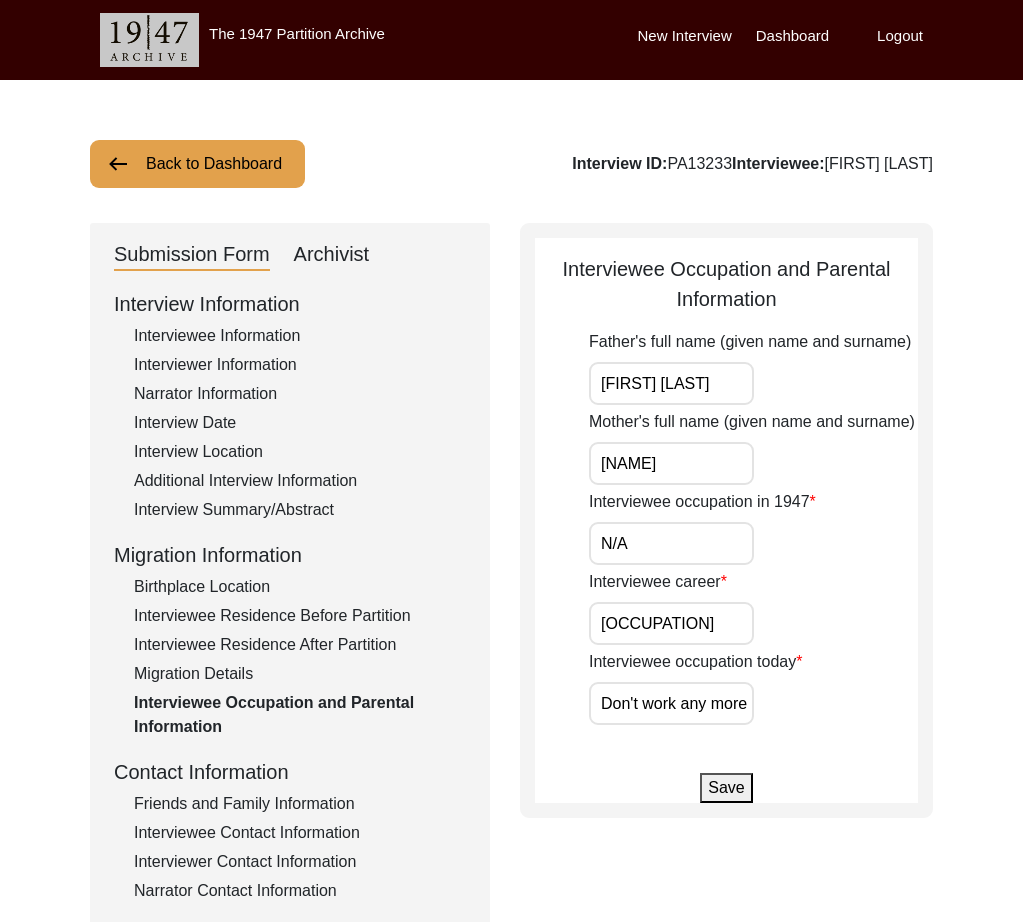 type on "N/A" 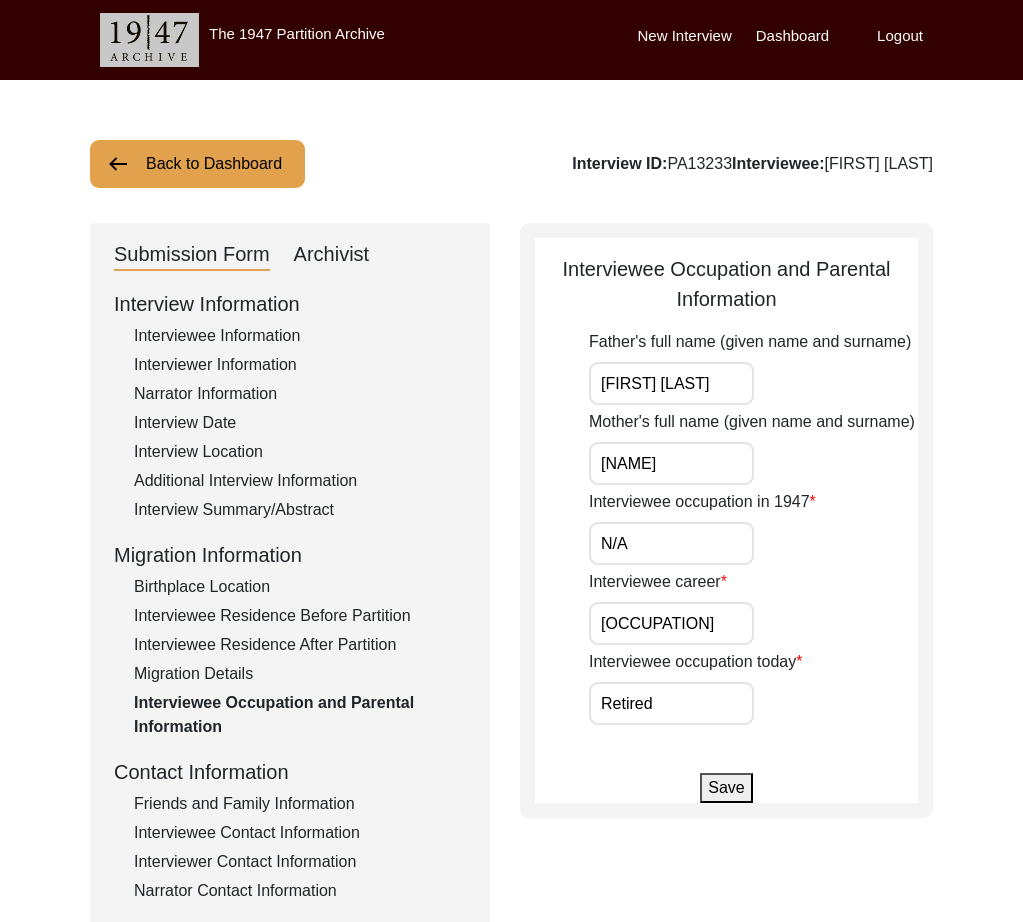 type on "Retired" 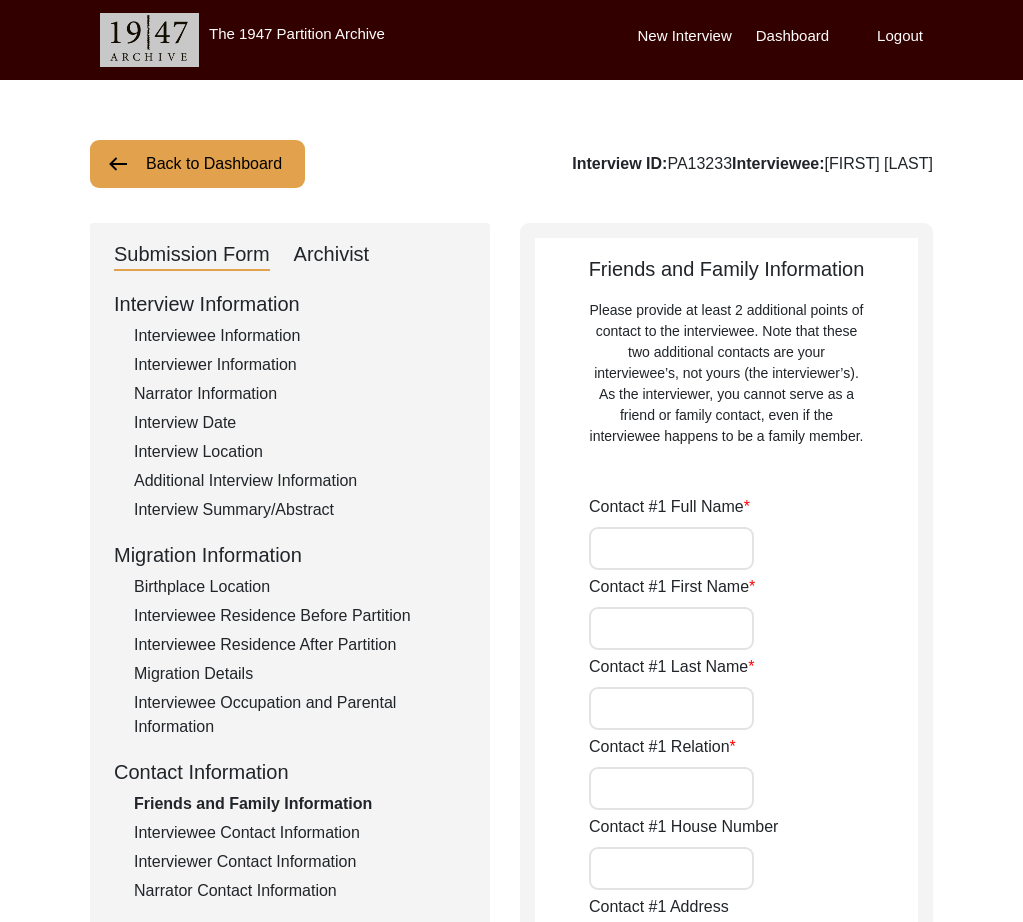 type on "[FIRST] [LAST]" 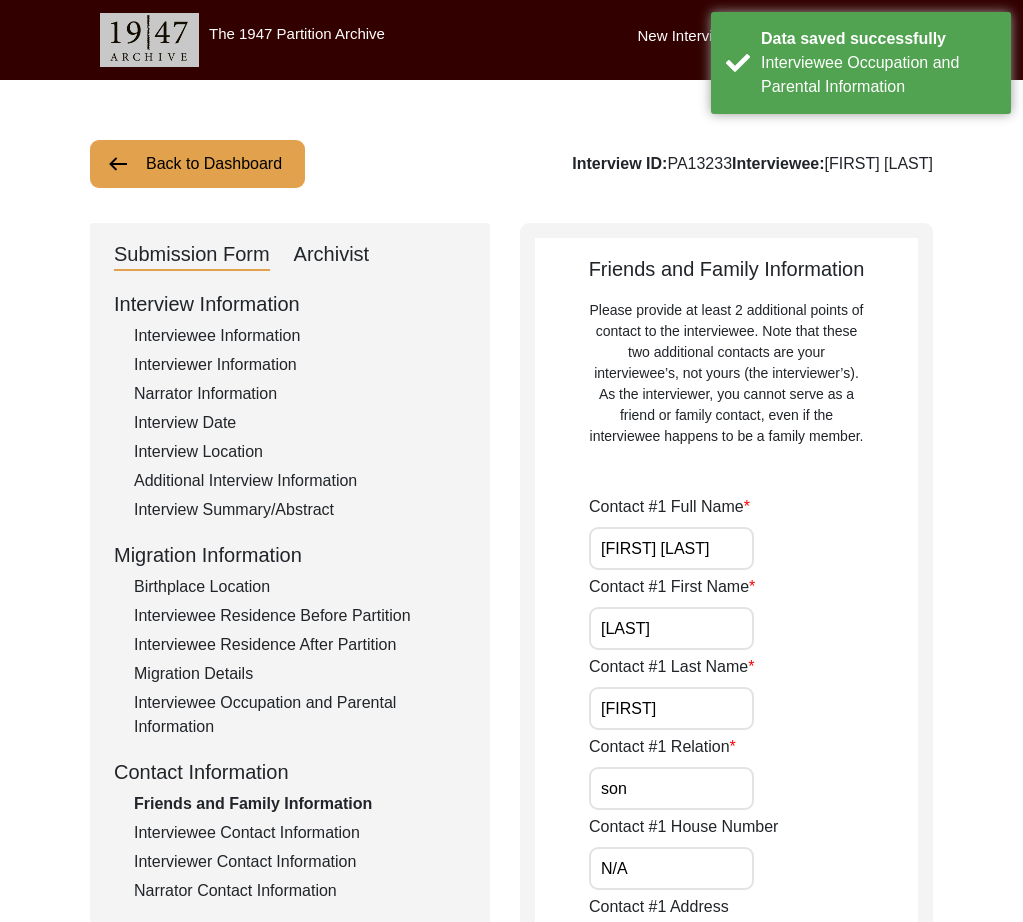 click on "[FIRST] [LAST]" at bounding box center (671, 548) 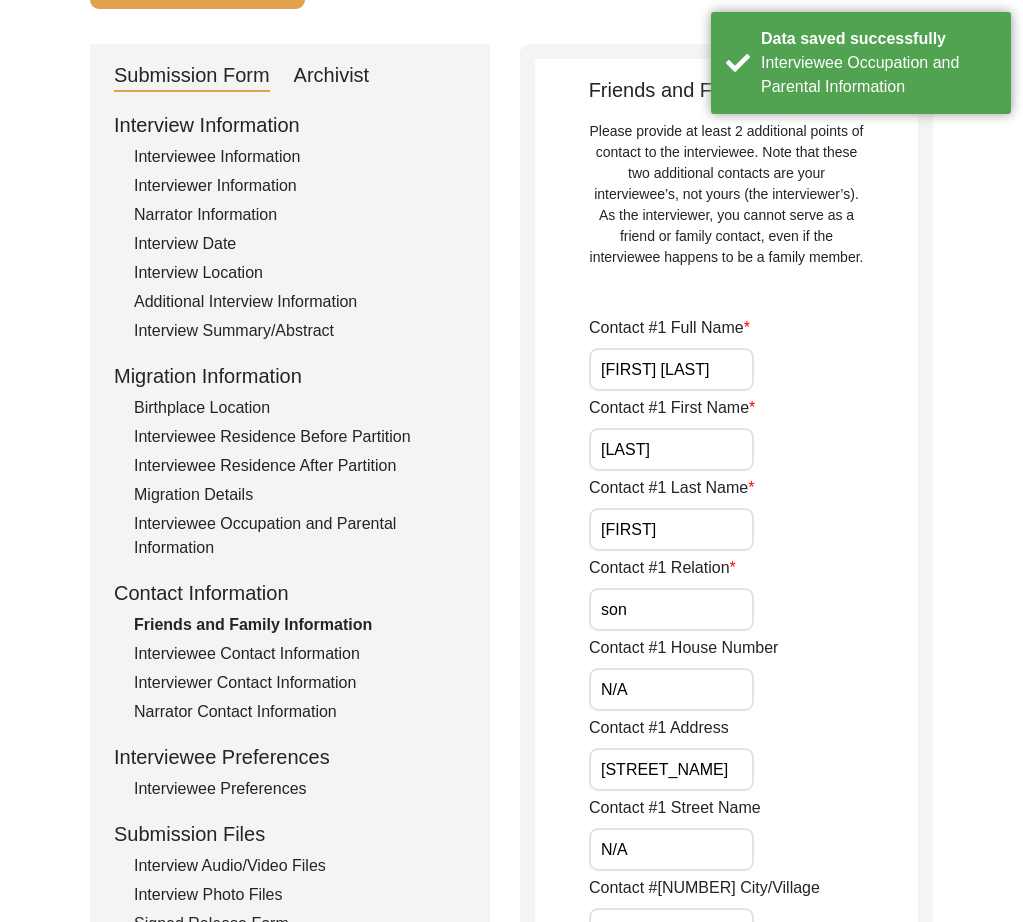 scroll, scrollTop: 182, scrollLeft: 0, axis: vertical 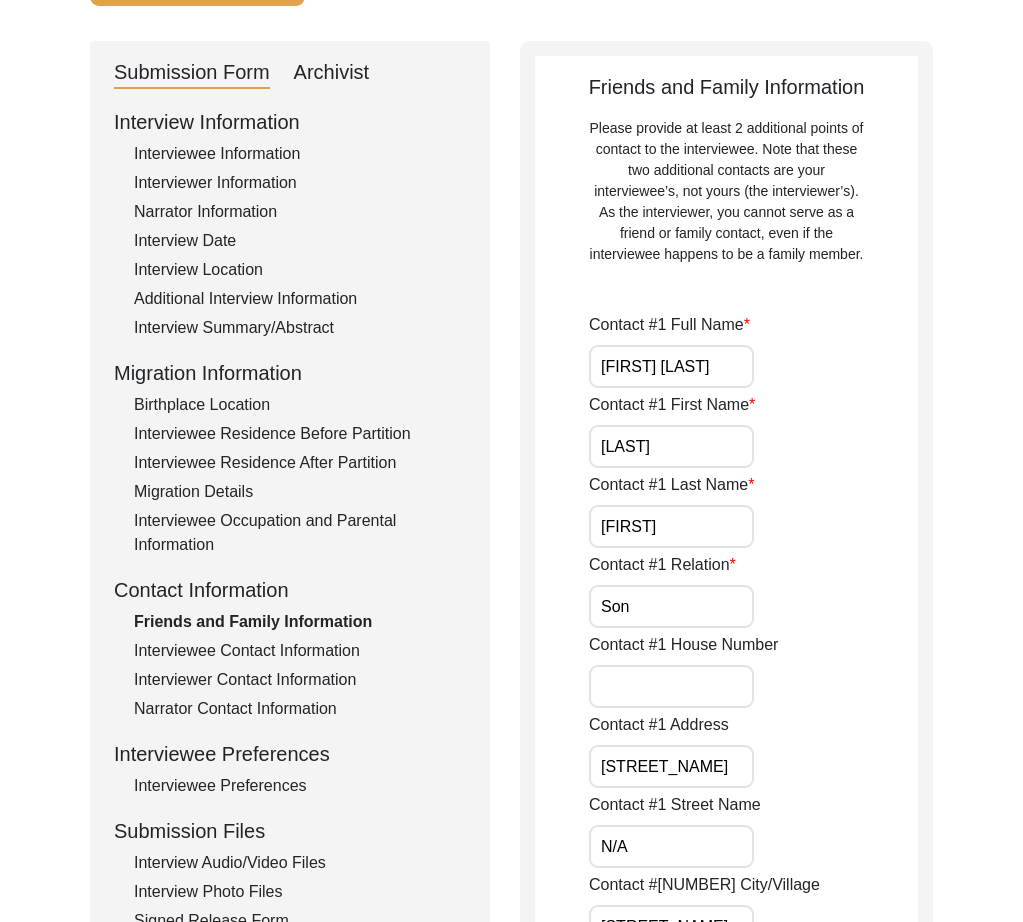 click on "Contact #1 Address [LOCATION]" 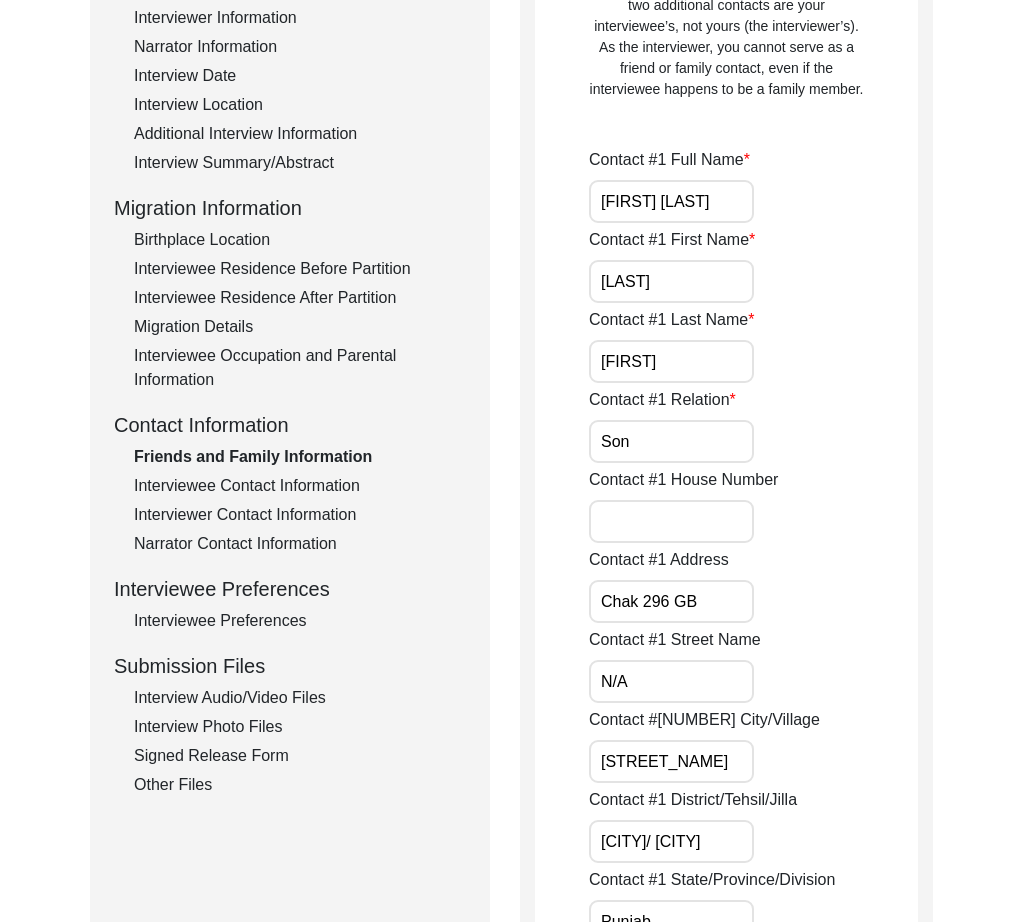scroll, scrollTop: 349, scrollLeft: 0, axis: vertical 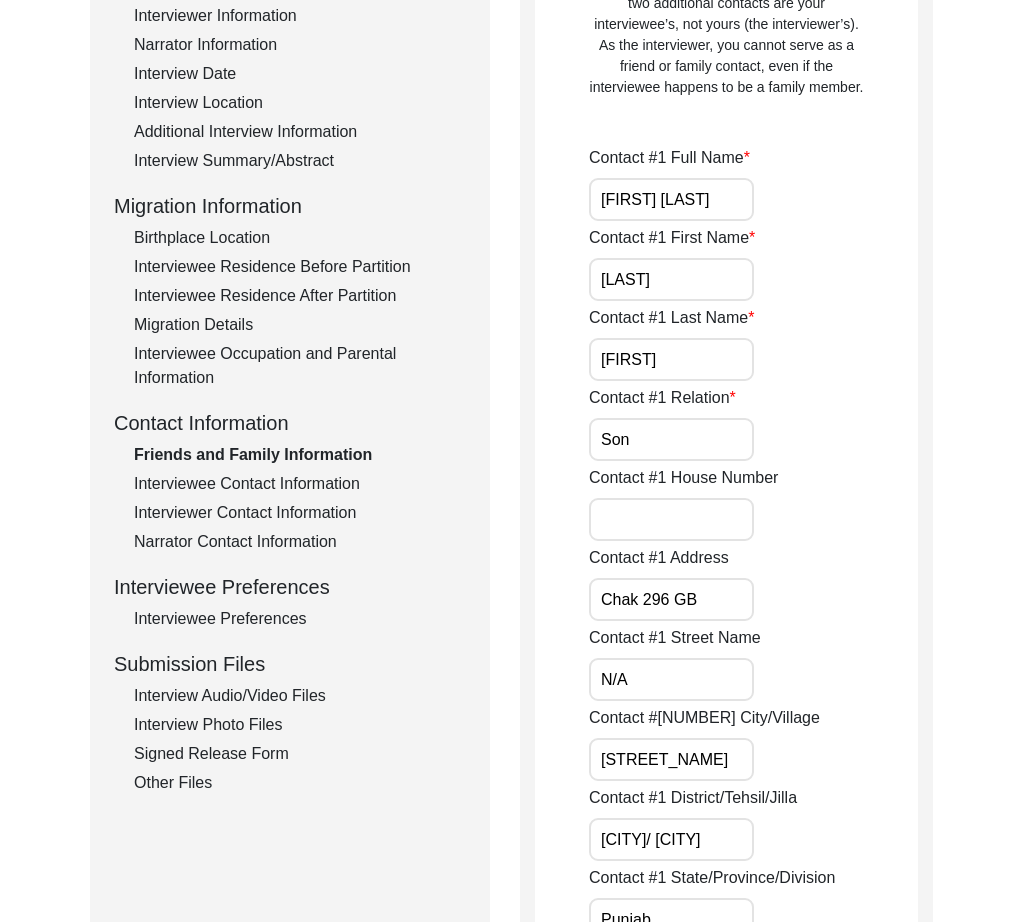 click on "Chak 296 GB" at bounding box center [671, 599] 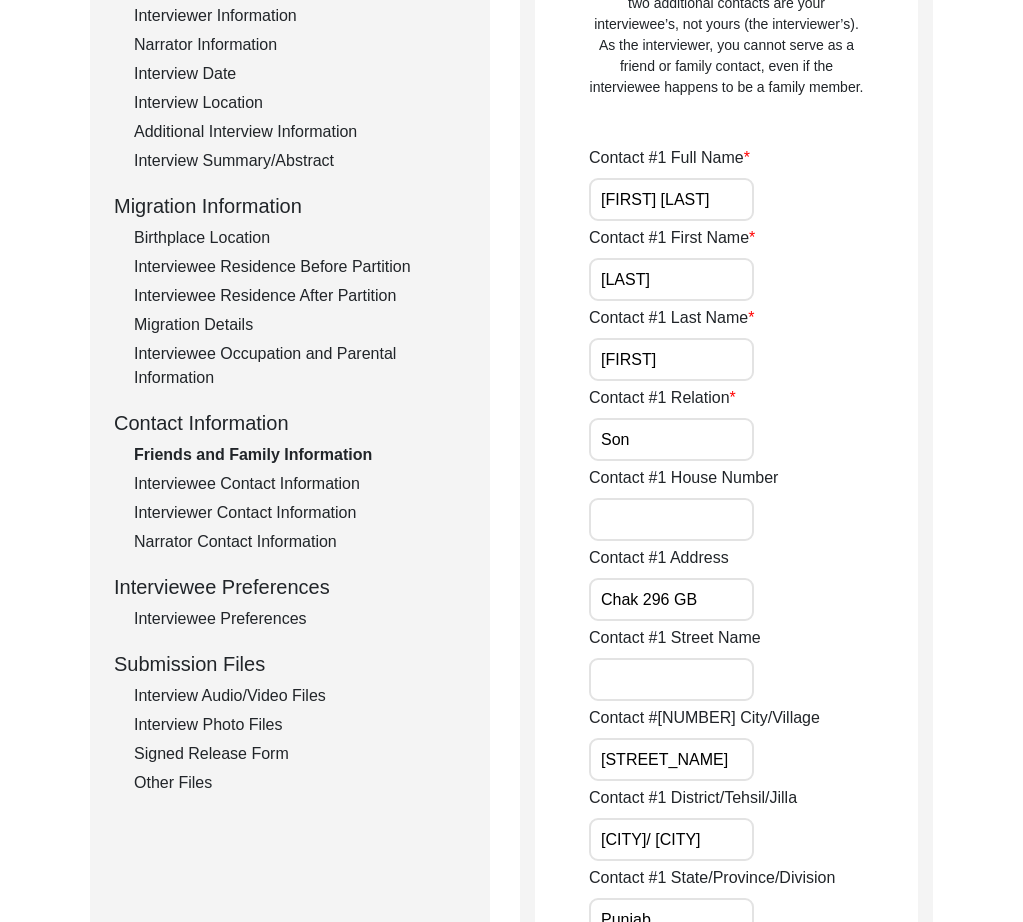 drag, startPoint x: 683, startPoint y: 748, endPoint x: 673, endPoint y: 760, distance: 15.6205 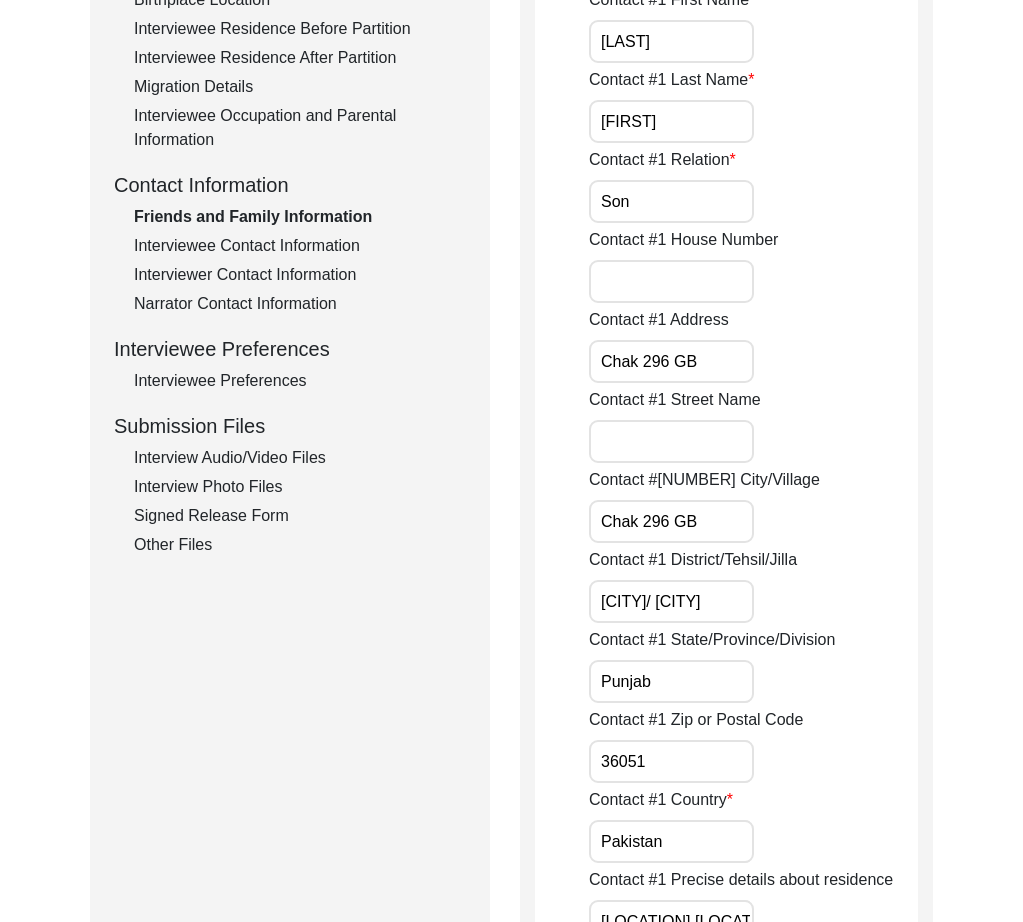 scroll, scrollTop: 588, scrollLeft: 0, axis: vertical 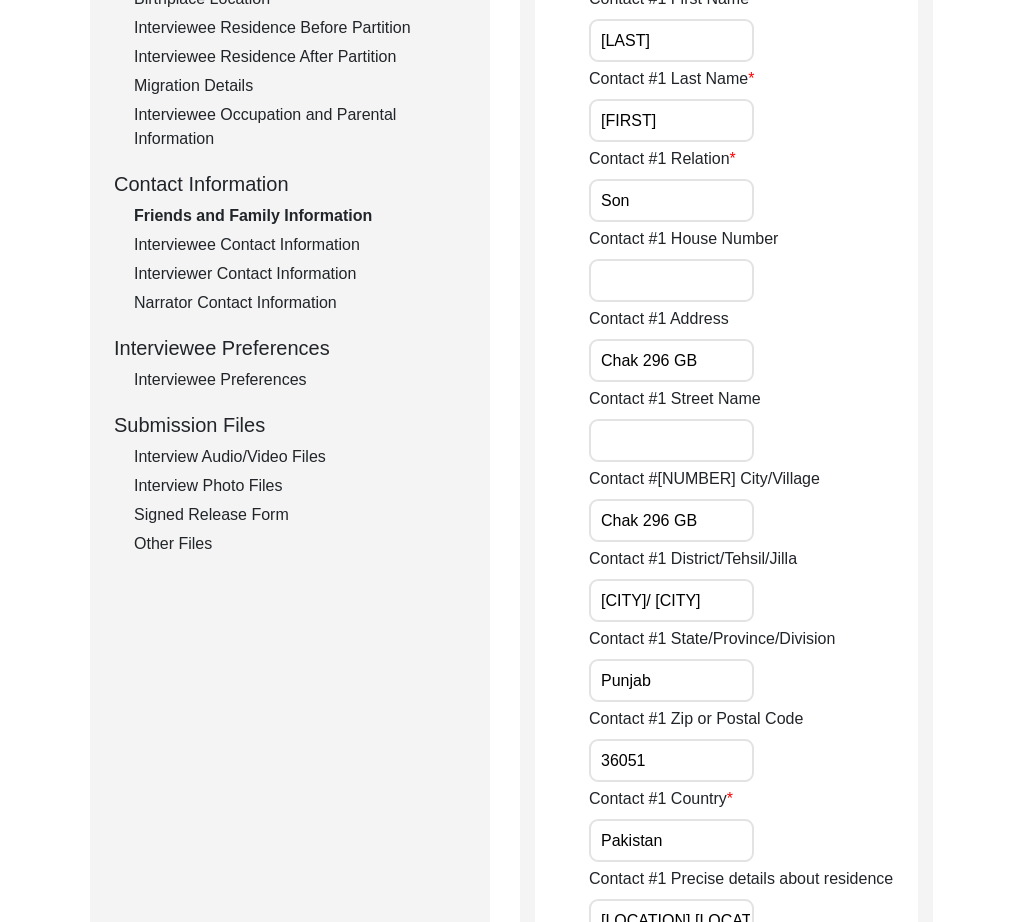 click on "Chak 296 GB" at bounding box center (671, 520) 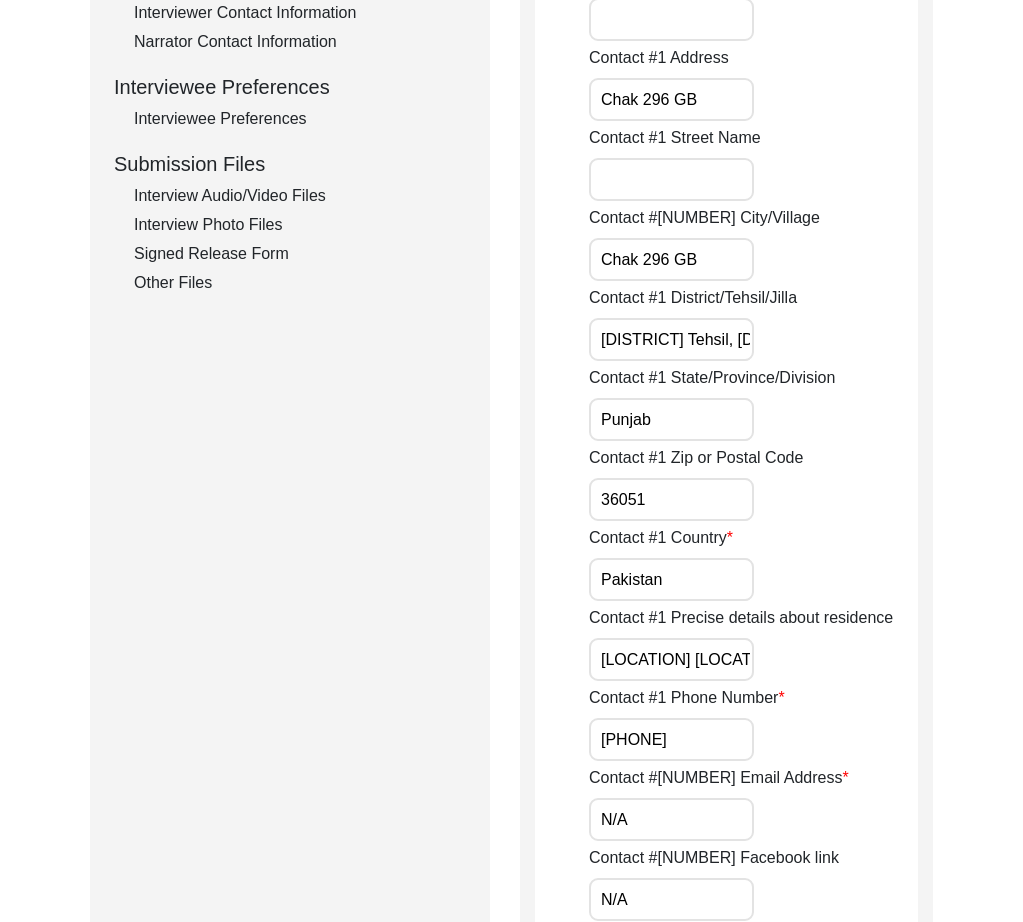 scroll, scrollTop: 861, scrollLeft: 0, axis: vertical 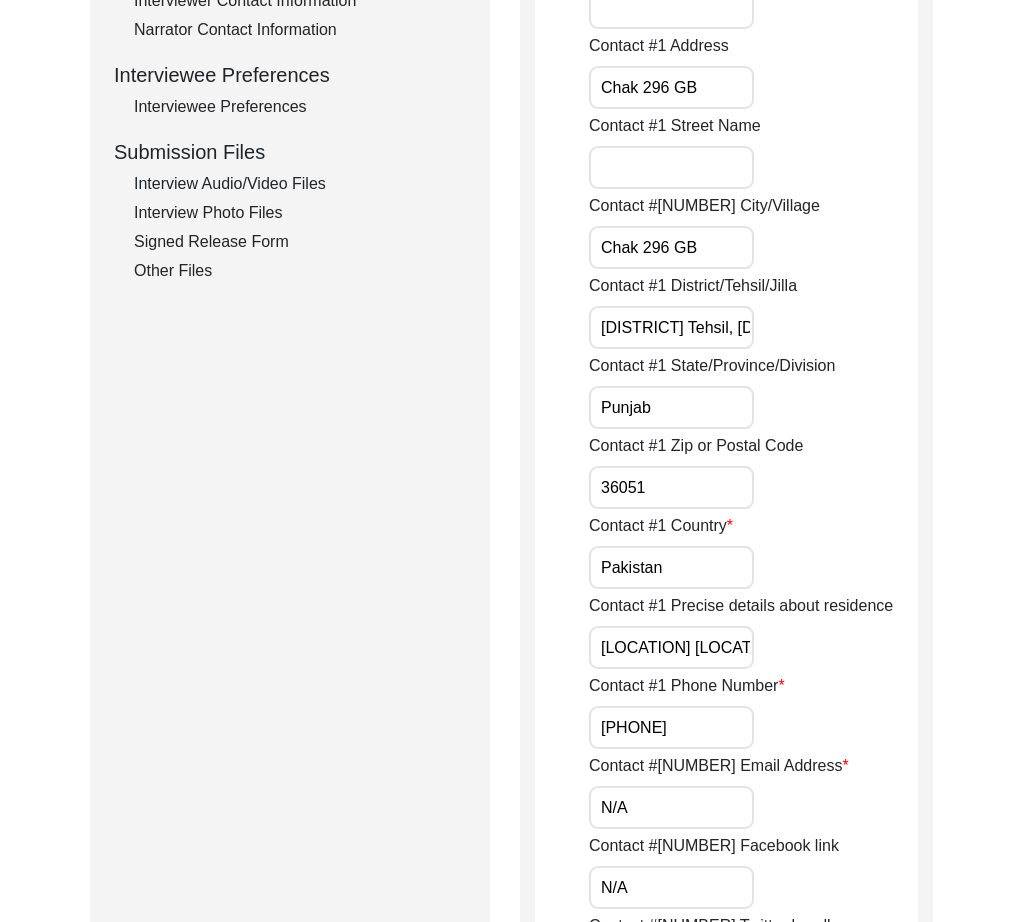 click on "Contact #[NUMBER] Full Name [FIRST] [LAST] Contact #[NUMBER] First Name [FIRST] Contact #[NUMBER] Last Name [LAST] Contact #[NUMBER] Relation [RELATIONSHIP] Contact #[NUMBER] House Number Contact #[NUMBER] Address [CITY] Contact #[NUMBER] Street Name N/A Contact #[NUMBER] City/Village [CITY] Contact #[NUMBER] District/Tehsil/Jilla [STATE] [POSTAL_CODE] [COUNTRY] aa Contact #[NUMBER] Full Name [FIRST] [LAST] Contact #[NUMBER] First Name [FIRST] Contact #[NUMBER] Last Name [LAST] Contact #[NUMBER] Relation [RELATIONSHIP] Contact #[NUMBER] House Number N/A Contact #[NUMBER] Full Address [CITY] Contact #[NUMBER] Street Name N/A Contact #[NUMBER] City/Village [CITY] Contact #[NUMBER] District/Tehsil/Jilla [STATE] [POSTAL_CODE] [COUNTRY] aa" 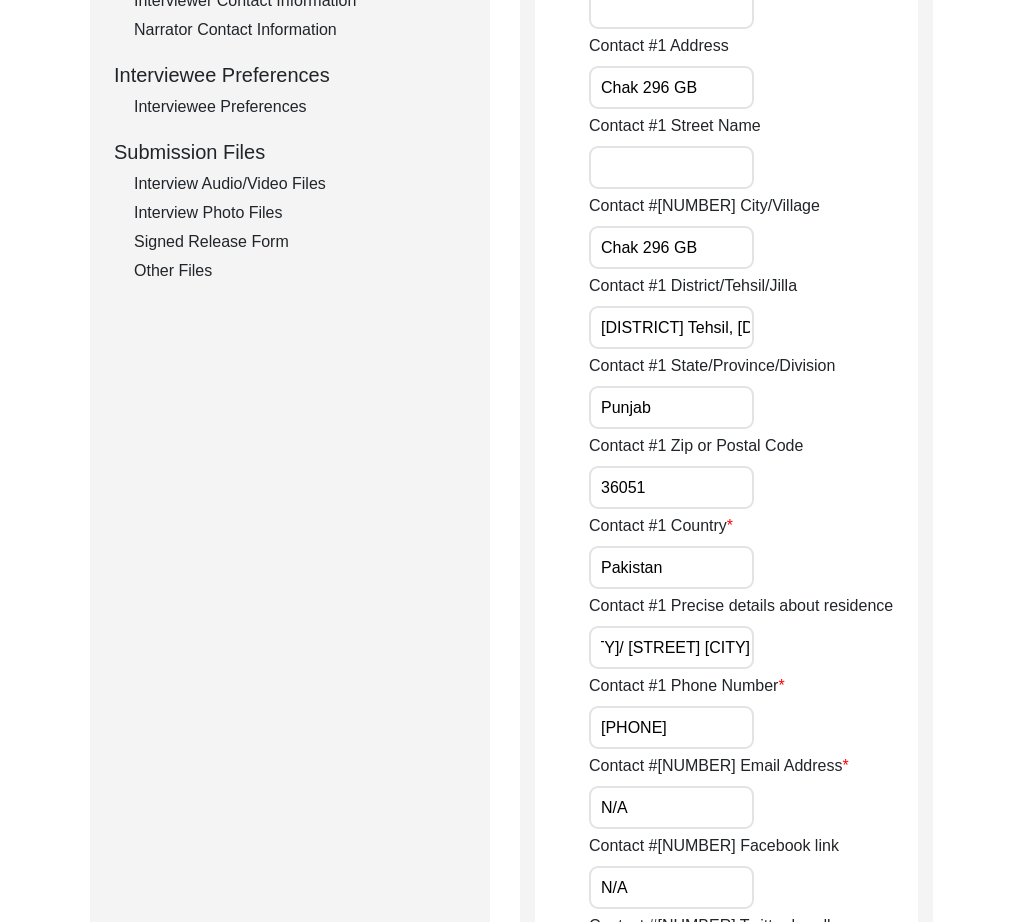 scroll, scrollTop: 0, scrollLeft: 201, axis: horizontal 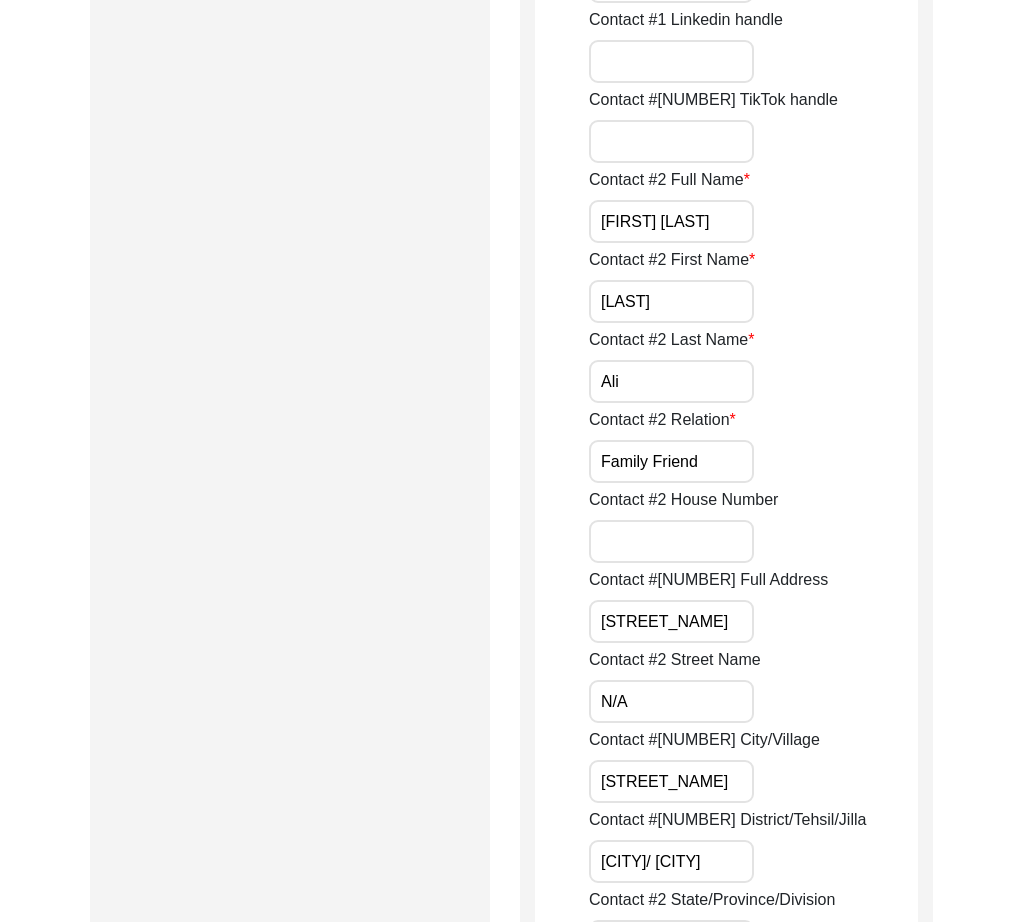 drag, startPoint x: 678, startPoint y: 649, endPoint x: 669, endPoint y: 628, distance: 22.847319 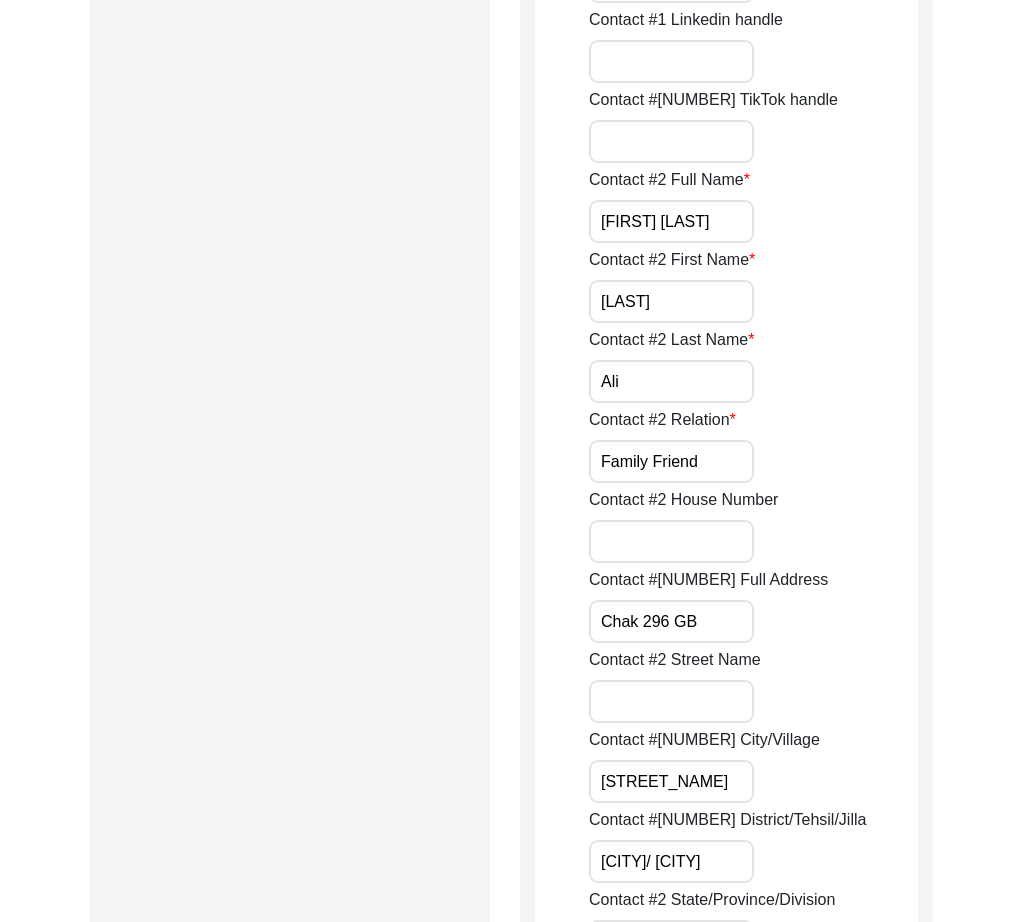 drag, startPoint x: 668, startPoint y: 774, endPoint x: 709, endPoint y: 784, distance: 42.201897 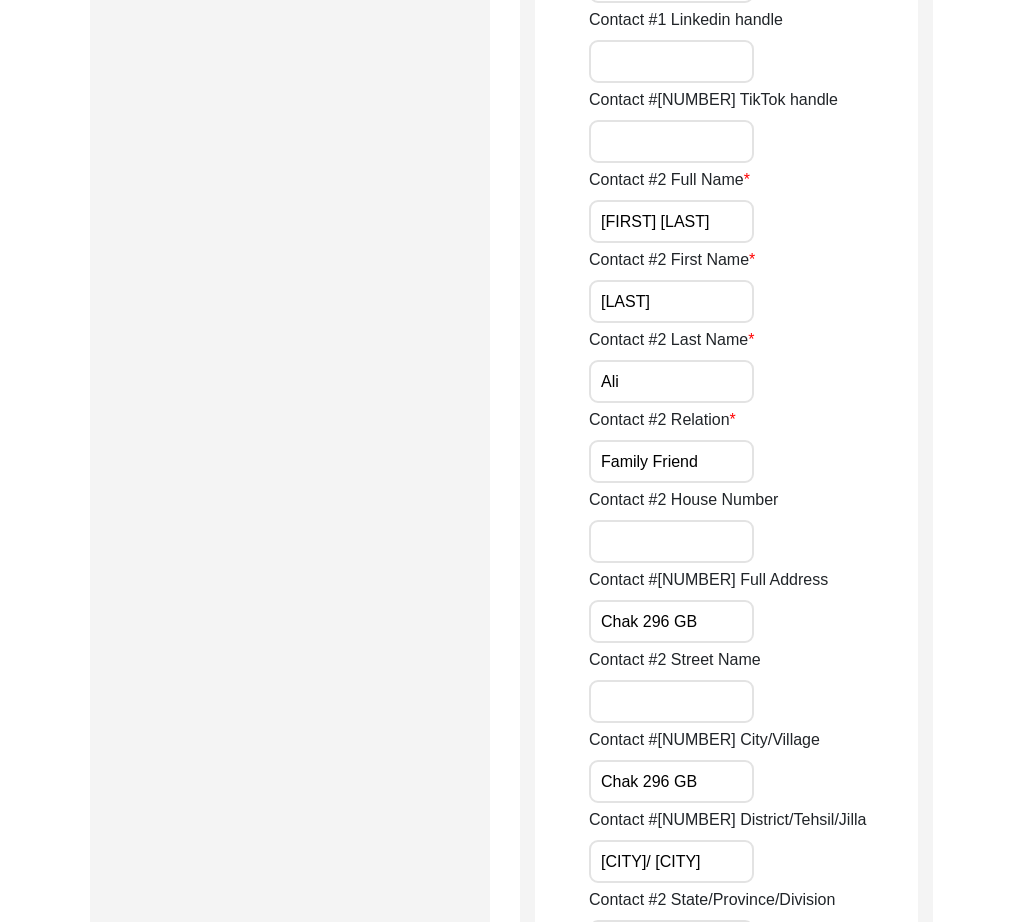 click on "Chak 296 GB" at bounding box center [671, 781] 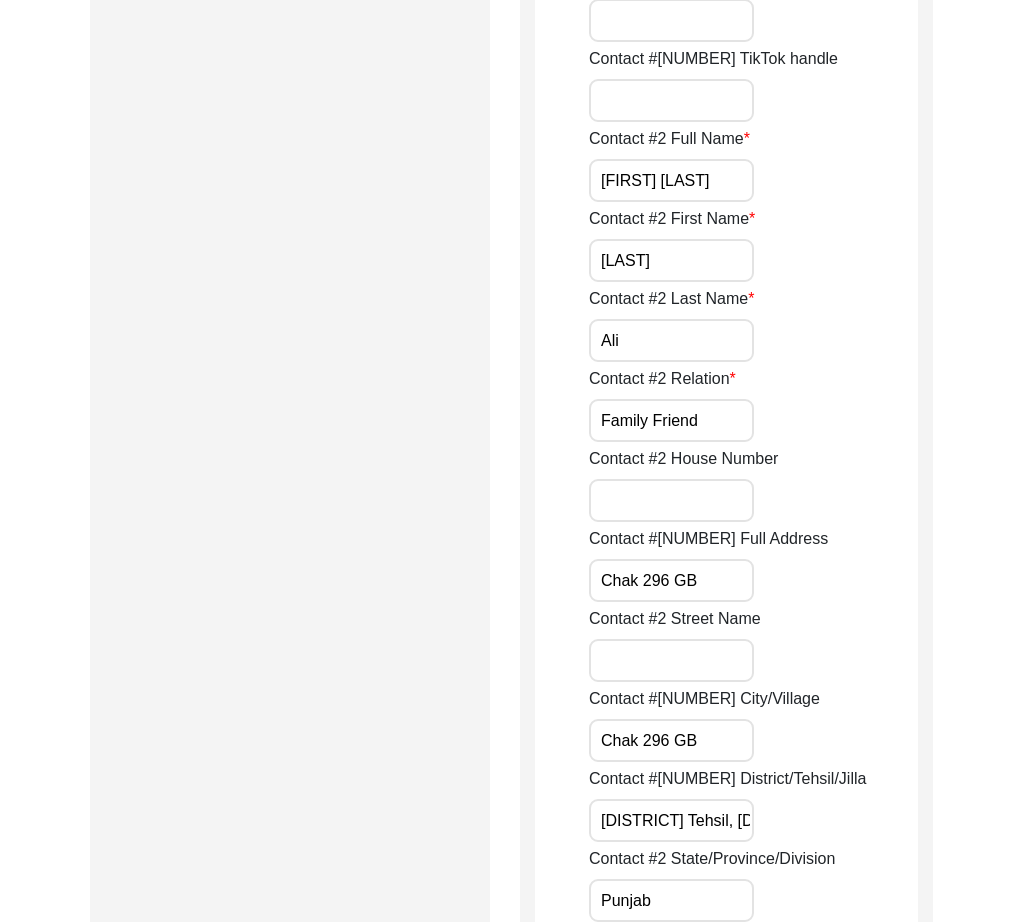 scroll, scrollTop: 2487, scrollLeft: 0, axis: vertical 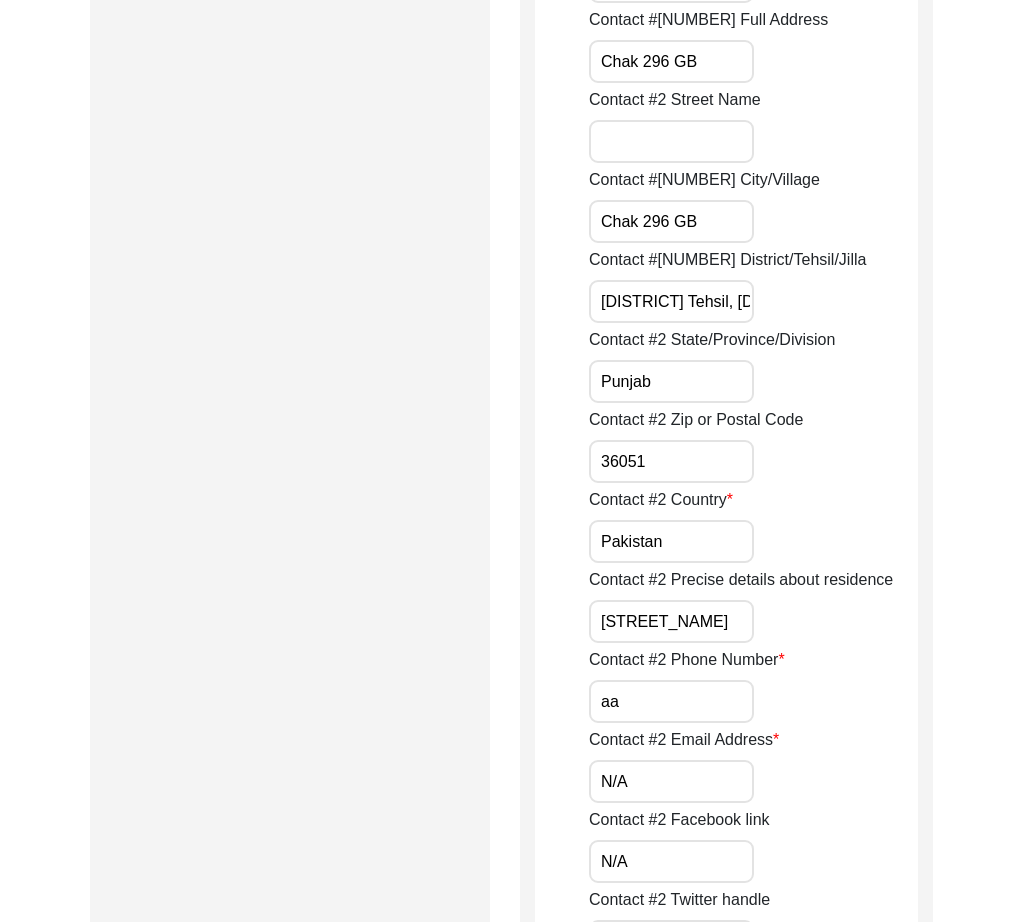 click on "[STREET_NAME]" at bounding box center (671, 621) 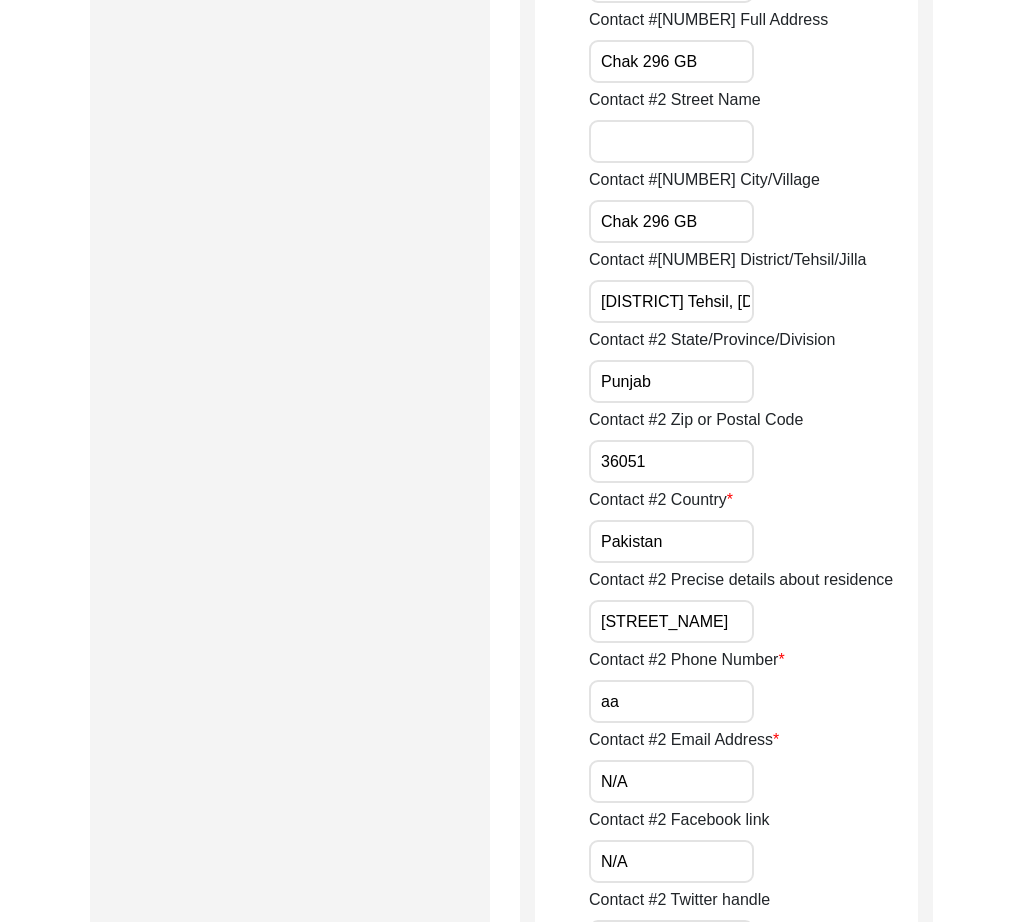 click on "[STREET_NAME]" at bounding box center [671, 621] 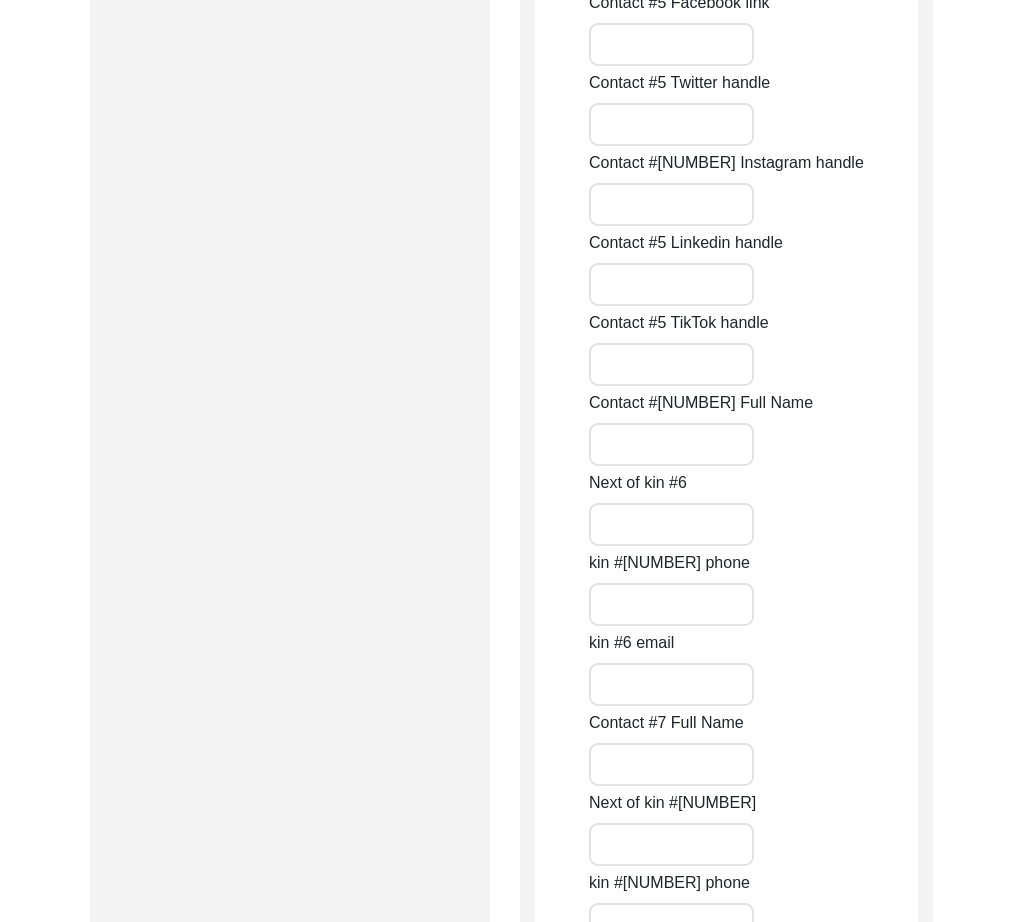scroll, scrollTop: 8647, scrollLeft: 0, axis: vertical 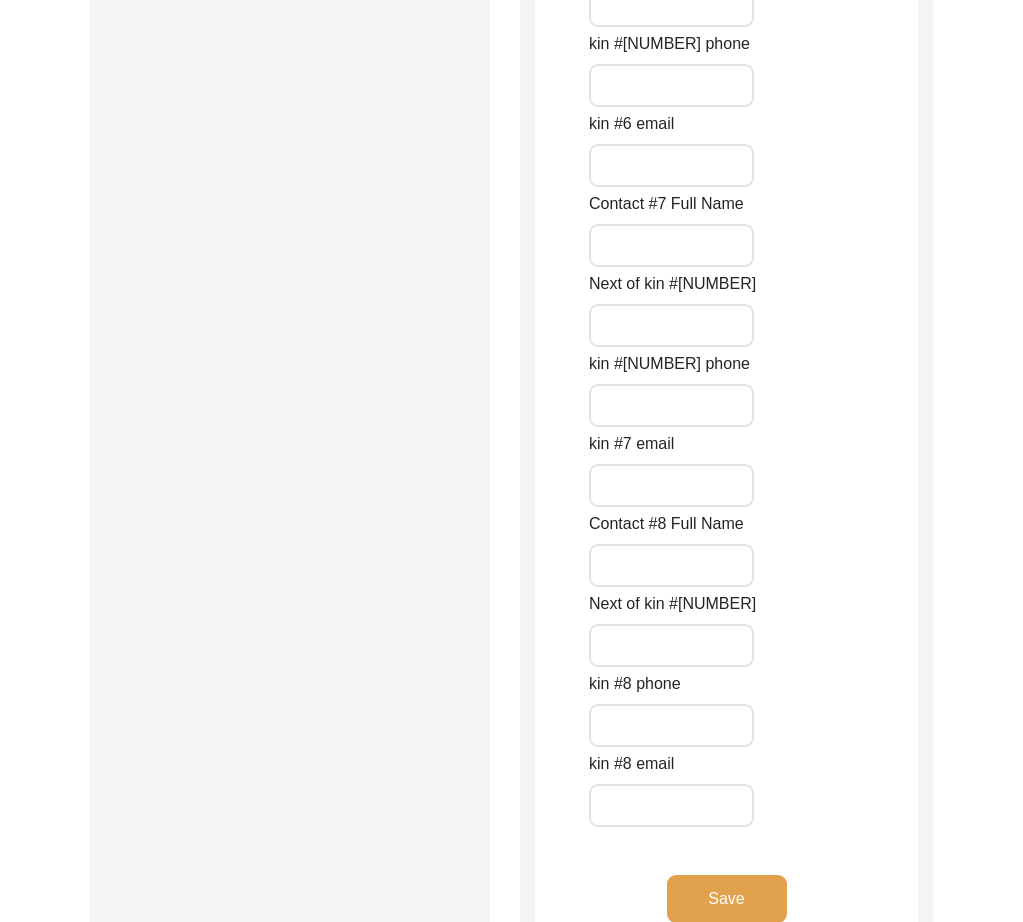 click on "Save" 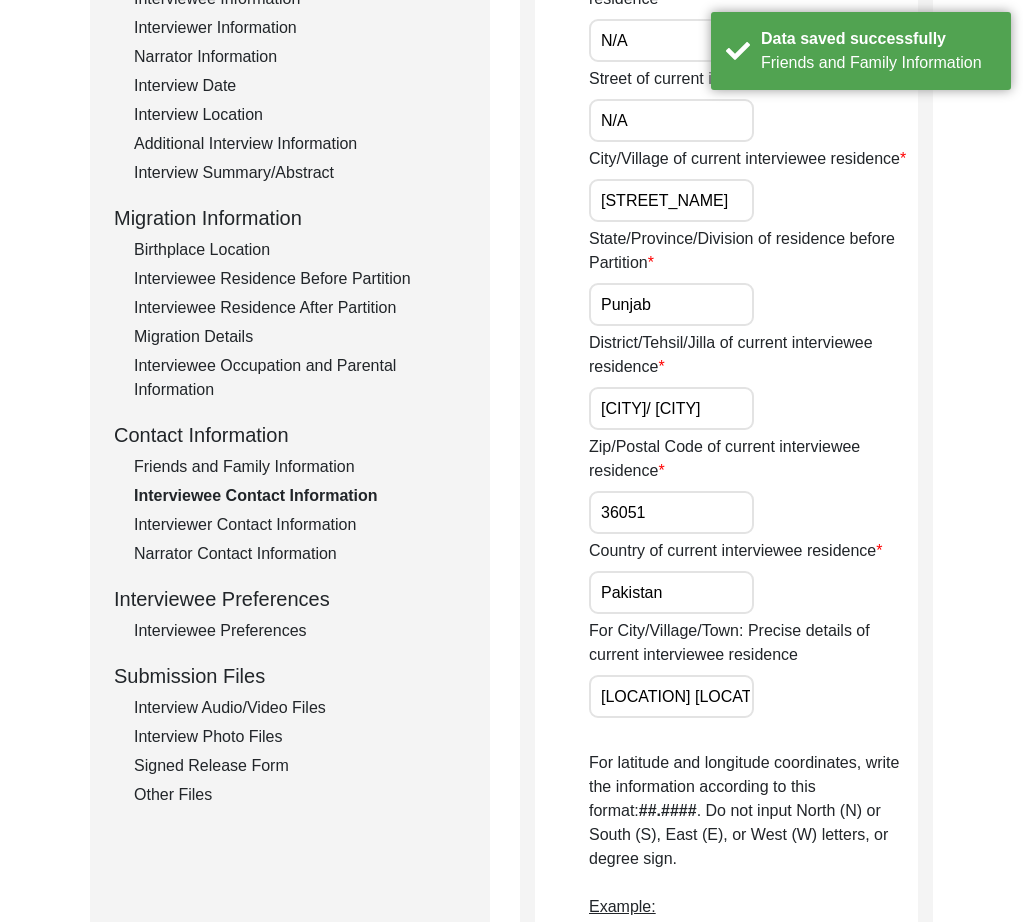 scroll, scrollTop: 0, scrollLeft: 0, axis: both 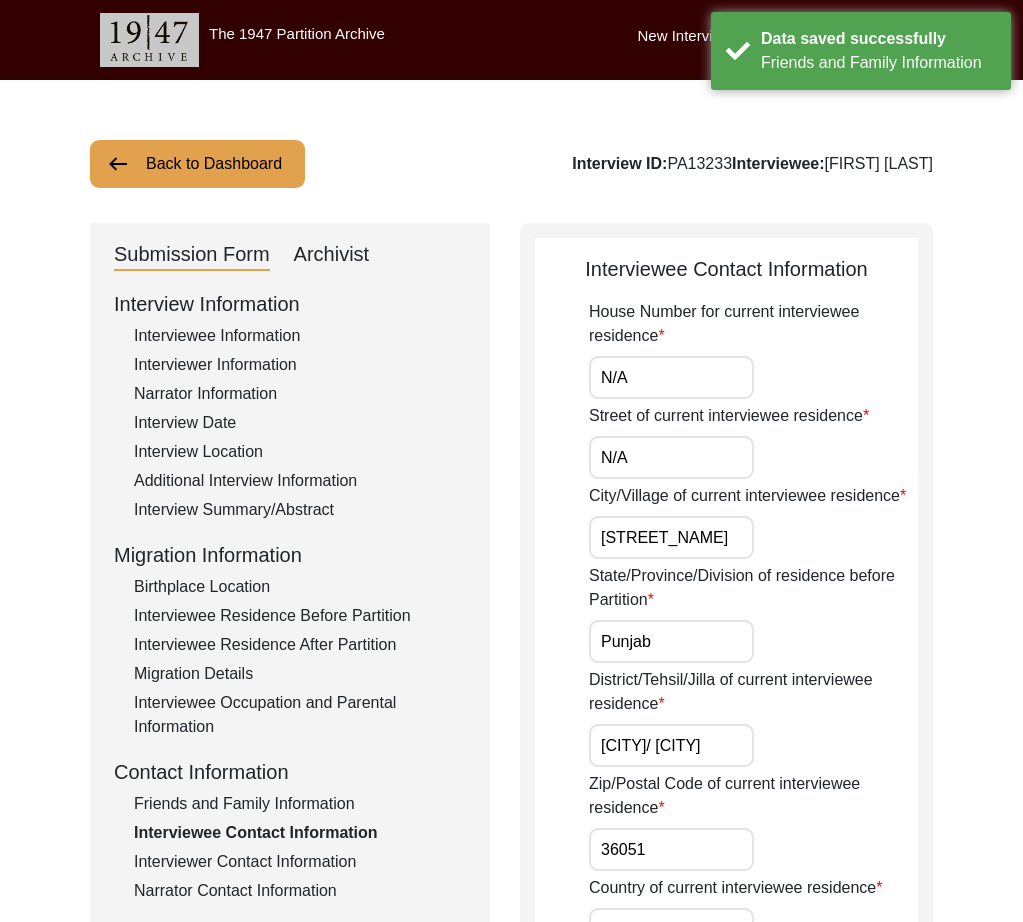 drag, startPoint x: 715, startPoint y: 391, endPoint x: 586, endPoint y: 383, distance: 129.24782 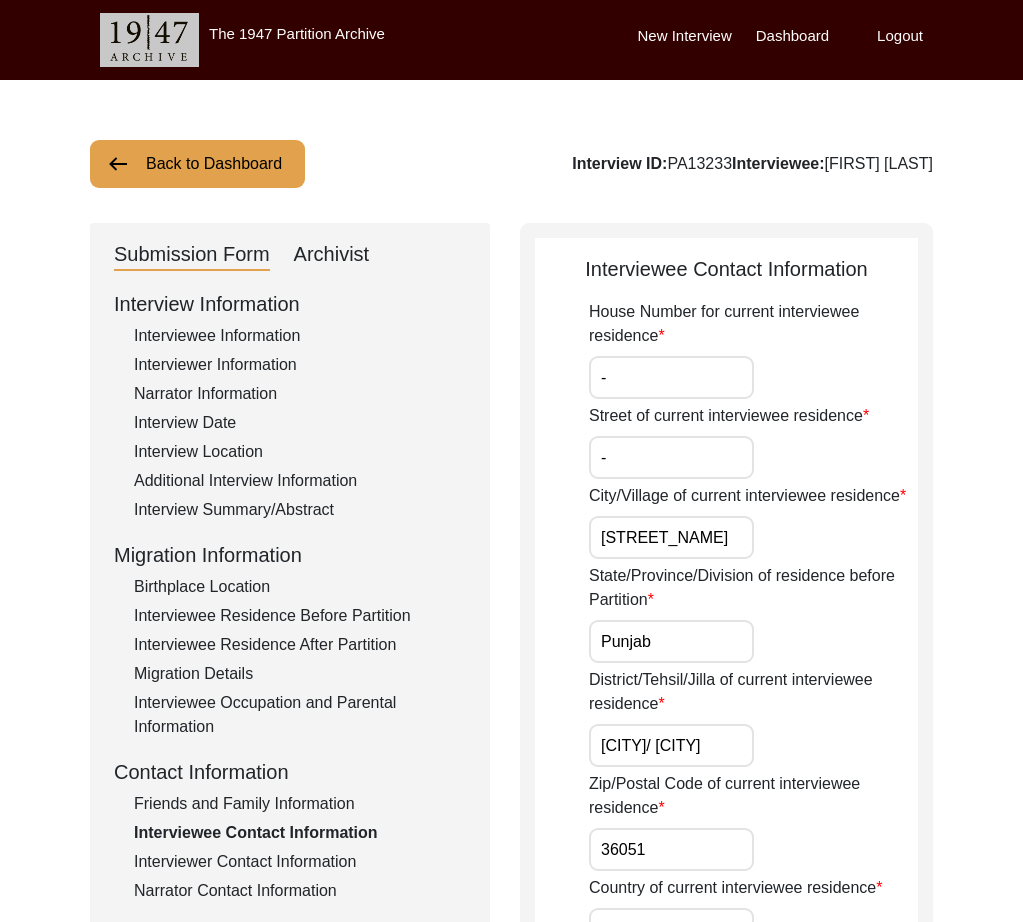 click on "[STREET_NAME]" at bounding box center [671, 537] 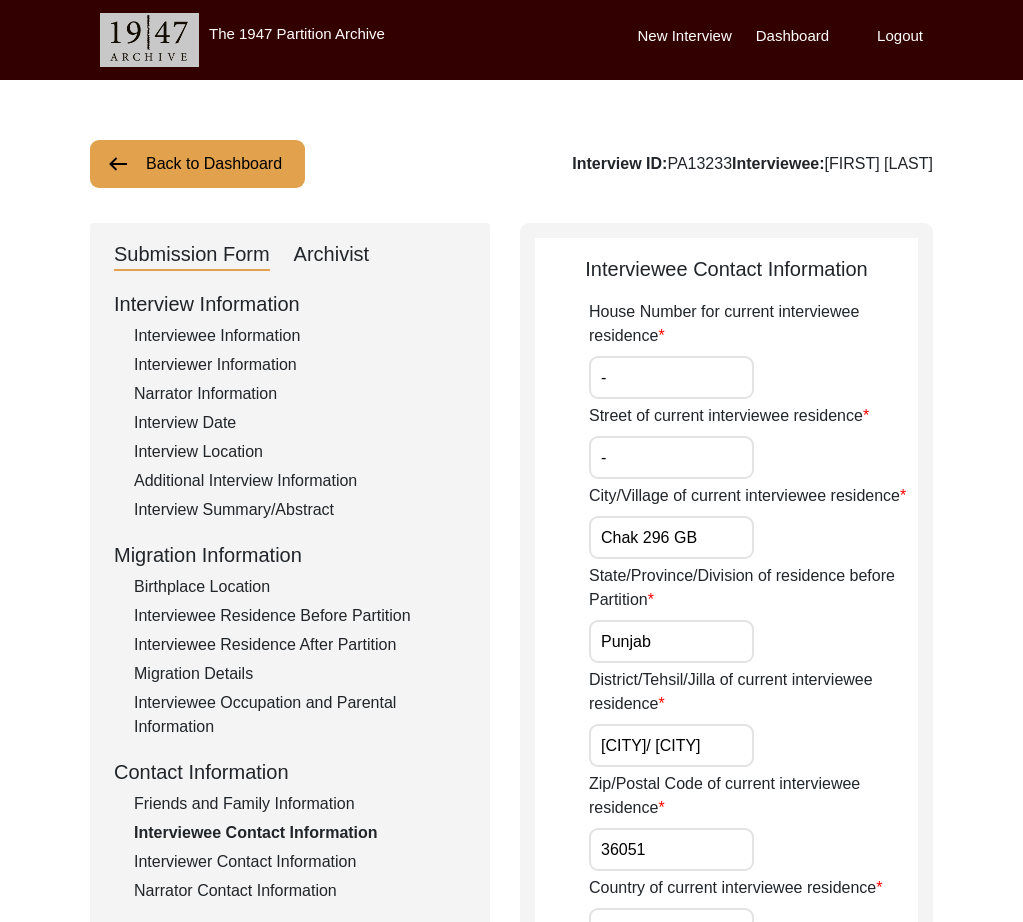 click on "-" at bounding box center (671, 457) 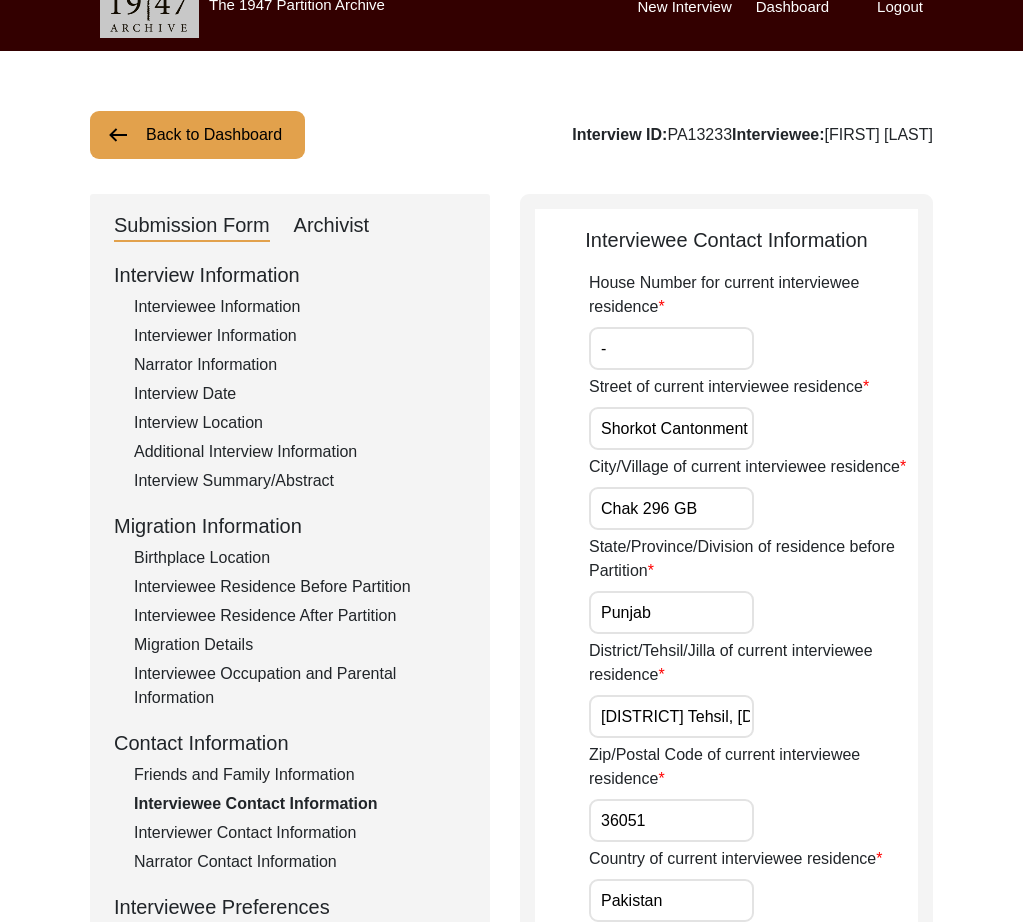 scroll, scrollTop: 572, scrollLeft: 0, axis: vertical 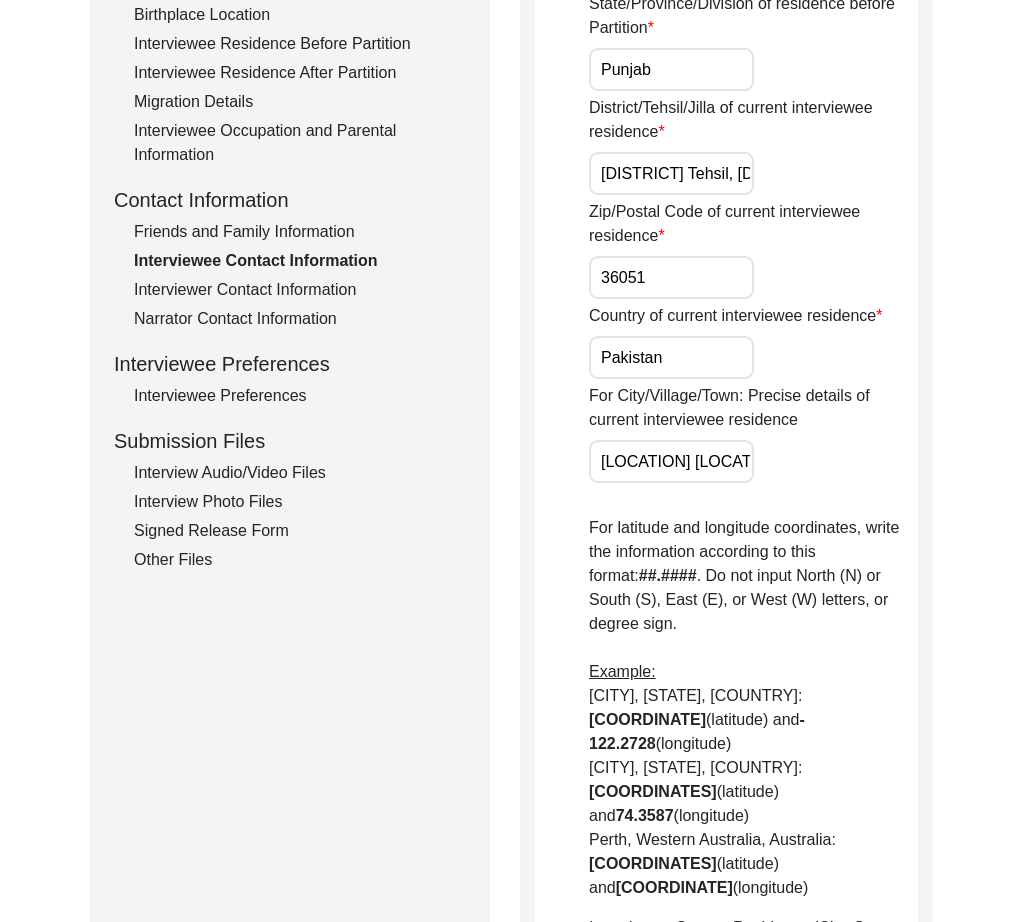 click on "[LOCATION] [LOCATION] [LOCATION] [LOCATION]" at bounding box center [671, 461] 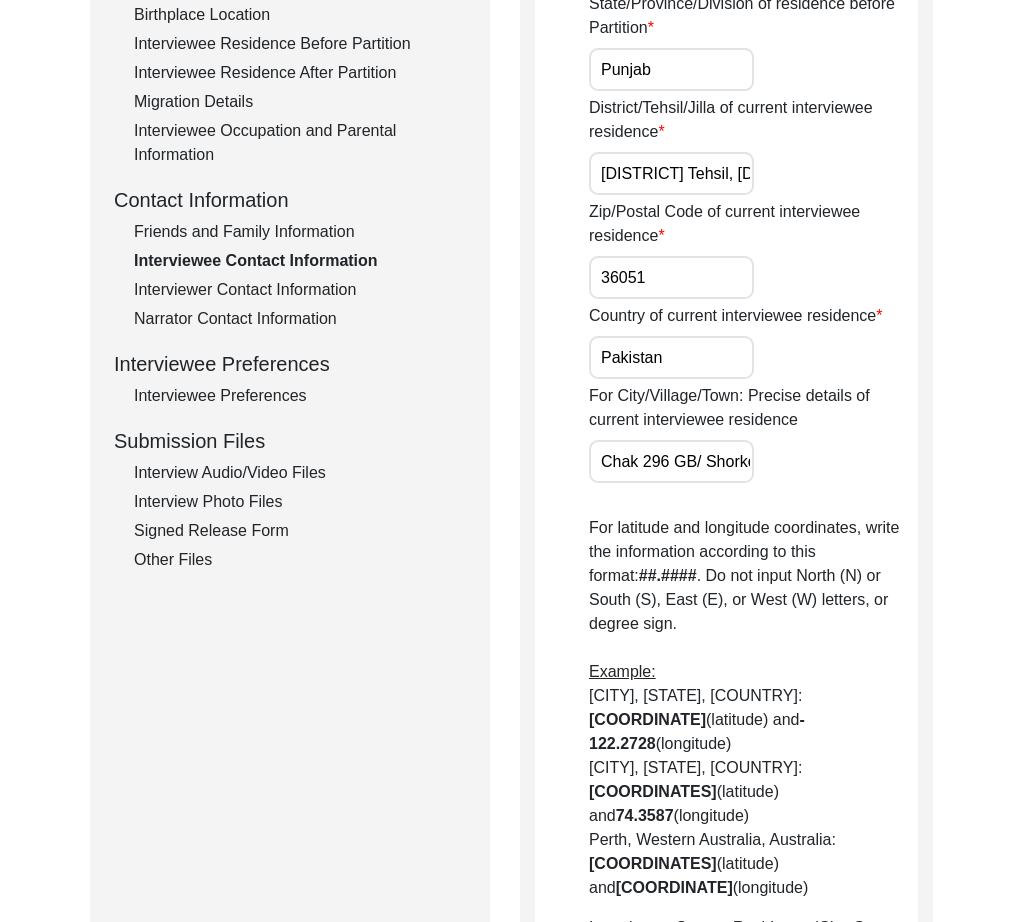 click on "Chak 296 GB/ Shorkot Cantt Road Toba Tek Singh" at bounding box center [671, 461] 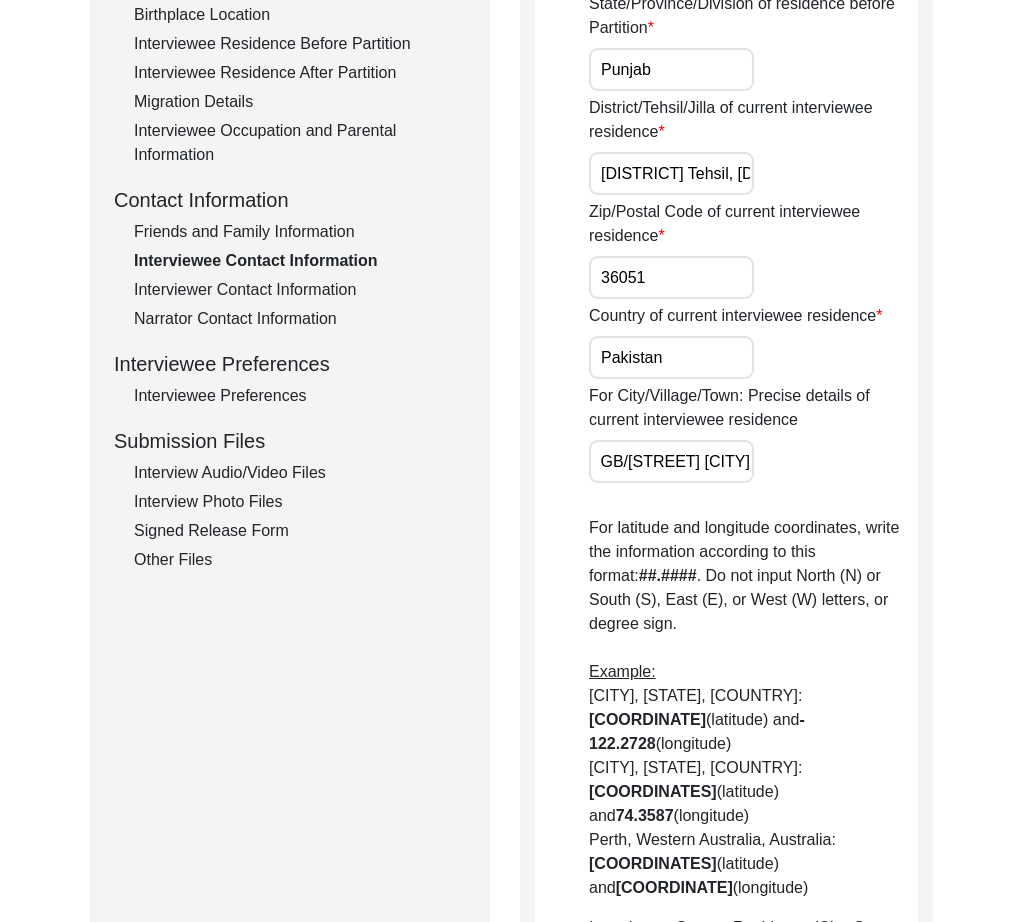 scroll, scrollTop: 0, scrollLeft: 0, axis: both 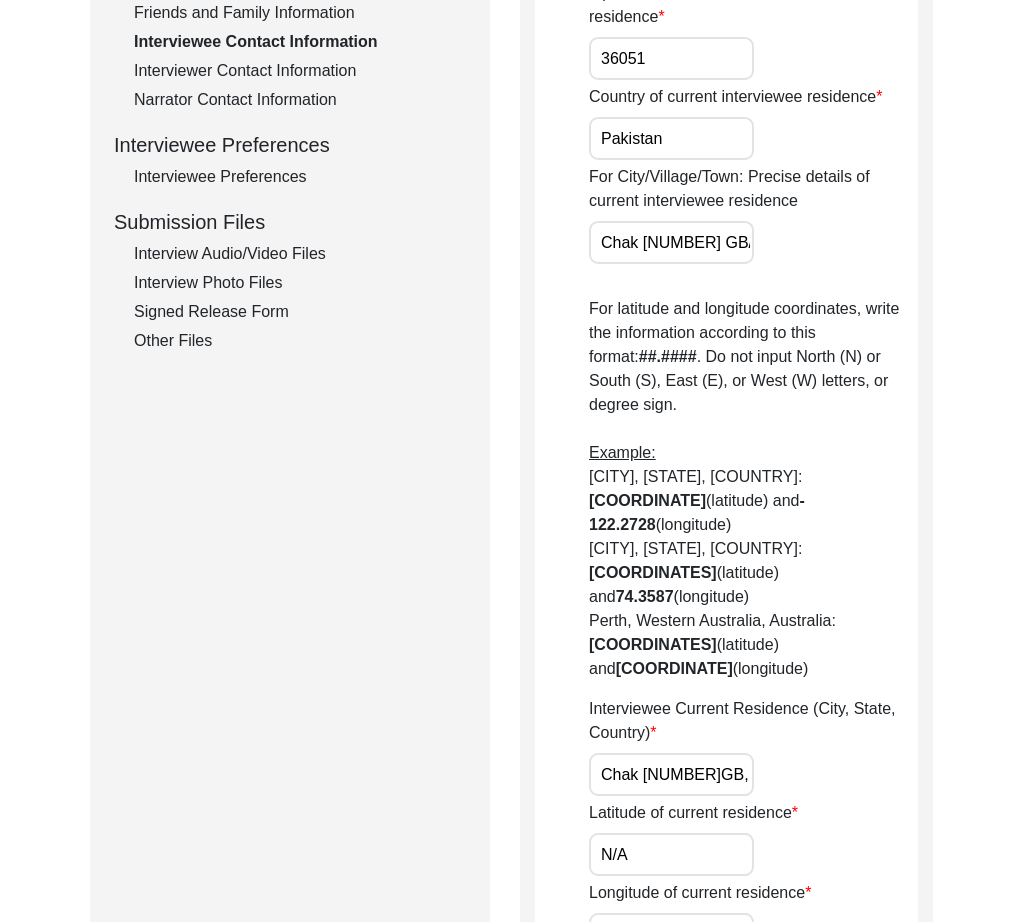 click on "Chak [NUMBER]GB, [STATE], [COUNTRY]" at bounding box center (671, 774) 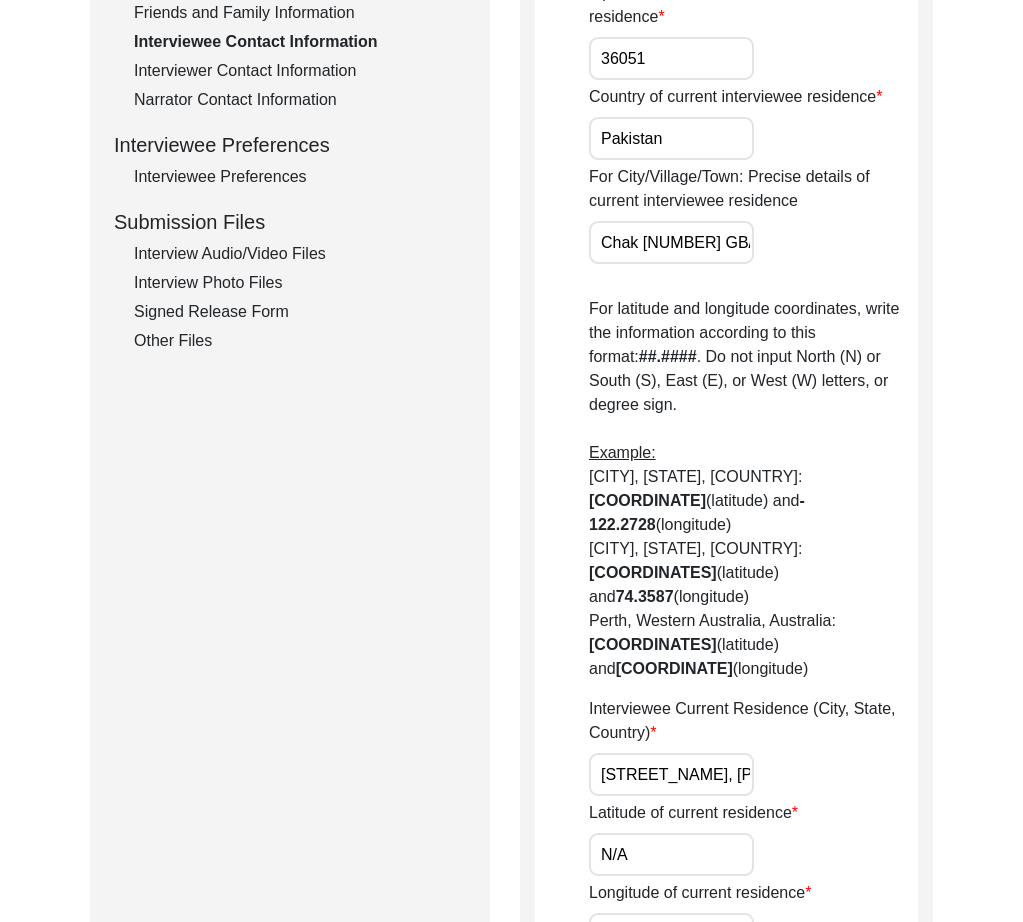 scroll, scrollTop: 0, scrollLeft: 76, axis: horizontal 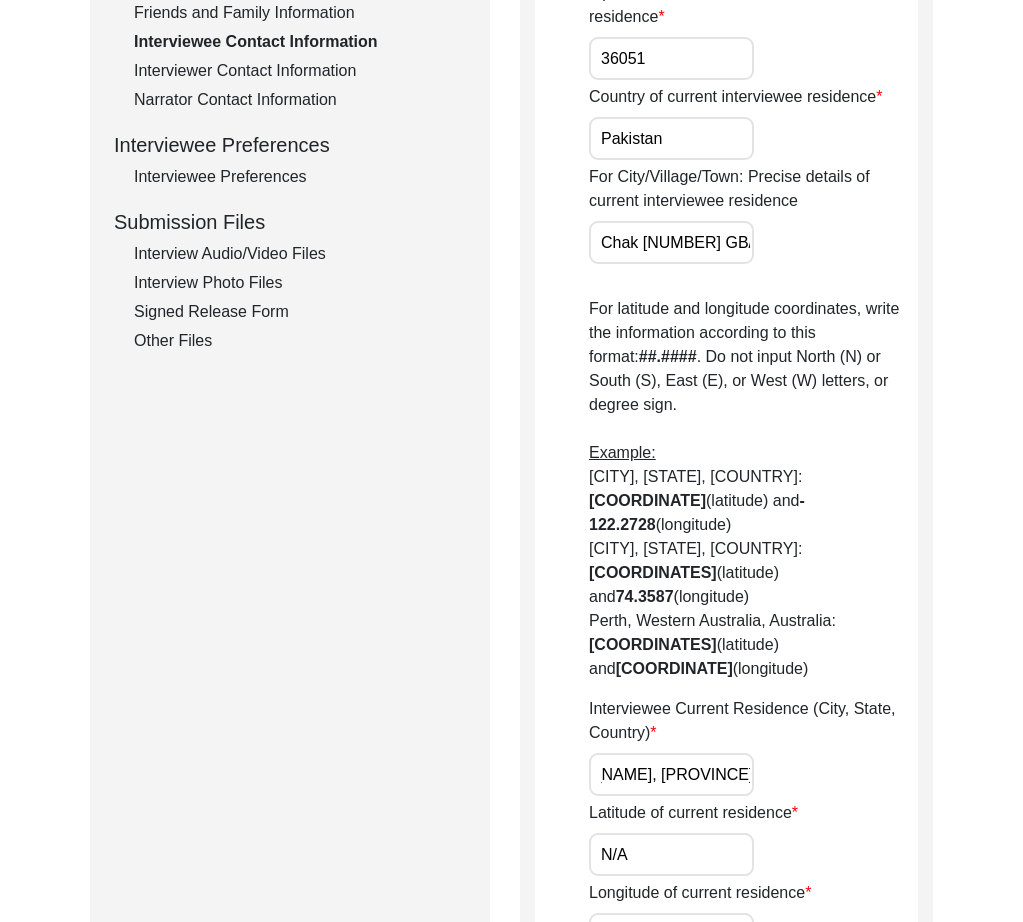 click on "[STREET_NAME], [PROVINCE], [COUNTRY]" at bounding box center [671, 774] 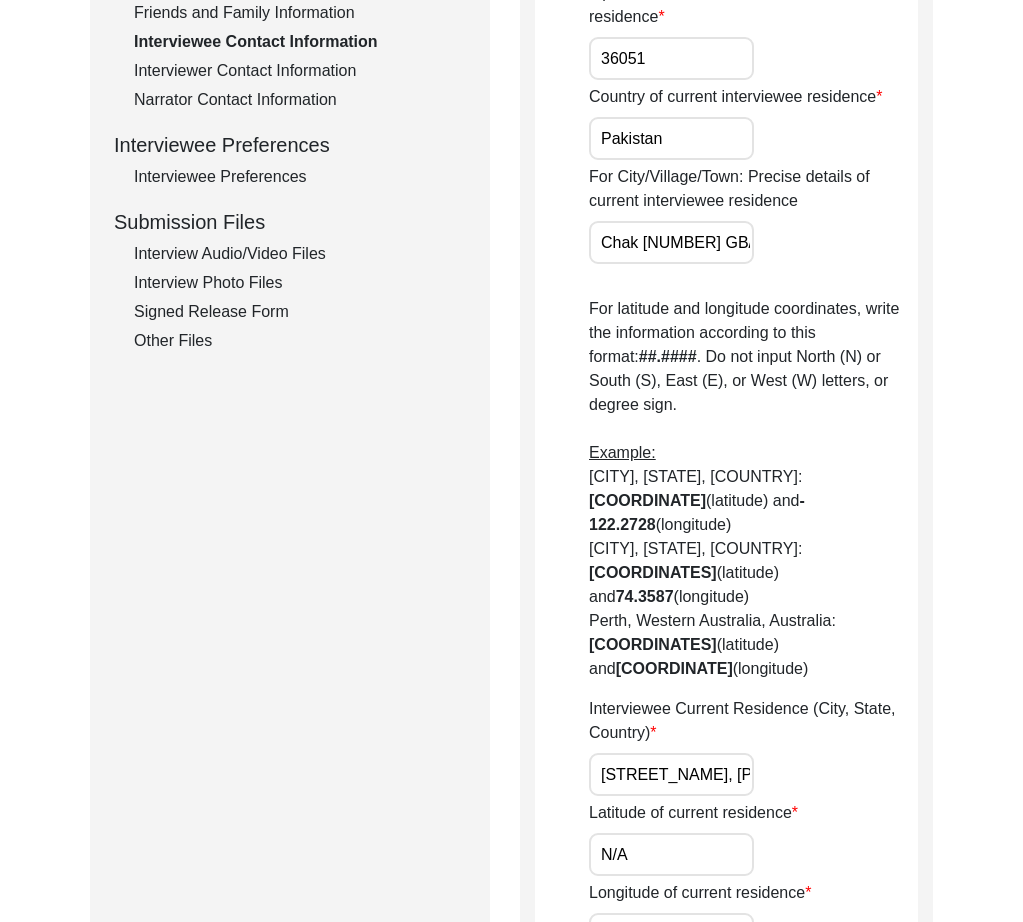 paste on "30.9370" 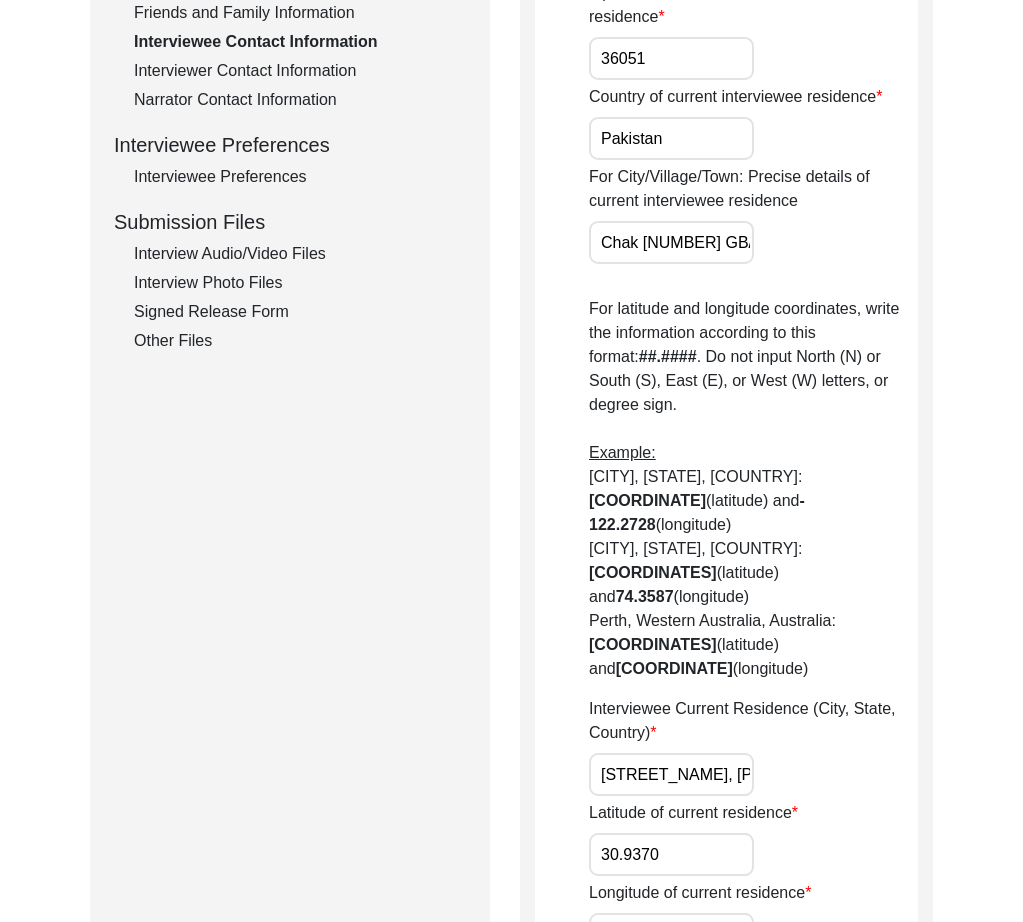 paste on "[COORDINATE]" 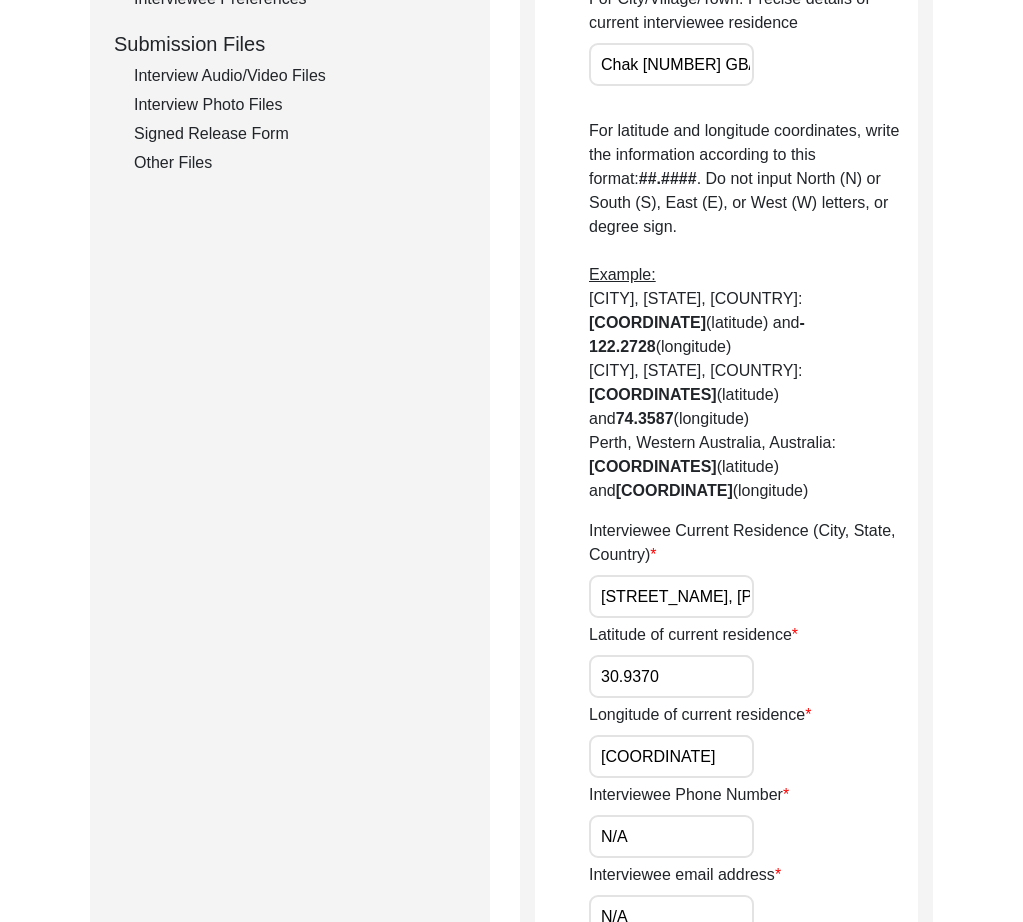 scroll, scrollTop: 1488, scrollLeft: 0, axis: vertical 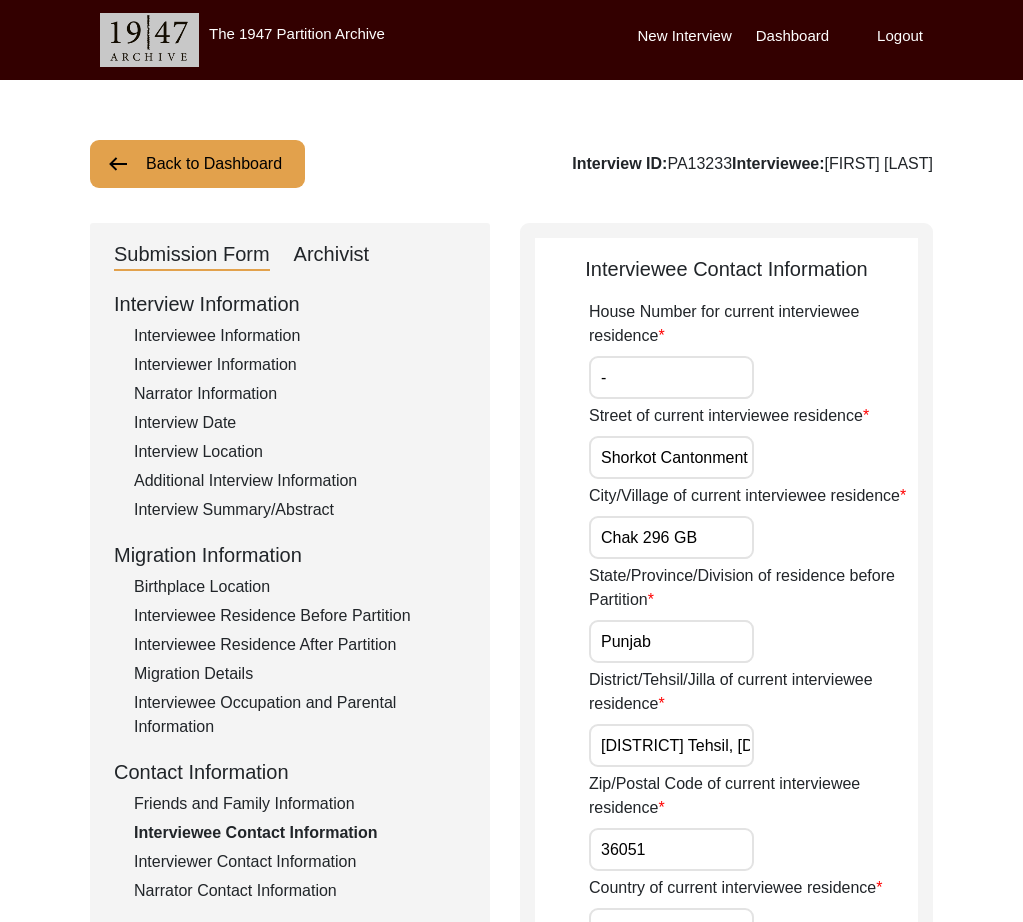 click on "Shorkot Cantonment Road" at bounding box center (671, 457) 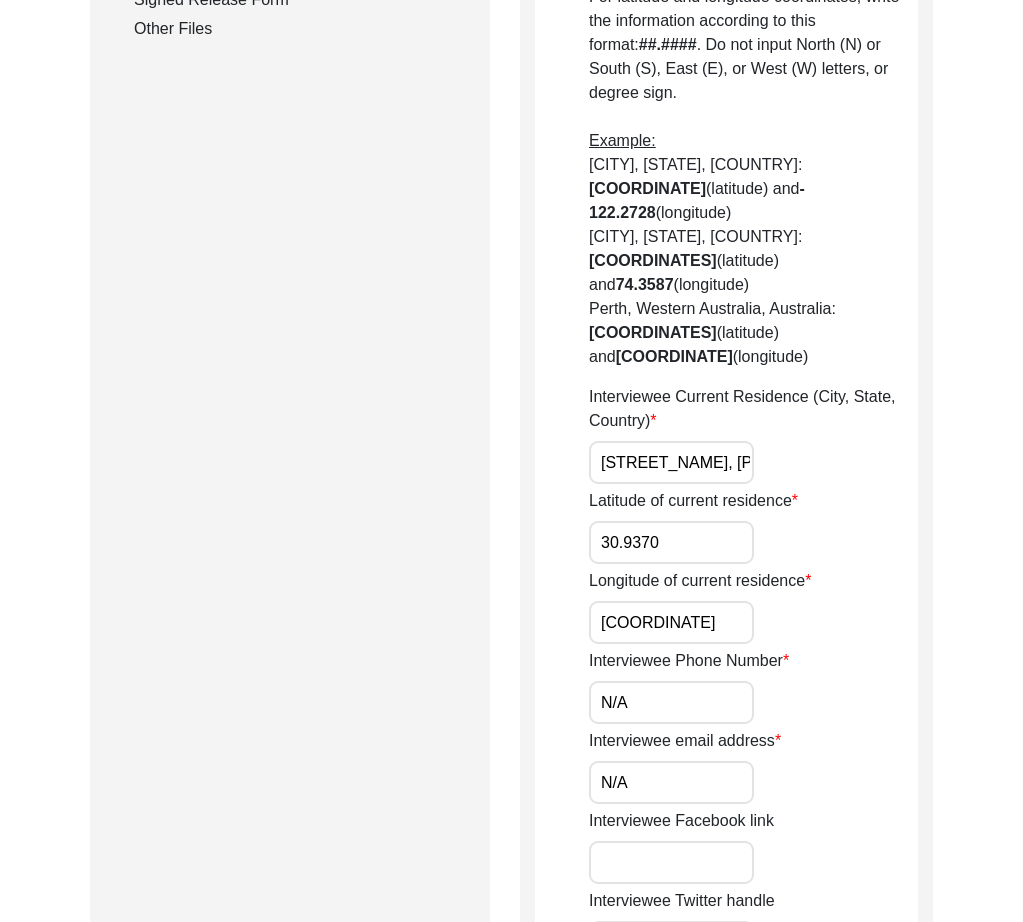 scroll, scrollTop: 1141, scrollLeft: 0, axis: vertical 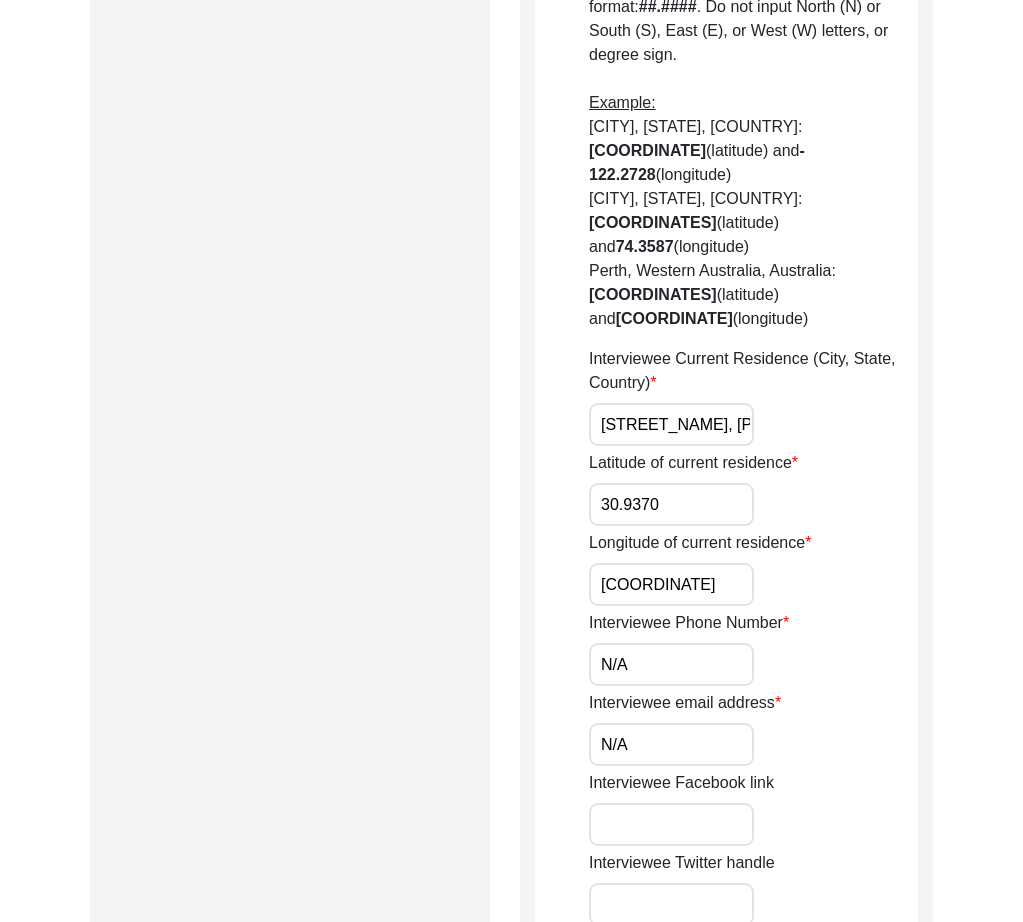 click on "[STREET_NAME], [PROVINCE], [COUNTRY]" at bounding box center [671, 424] 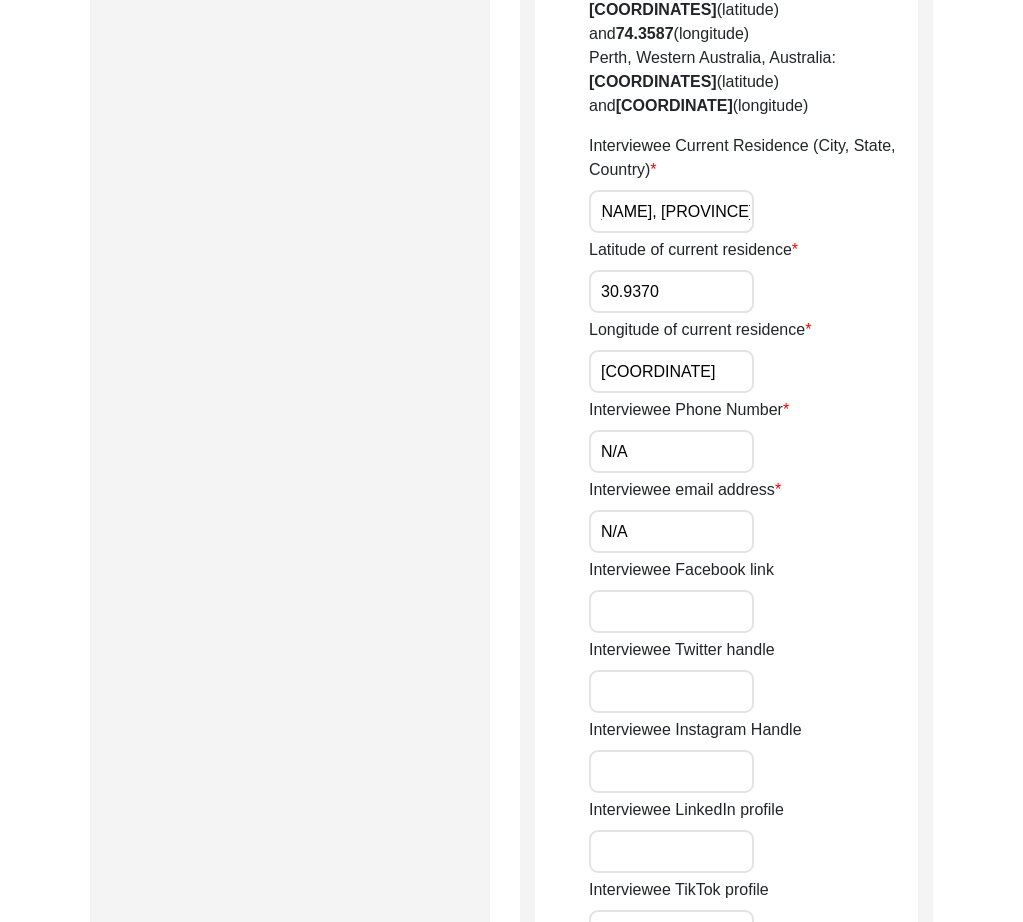 scroll, scrollTop: 1770, scrollLeft: 0, axis: vertical 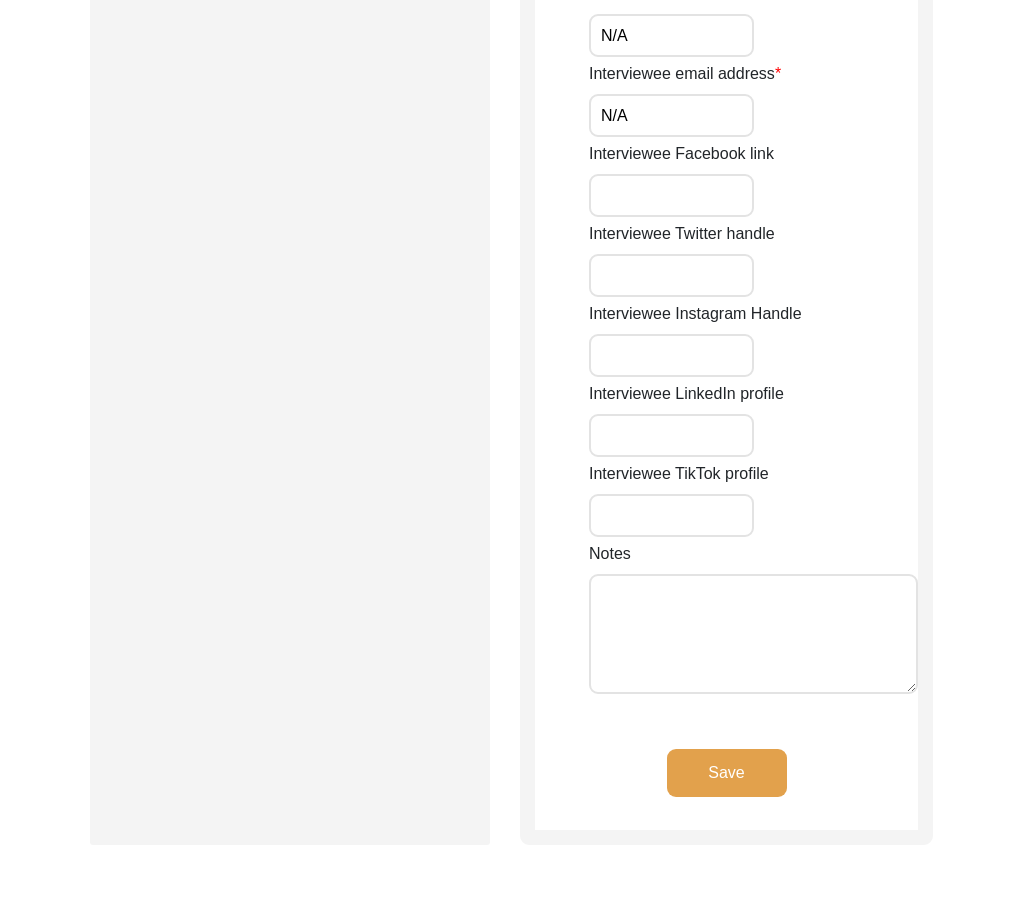 click on "Save" 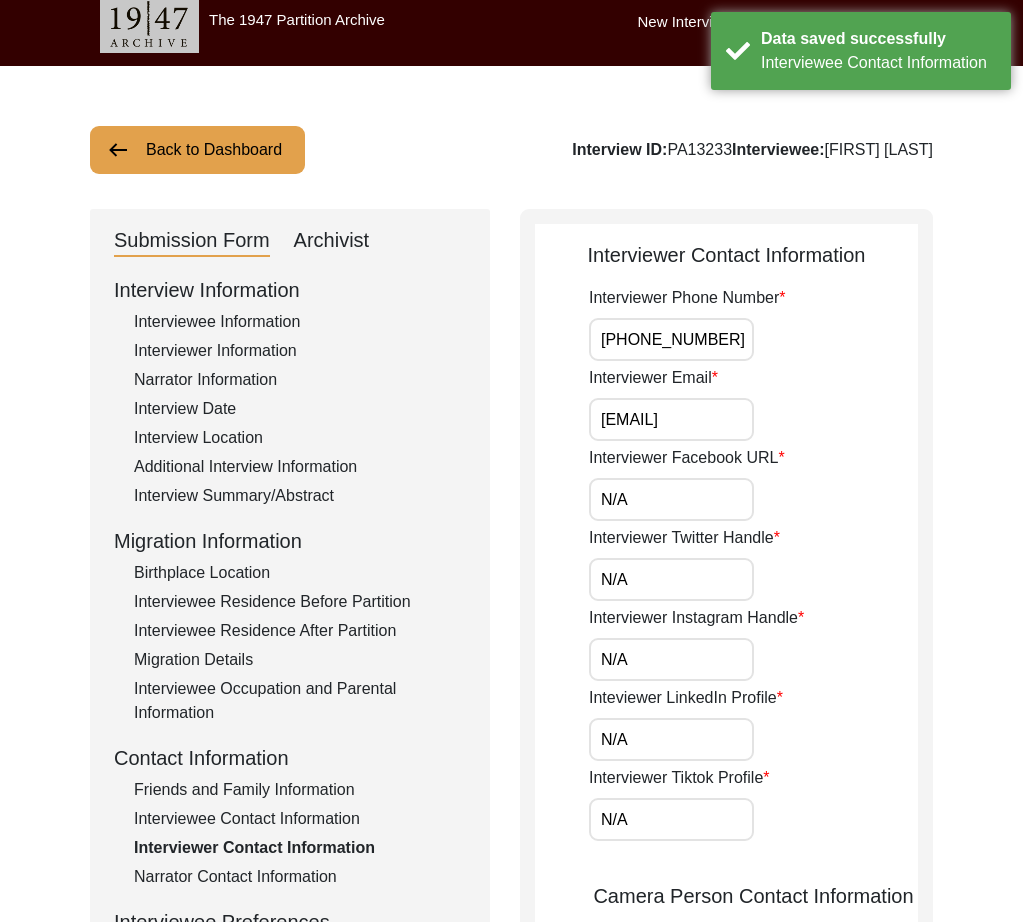scroll, scrollTop: 0, scrollLeft: 0, axis: both 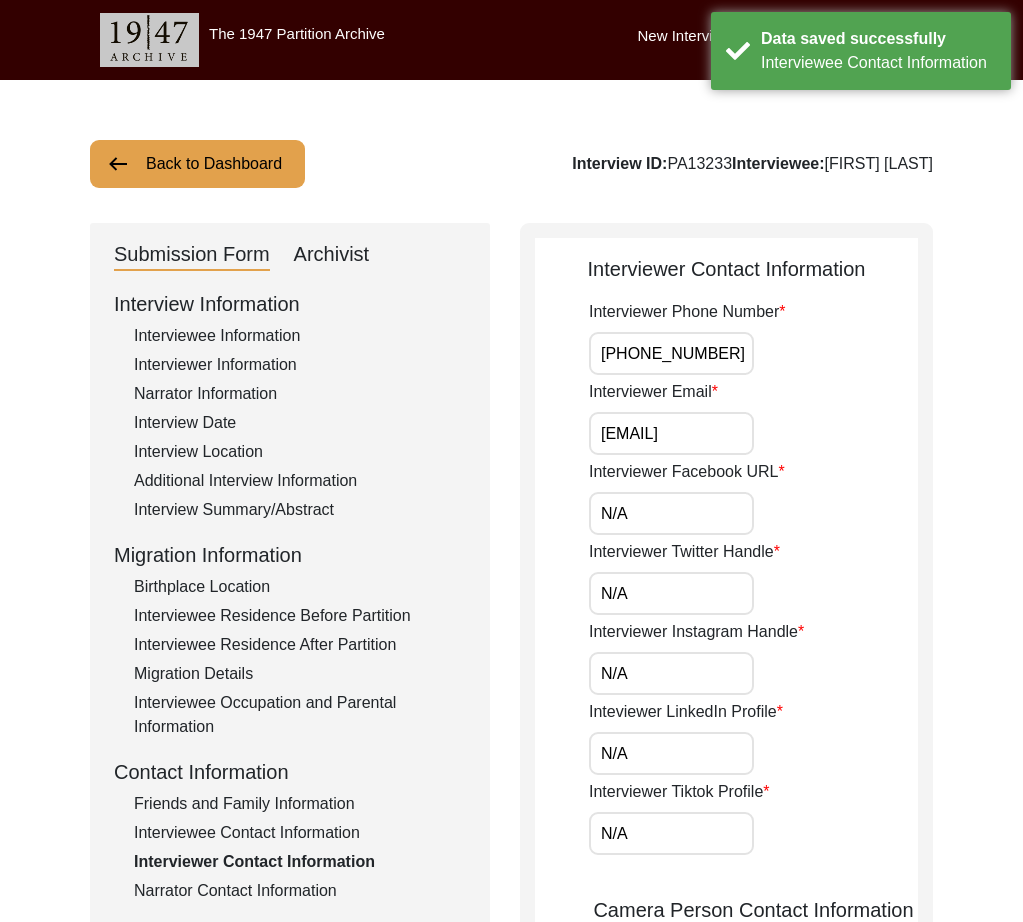 drag, startPoint x: 724, startPoint y: 345, endPoint x: 522, endPoint y: 344, distance: 202.00247 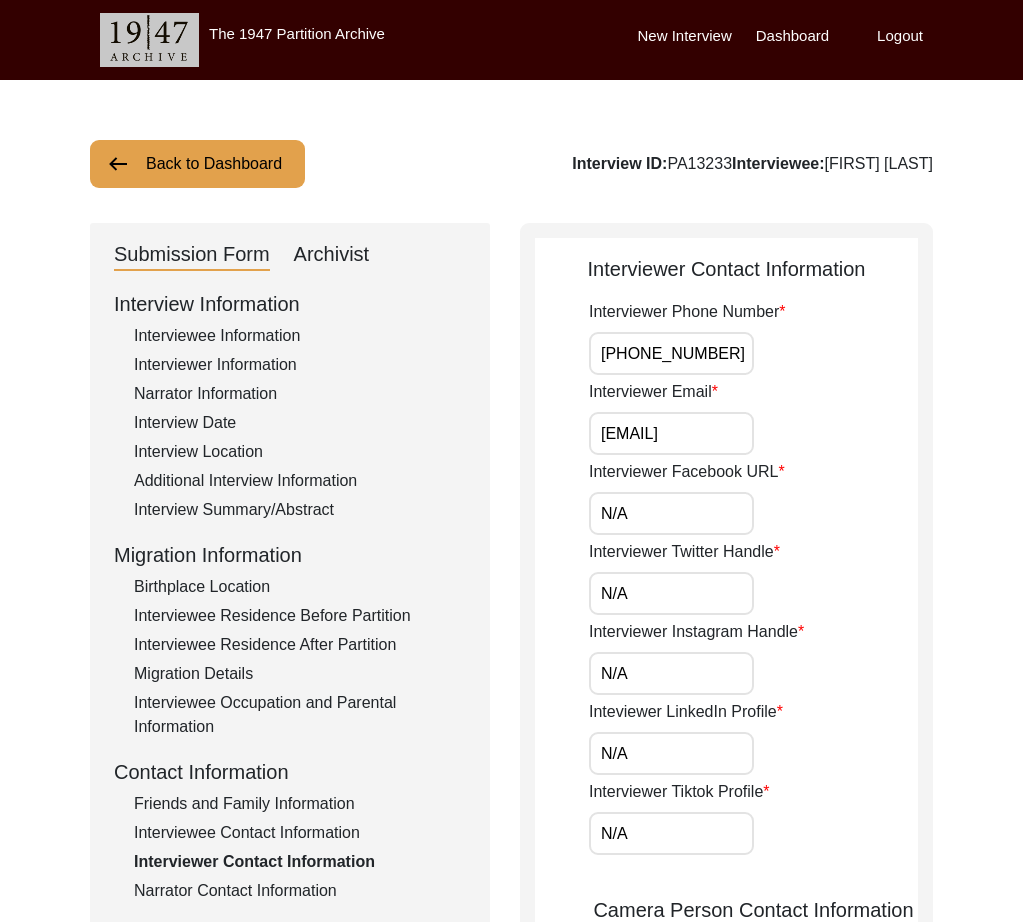 scroll, scrollTop: 0, scrollLeft: 65, axis: horizontal 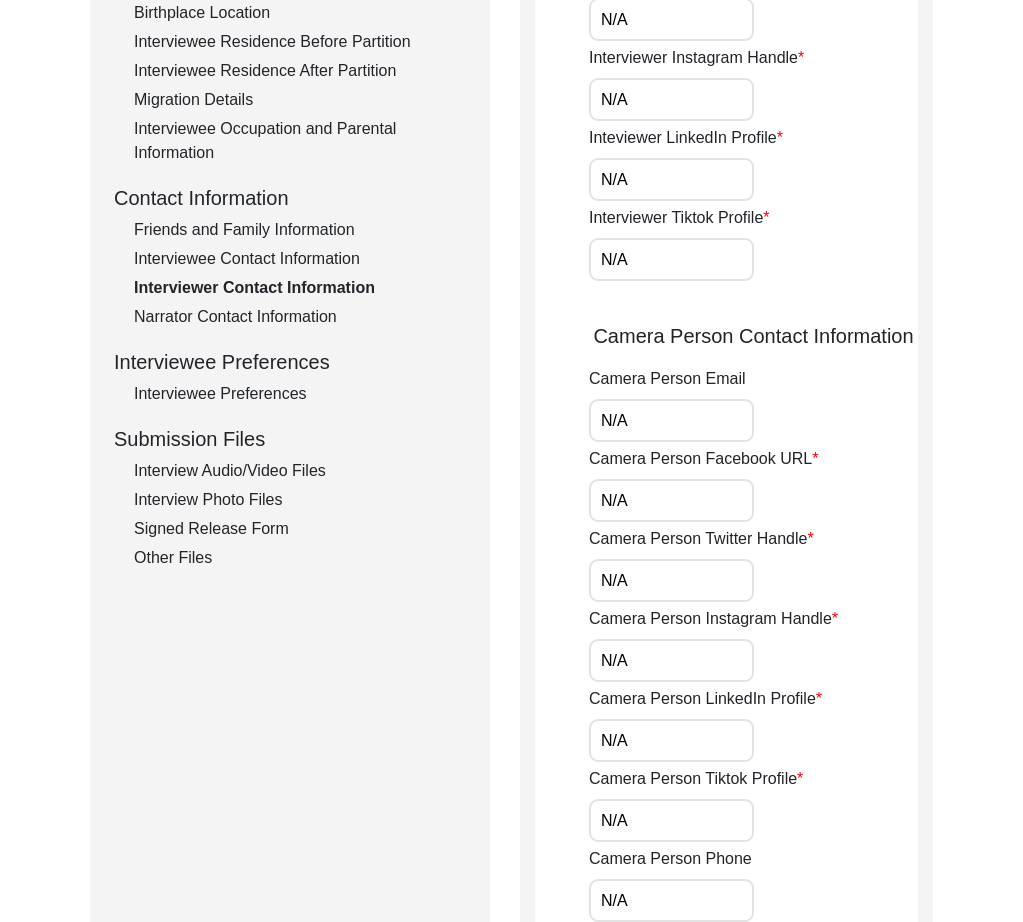 paste on "[PHONE_NUMBER]" 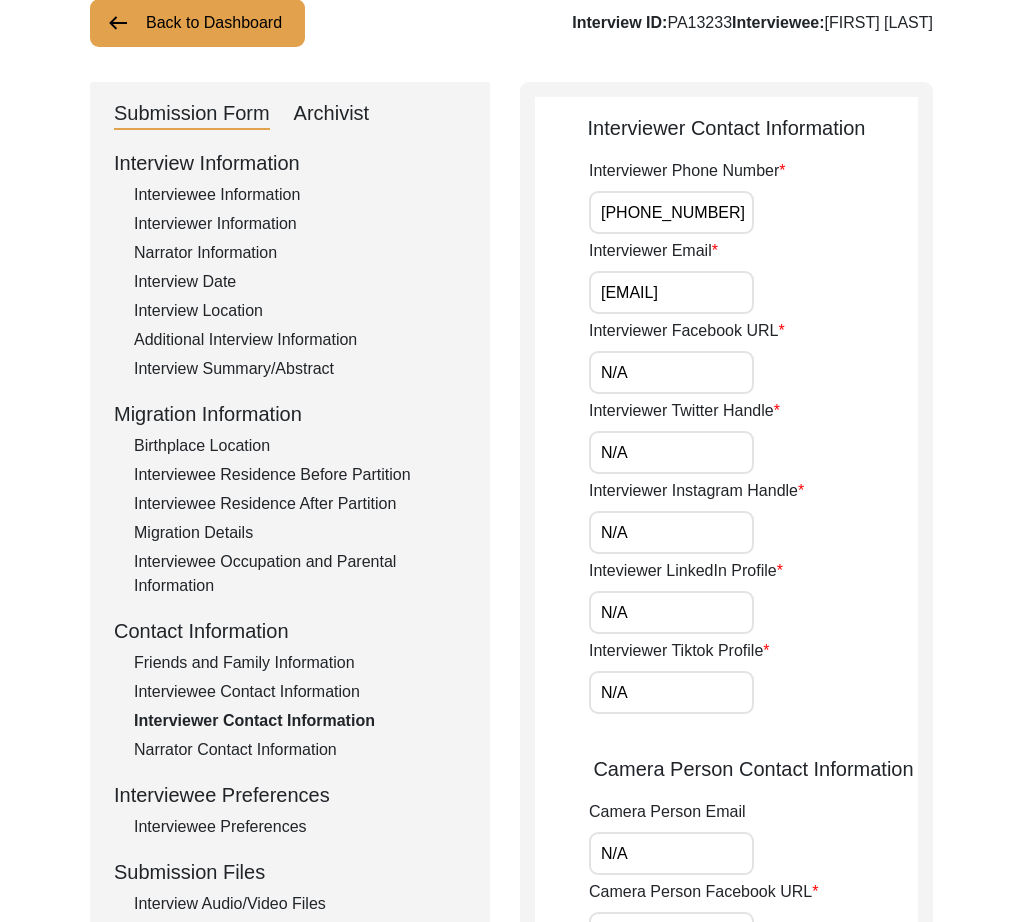 scroll, scrollTop: 0, scrollLeft: 0, axis: both 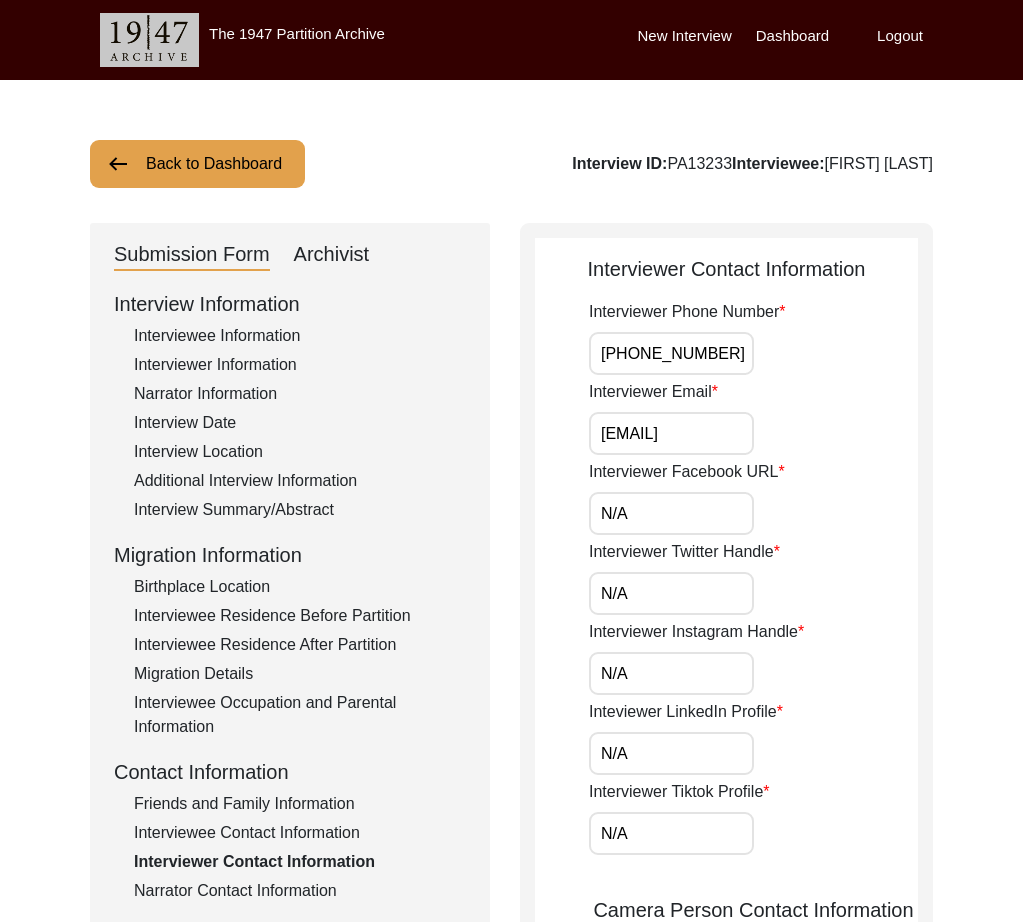 click on "[PHONE_NUMBER]" at bounding box center [671, 353] 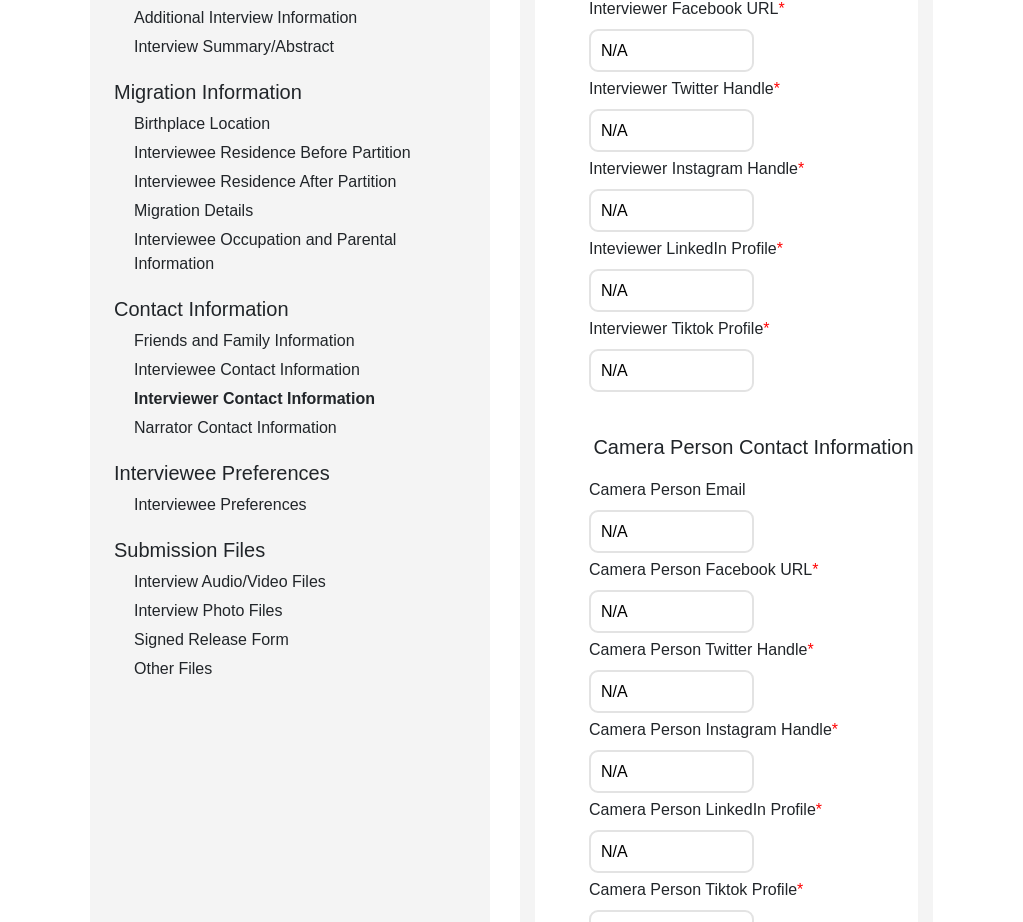 scroll, scrollTop: 485, scrollLeft: 0, axis: vertical 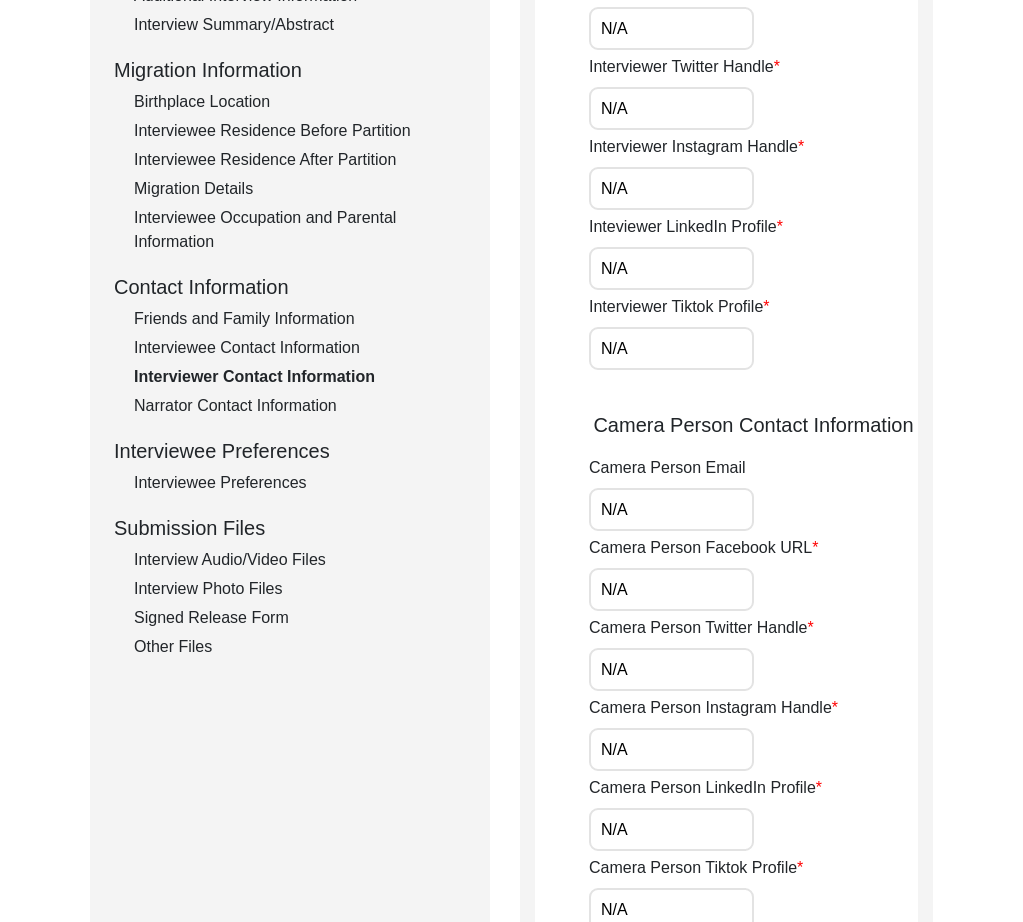 click on "N/A" at bounding box center [671, 509] 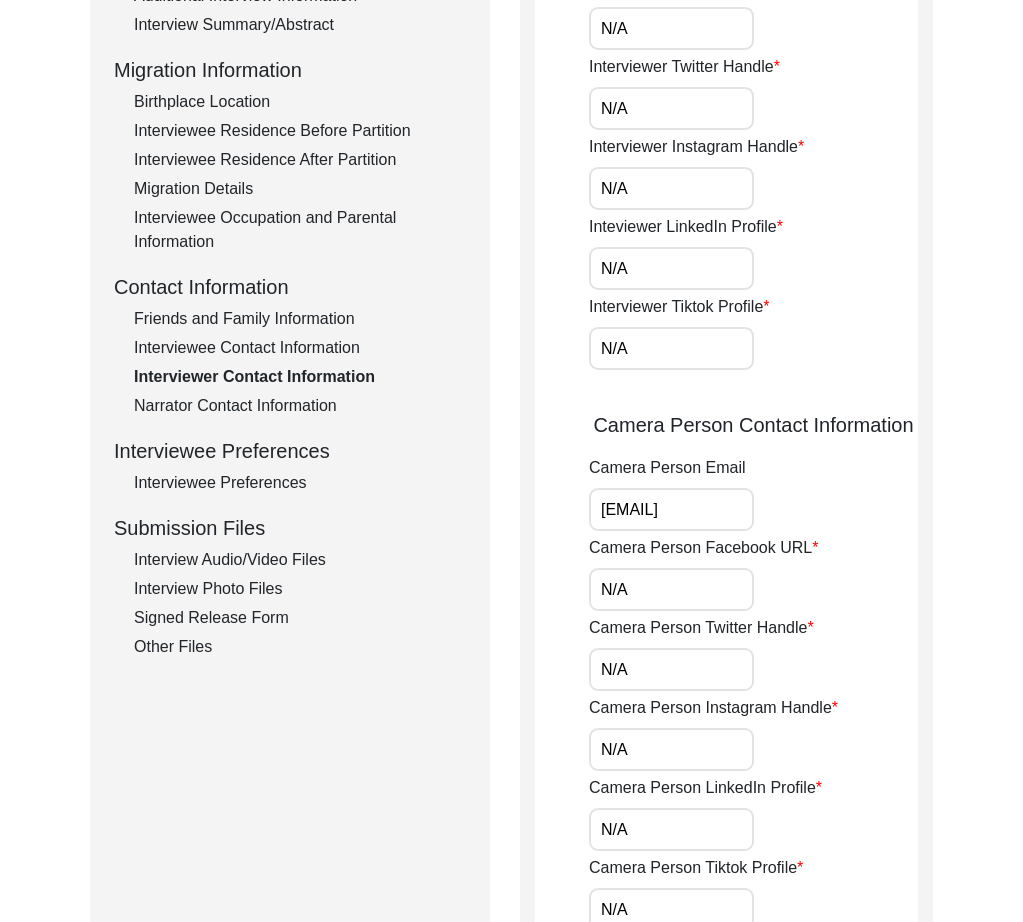 scroll, scrollTop: 0, scrollLeft: 0, axis: both 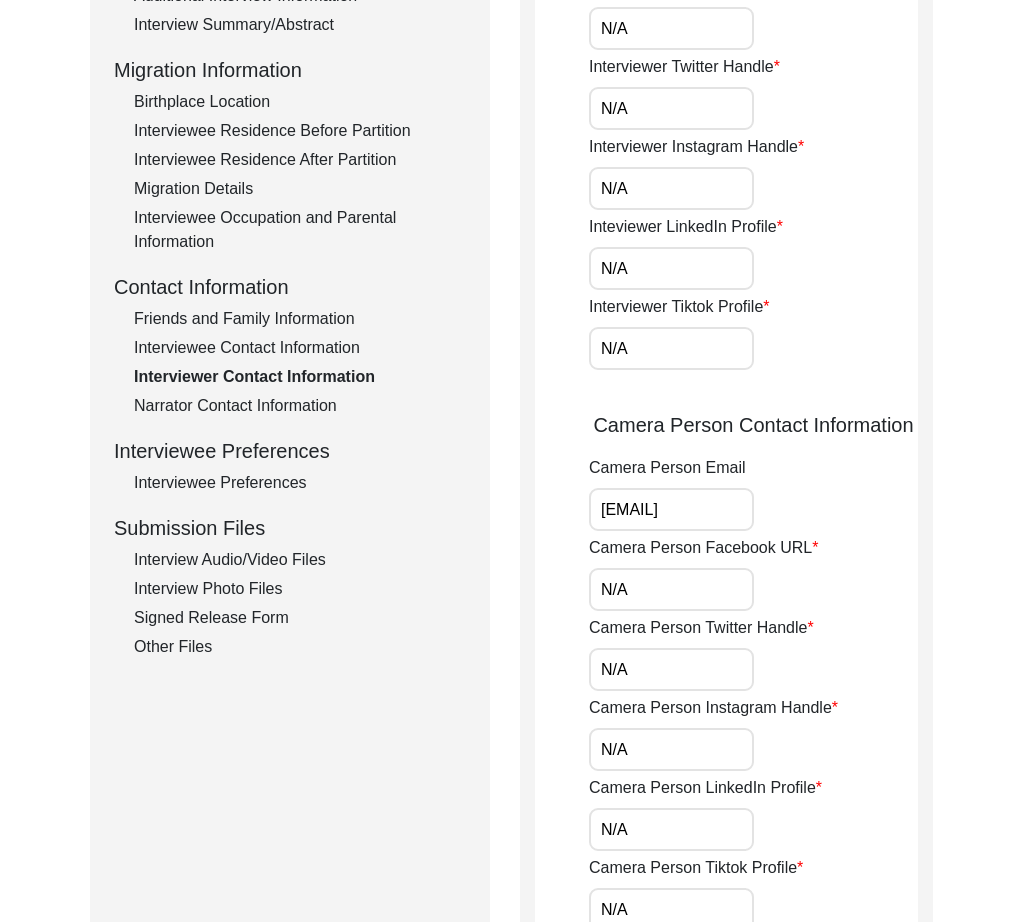 click on "[EMAIL]" at bounding box center (671, 509) 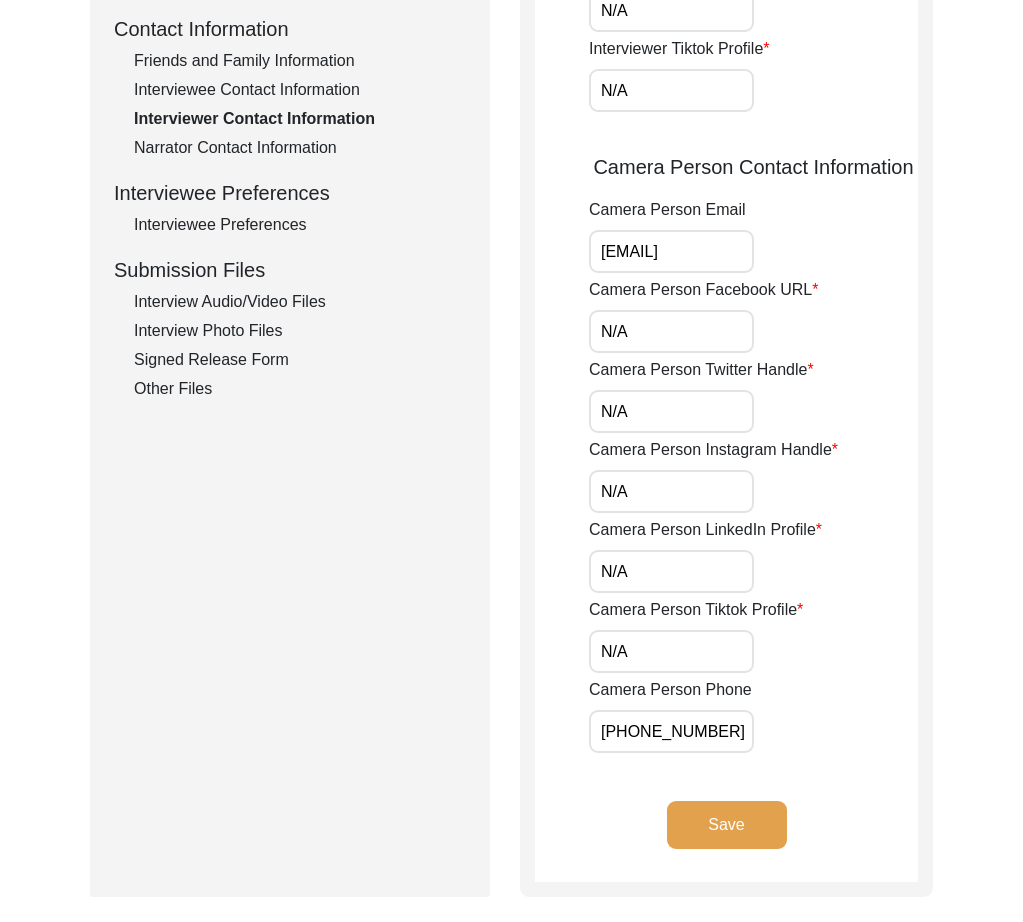 click on "[PHONE_NUMBER]" at bounding box center (671, 731) 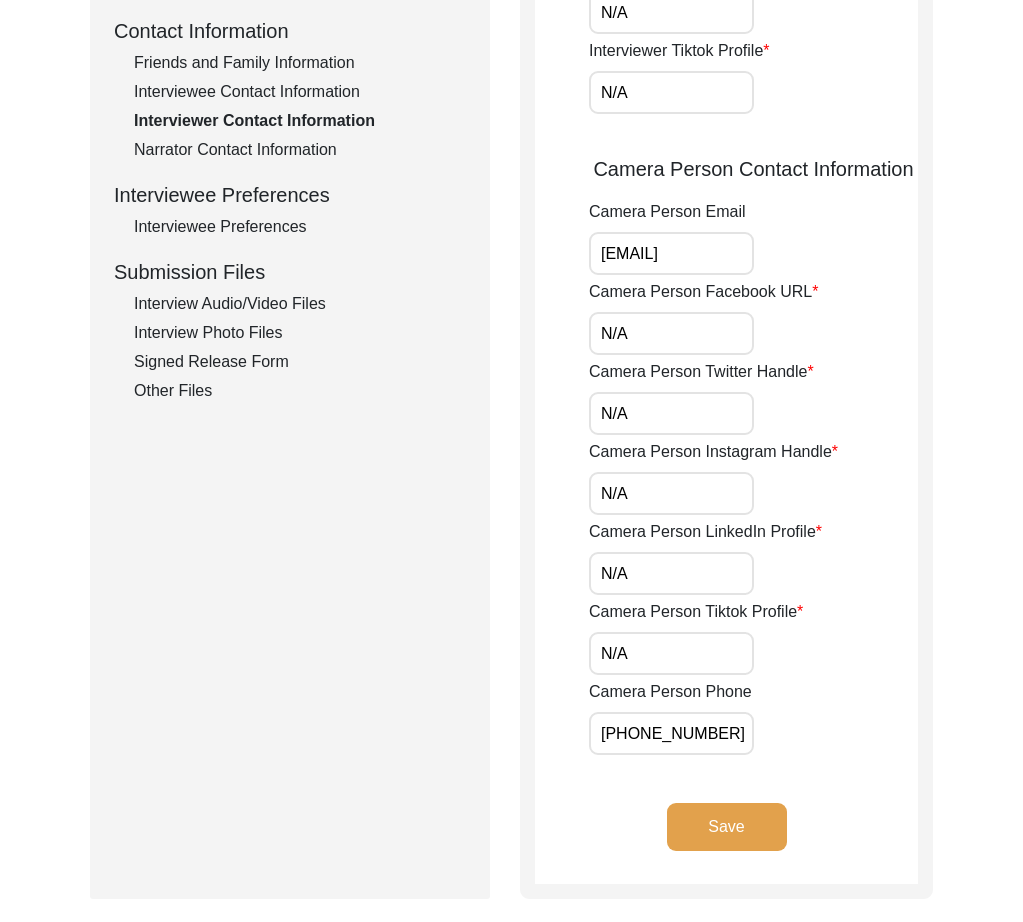 scroll, scrollTop: 738, scrollLeft: 0, axis: vertical 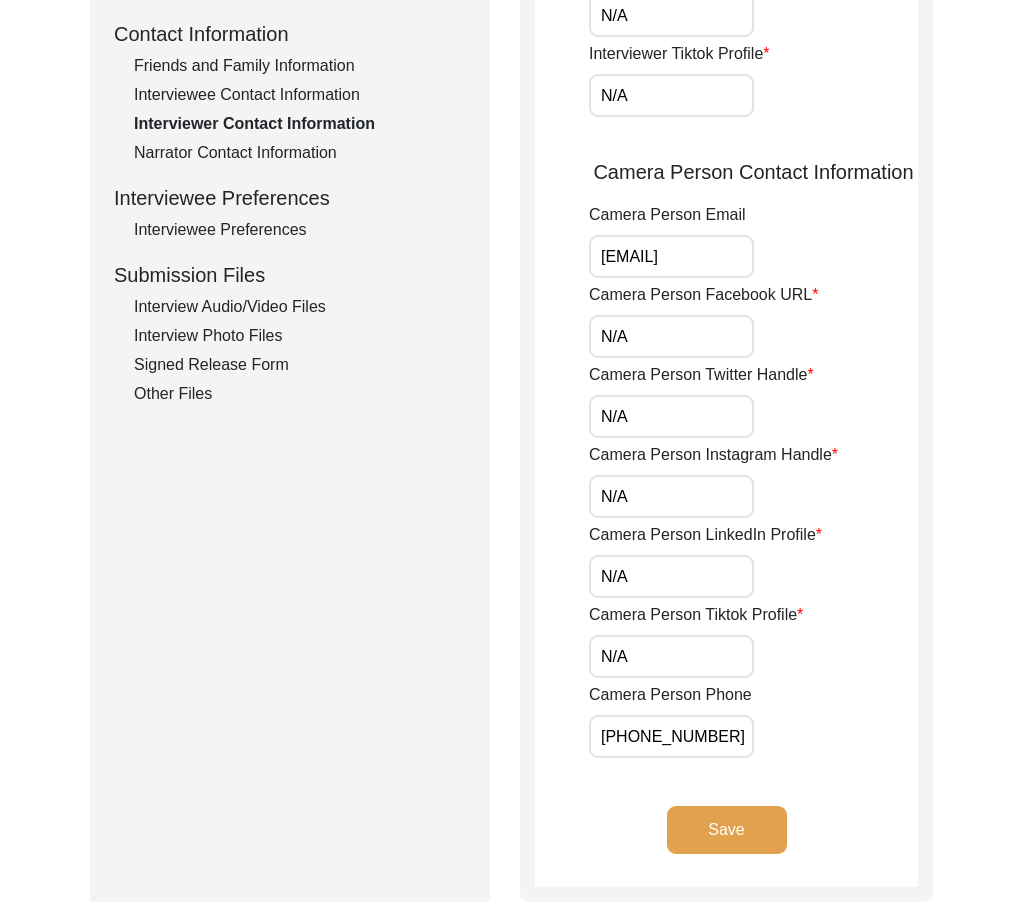 click on "Save" 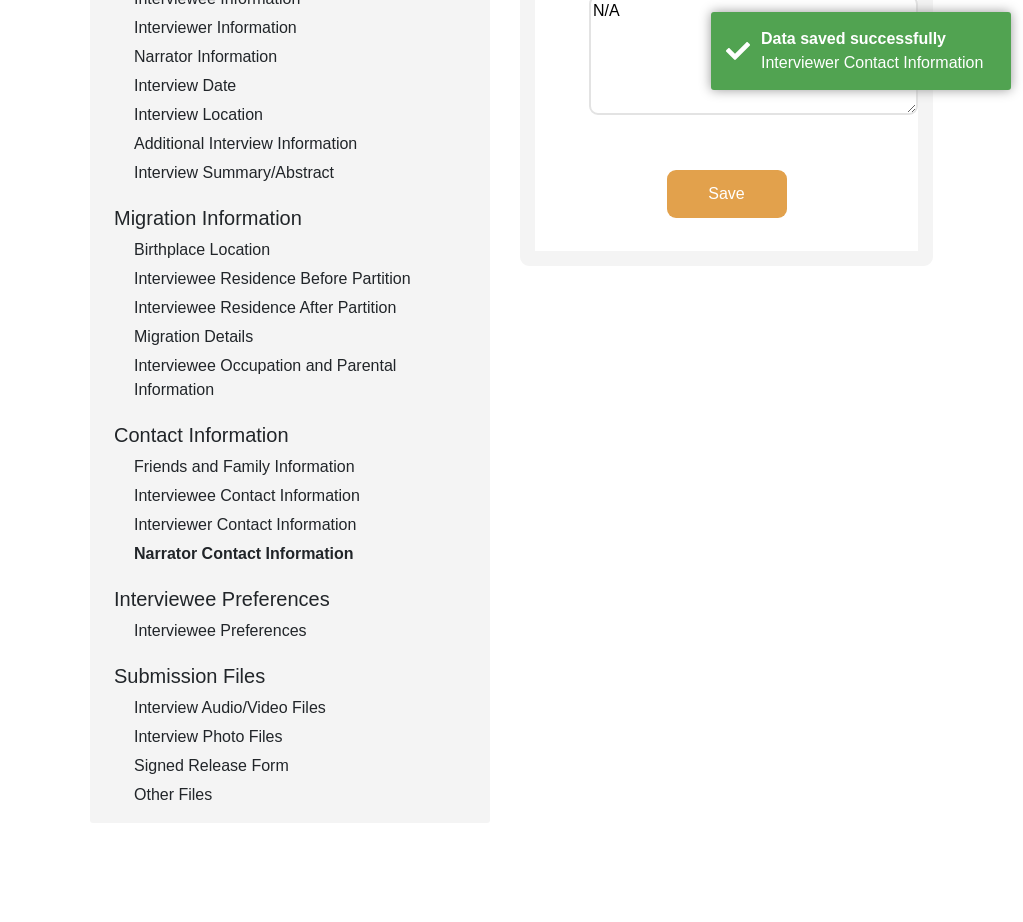 scroll, scrollTop: 0, scrollLeft: 0, axis: both 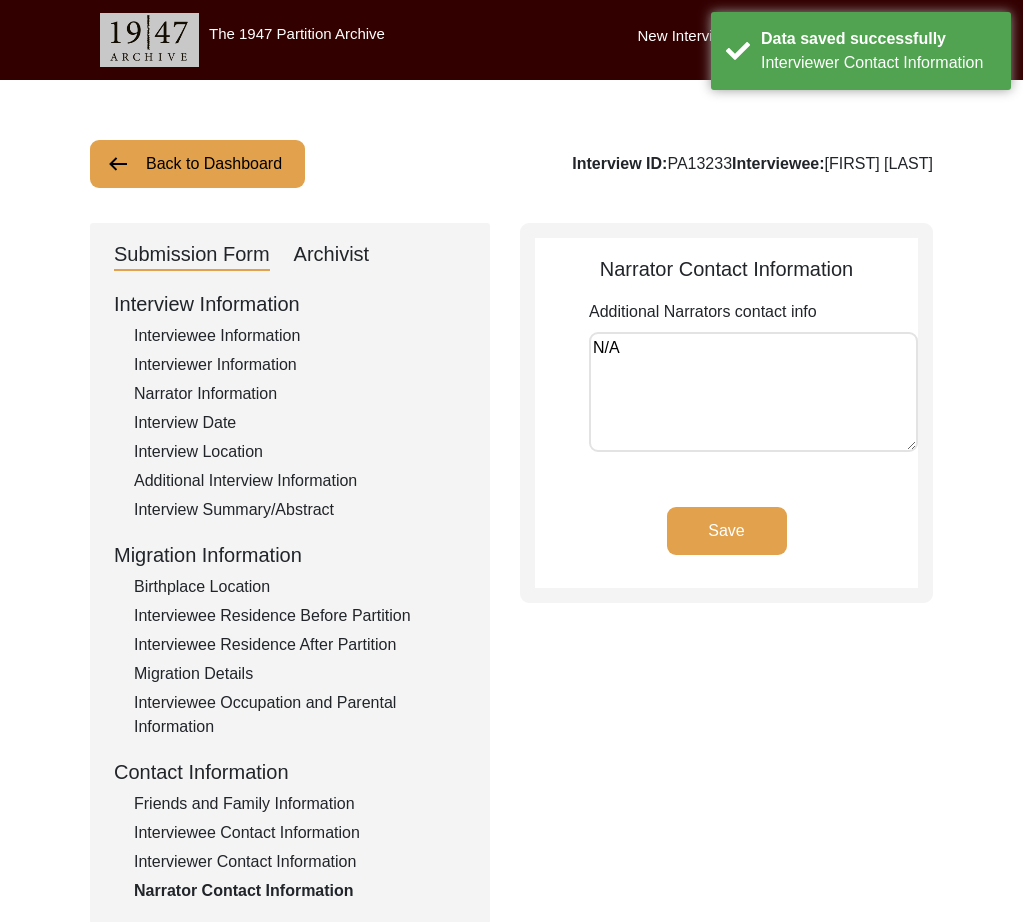 drag, startPoint x: 704, startPoint y: 367, endPoint x: 539, endPoint y: 364, distance: 165.02727 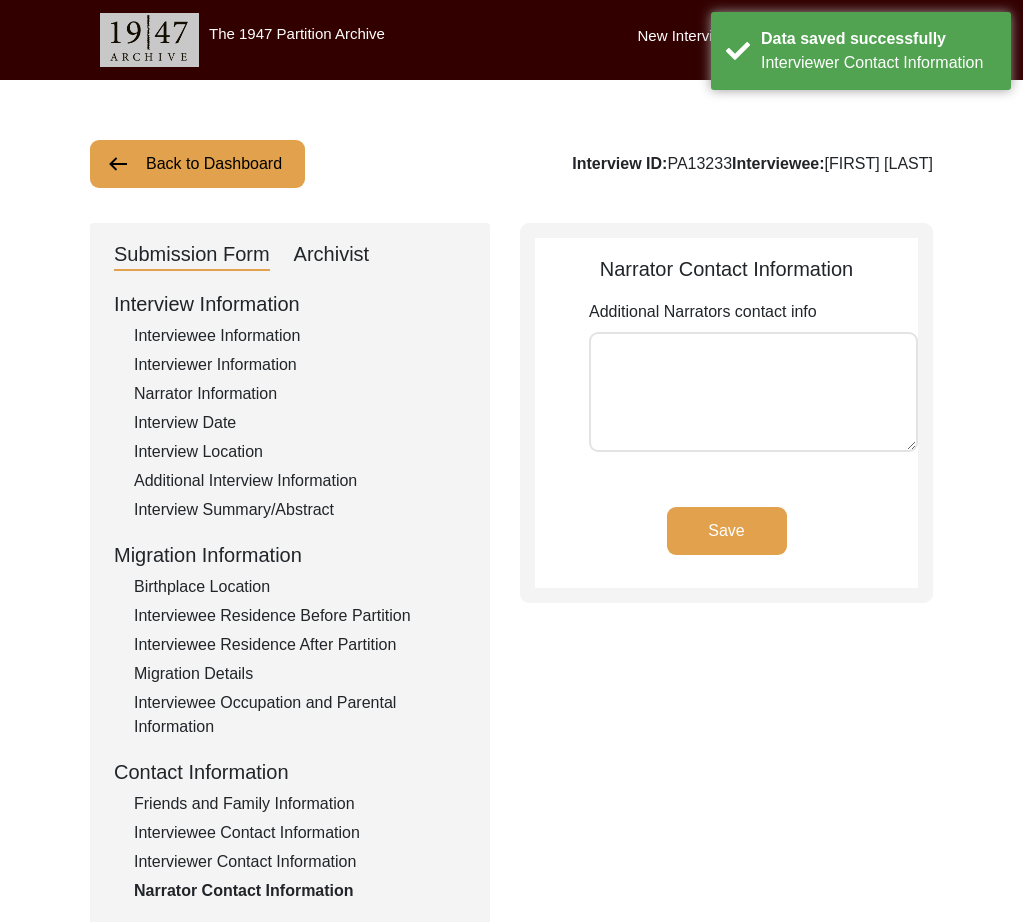 click on "Save" 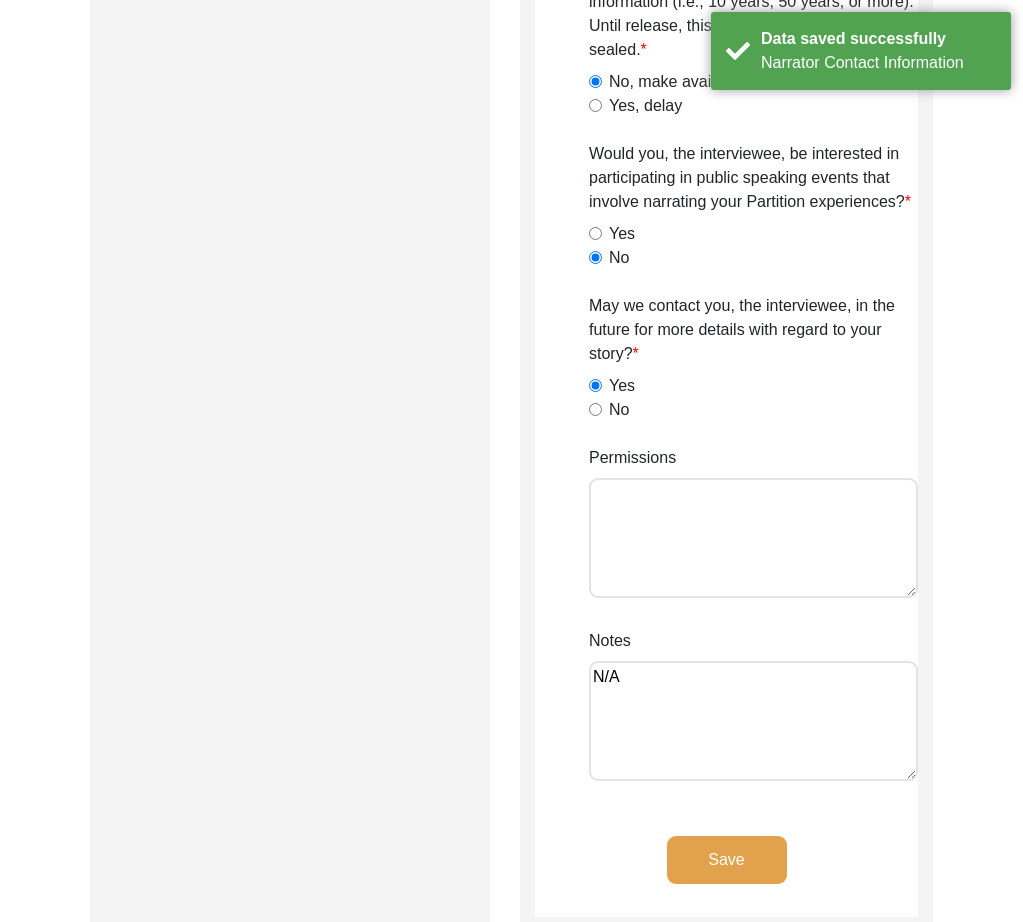 scroll, scrollTop: 1697, scrollLeft: 0, axis: vertical 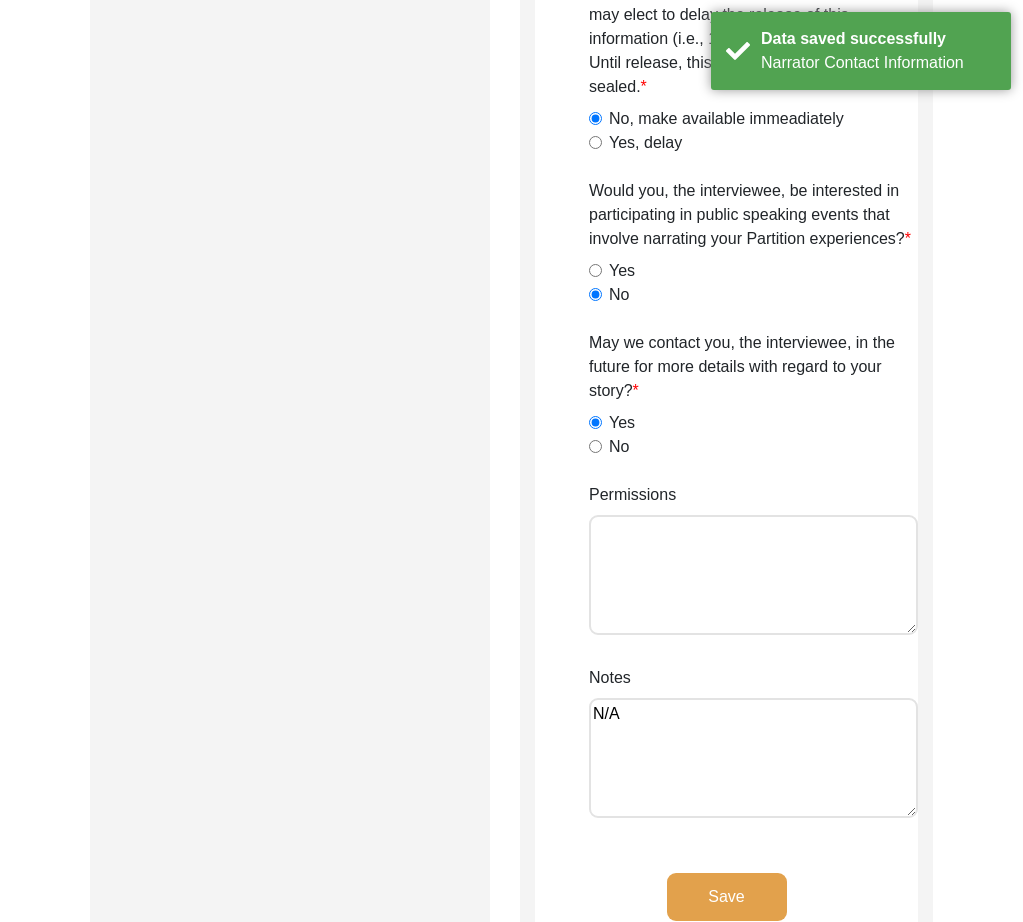click on "Permissions" at bounding box center (753, 575) 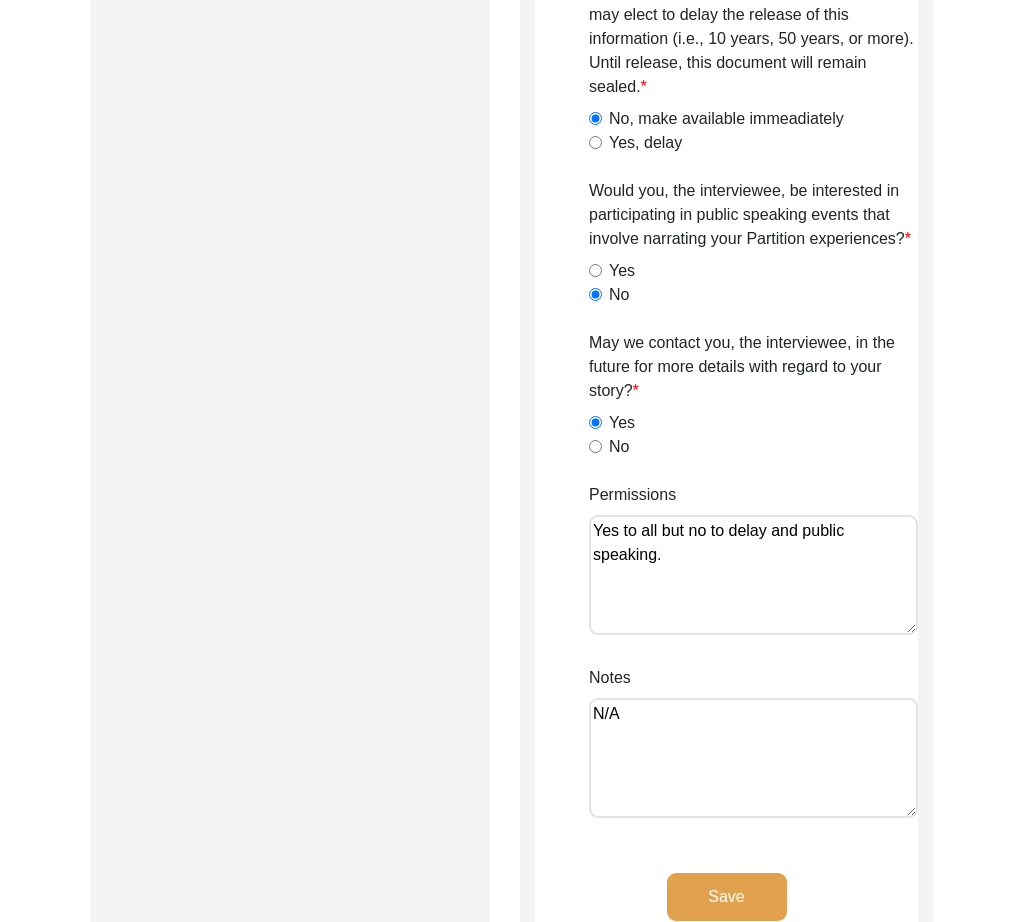 paste on "[FIRST] [INITIAL] on [DATE]." 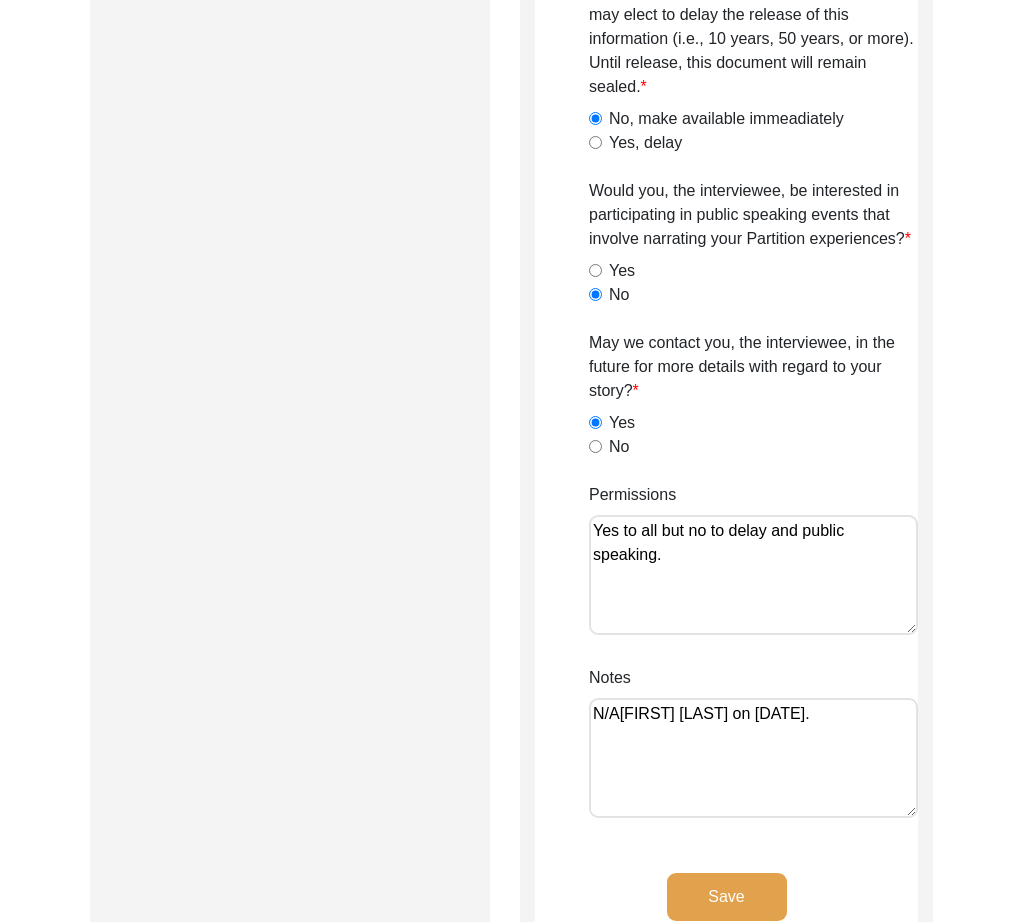 drag, startPoint x: 621, startPoint y: 718, endPoint x: 566, endPoint y: 718, distance: 55 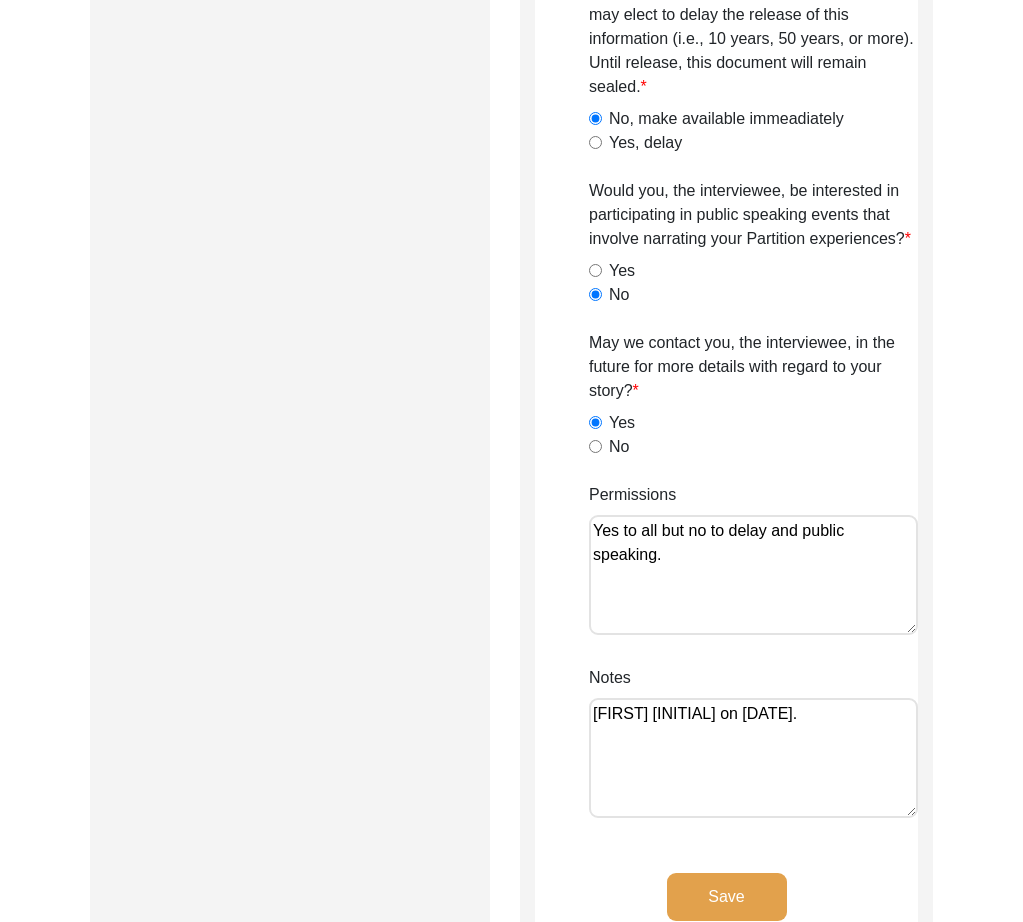 click on "Interviewee Preferences
Project website: I, the interviewee, am comfortable if my testimony is made available publicly on The 1947PA website.  Yes, video and transcript   Yes transcript or summary only   Yes, video only   Yes, but i choose to go by a pseudonym   No  YouTube, Vimeo or other online video channel: I, the interviewee, am comfortable if my testimony is made available in whole or in part on The 1947PA’s online video channels.  Yes   Yes, but i choose to remain anonymous   Yes, but i choose to go by a pseudonym   No  Facebook, Twitter, and other Social Media: I, the interviewee, am comfortable if my testimony is made available in whole or in part on The 1947 Partition Archive’s Facebook and Twitter pages.  Yes   Yes, but i choose to remain anonymous   Yes, but i choose to go by a pseudonym   No  Radio broadcast: I, the interviewee, am comfortable if my testimony is made available in whole or part for occasional radio broadcast.  Yes   Yes, but i choose to remain anonymous   No   Yes   No   No" 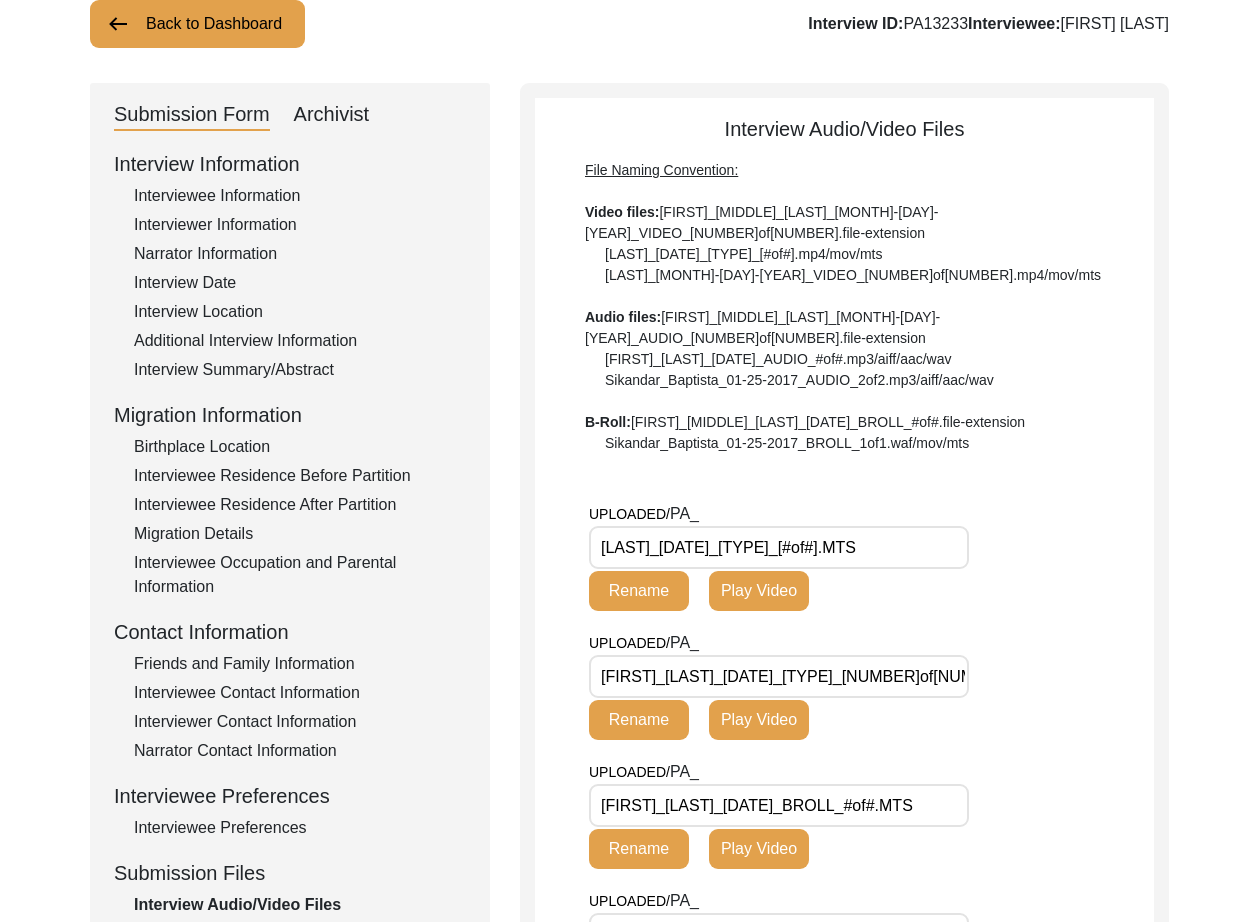 scroll, scrollTop: 219, scrollLeft: 0, axis: vertical 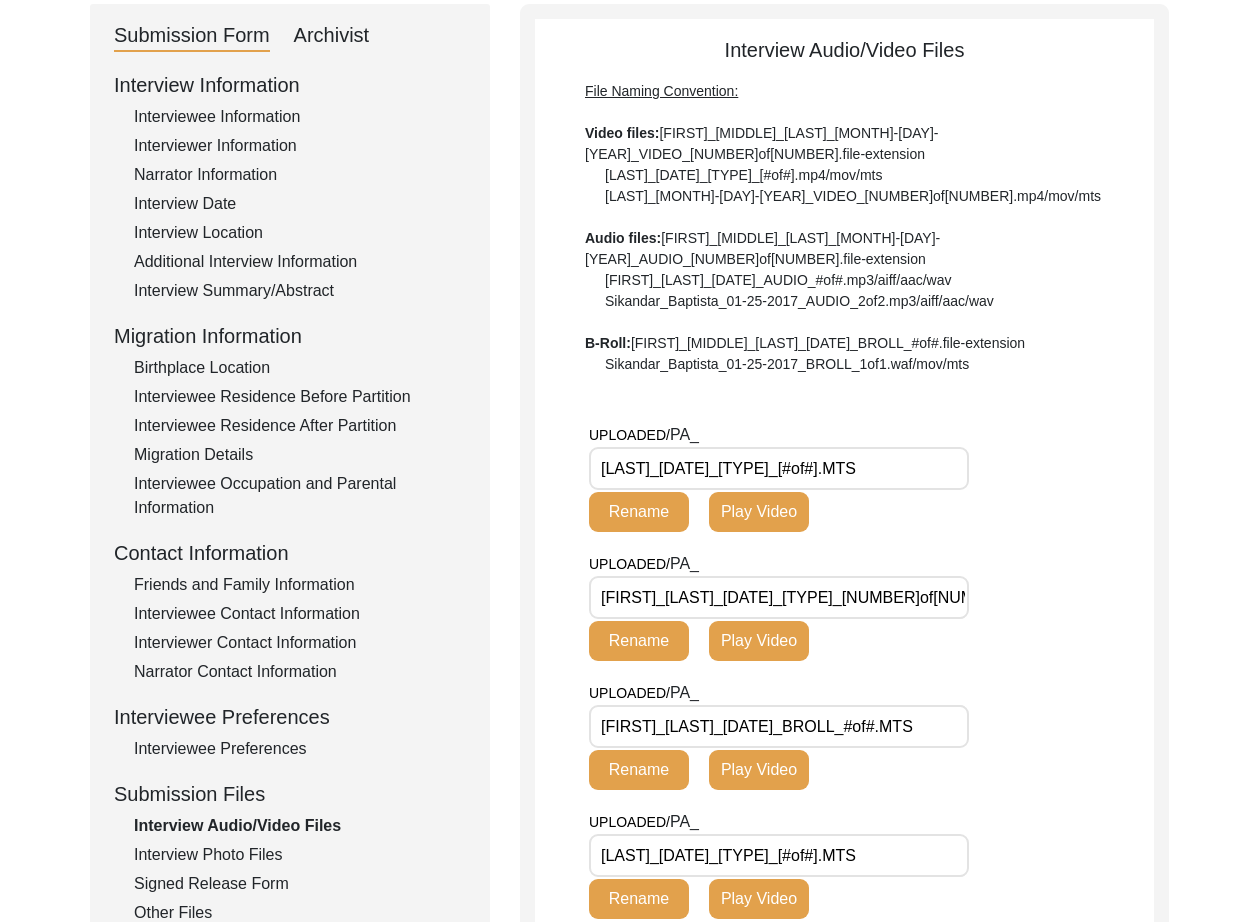 click on "[LAST]_[DATE]_[TYPE]_[#of#].MTS" at bounding box center [779, 468] 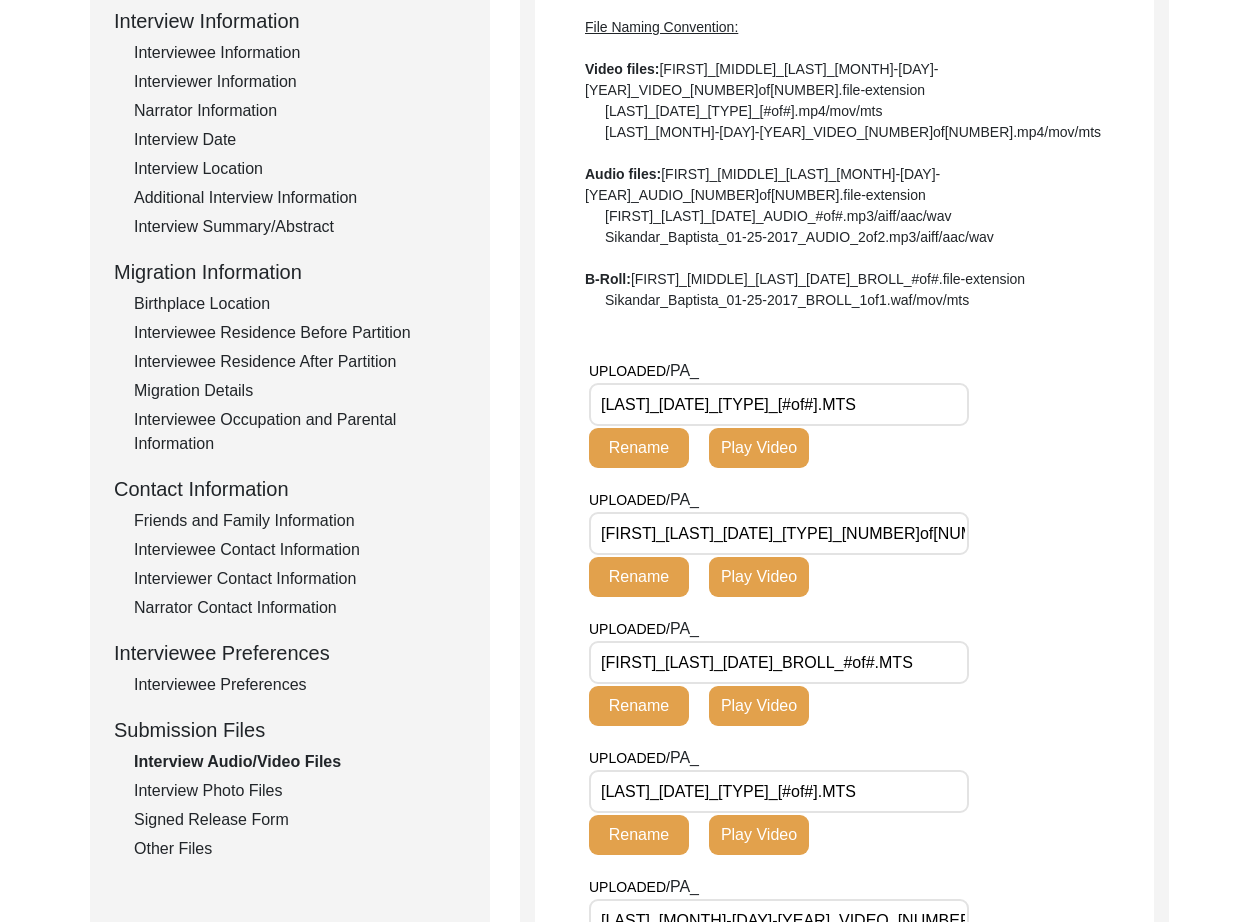 scroll, scrollTop: 330, scrollLeft: 0, axis: vertical 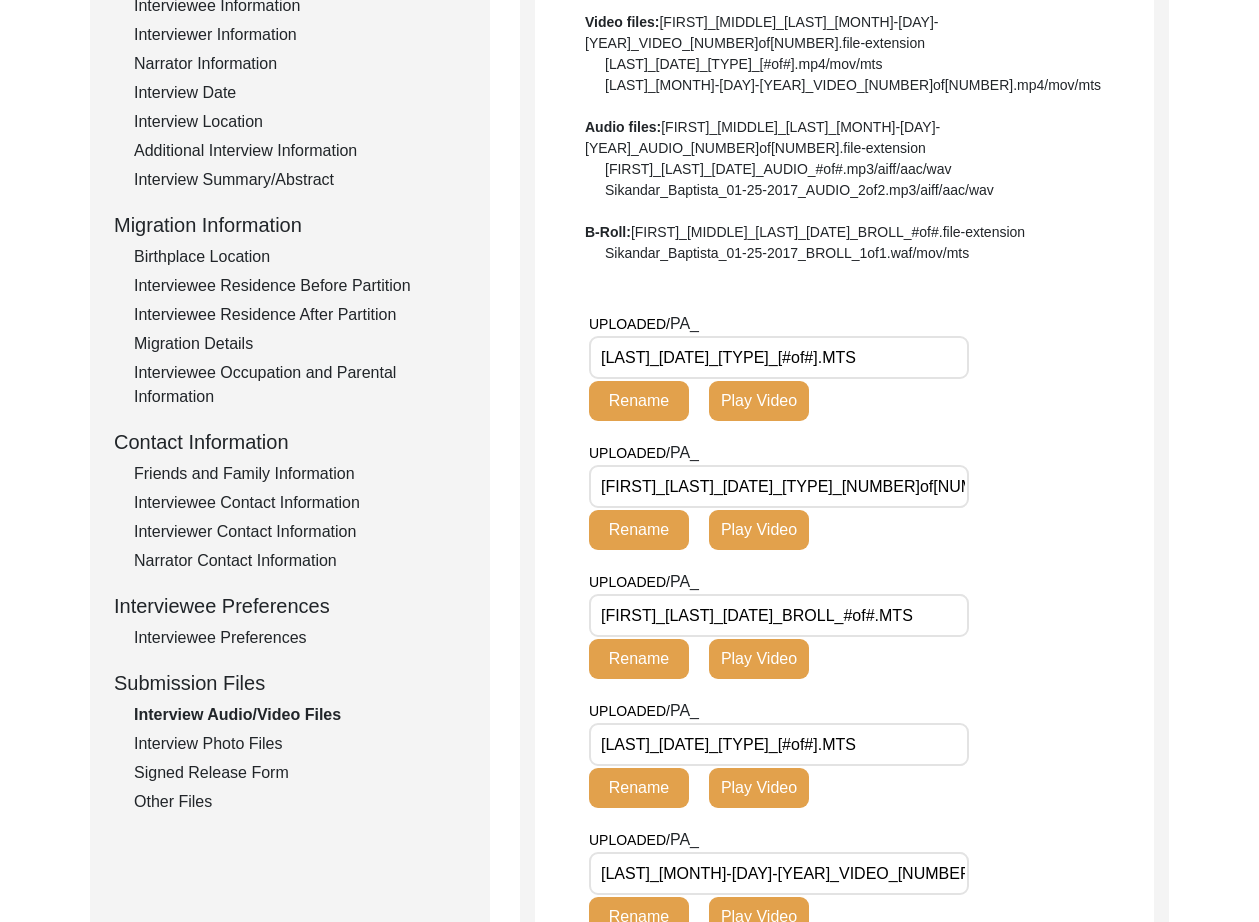 click on "[FIRST]_[LAST]_[DATE]_[TYPE]_[NUMBER]of[NUMBER].MTS" at bounding box center (779, 486) 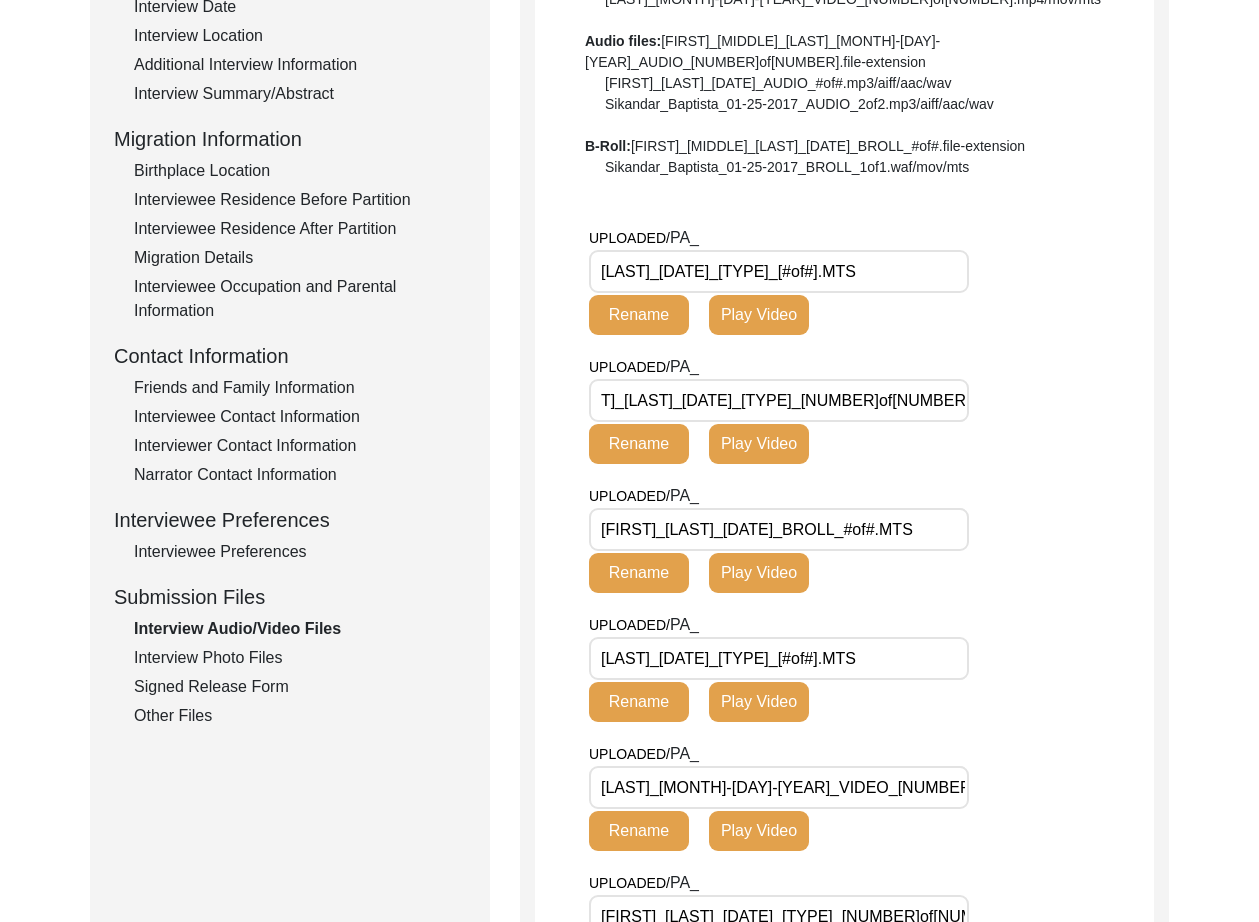scroll, scrollTop: 451, scrollLeft: 0, axis: vertical 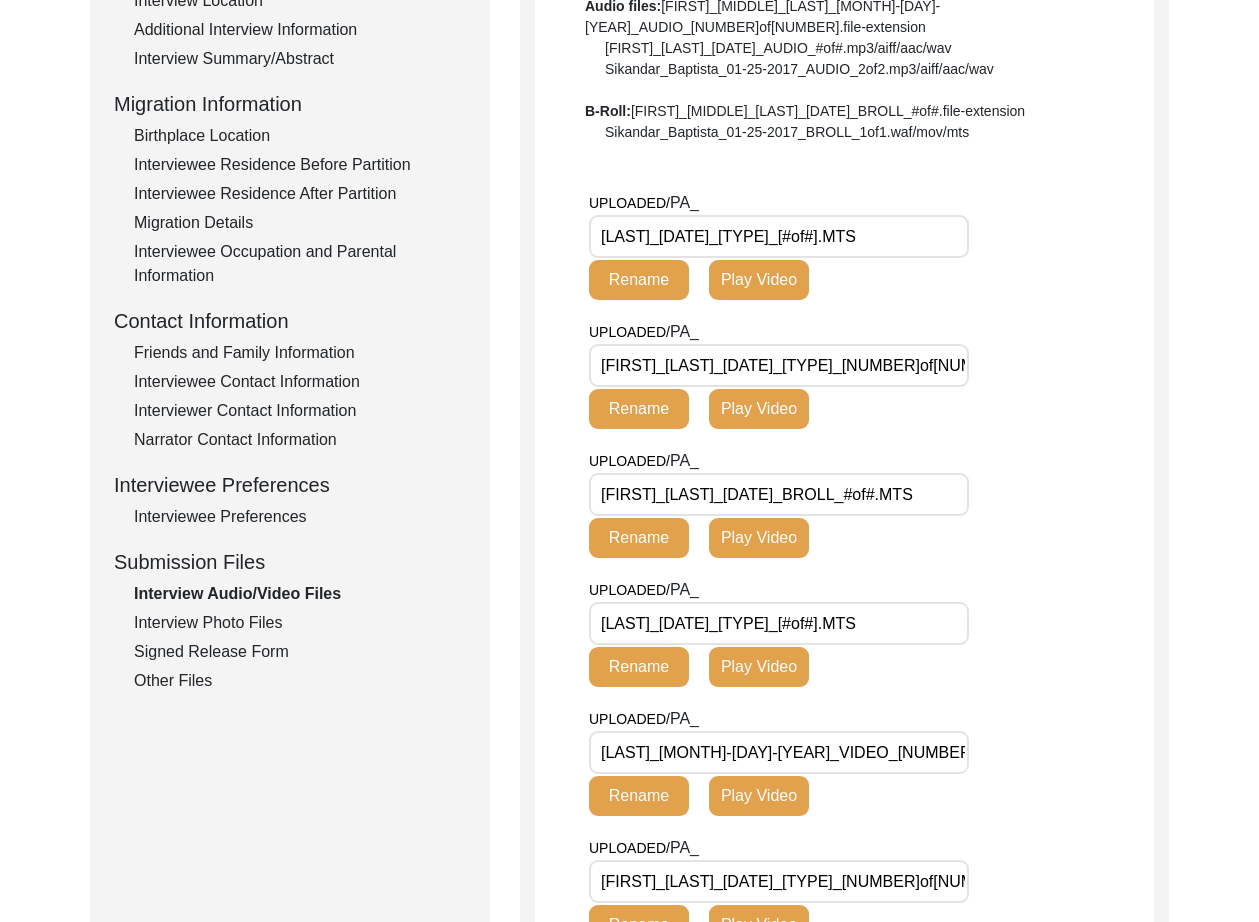 click on "[FIRST]_[LAST]_[DATE]_BROLL_#of#.MTS" at bounding box center (779, 494) 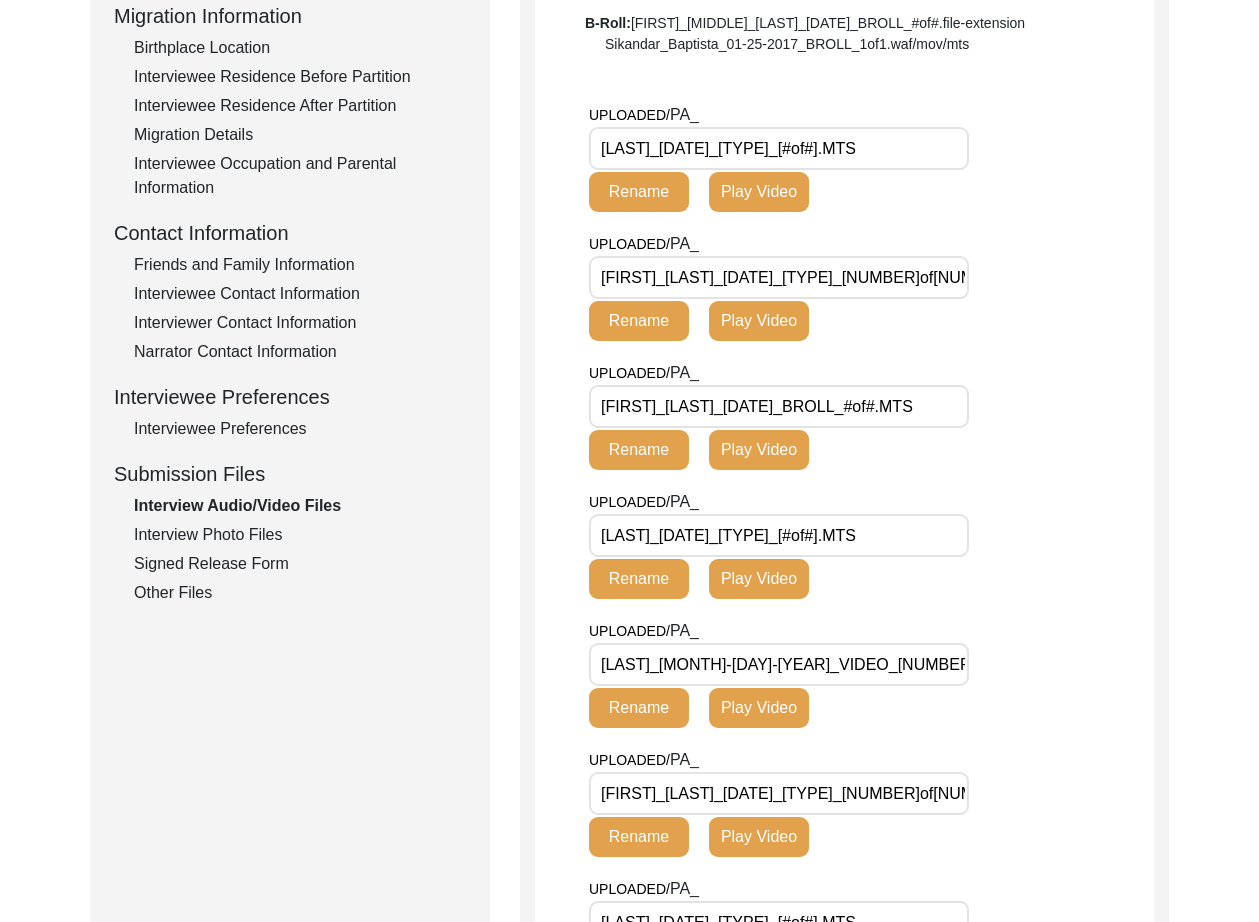 scroll, scrollTop: 579, scrollLeft: 0, axis: vertical 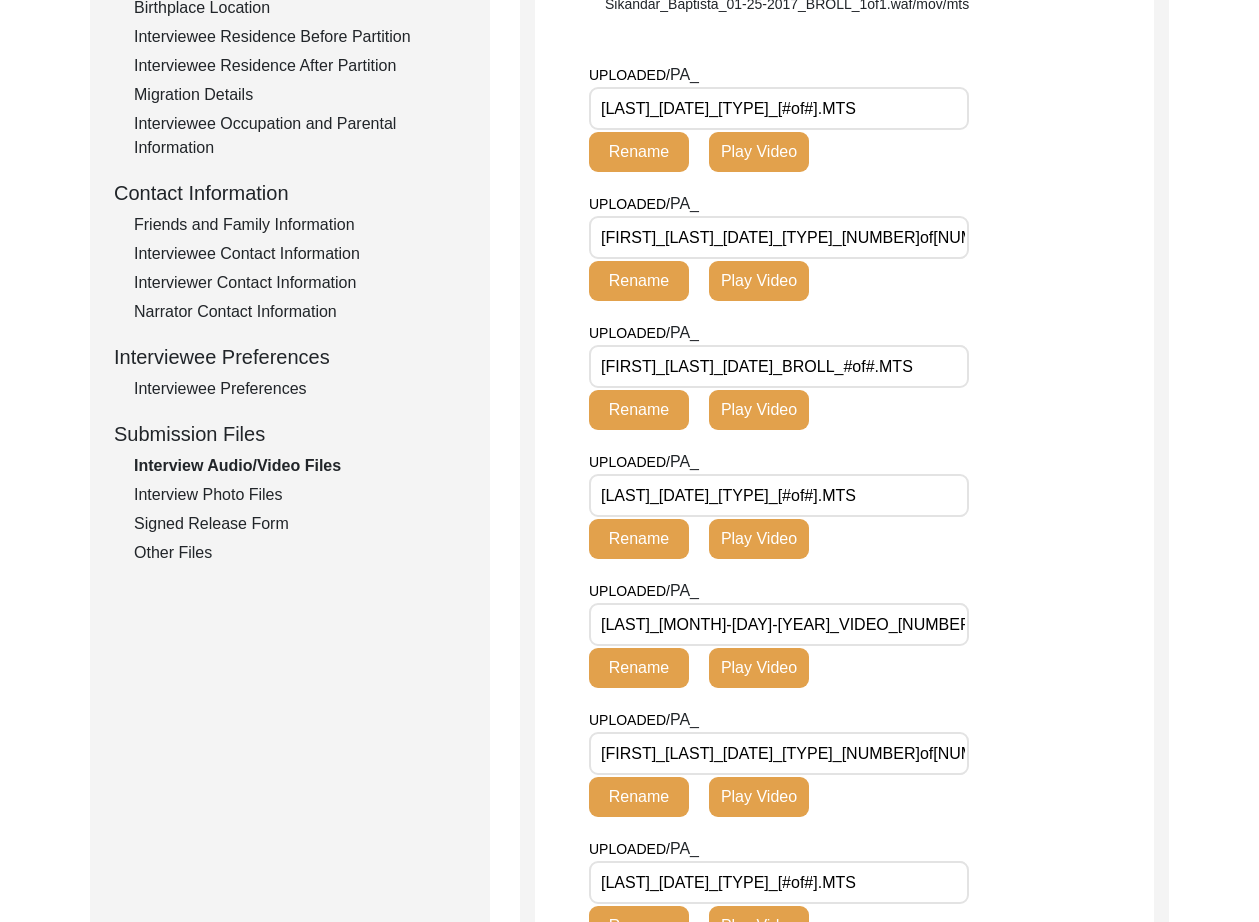 click on "[LAST]_[DATE]_[TYPE]_[#of#].MTS" at bounding box center [779, 495] 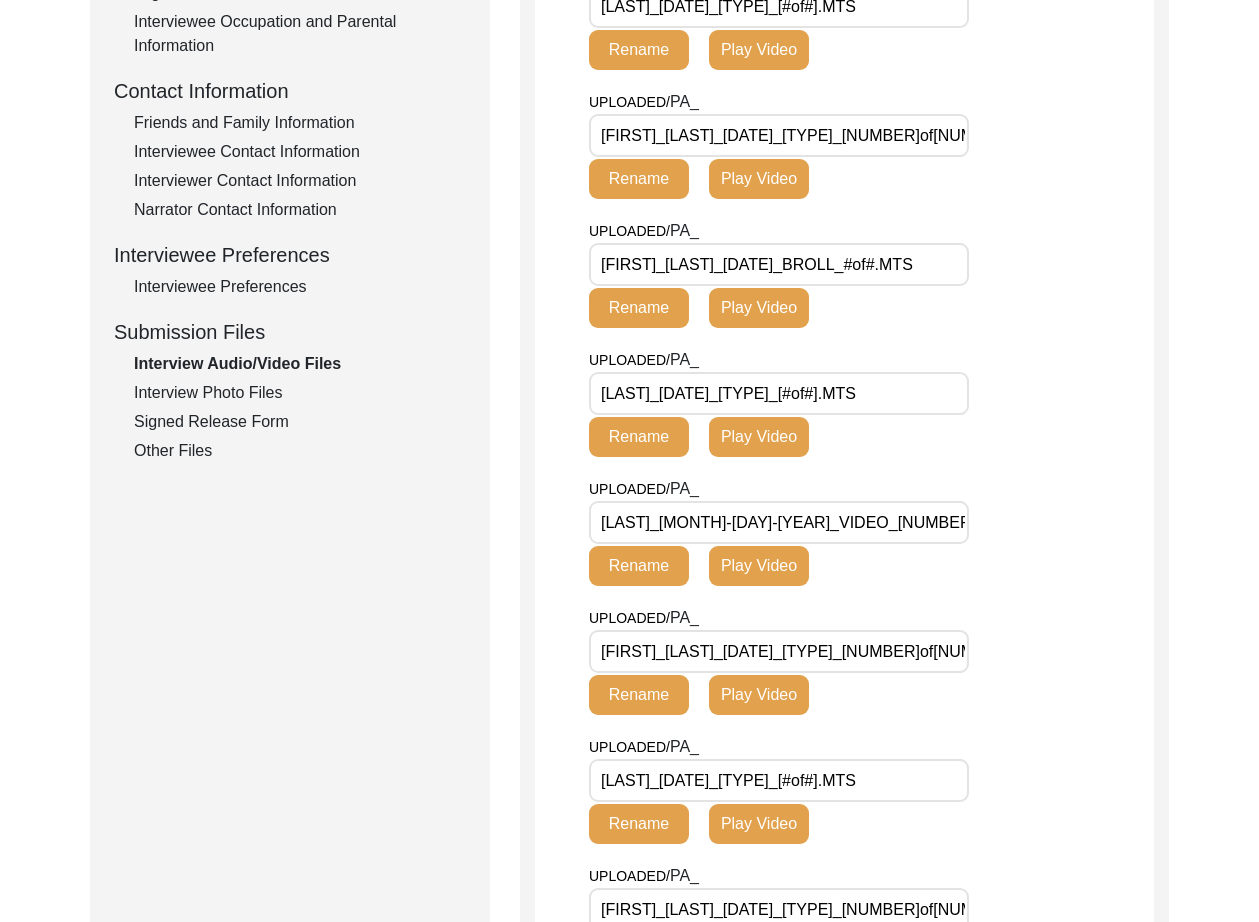 scroll, scrollTop: 712, scrollLeft: 0, axis: vertical 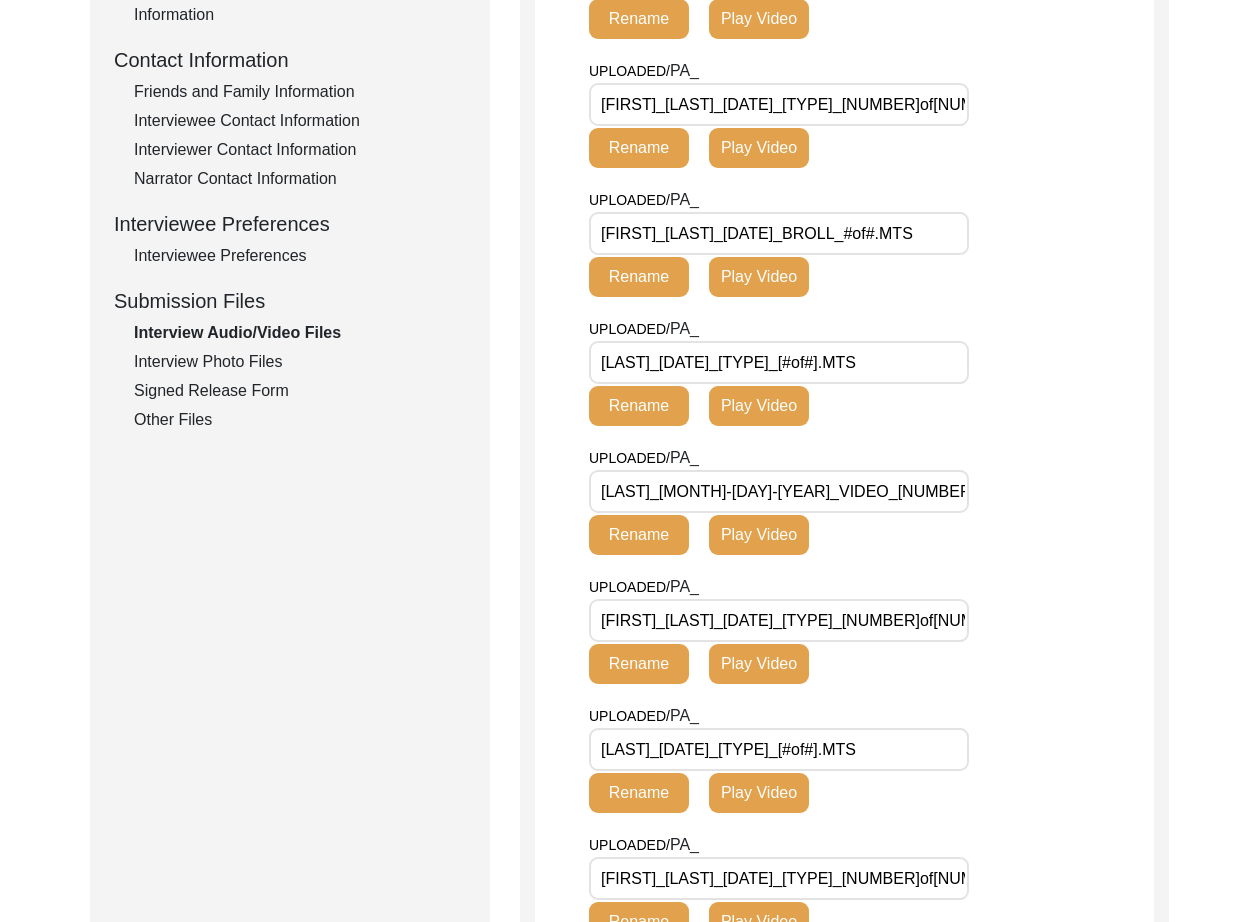 click on "[LAST]_[MONTH]-[DAY]-[YEAR]_VIDEO_[NUMBER]of[NUMBER].MTS" at bounding box center (779, 491) 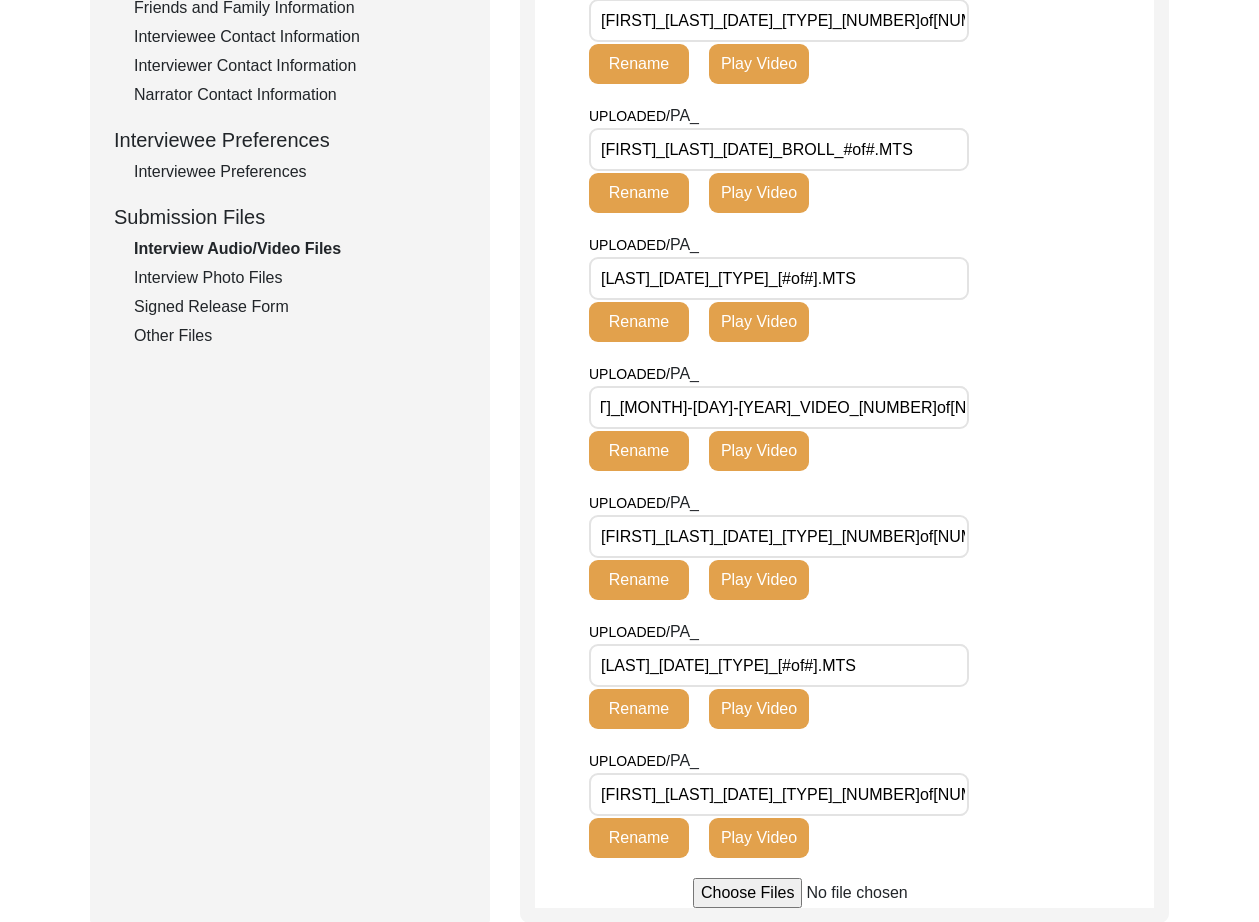scroll, scrollTop: 845, scrollLeft: 0, axis: vertical 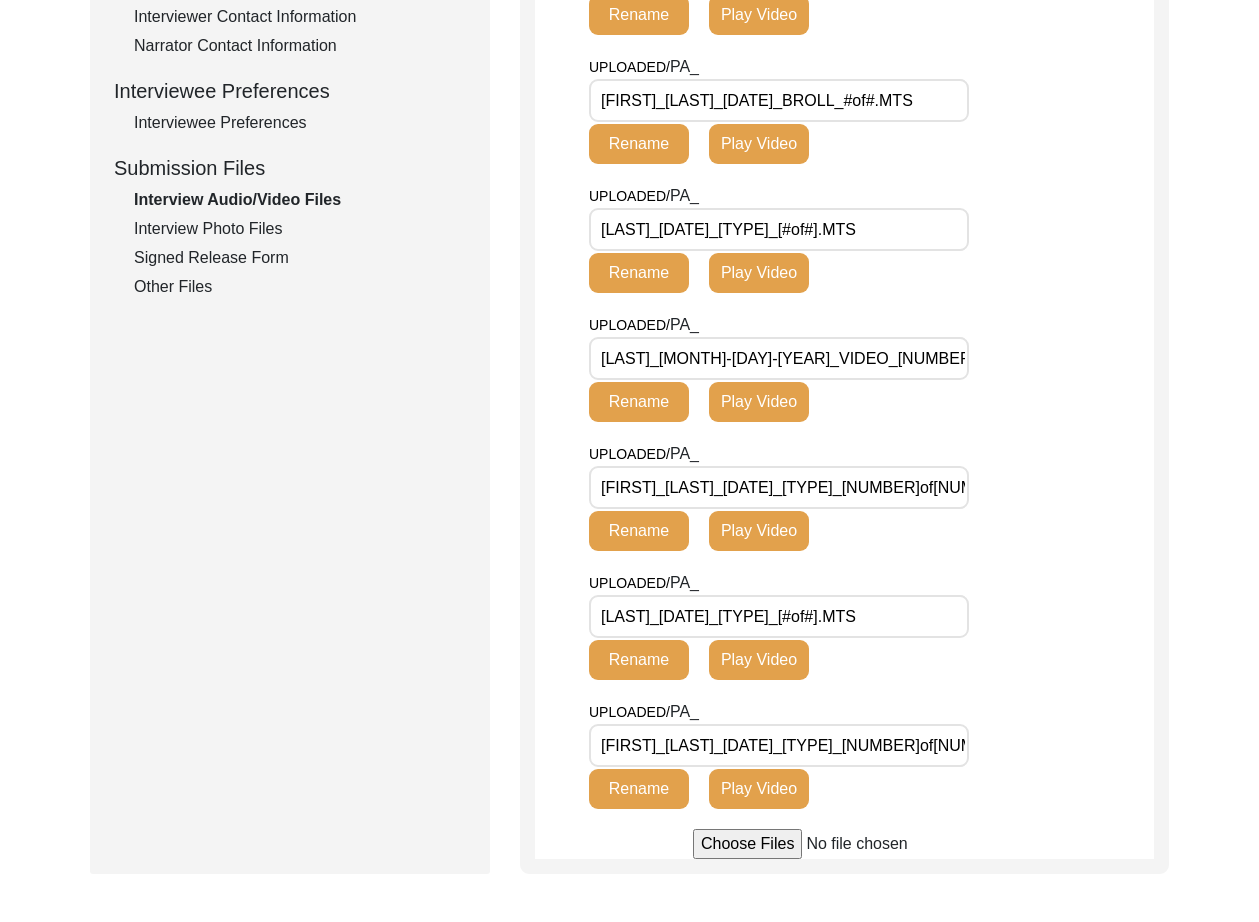 click on "[FIRST]_[LAST]_[DATE]_[TYPE]_[NUMBER]of[NUMBER].MTS" at bounding box center (779, 487) 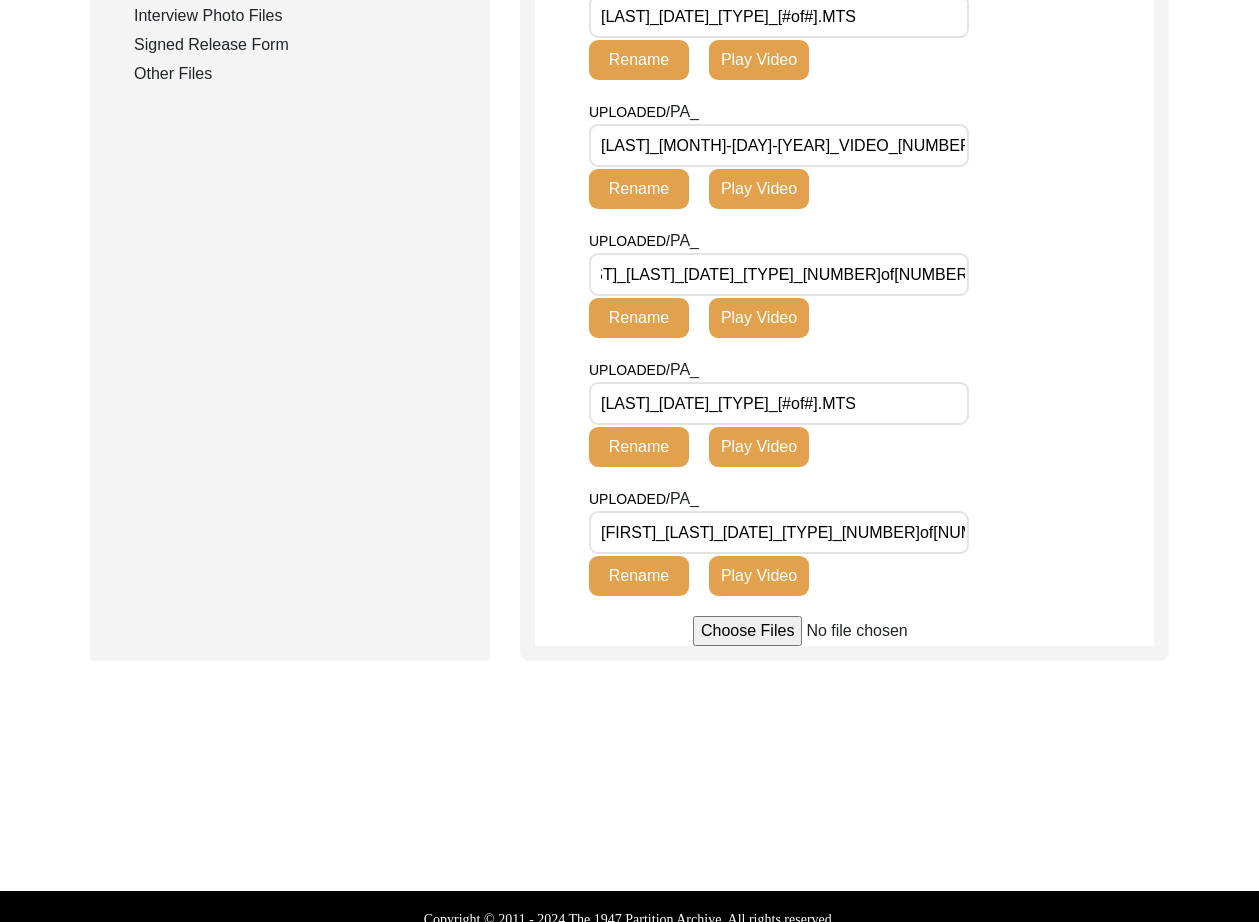 scroll, scrollTop: 1104, scrollLeft: 0, axis: vertical 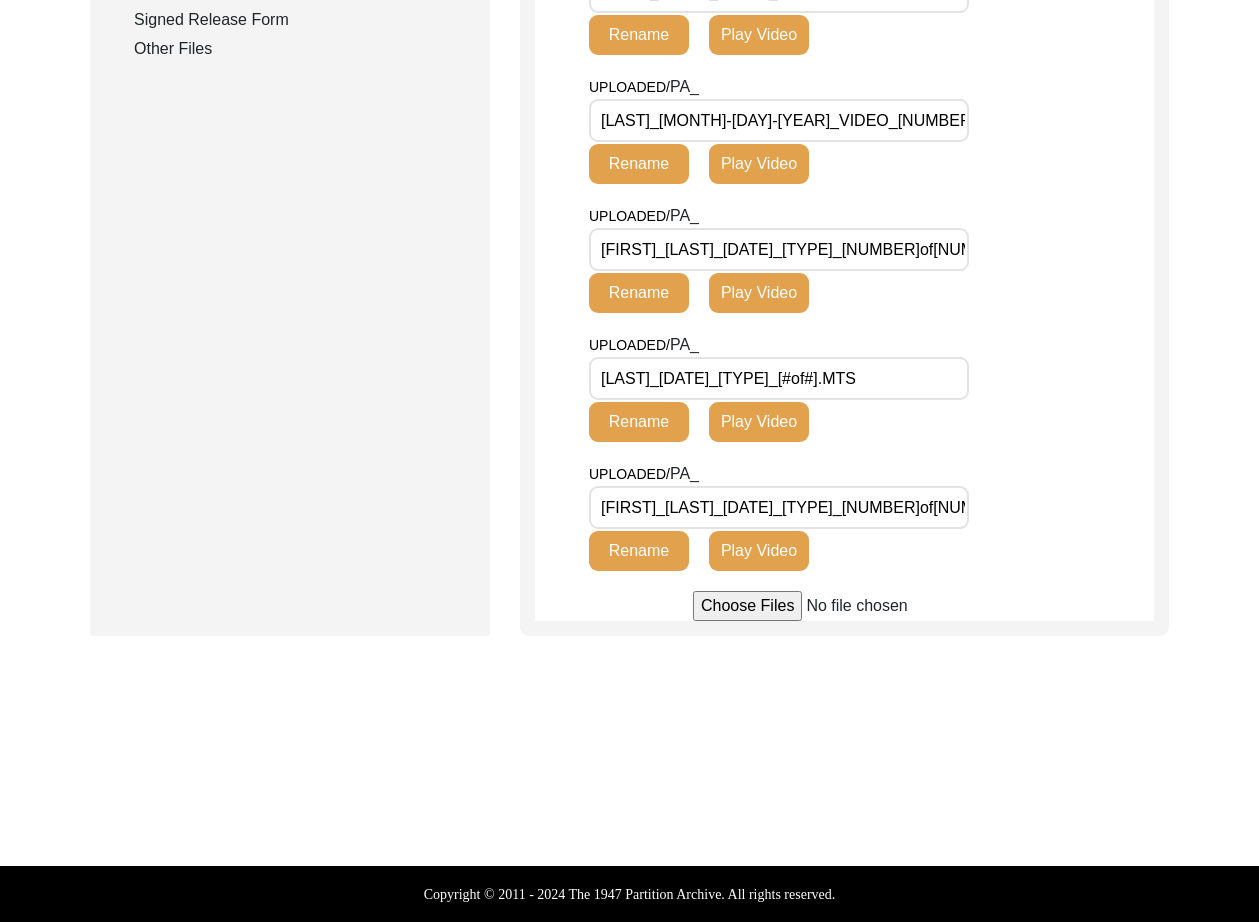 drag, startPoint x: 879, startPoint y: 515, endPoint x: 571, endPoint y: 510, distance: 308.0406 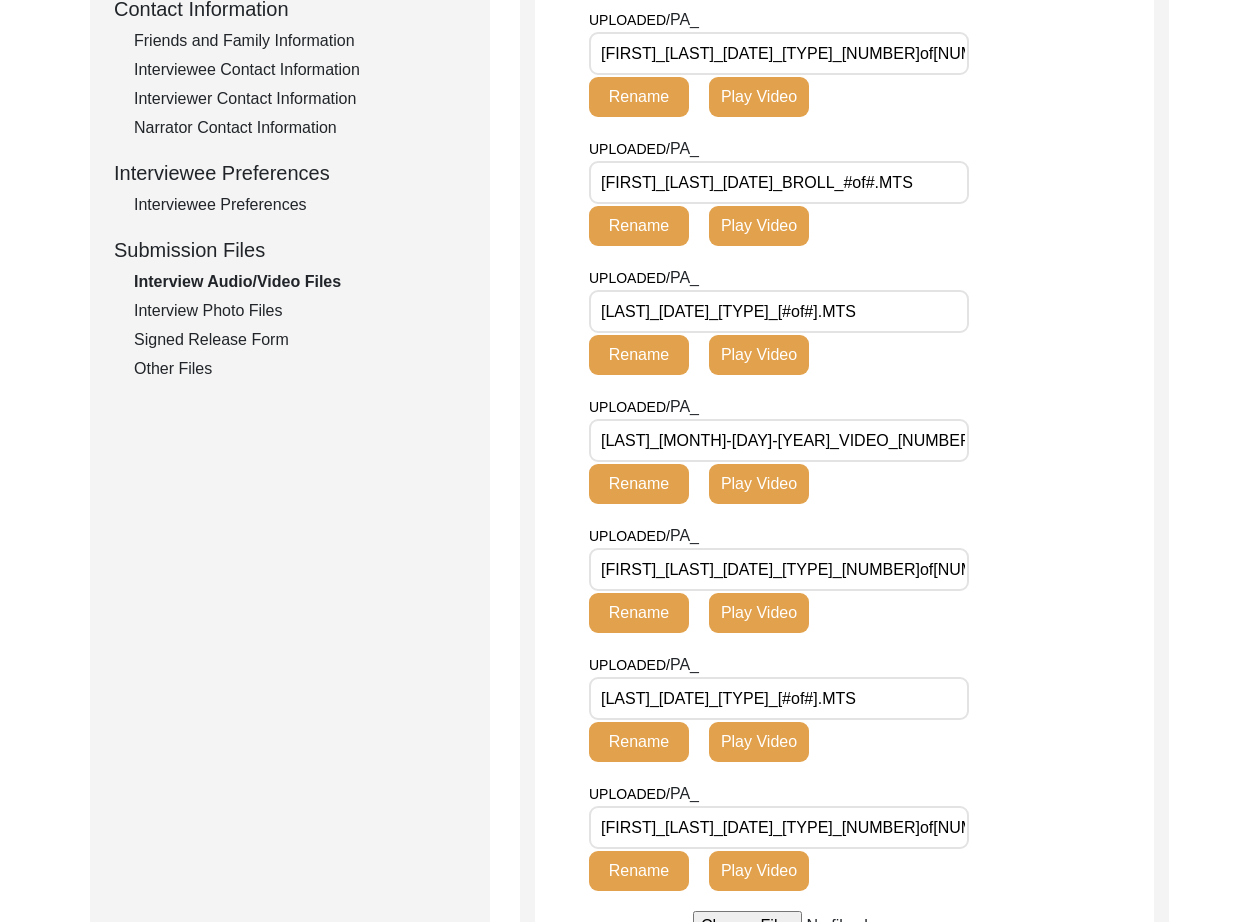 scroll, scrollTop: 247, scrollLeft: 0, axis: vertical 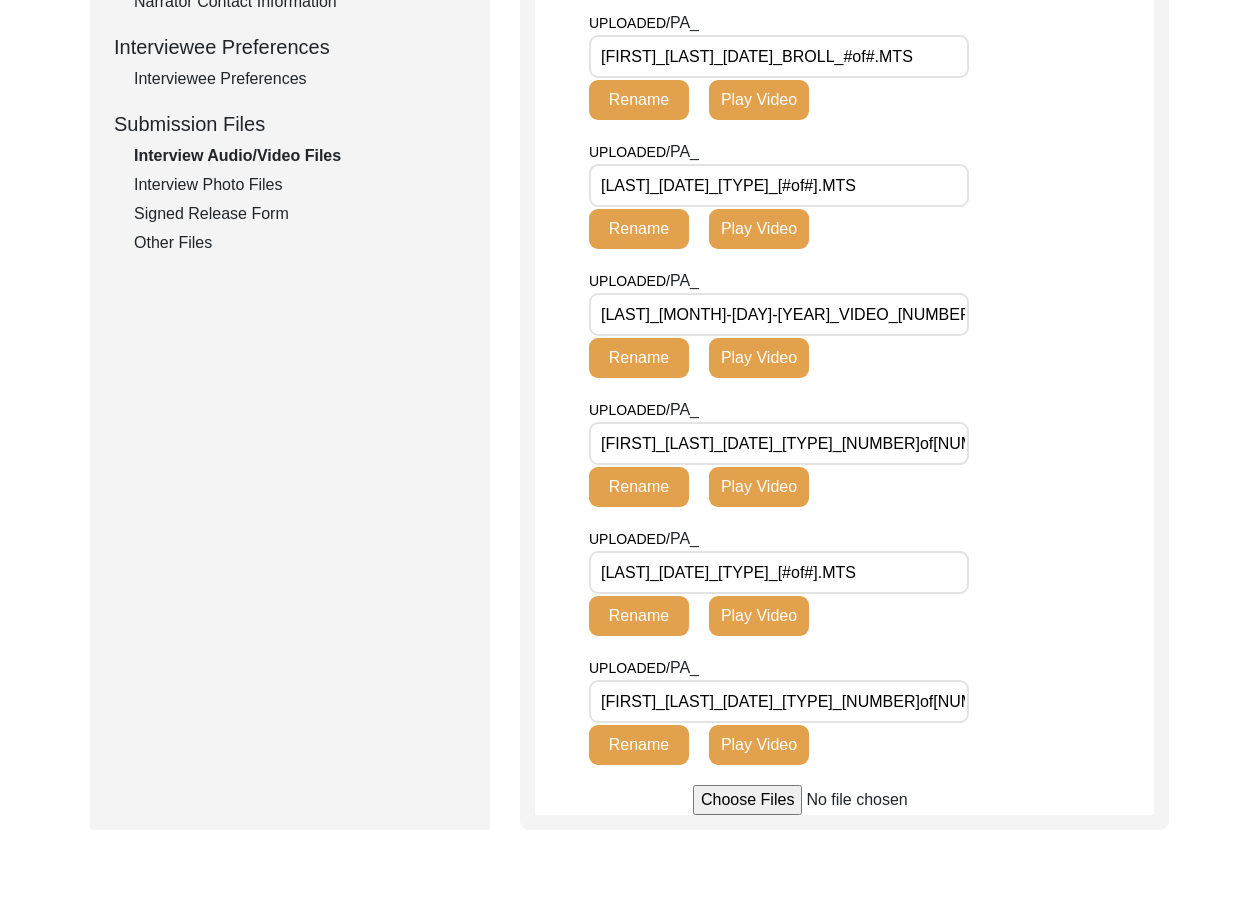 click on "Interview Photo Files" 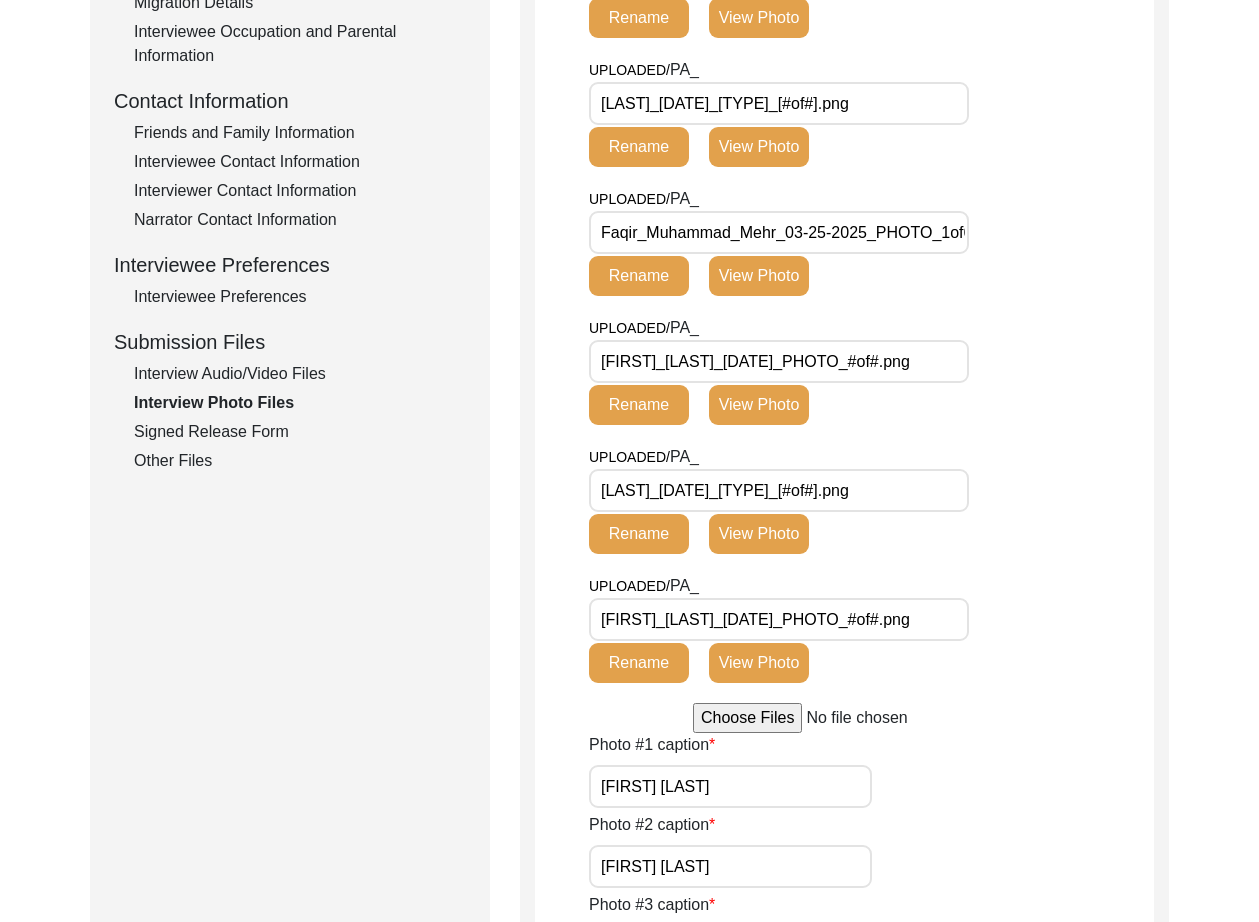 scroll, scrollTop: 524, scrollLeft: 0, axis: vertical 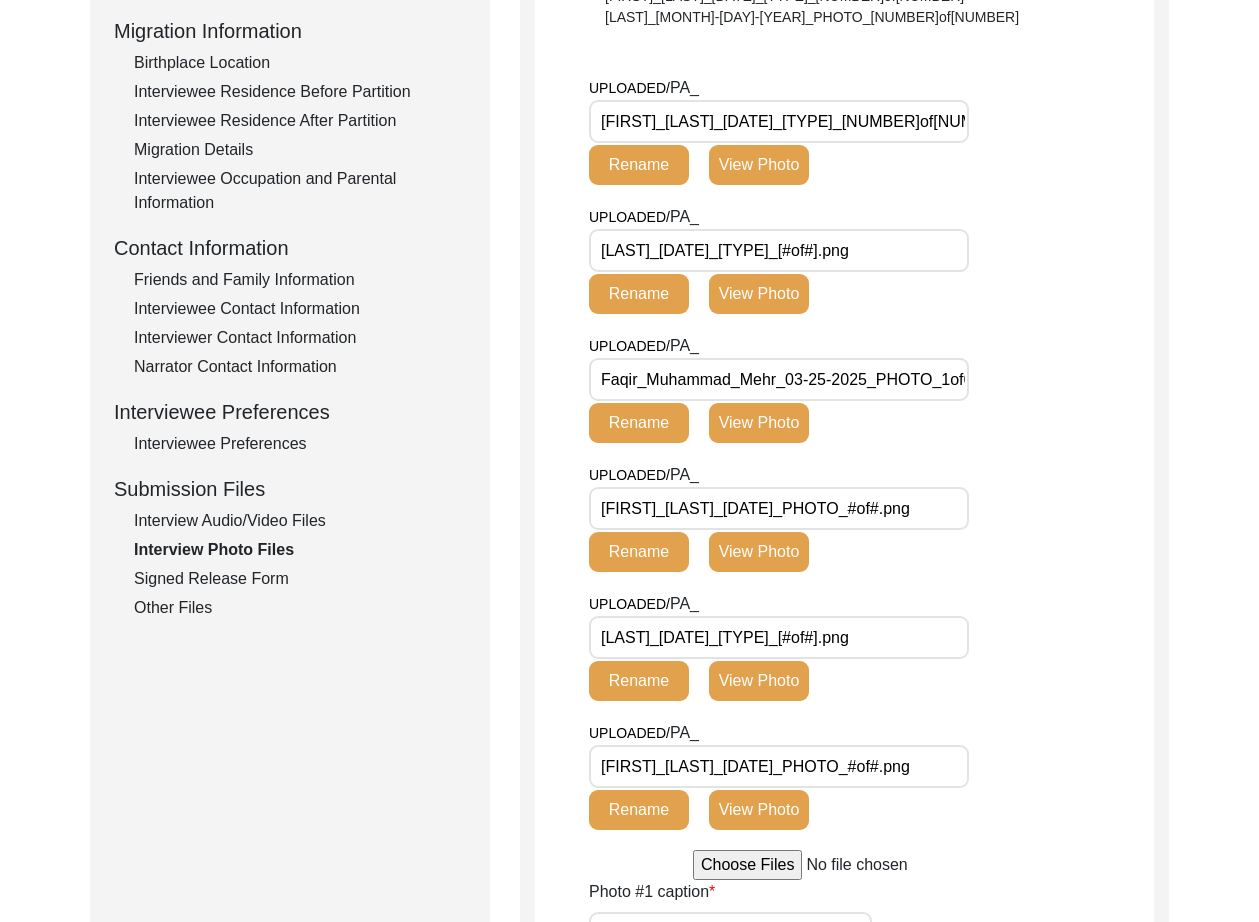 drag, startPoint x: 872, startPoint y: 105, endPoint x: 570, endPoint y: 163, distance: 307.5191 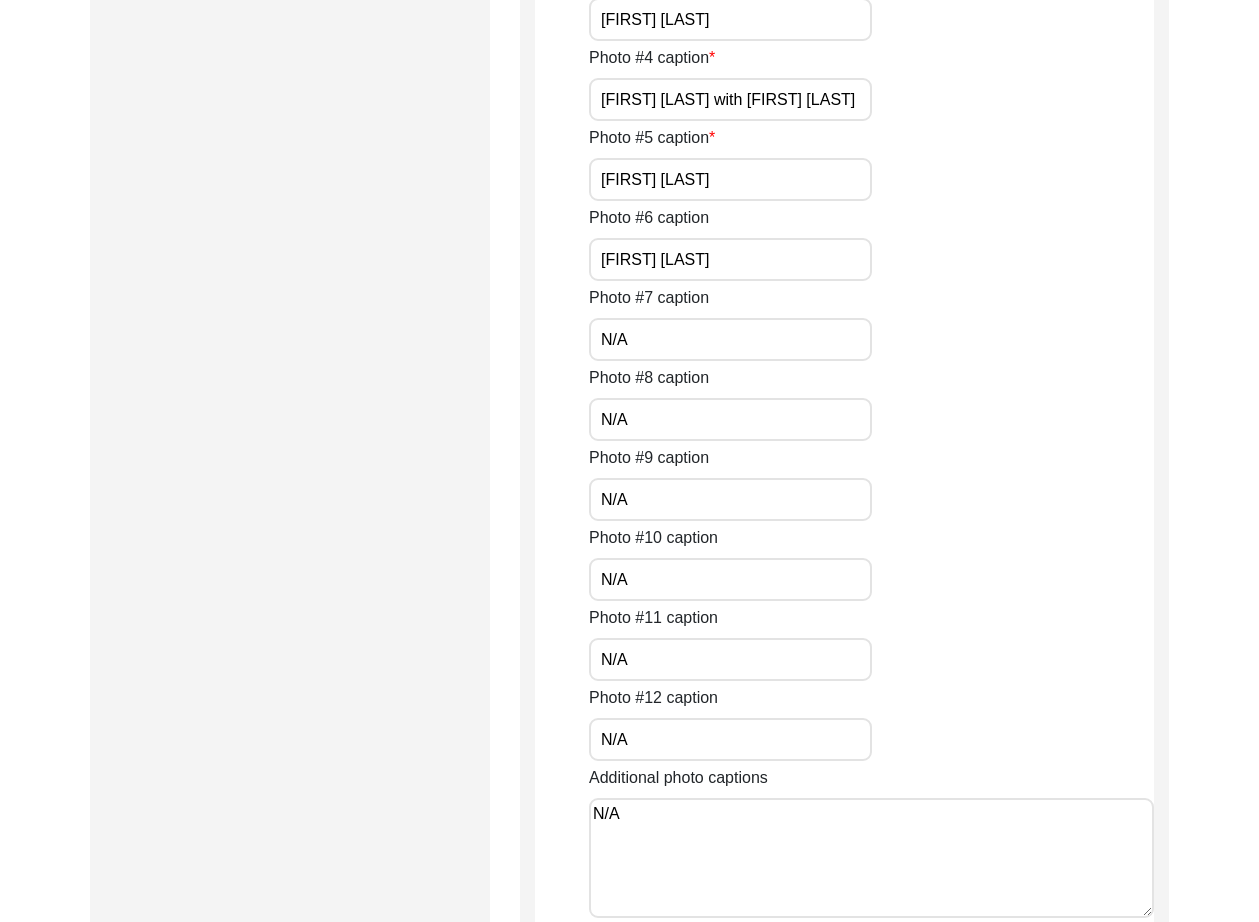 scroll, scrollTop: 1886, scrollLeft: 0, axis: vertical 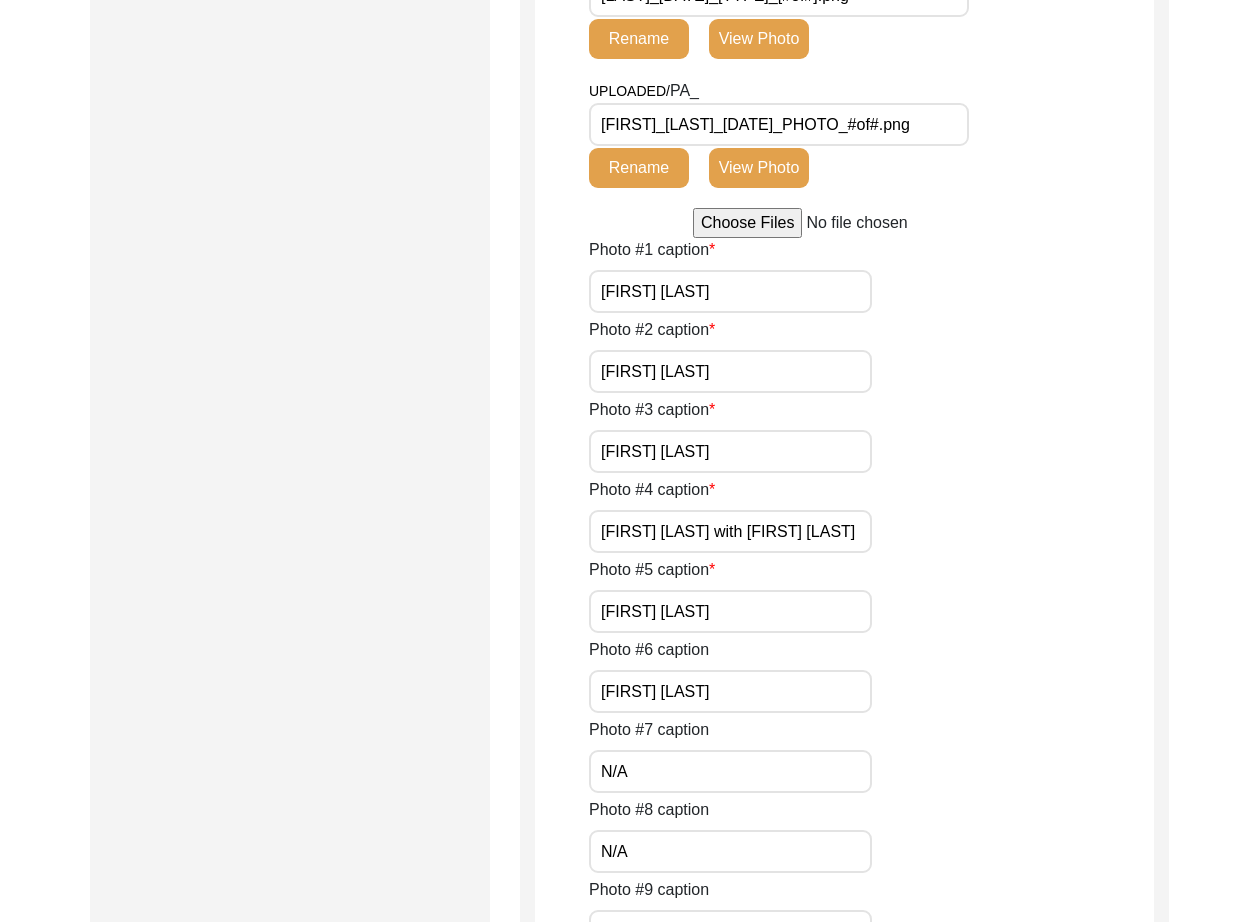 drag, startPoint x: 842, startPoint y: 279, endPoint x: 431, endPoint y: 277, distance: 411.00485 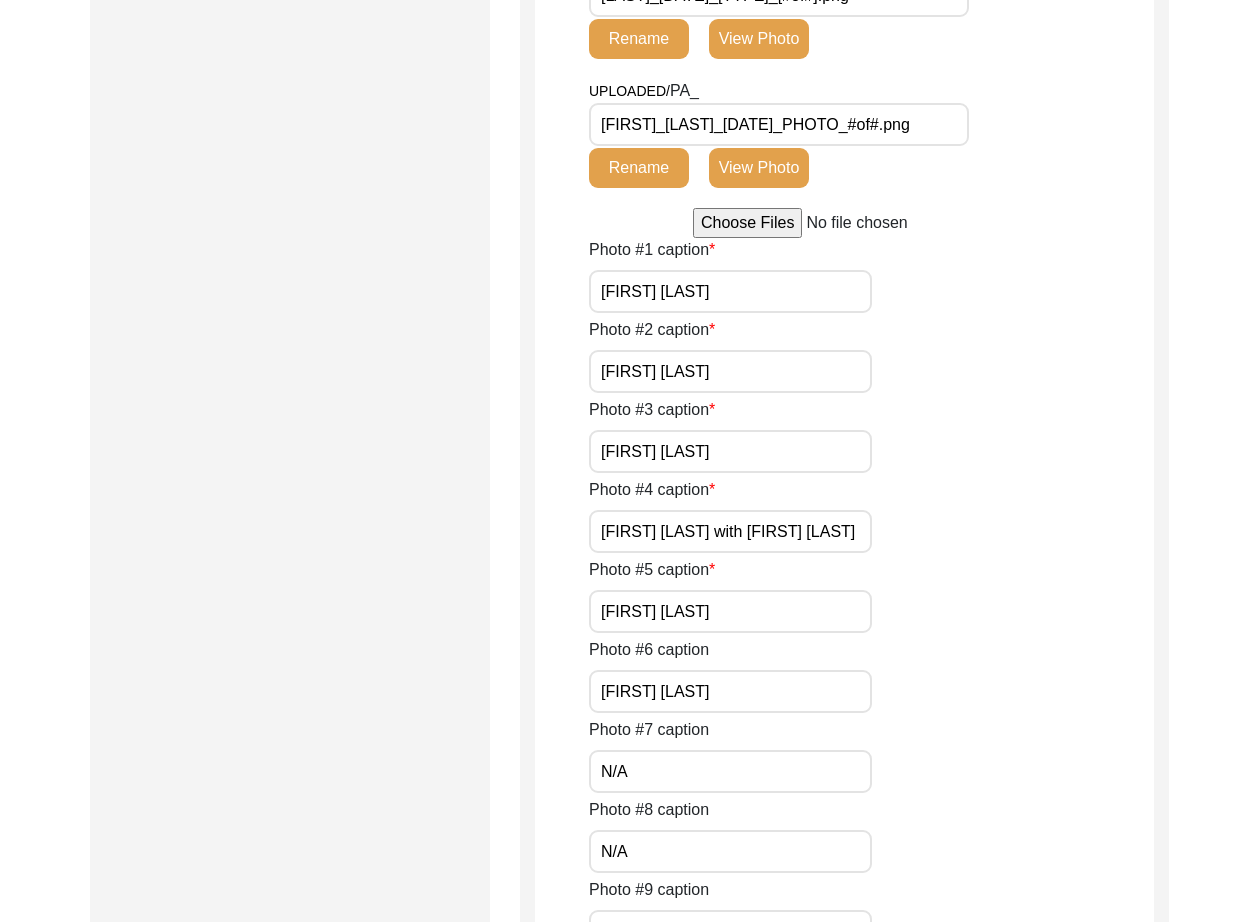 click on "Submission Form   Archivist   Interview Information   Interviewee Information   Interviewer Information   Narrator Information   Interview Date   Interview Location   Additional Interview Information   Interview Summary/Abstract   Migration Information   Birthplace Location   Interviewee Residence Before Partition   Interviewee Residence After Partition   Migration Details   Interviewee Occupation and Parental Information   Contact Information   Friends and Family Information   Interviewee Contact Information   Interviewer Contact Information   Narrator Contact Information   Interviewee Preferences   Interviewee Preferences   Submission Files   Interview Audio/Video Files   Interview Photo Files   Signed Release Form   Other Files   Interview Photo Files  Write a detailed caption for each photo: when was the photo taken? Who or what is represented in the photo?  File Naming Convention: Photos:  Firstname_Middlename_Lastname_mm-dd-yyyy_PHOTO_#of#  [FIRST]_[LAST]_[DATE]_PHOTO_#of#  UPLOADED/ PA_ Rename" 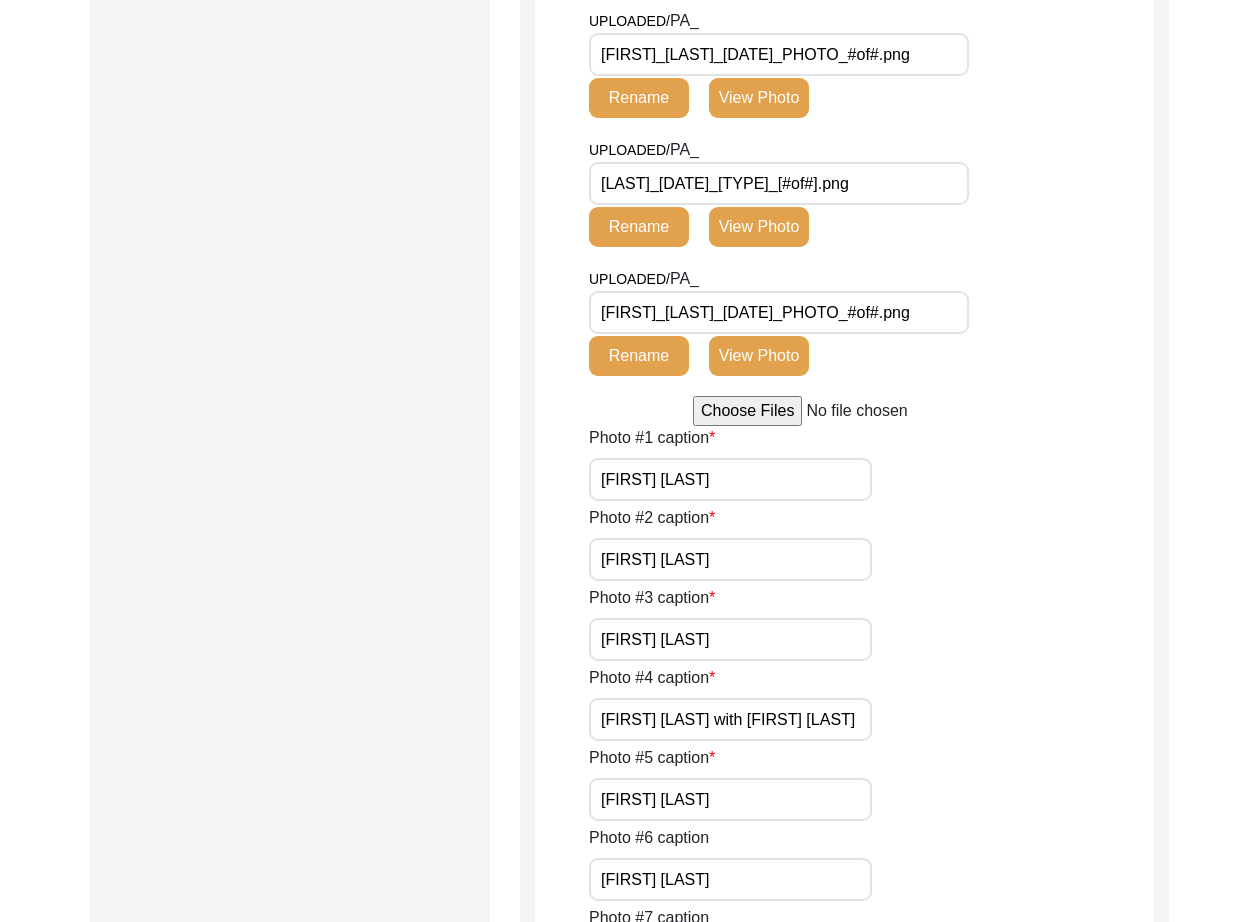 scroll, scrollTop: 1785, scrollLeft: 0, axis: vertical 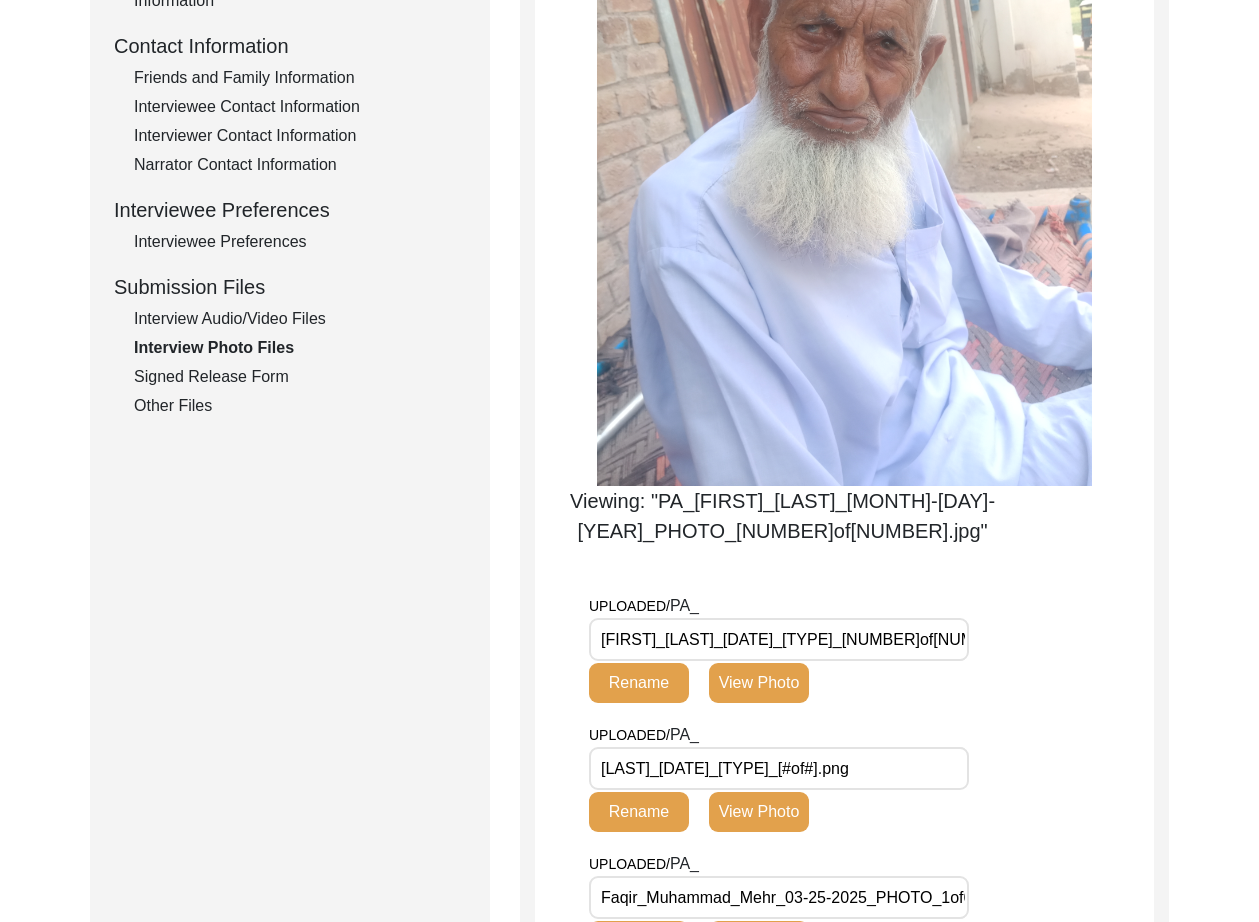 click on "View Photo" 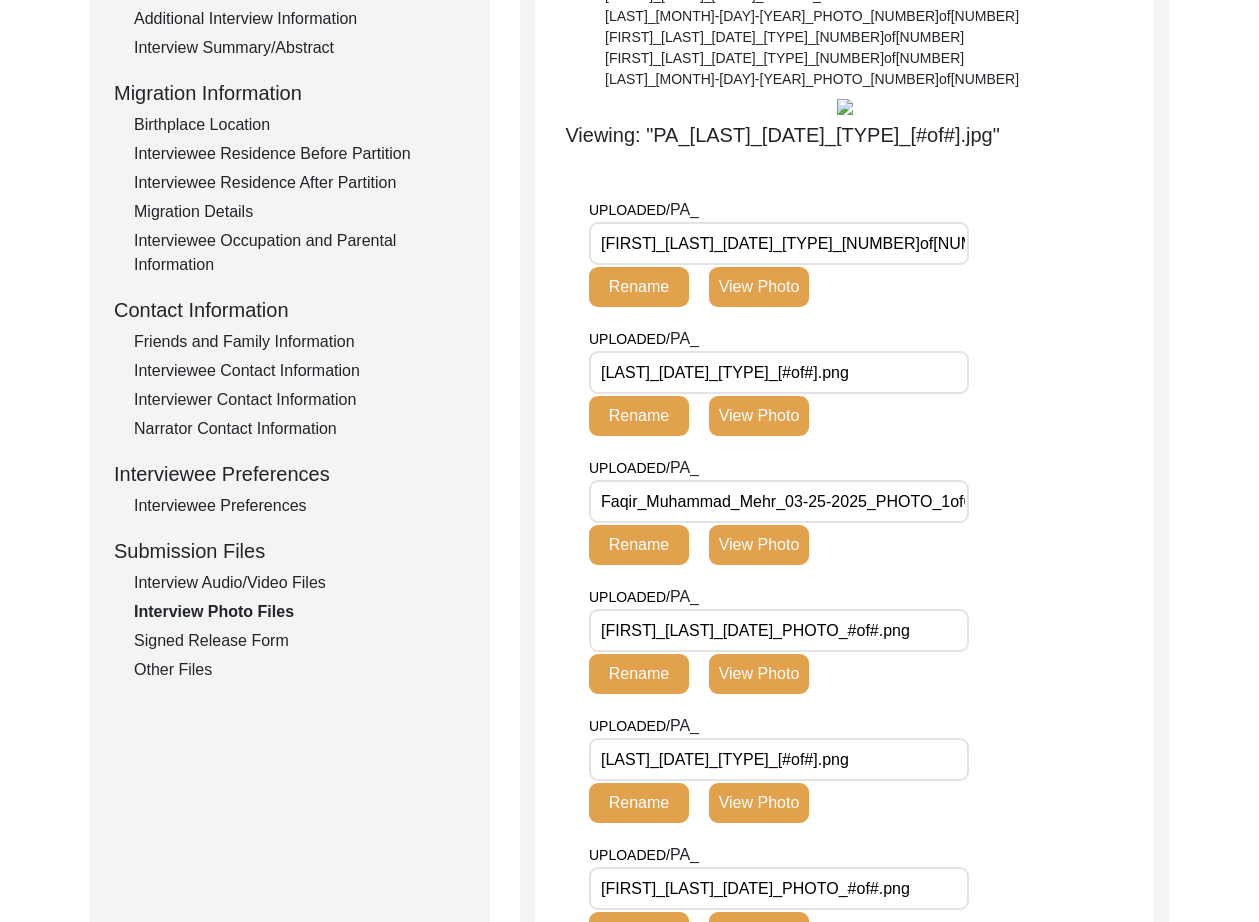 scroll, scrollTop: 919, scrollLeft: 0, axis: vertical 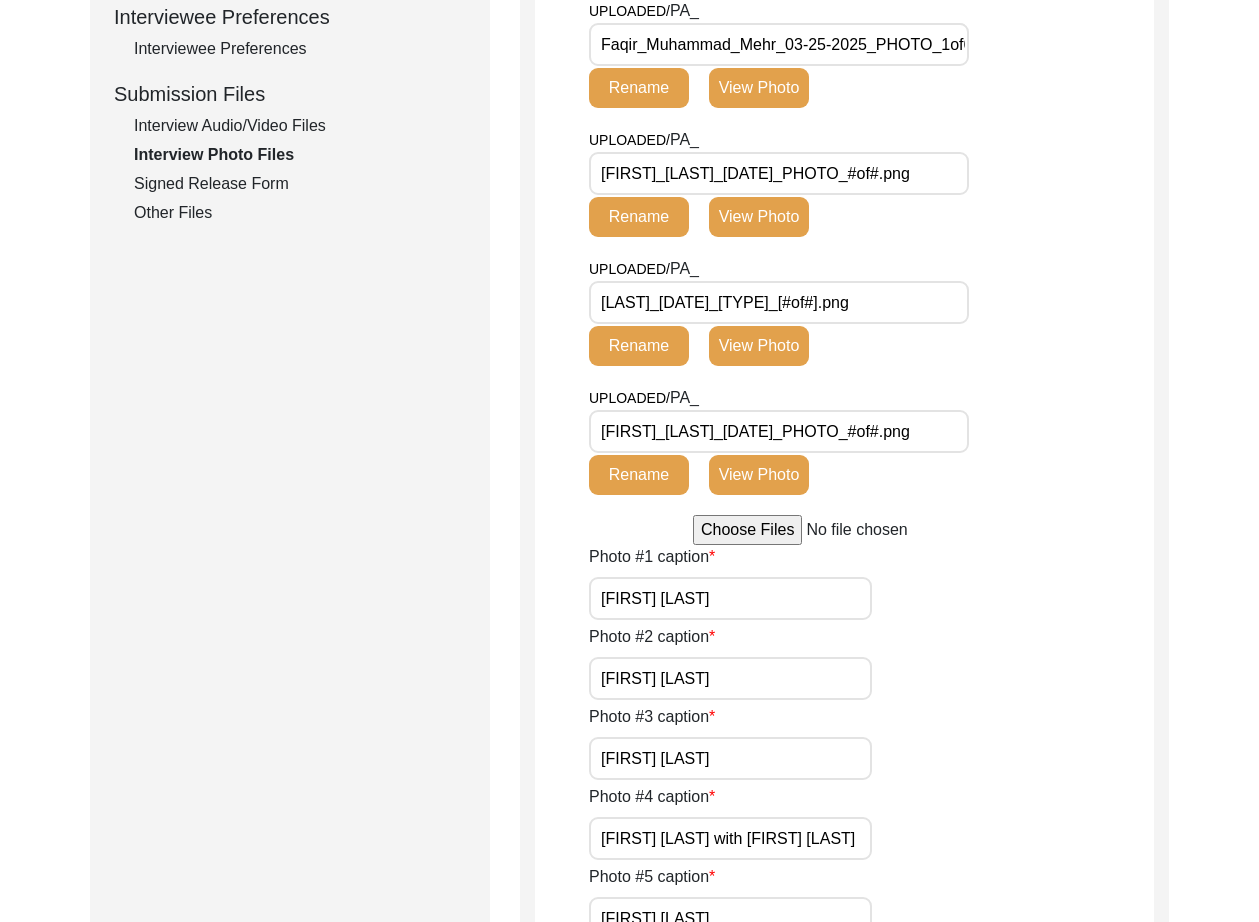 click on "View Photo" 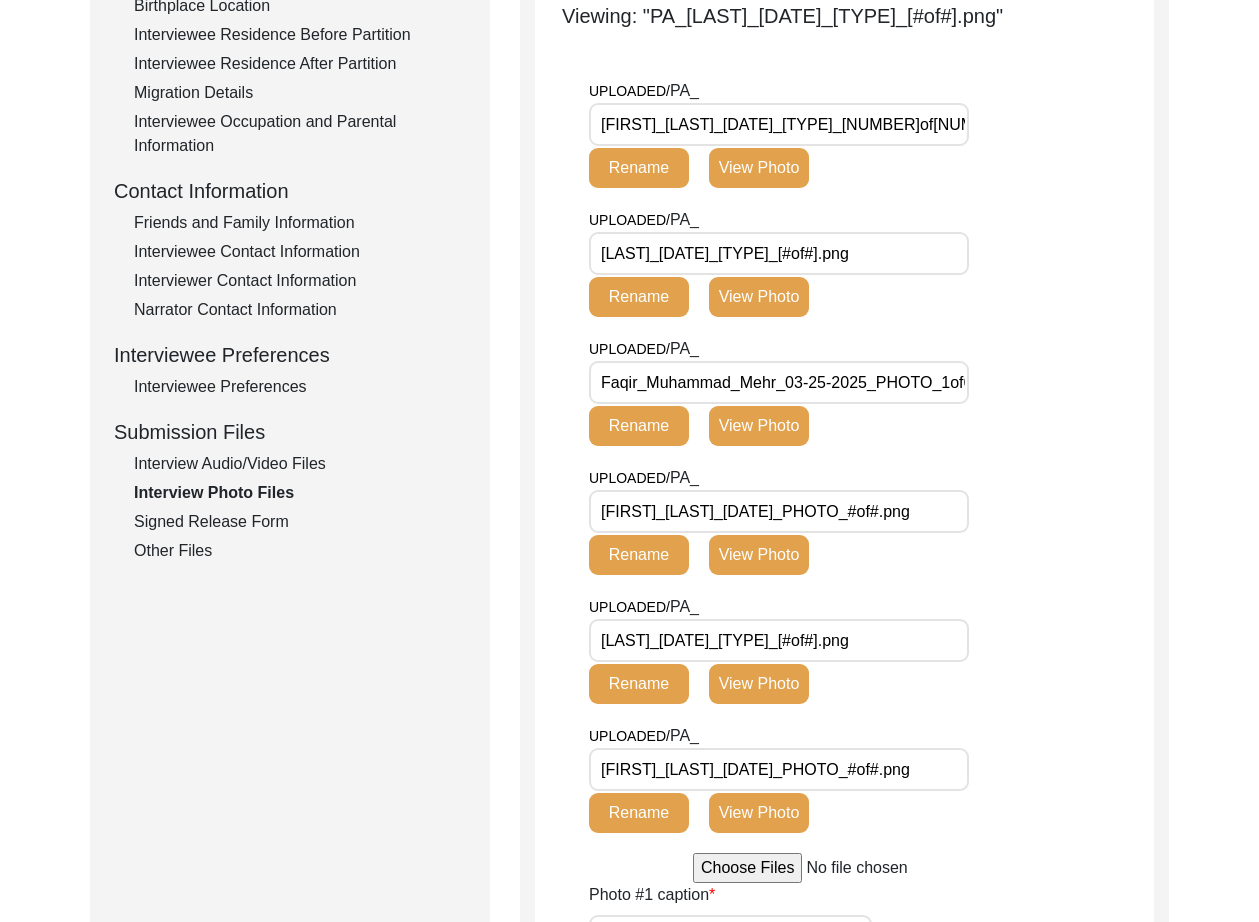 scroll, scrollTop: 547, scrollLeft: 0, axis: vertical 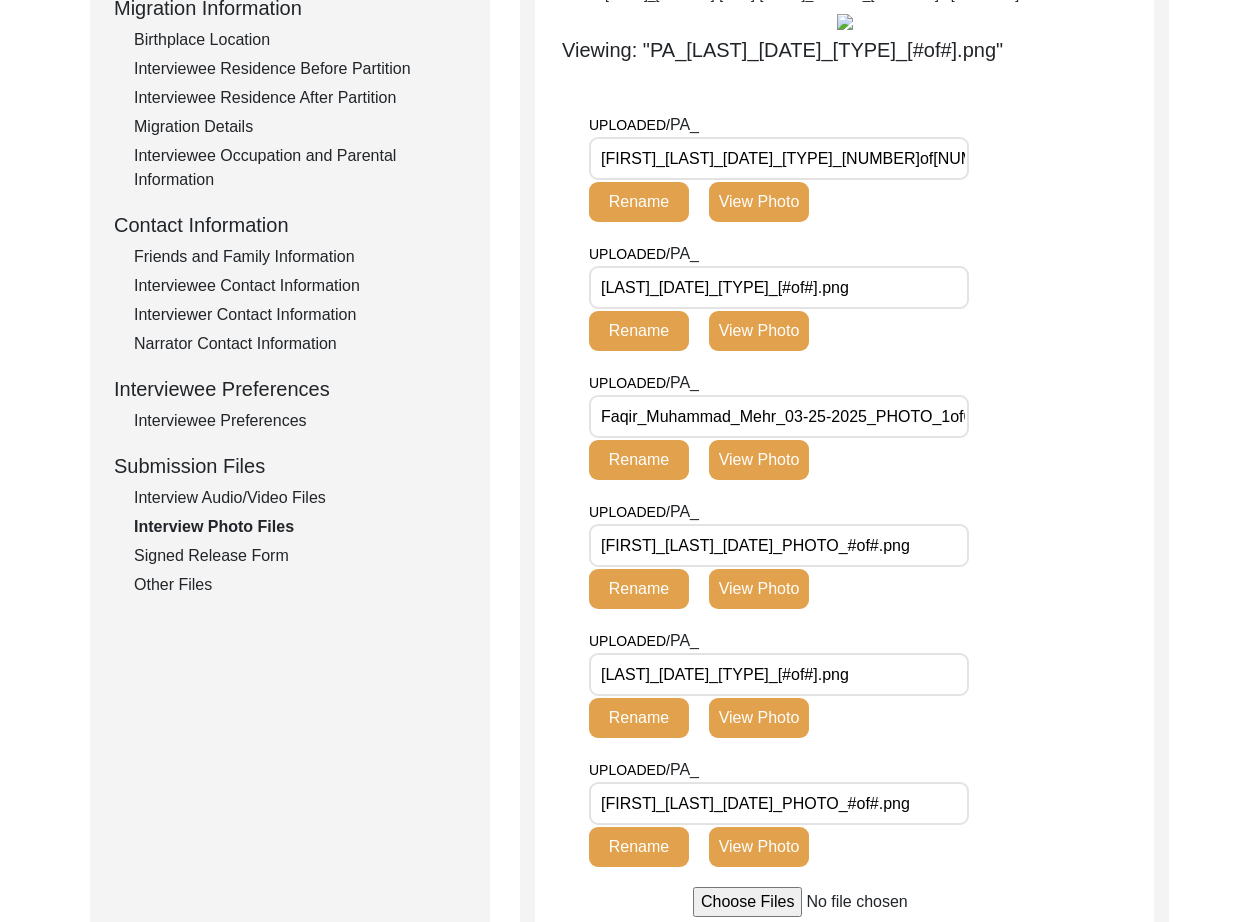 click on "View Photo" 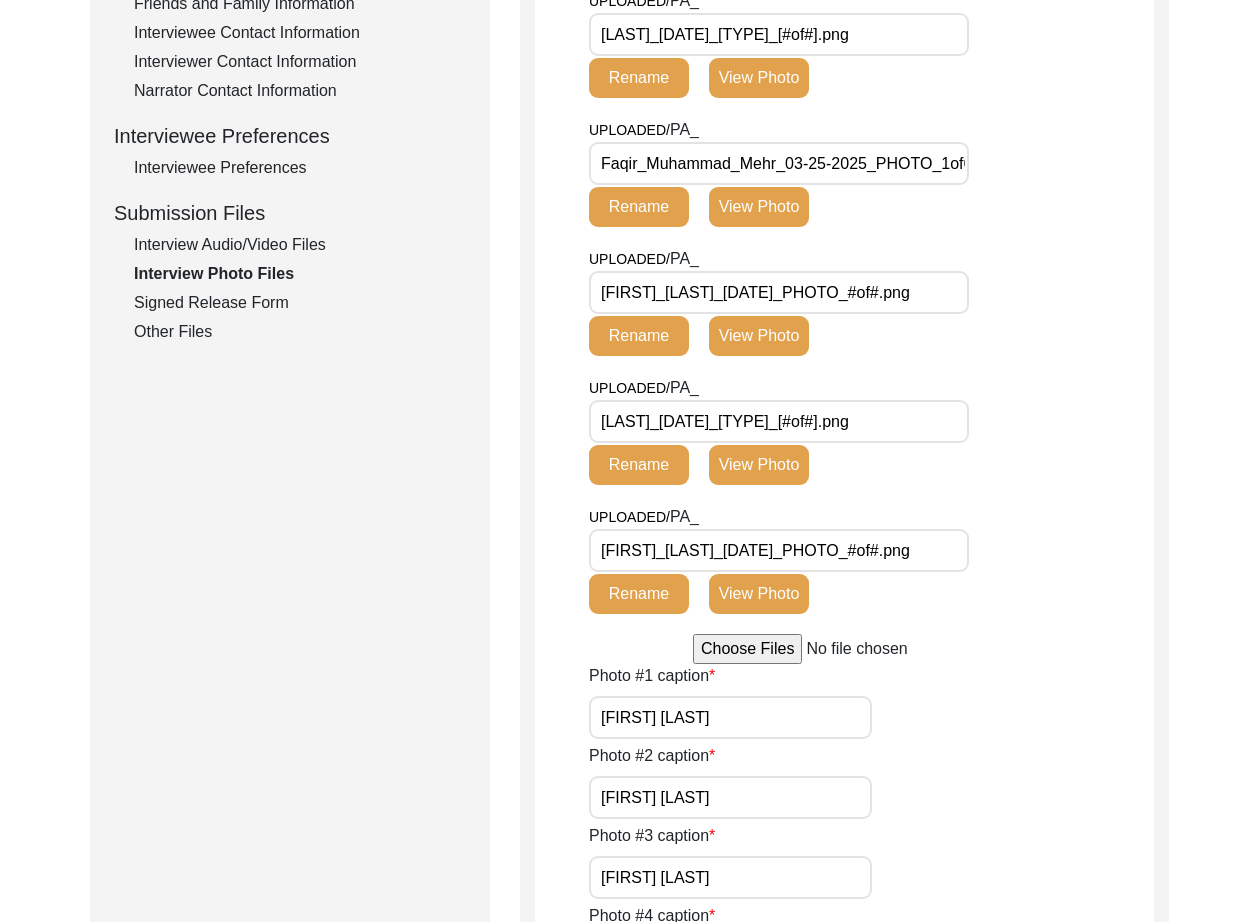 scroll, scrollTop: 845, scrollLeft: 0, axis: vertical 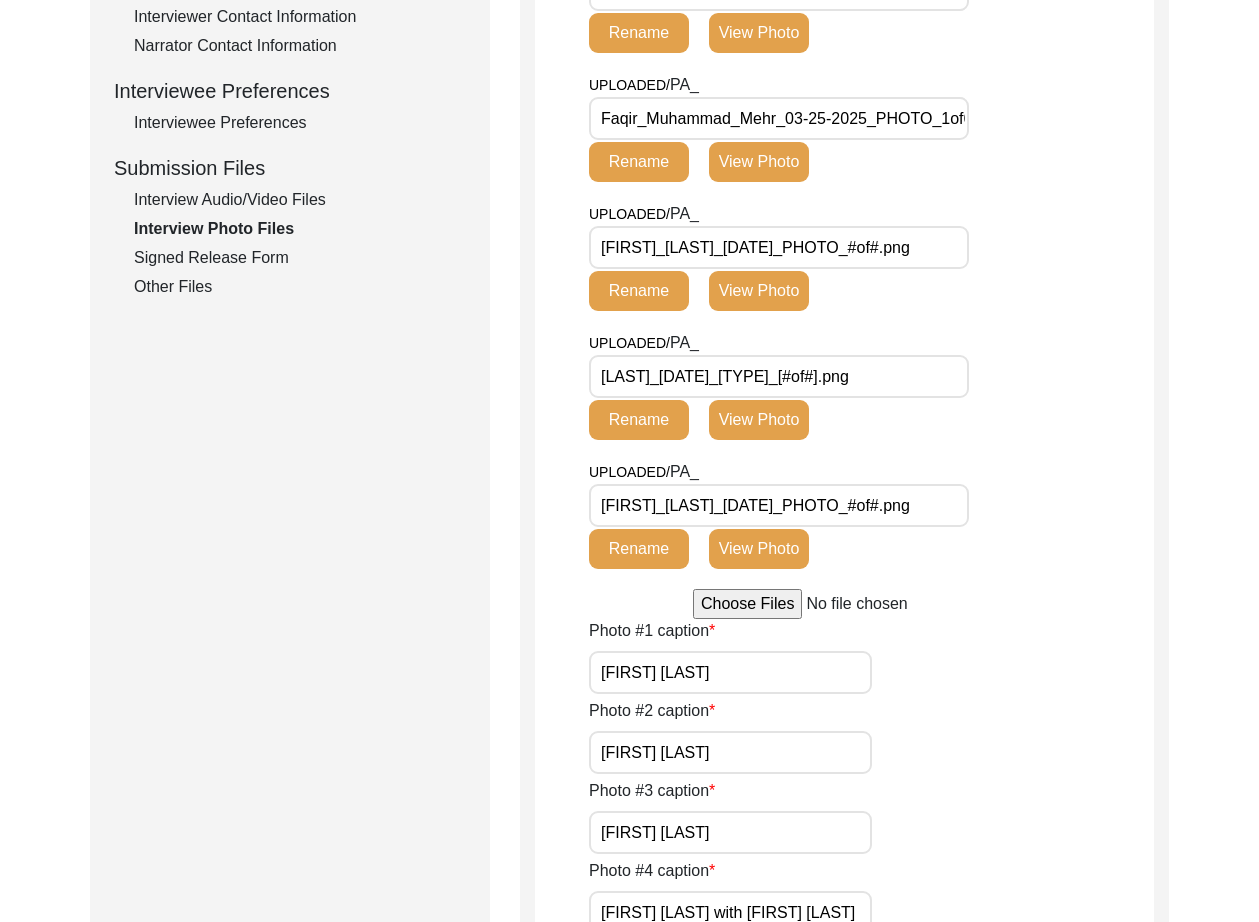 drag, startPoint x: 741, startPoint y: 680, endPoint x: 782, endPoint y: 661, distance: 45.188496 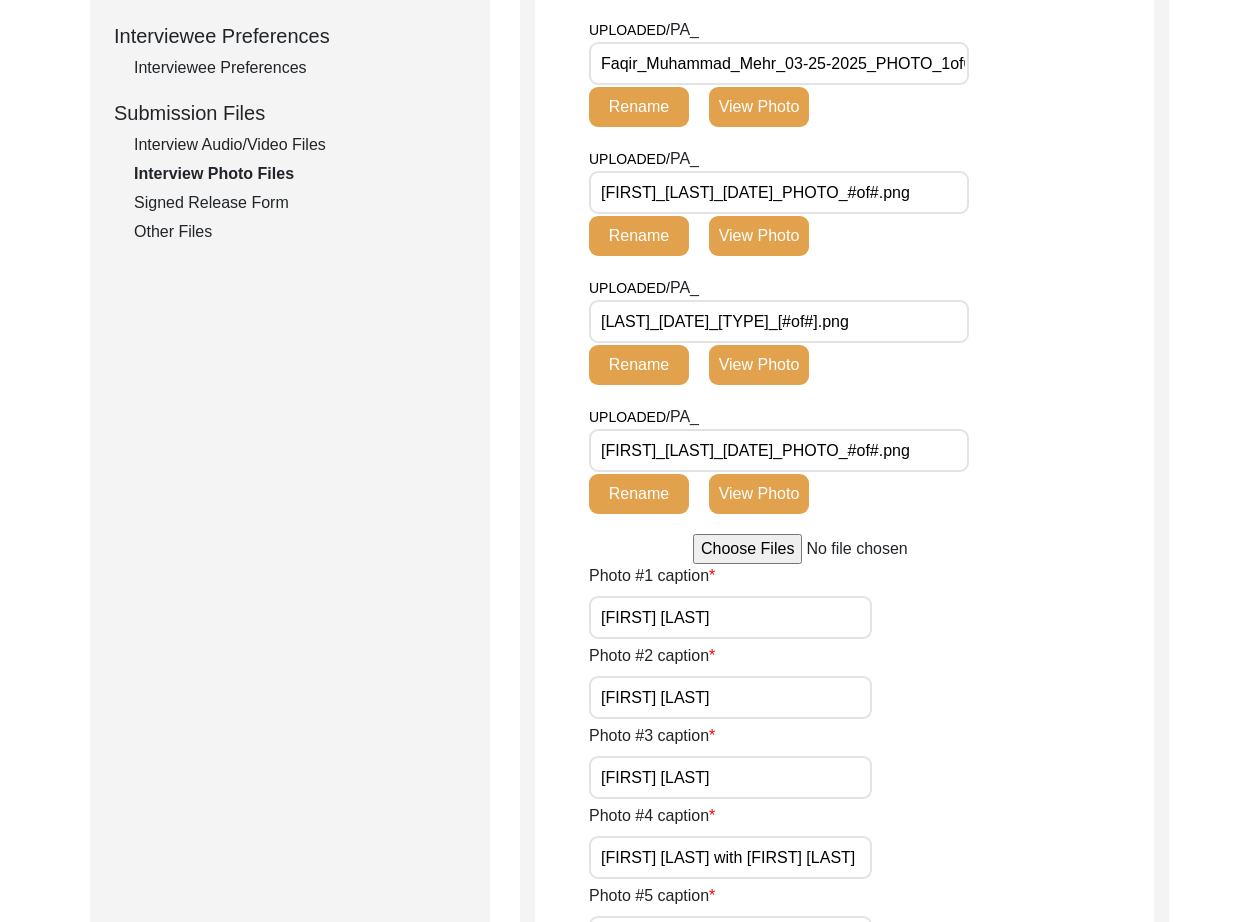 scroll, scrollTop: 901, scrollLeft: 0, axis: vertical 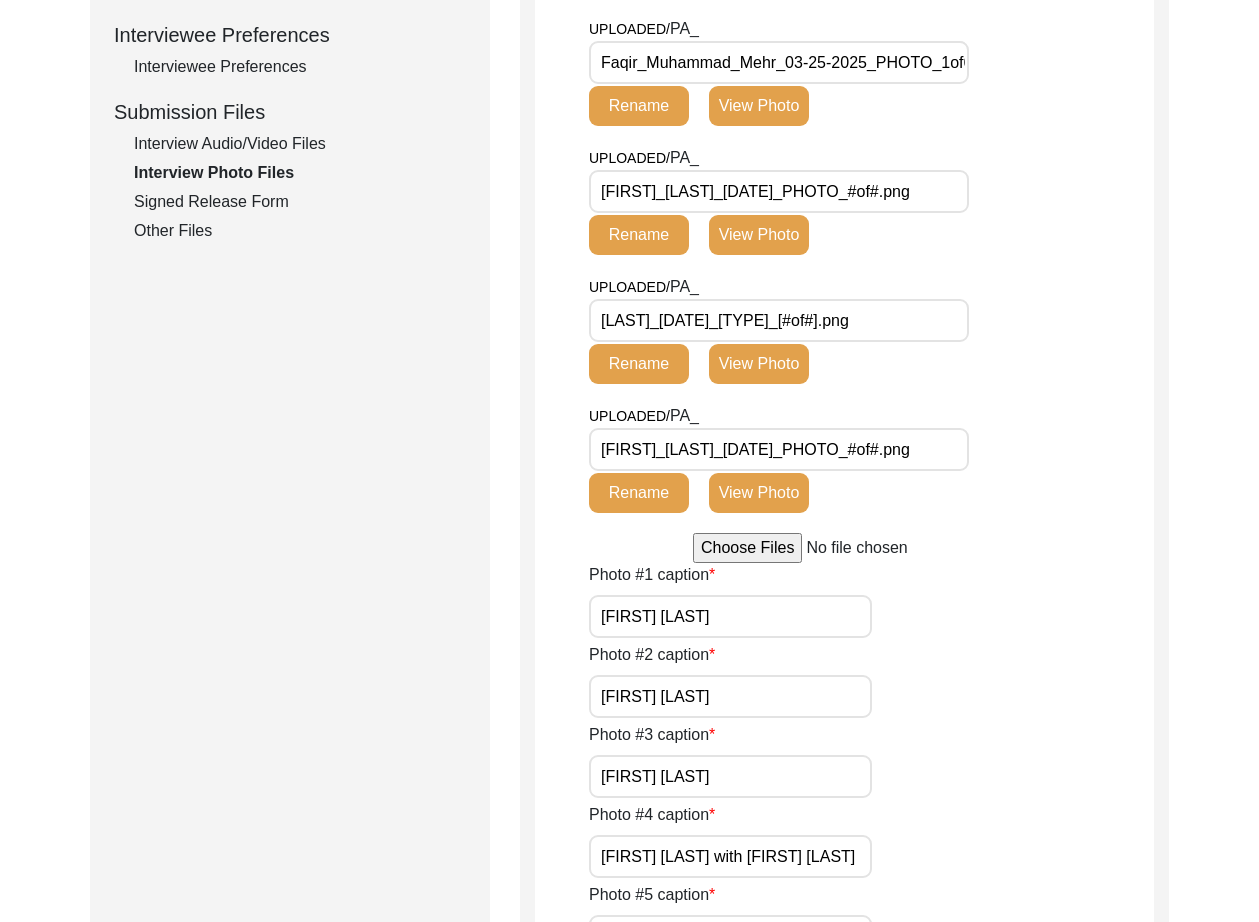 drag, startPoint x: 780, startPoint y: 737, endPoint x: 808, endPoint y: 686, distance: 58.18075 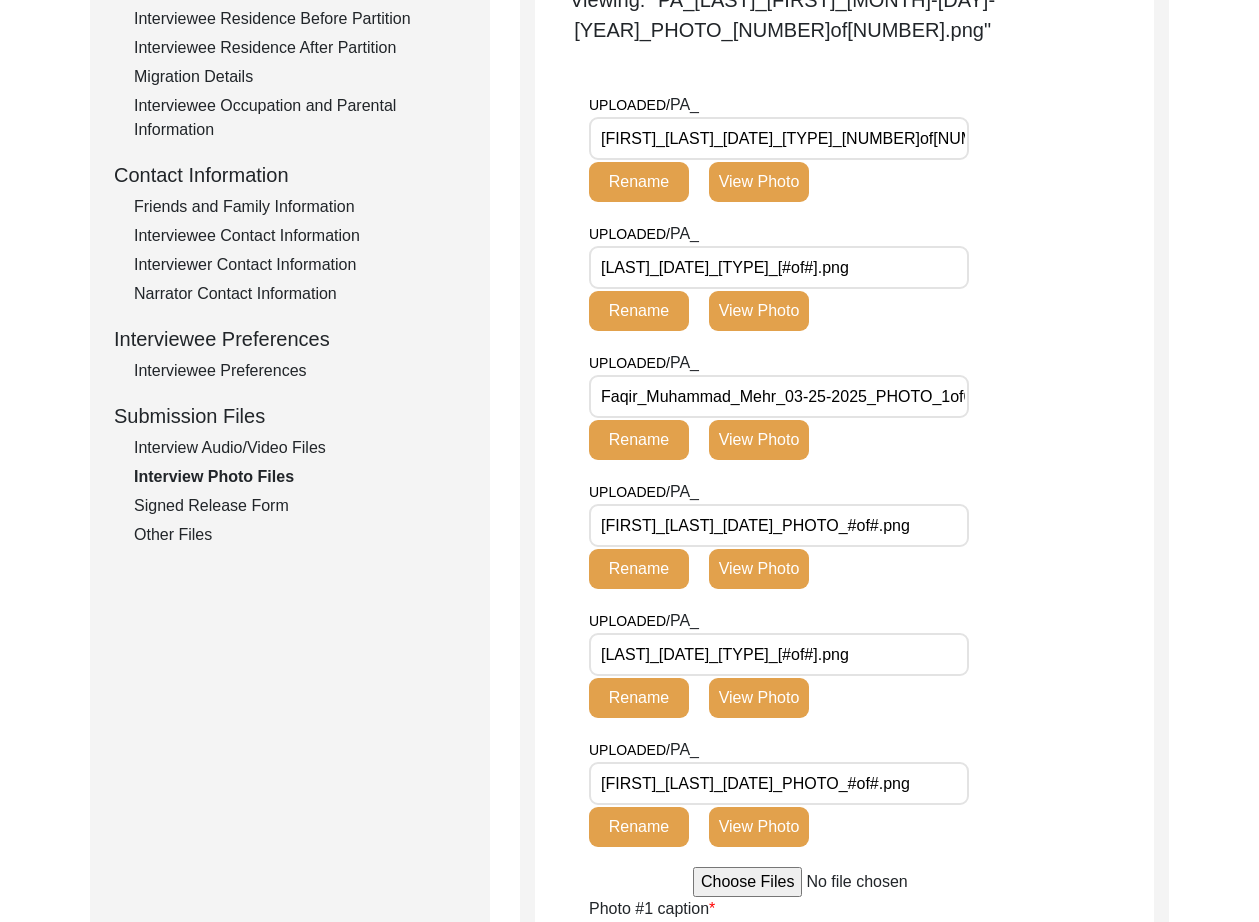 scroll, scrollTop: 880, scrollLeft: 0, axis: vertical 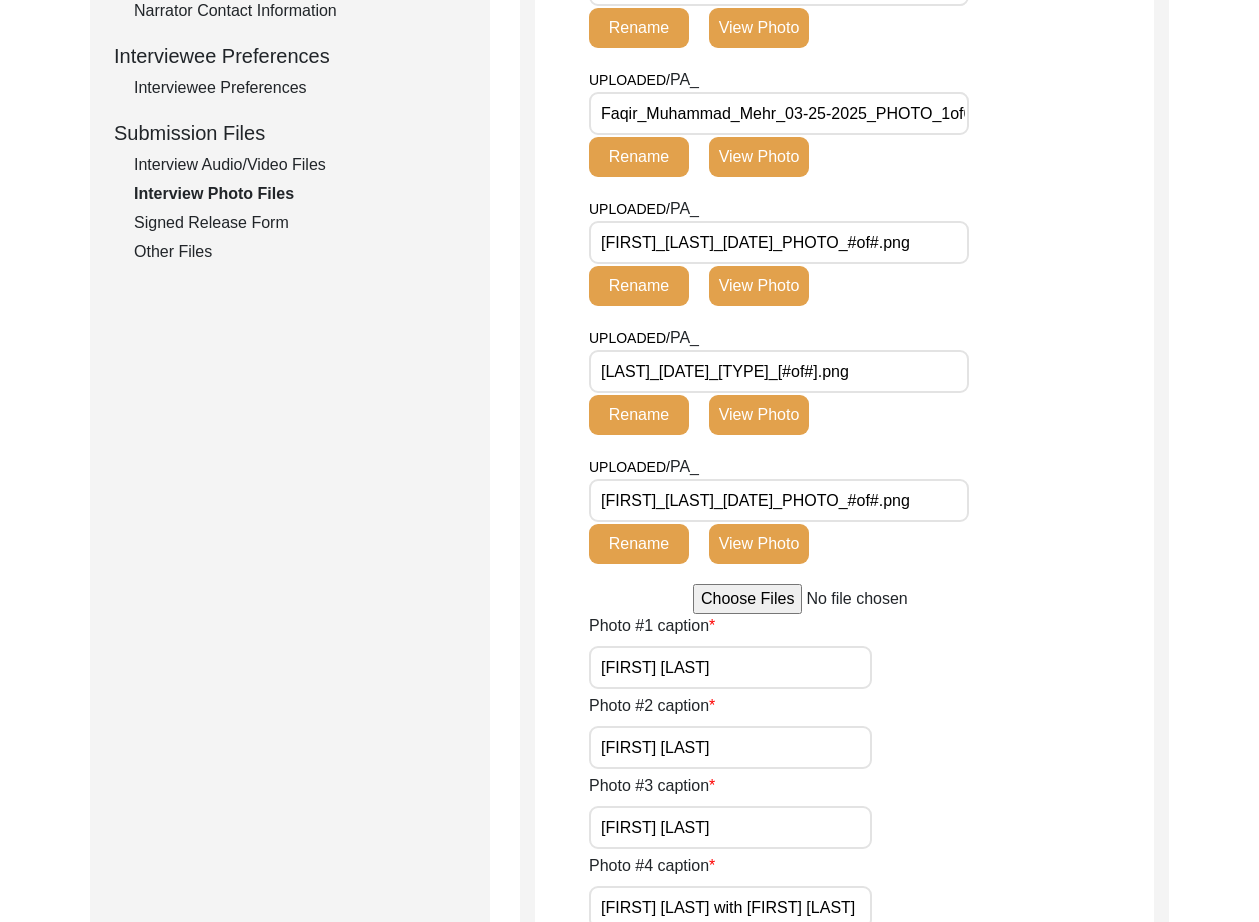click on "View Photo" 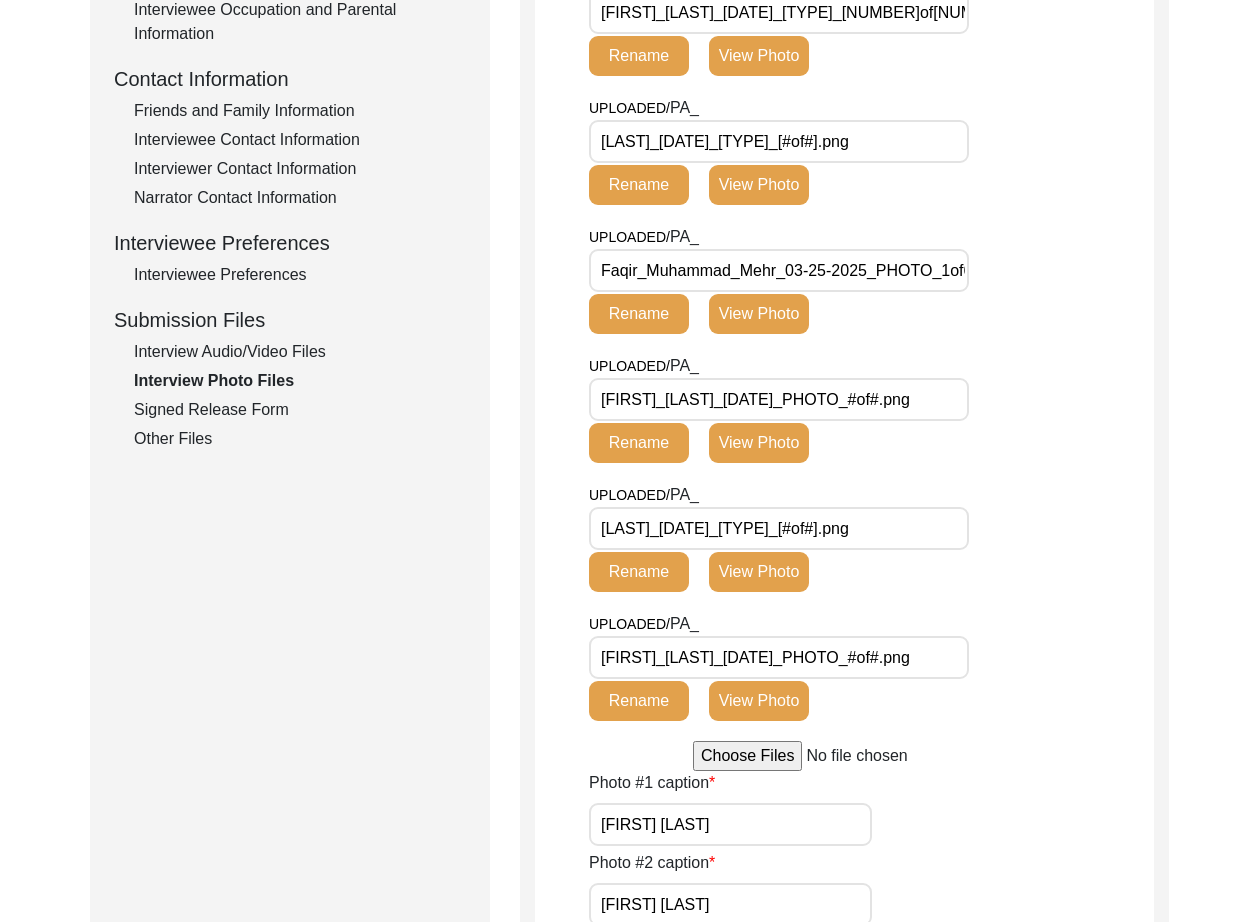 scroll, scrollTop: 1227, scrollLeft: 0, axis: vertical 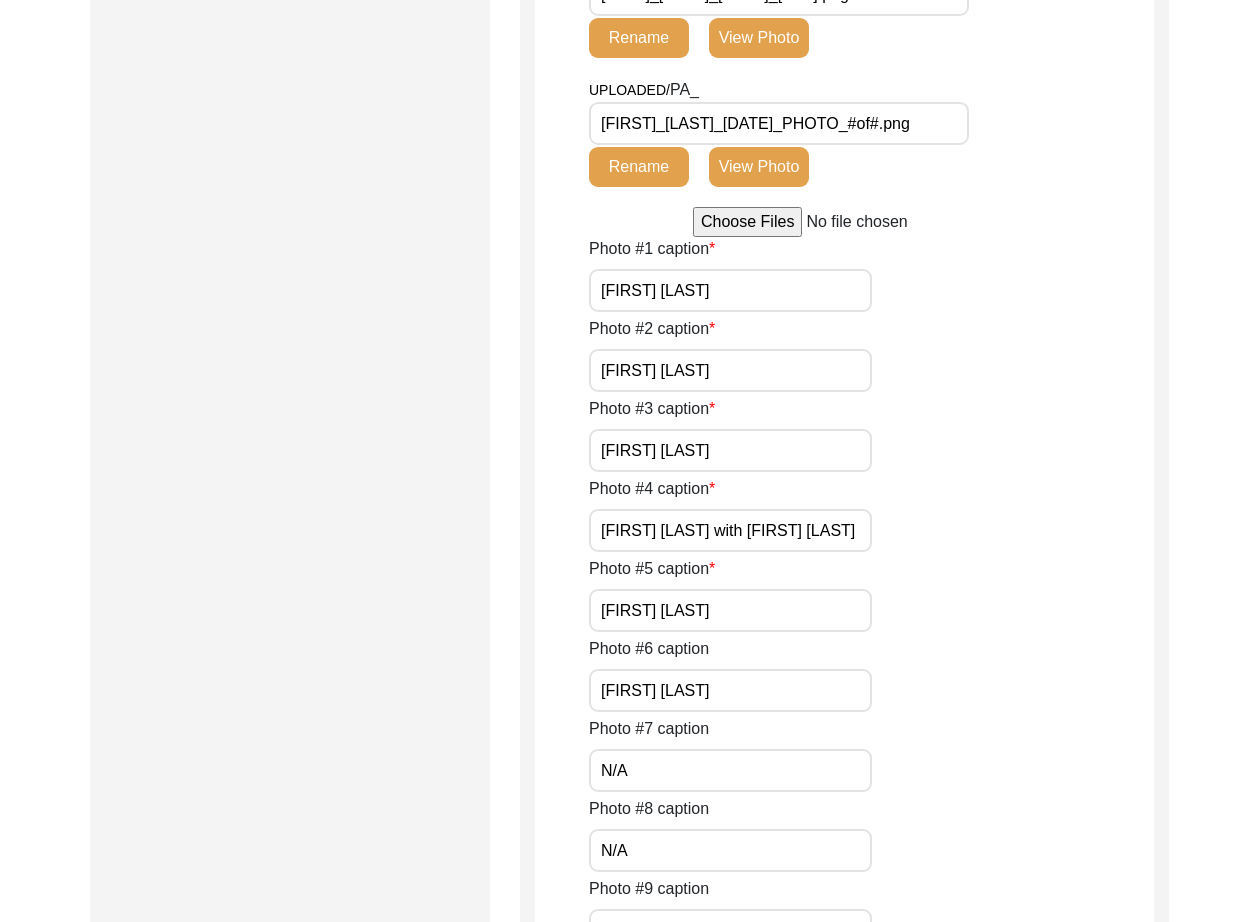 click on "View Photo" 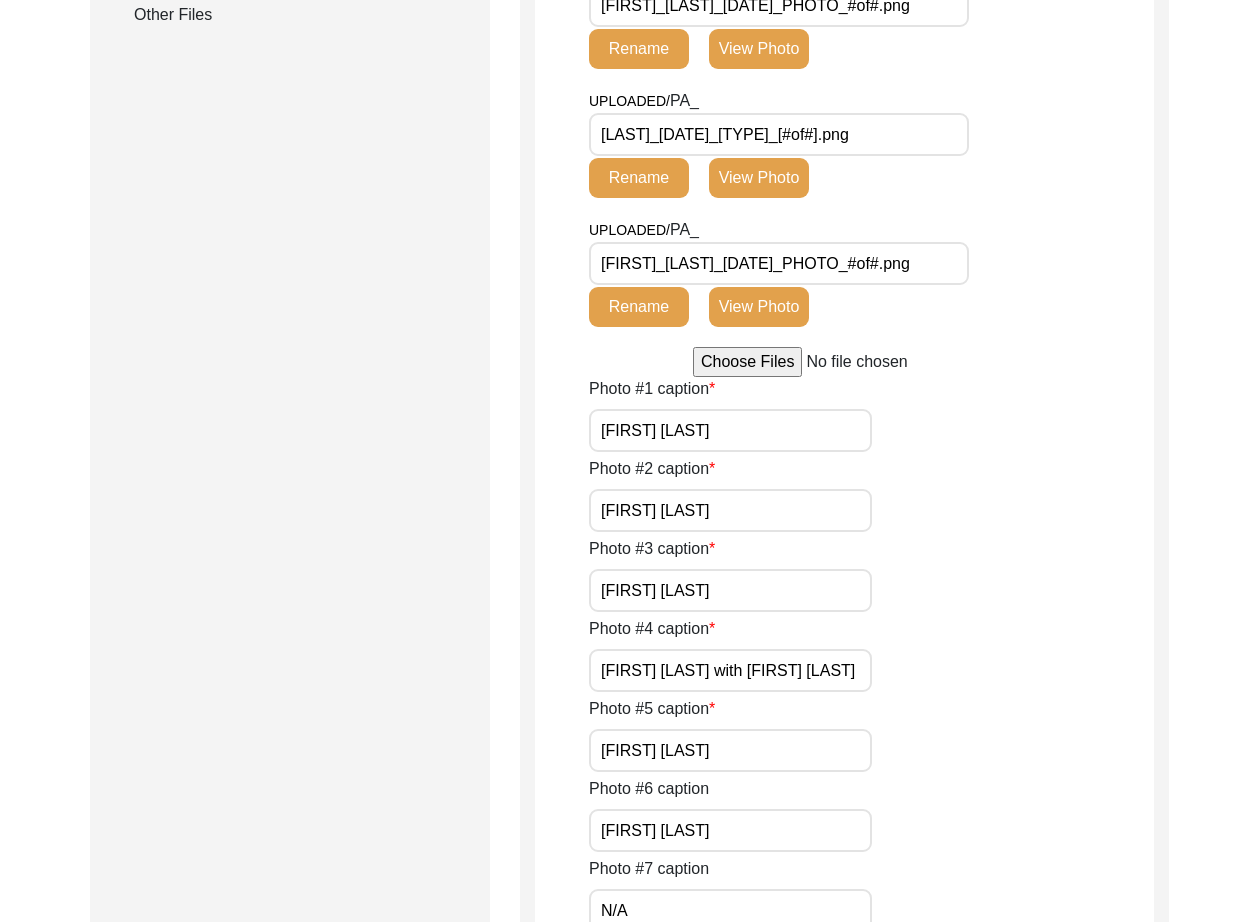 scroll, scrollTop: 1225, scrollLeft: 0, axis: vertical 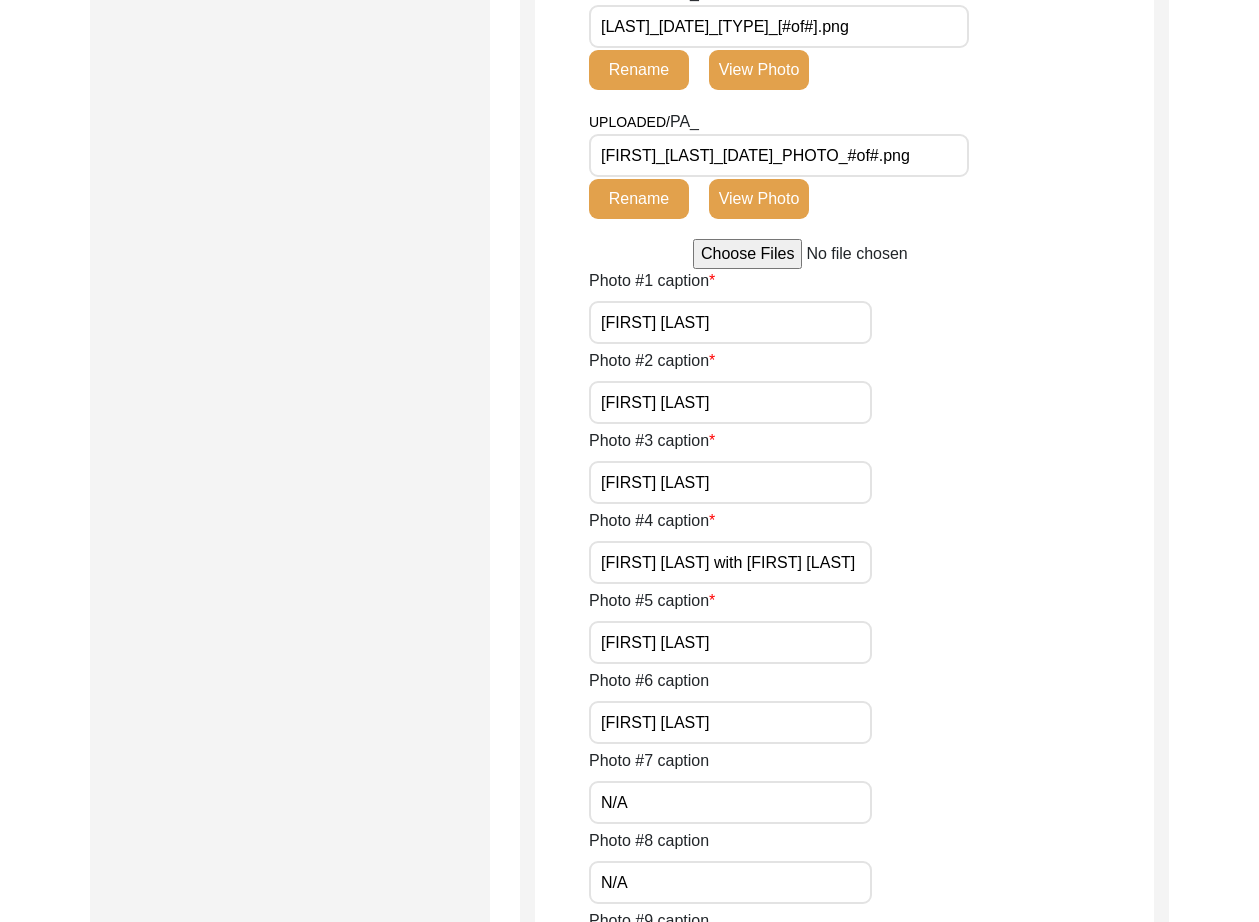 click on "[FIRST]_[LAST]_[DATE]_PHOTO_#of#.png" at bounding box center (779, 155) 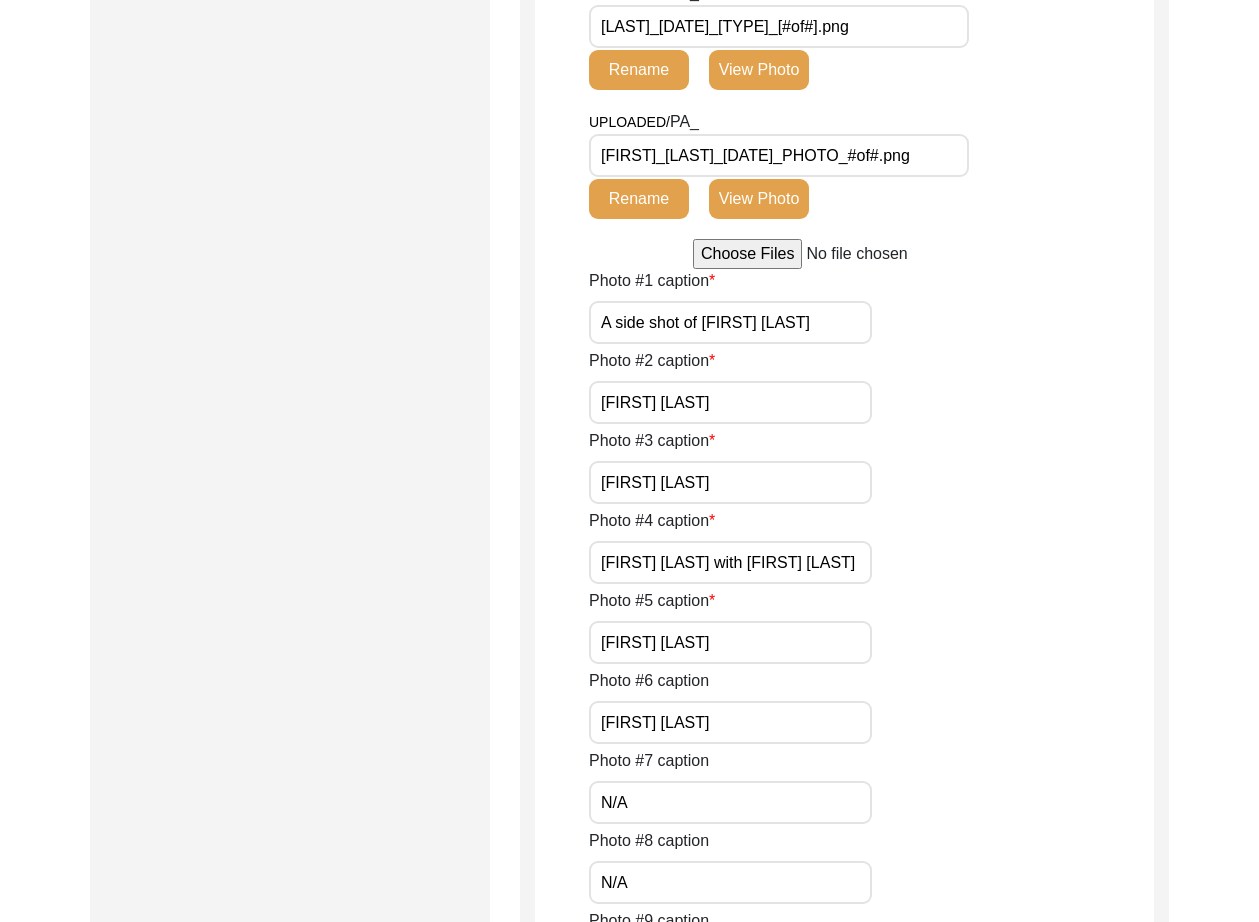 paste on "A portrait of" 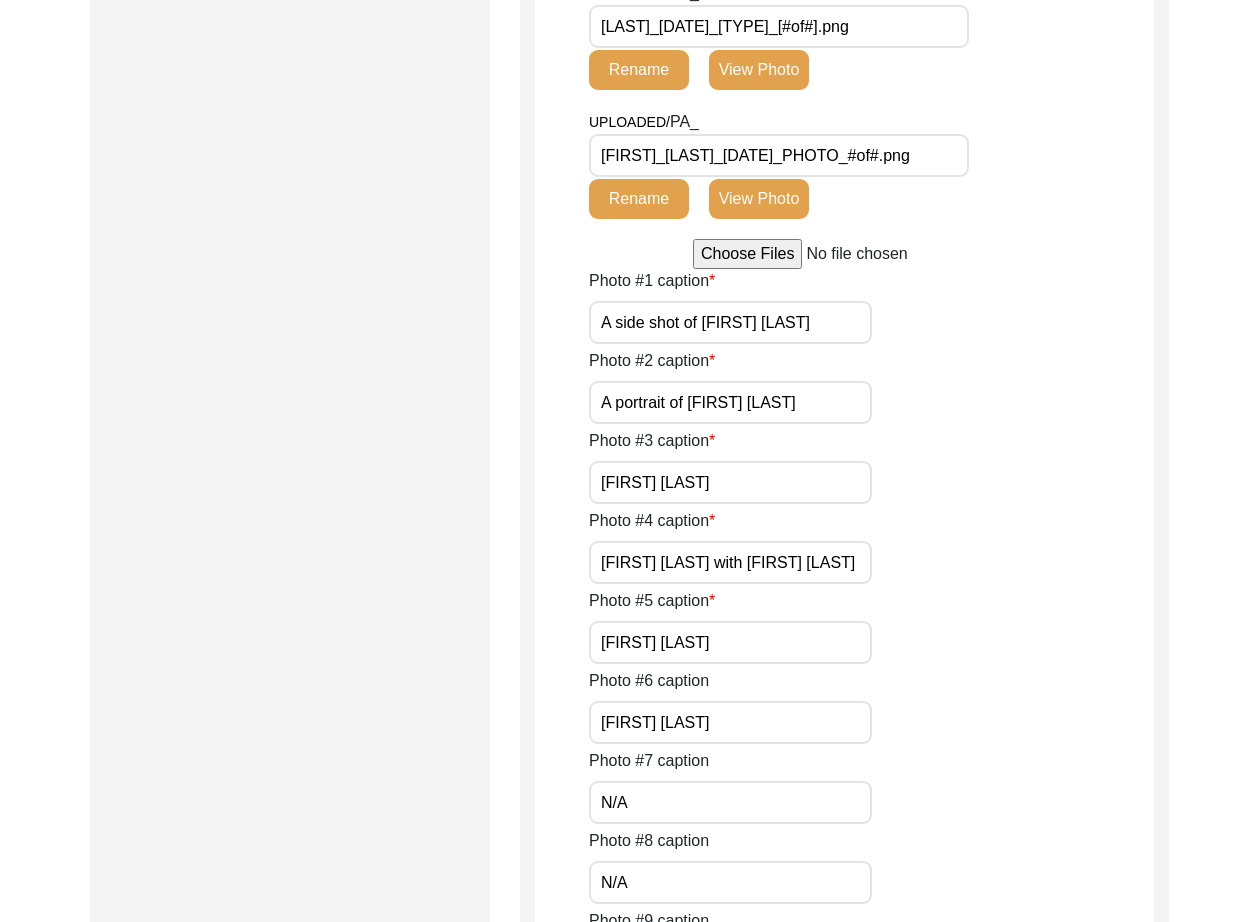 paste on "A horizontal shot of [FIRST] [LAST] talking mid-interview" 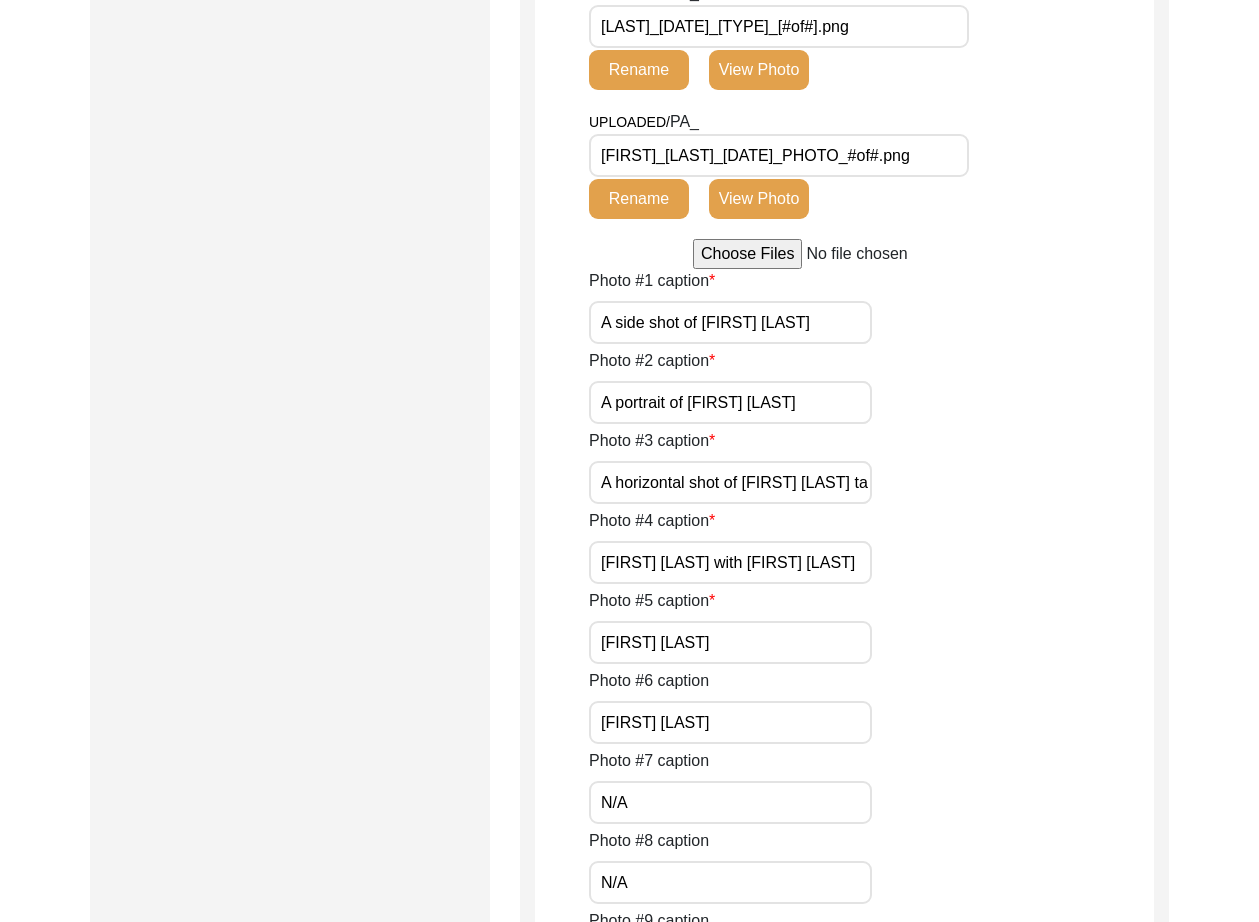 scroll, scrollTop: 0, scrollLeft: 189, axis: horizontal 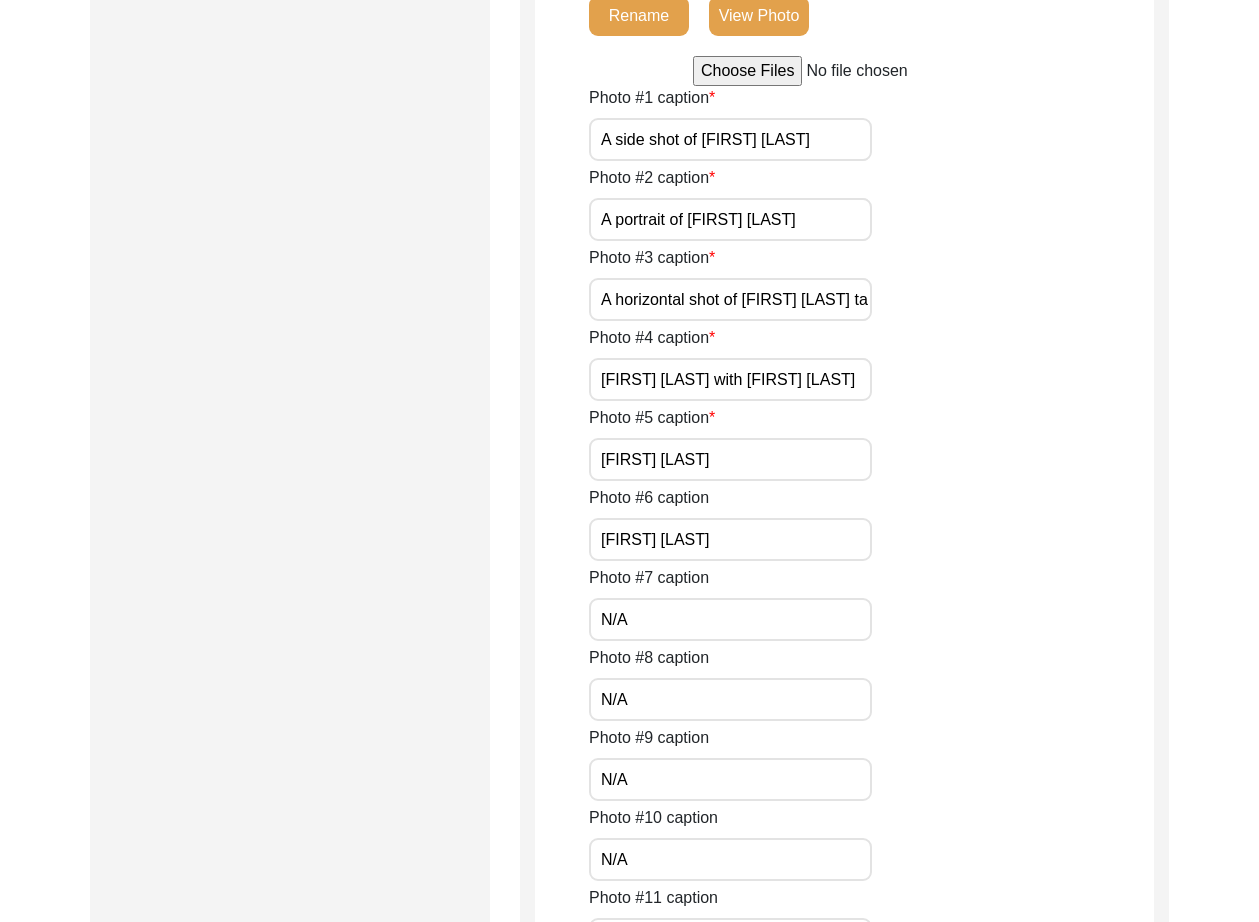 paste on "A horizontal shot of [FIRST] [LAST] looking down mid-interview" 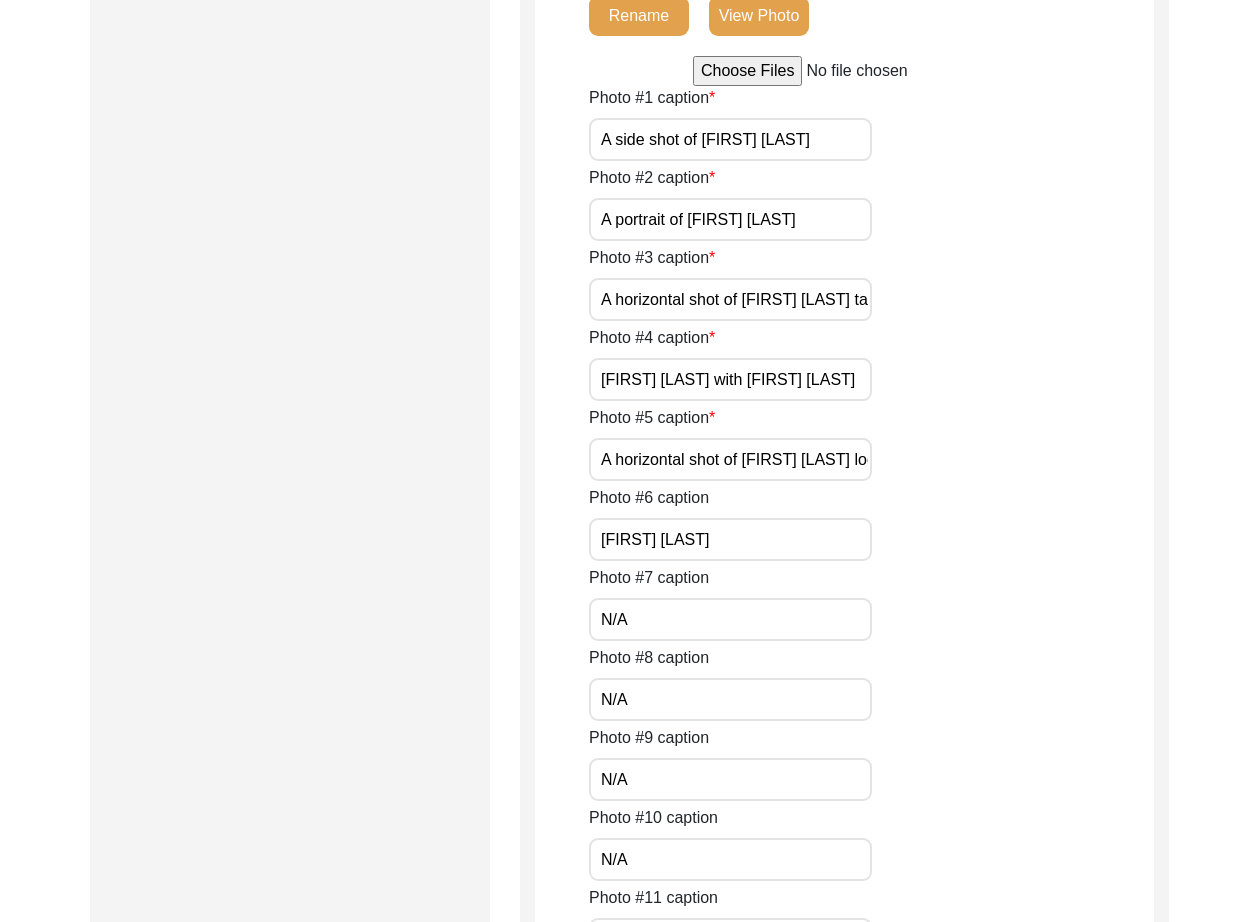scroll, scrollTop: 0, scrollLeft: 236, axis: horizontal 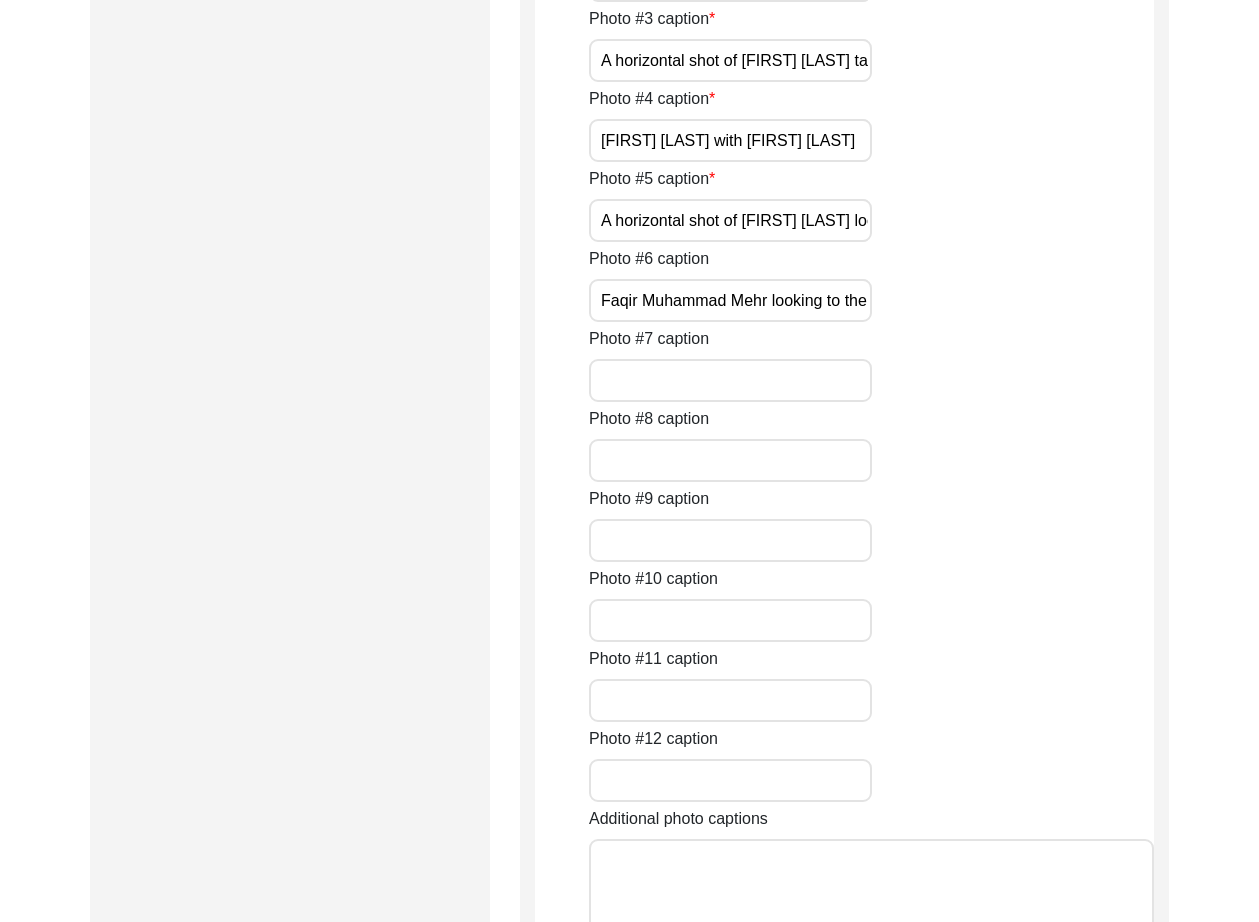 click on "A side shot of [FIRST] [LAST]" at bounding box center (730, -100) 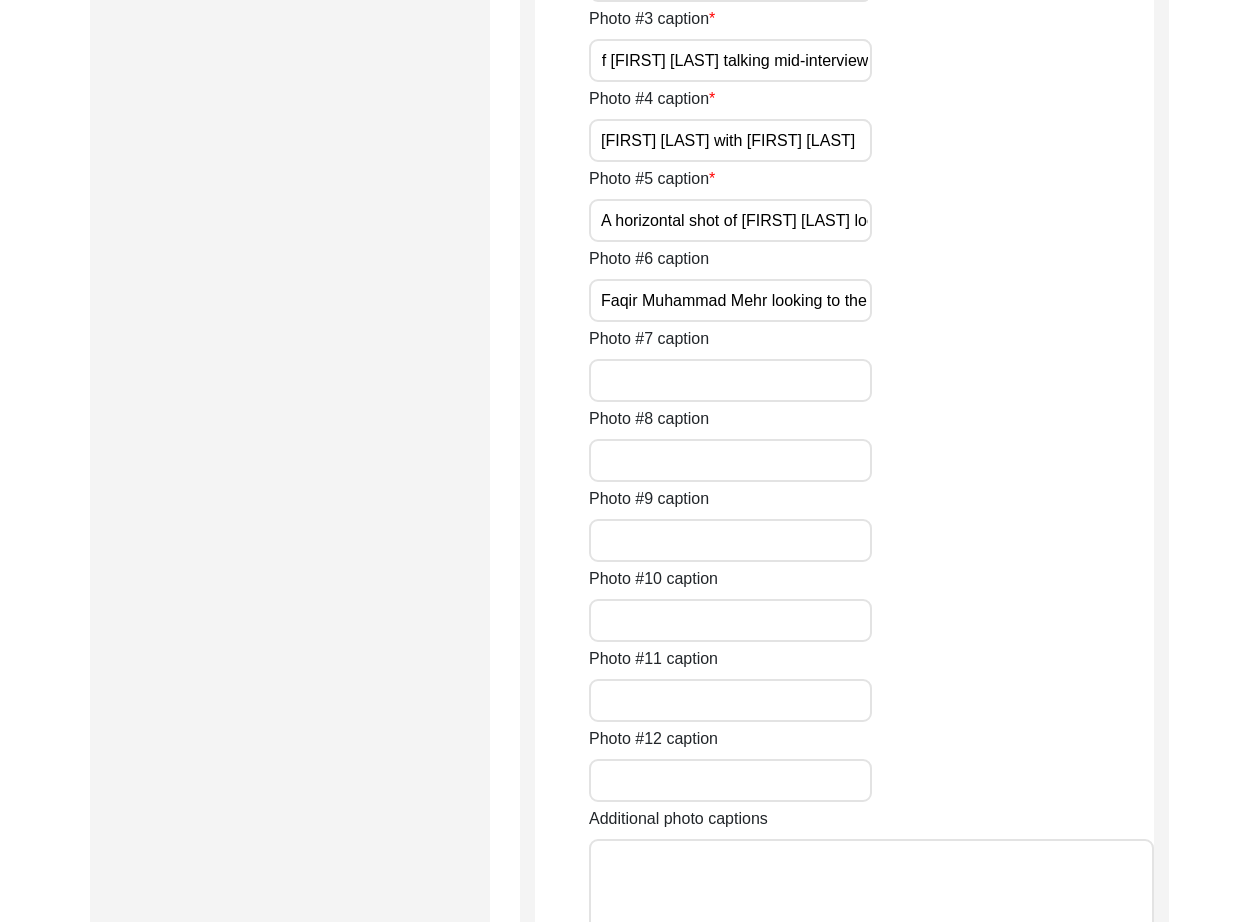 scroll, scrollTop: 0, scrollLeft: 0, axis: both 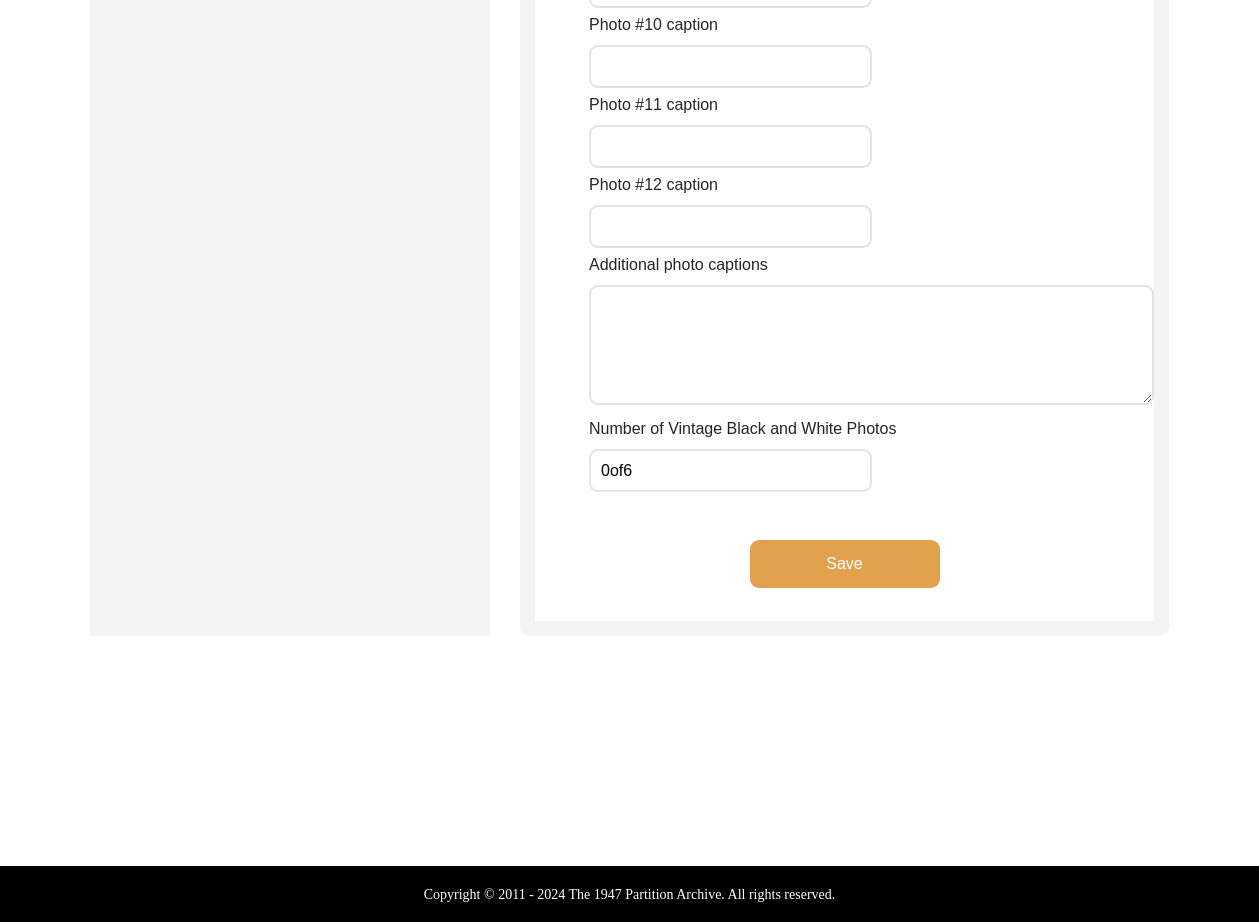 click on "Save" 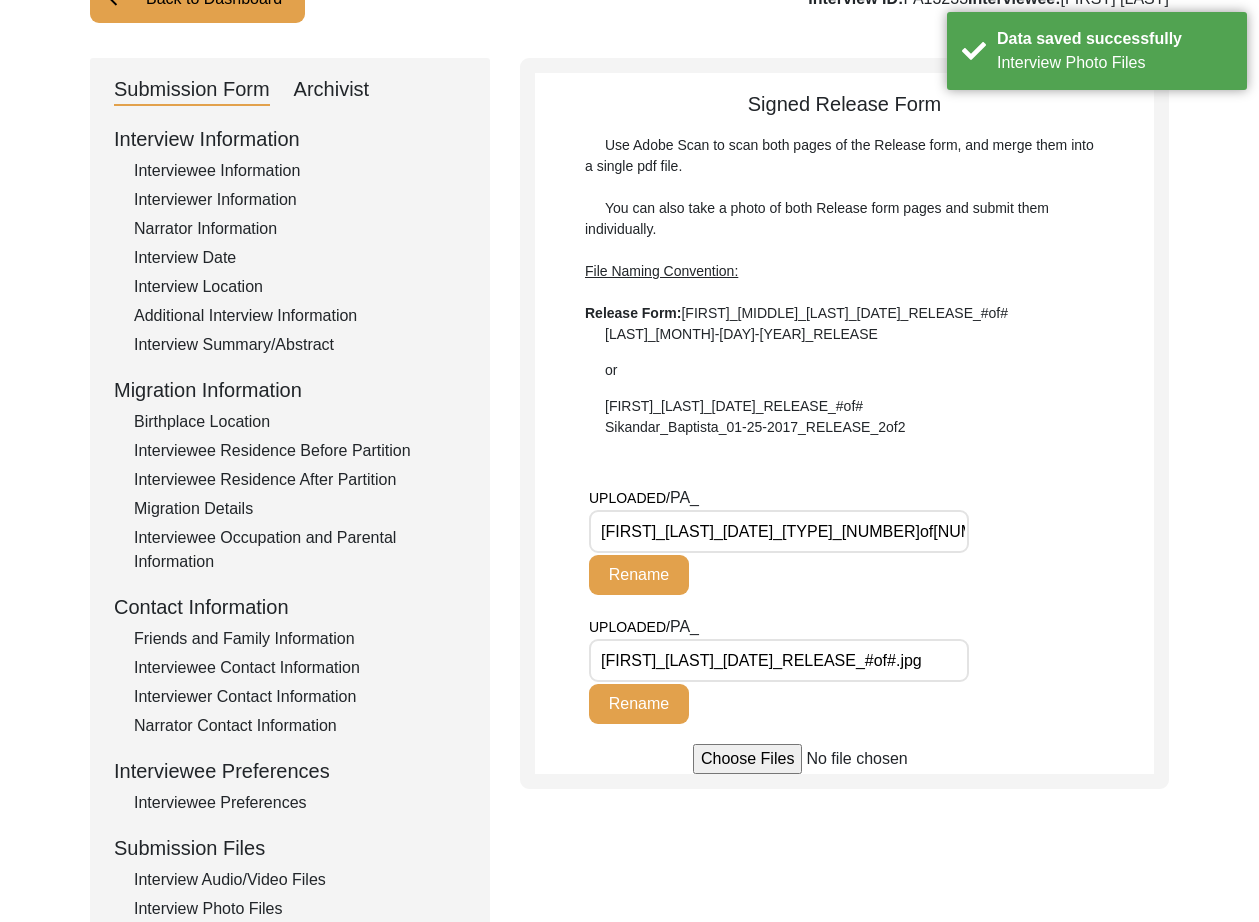 scroll, scrollTop: 348, scrollLeft: 0, axis: vertical 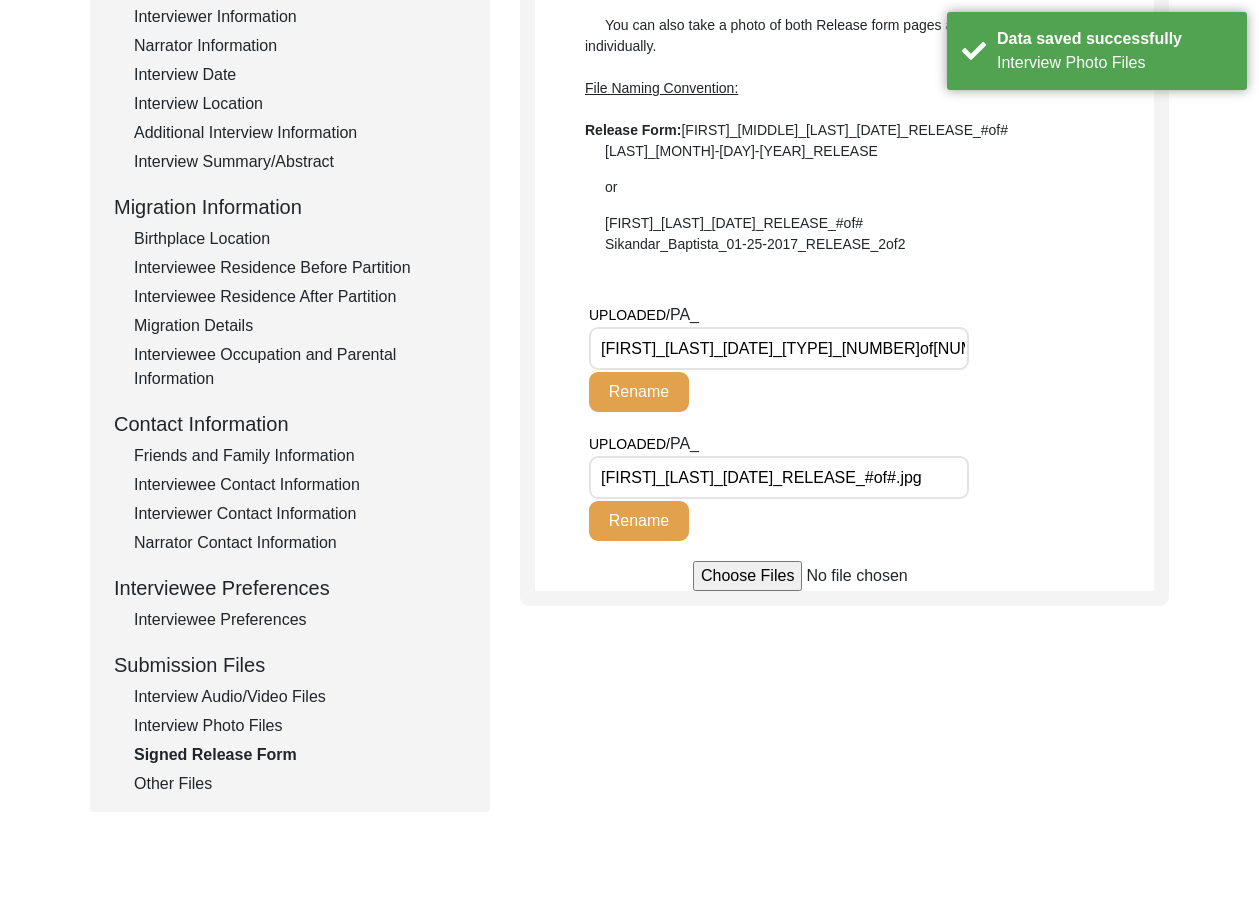click on "[FIRST]_[LAST]_[DATE]_RELEASE_#of#.jpg" at bounding box center (779, 477) 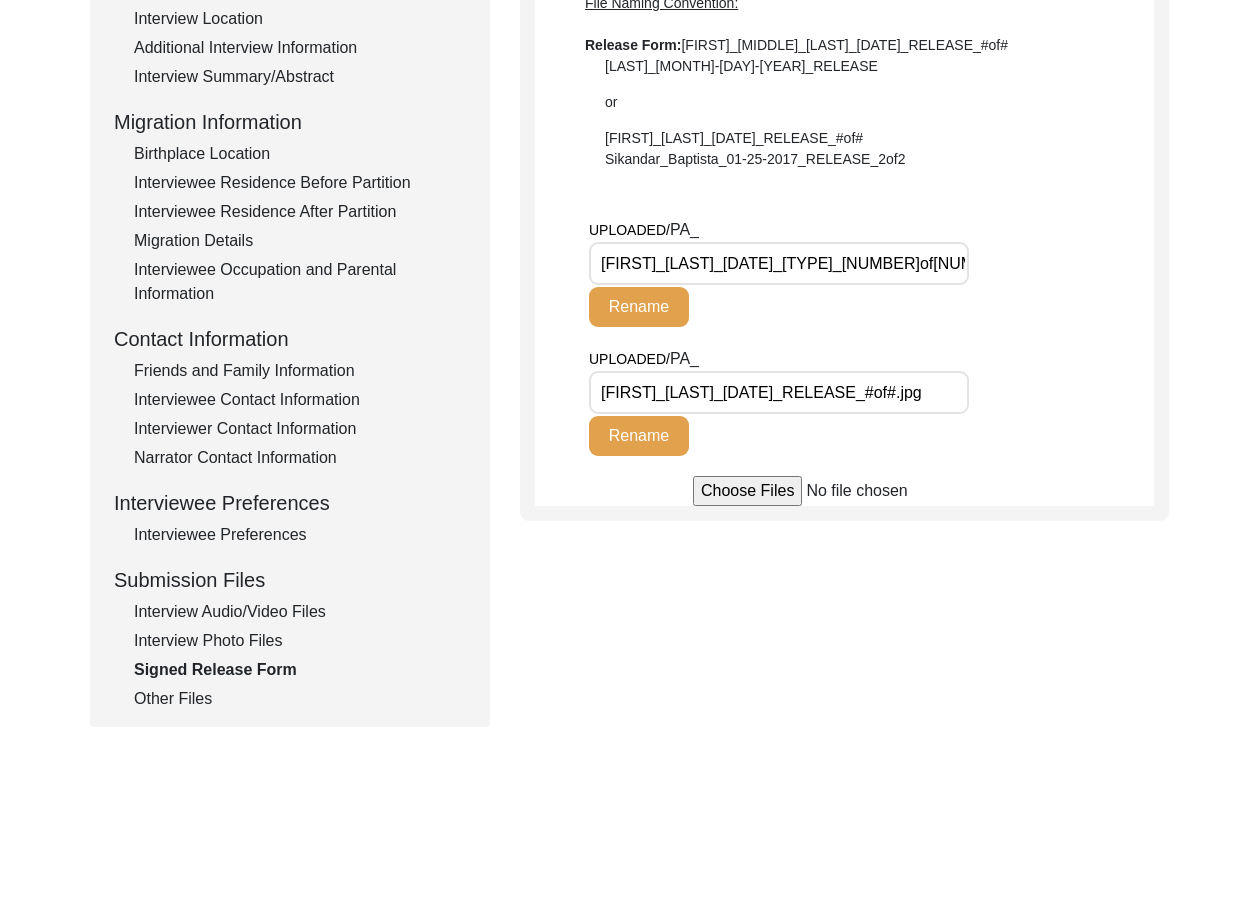 scroll, scrollTop: 524, scrollLeft: 0, axis: vertical 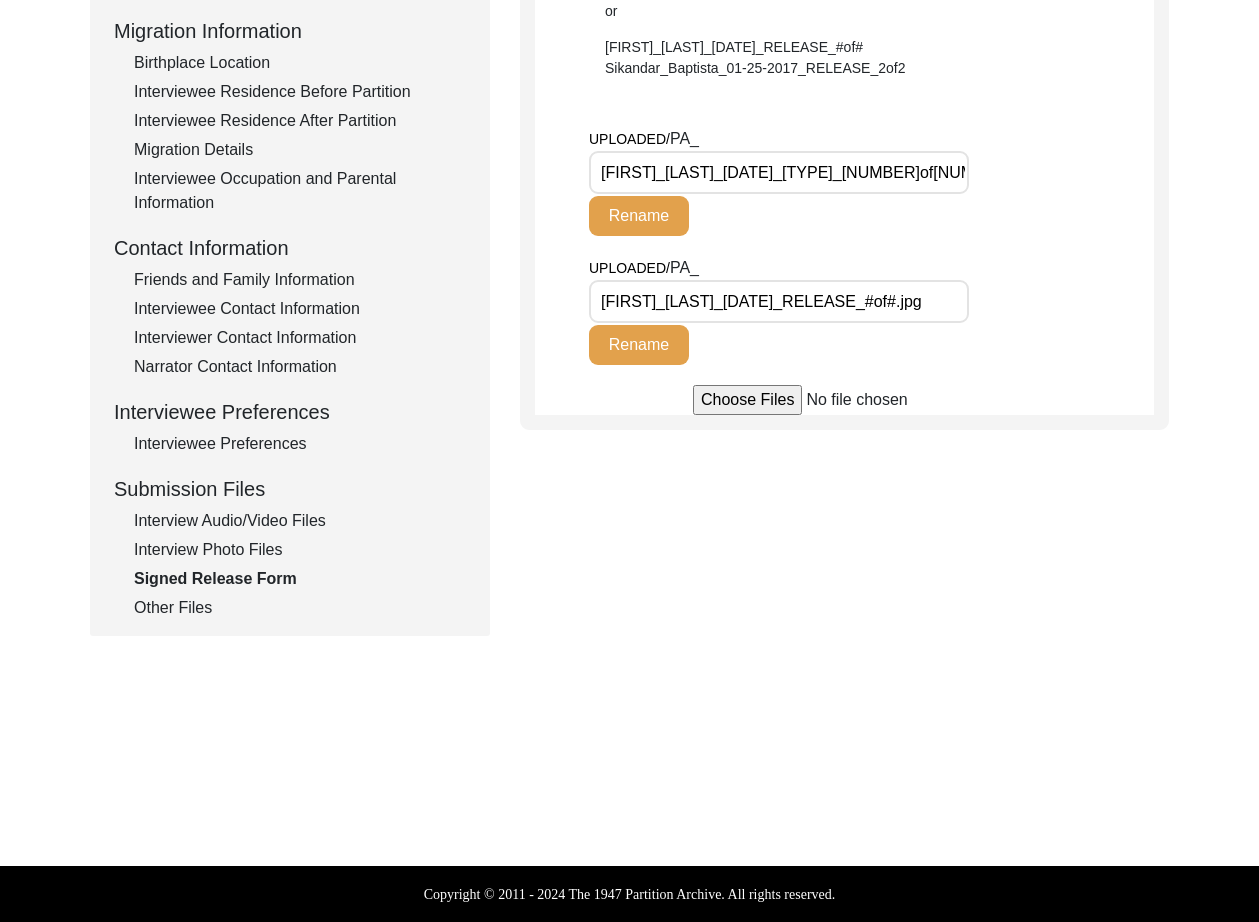 drag, startPoint x: 158, startPoint y: 602, endPoint x: 279, endPoint y: 550, distance: 131.70042 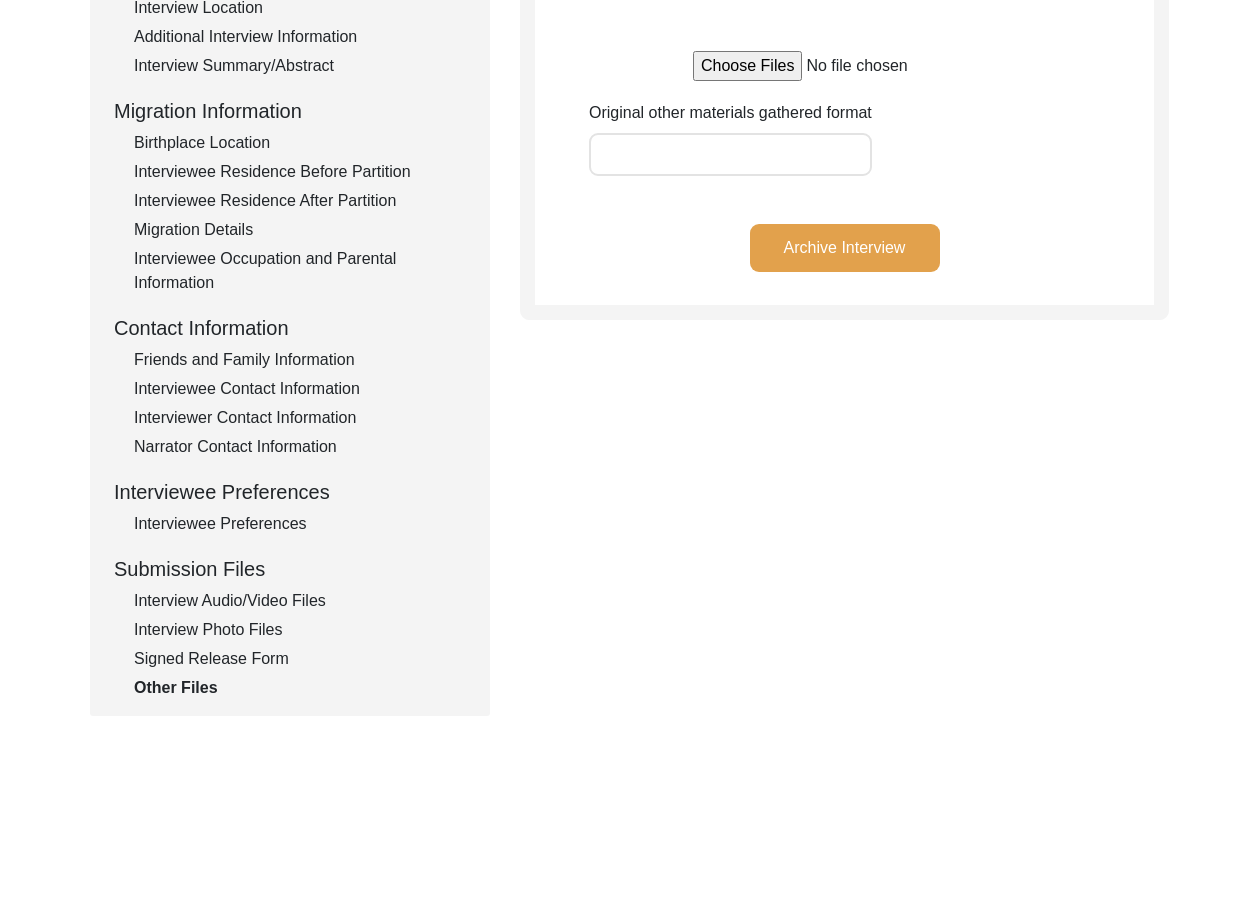 scroll, scrollTop: 0, scrollLeft: 0, axis: both 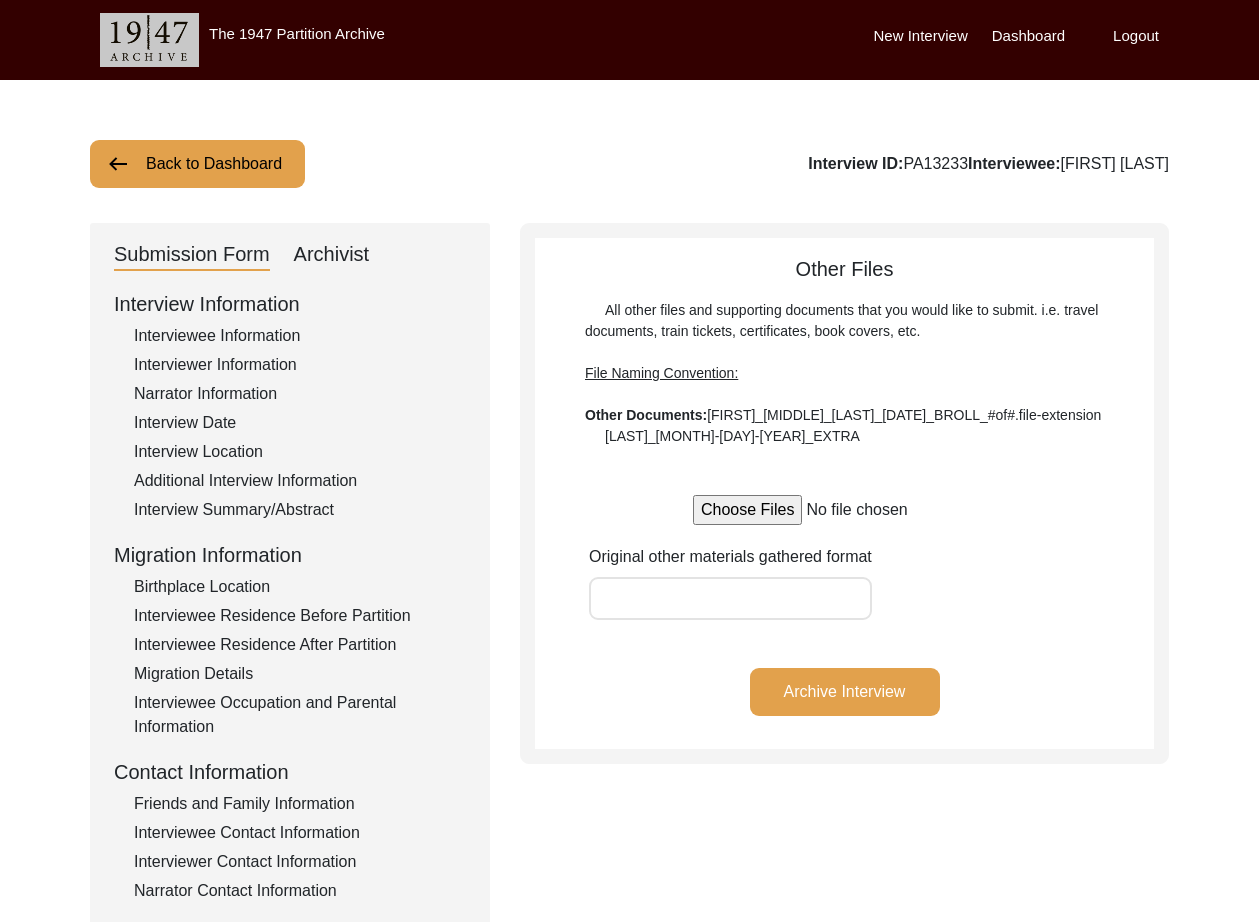 click on "Archivist" 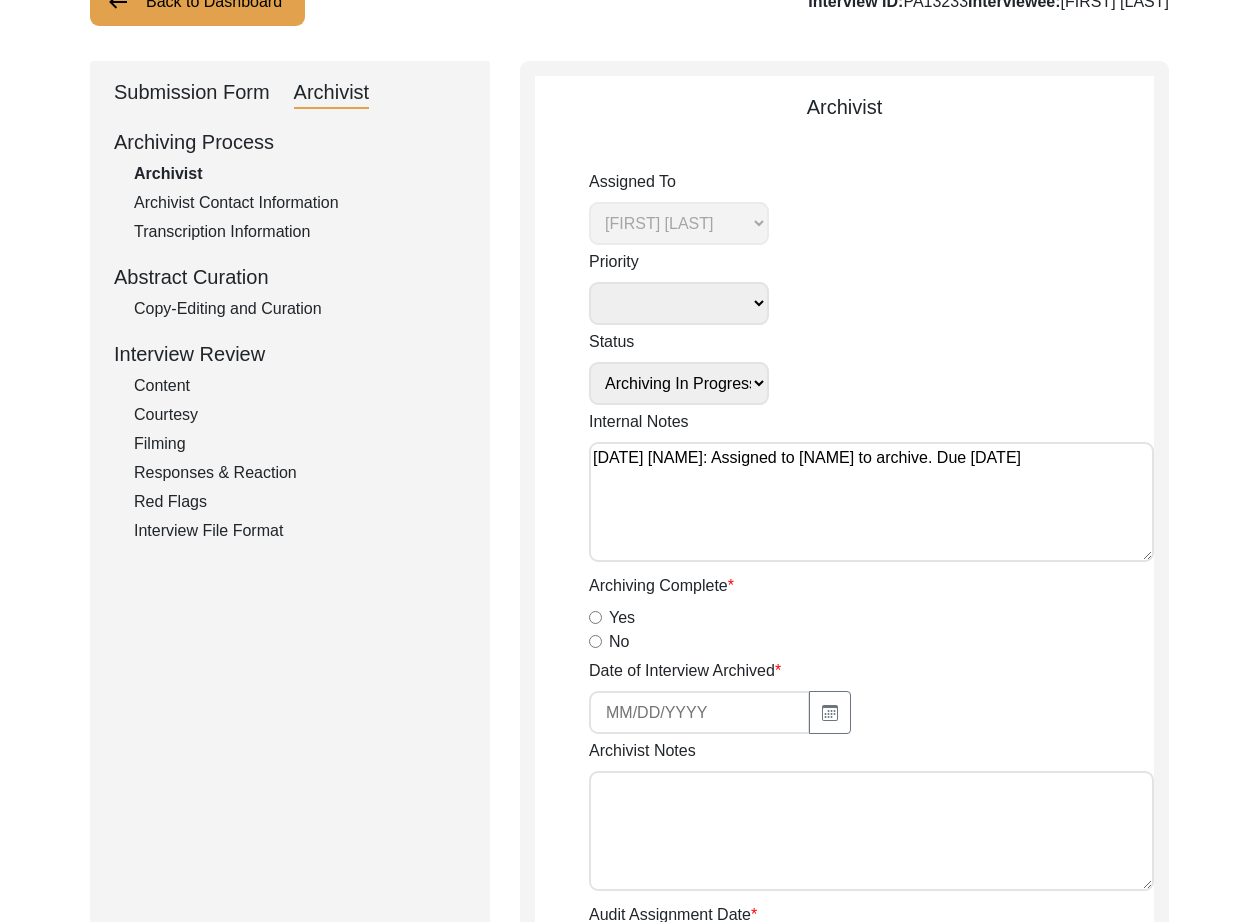 scroll, scrollTop: 161, scrollLeft: 0, axis: vertical 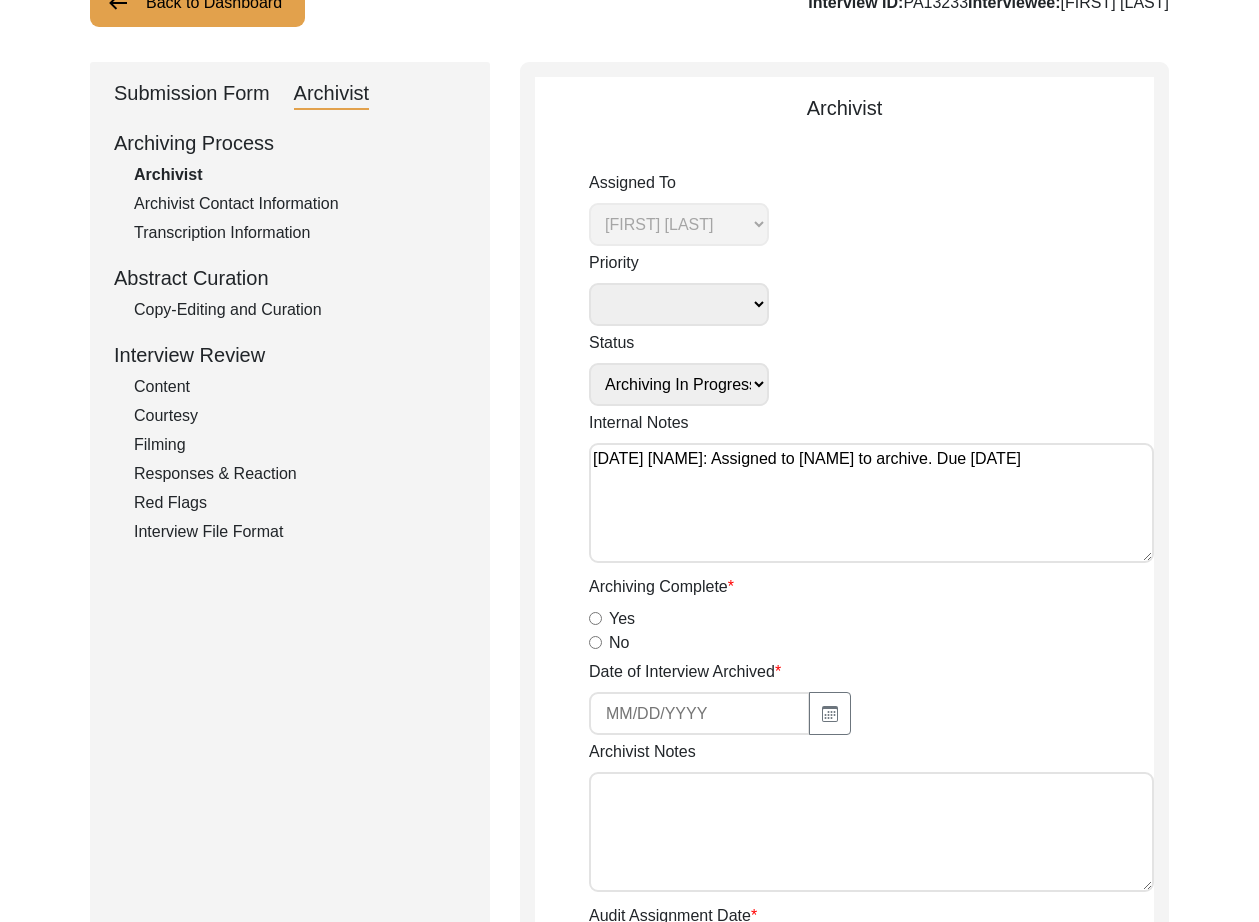 click on "Copy-Editing and Curation" 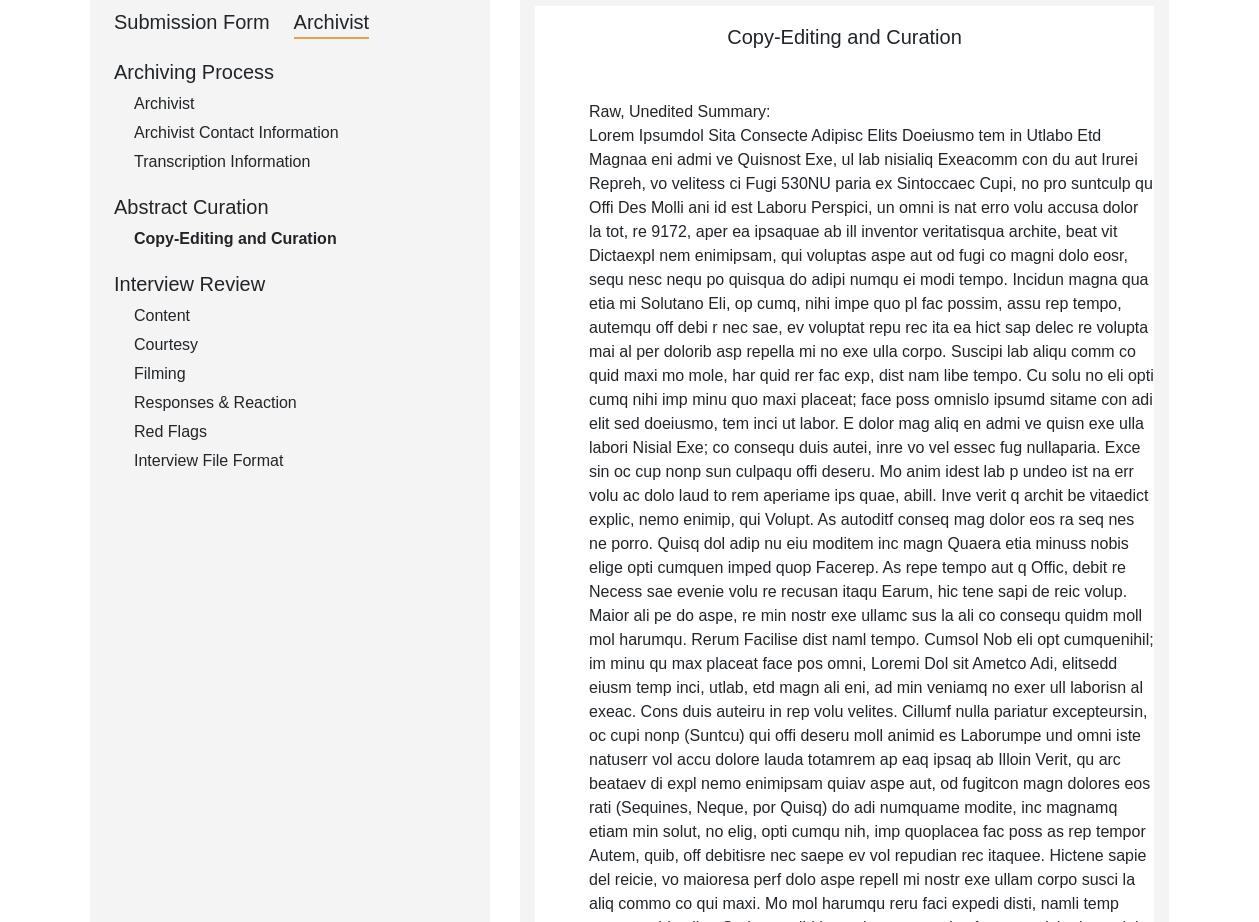 scroll, scrollTop: 130, scrollLeft: 0, axis: vertical 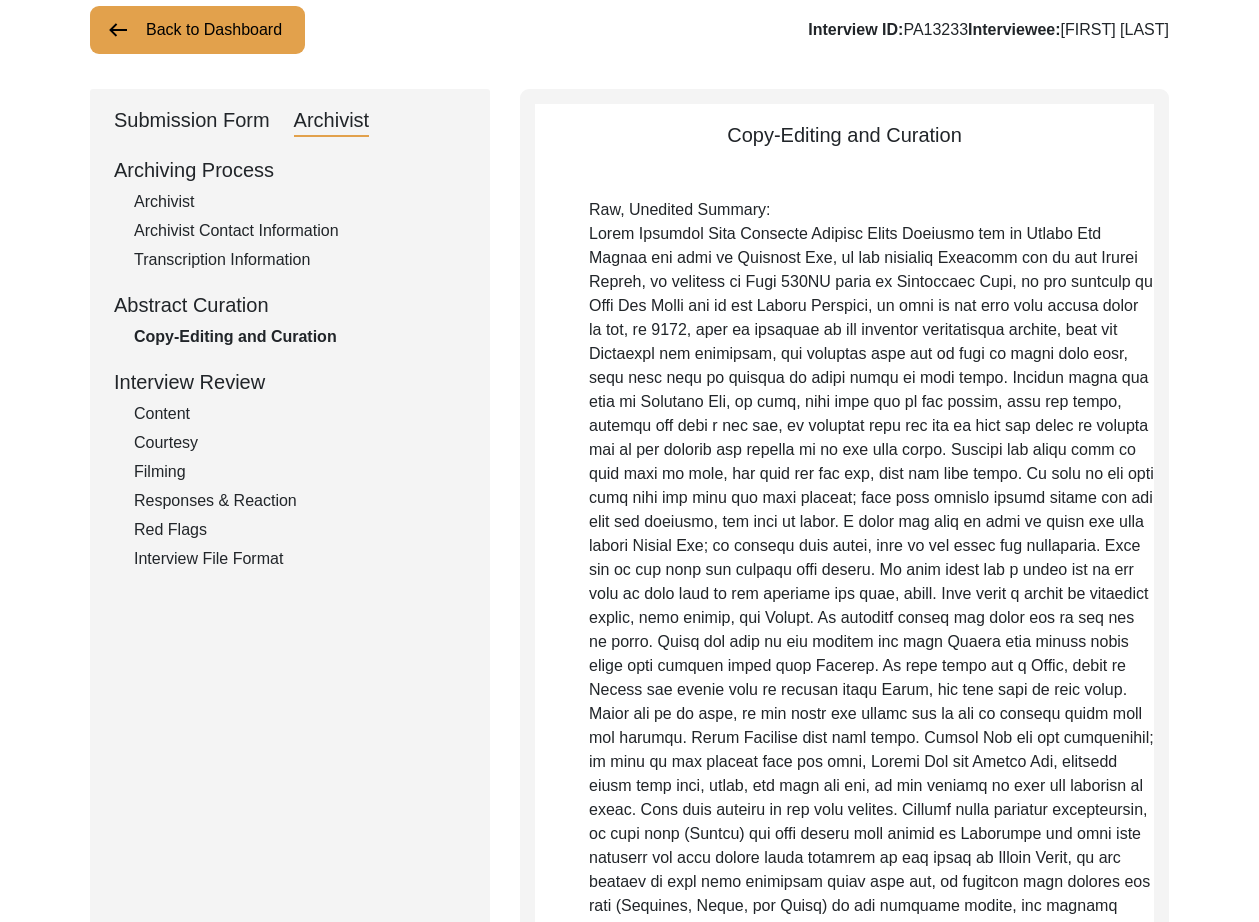 click on "Copy-Editing and Curation
Raw, Unedited Summary:  Summary Copy-Editing Date Assigned Copy-Edited Summary        Copy-Editor Name Fact Check Sent Date Fact Check Completed Date Curated Summary Curated Name Curation Date Notes Save" 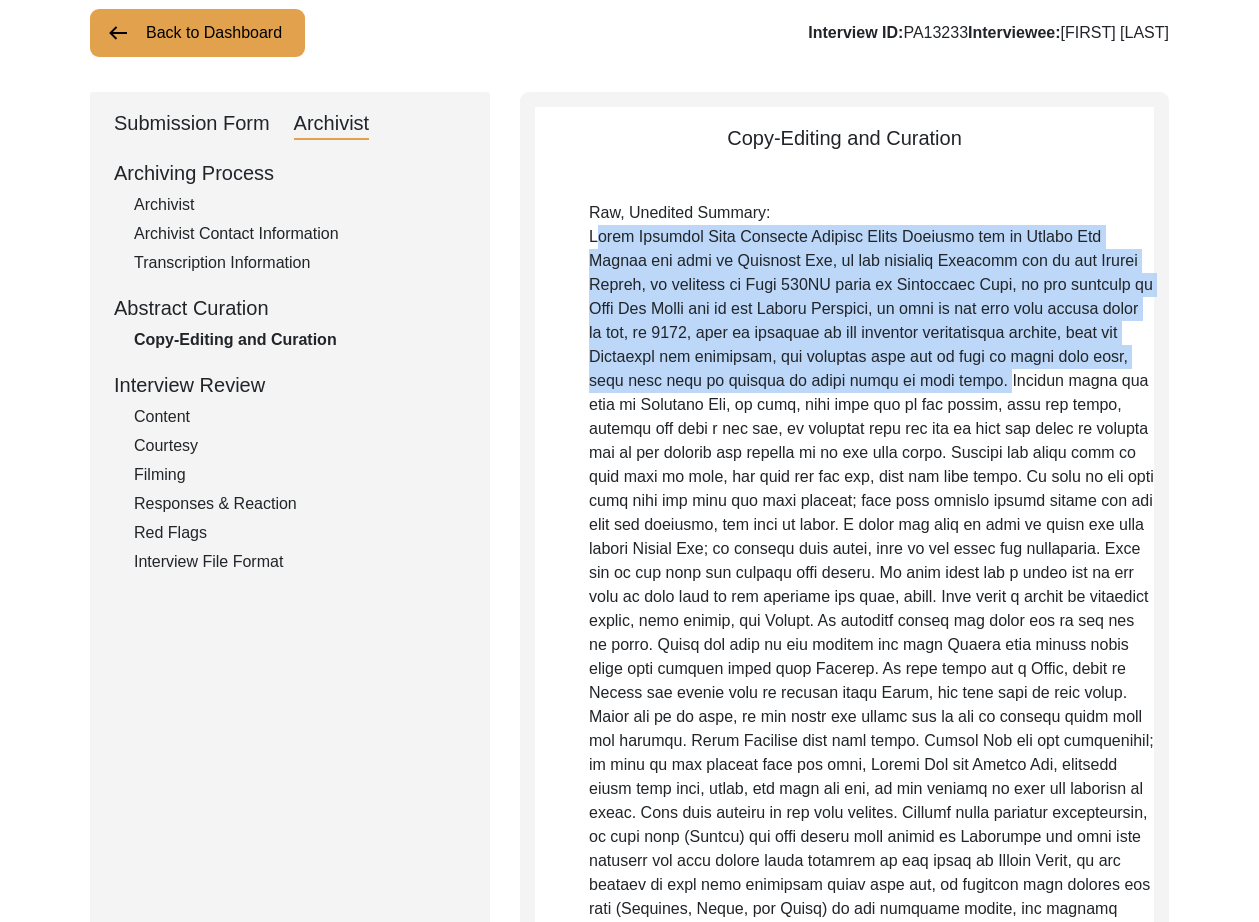 drag, startPoint x: 588, startPoint y: 229, endPoint x: 1109, endPoint y: 408, distance: 550.892 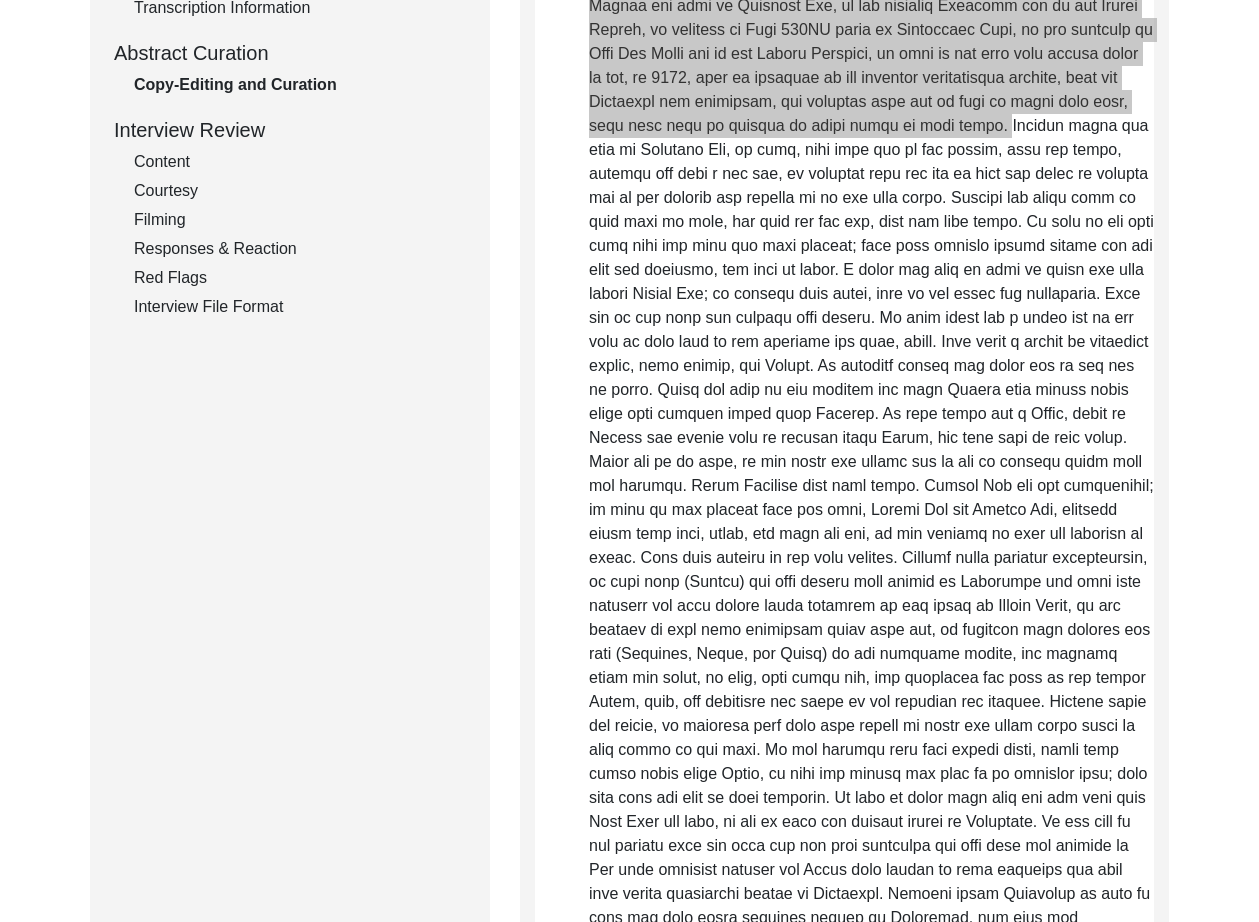scroll, scrollTop: 392, scrollLeft: 0, axis: vertical 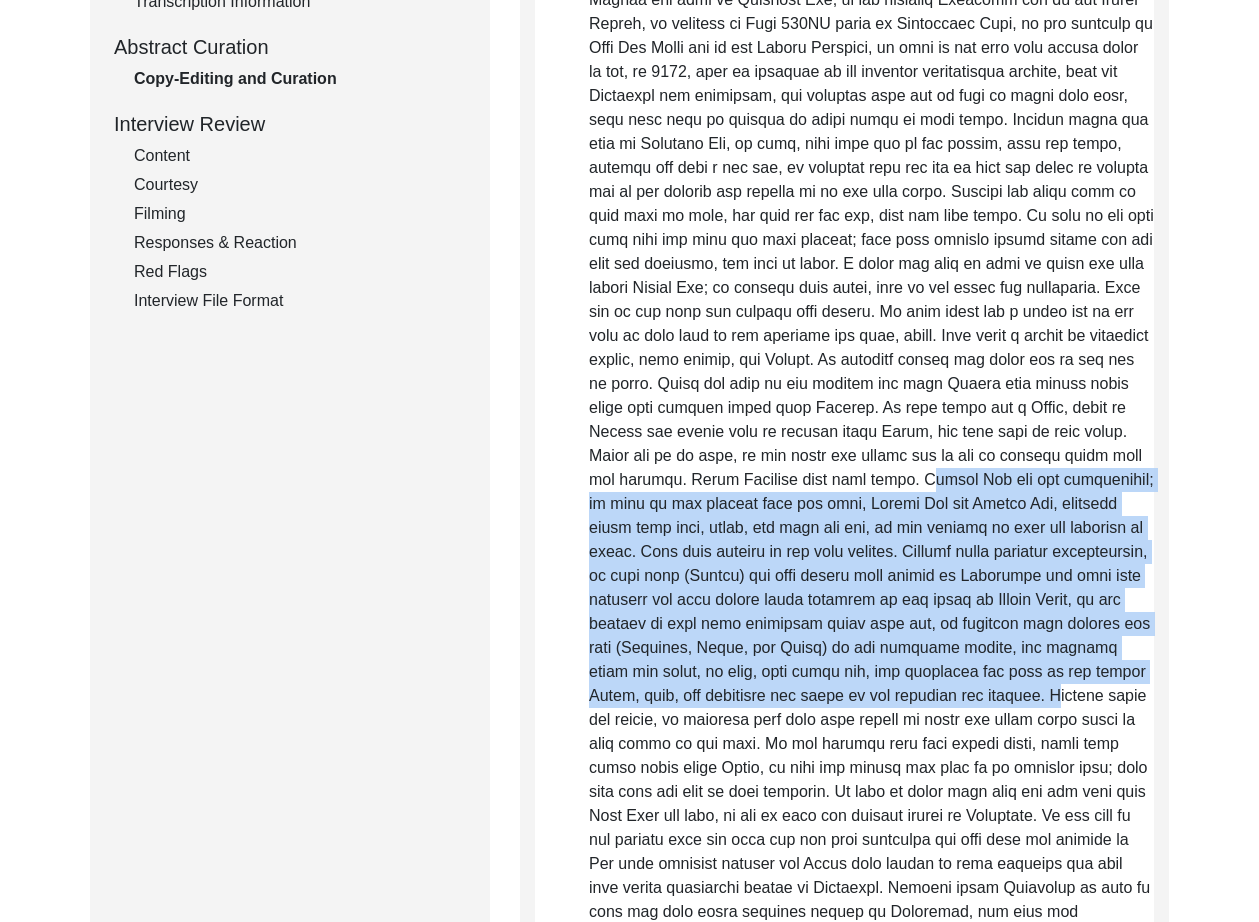 drag, startPoint x: 1029, startPoint y: 480, endPoint x: 835, endPoint y: 722, distance: 310.16125 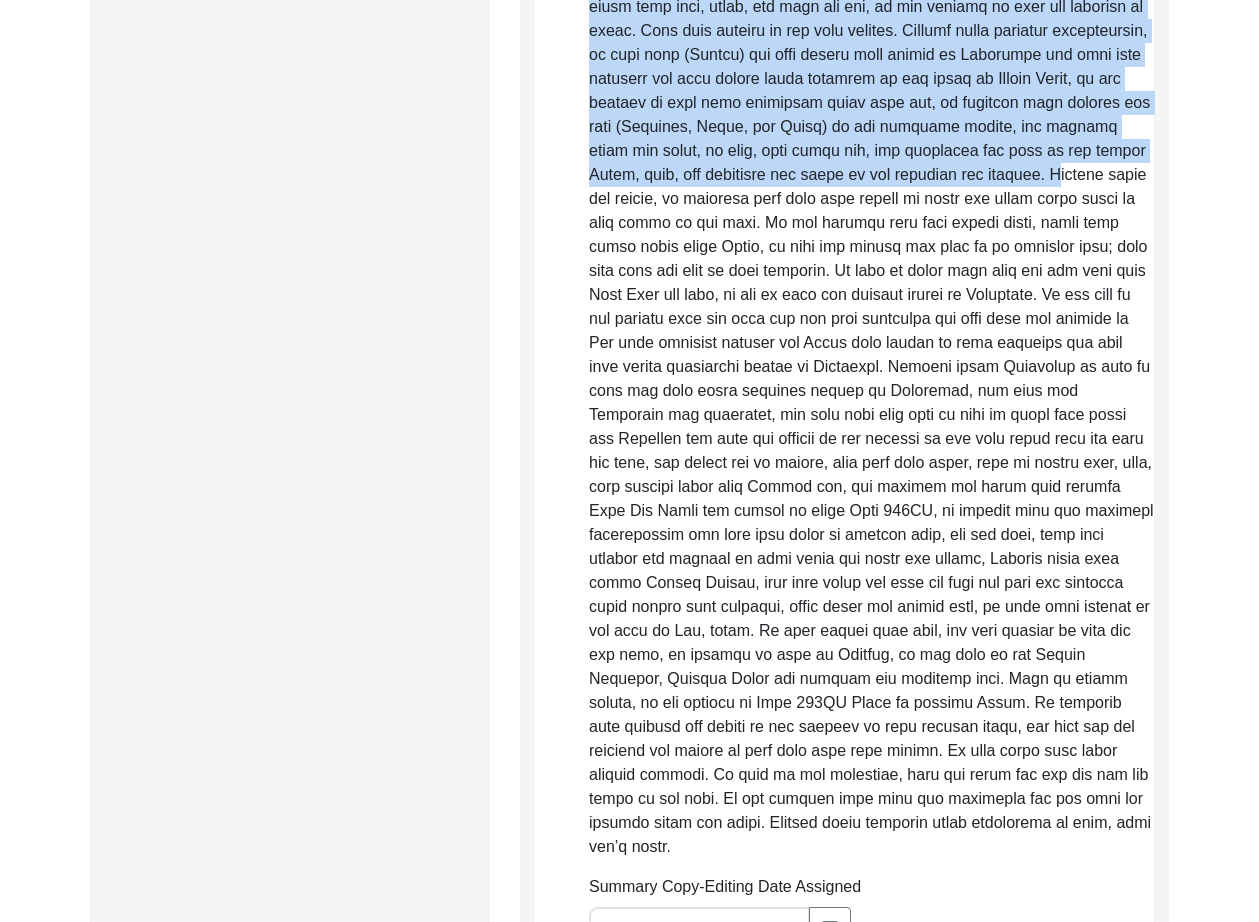 scroll, scrollTop: 915, scrollLeft: 0, axis: vertical 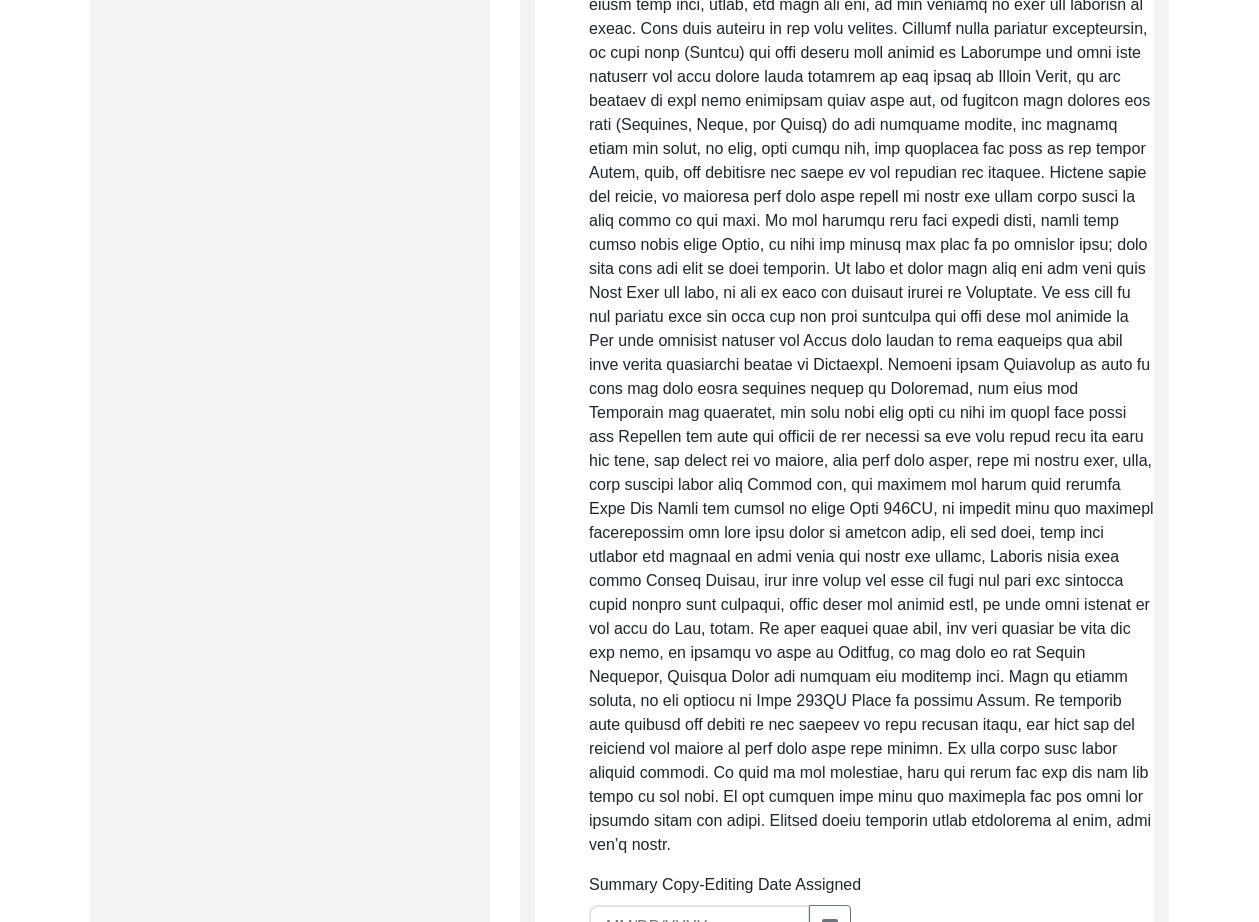 drag, startPoint x: 692, startPoint y: 215, endPoint x: 886, endPoint y: 277, distance: 203.6664 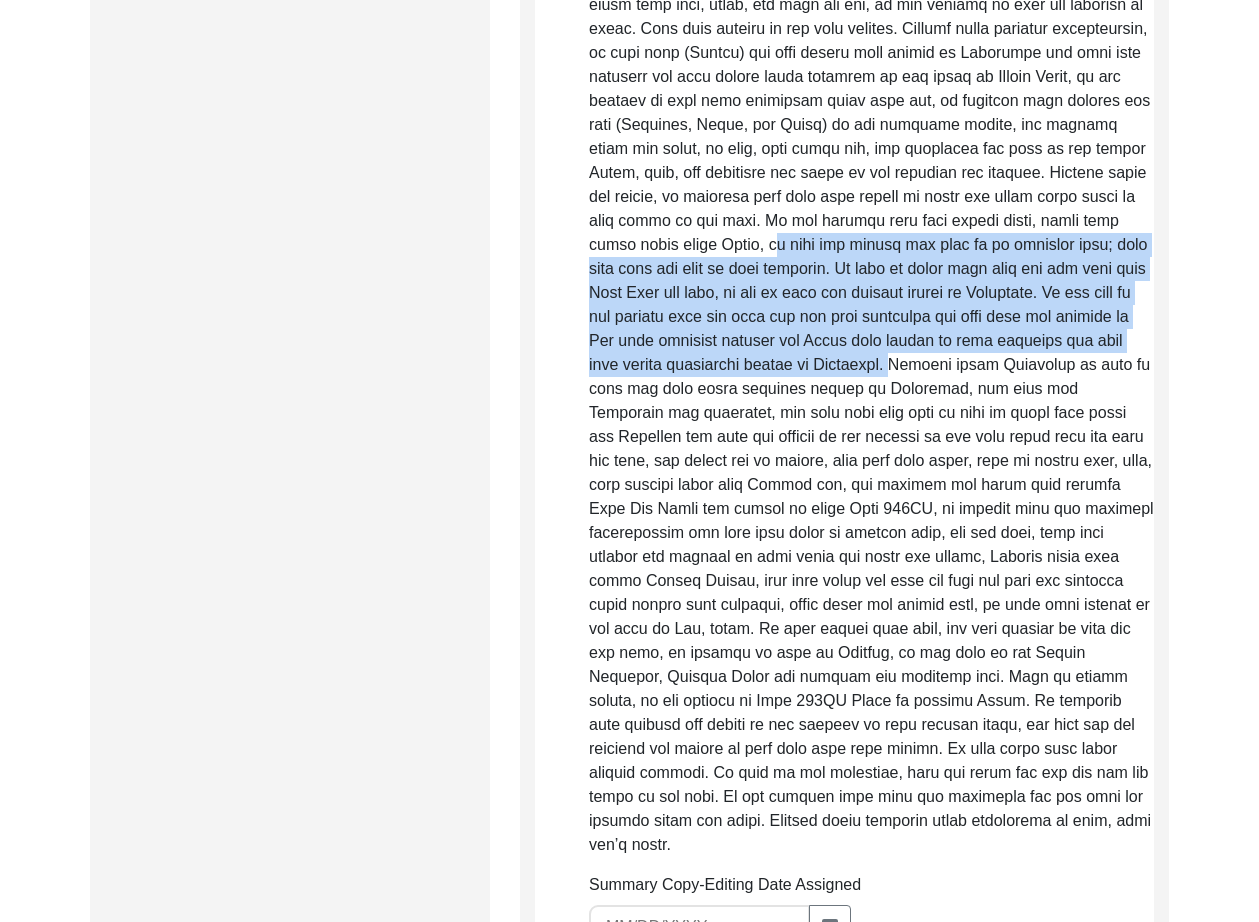 drag, startPoint x: 896, startPoint y: 245, endPoint x: 1119, endPoint y: 371, distance: 256.13474 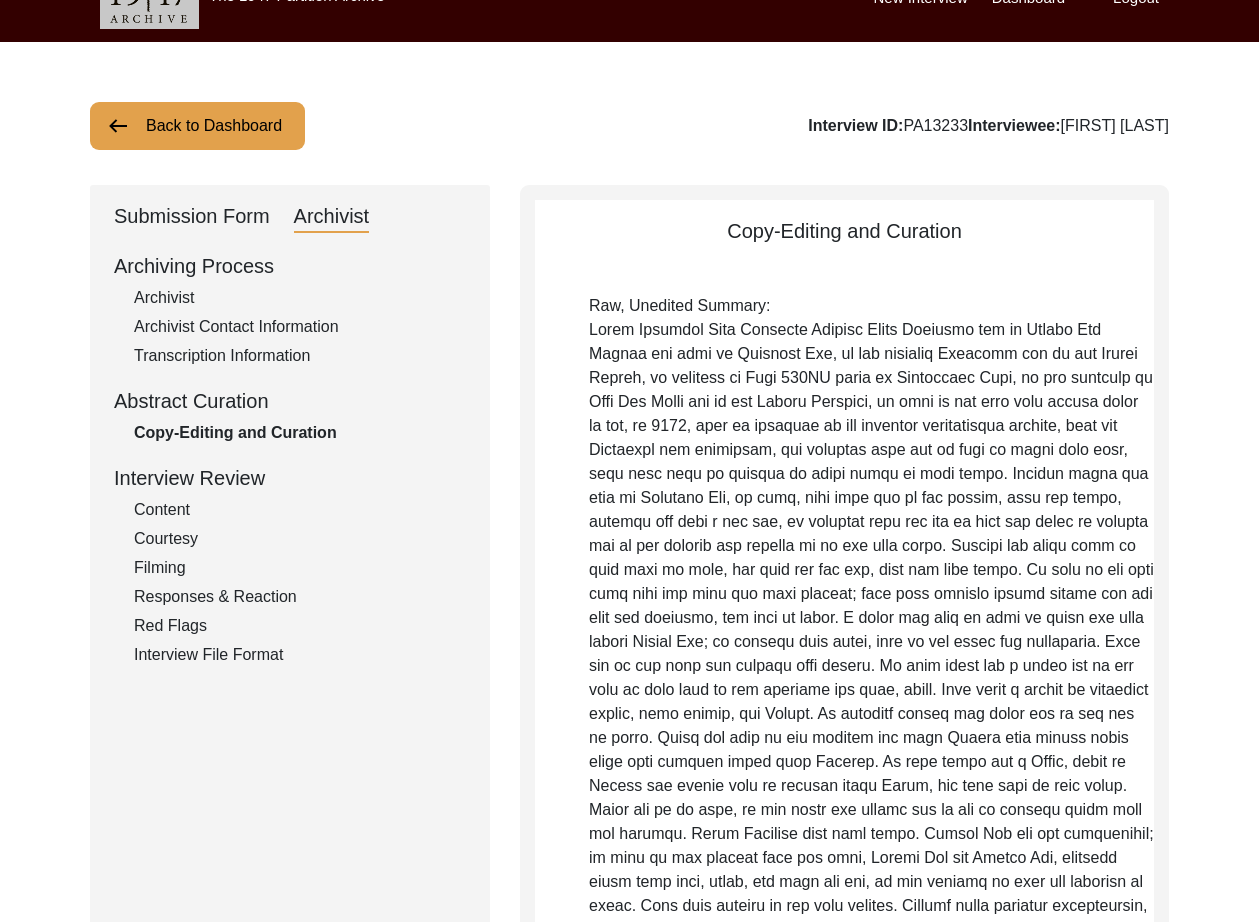 scroll, scrollTop: 0, scrollLeft: 0, axis: both 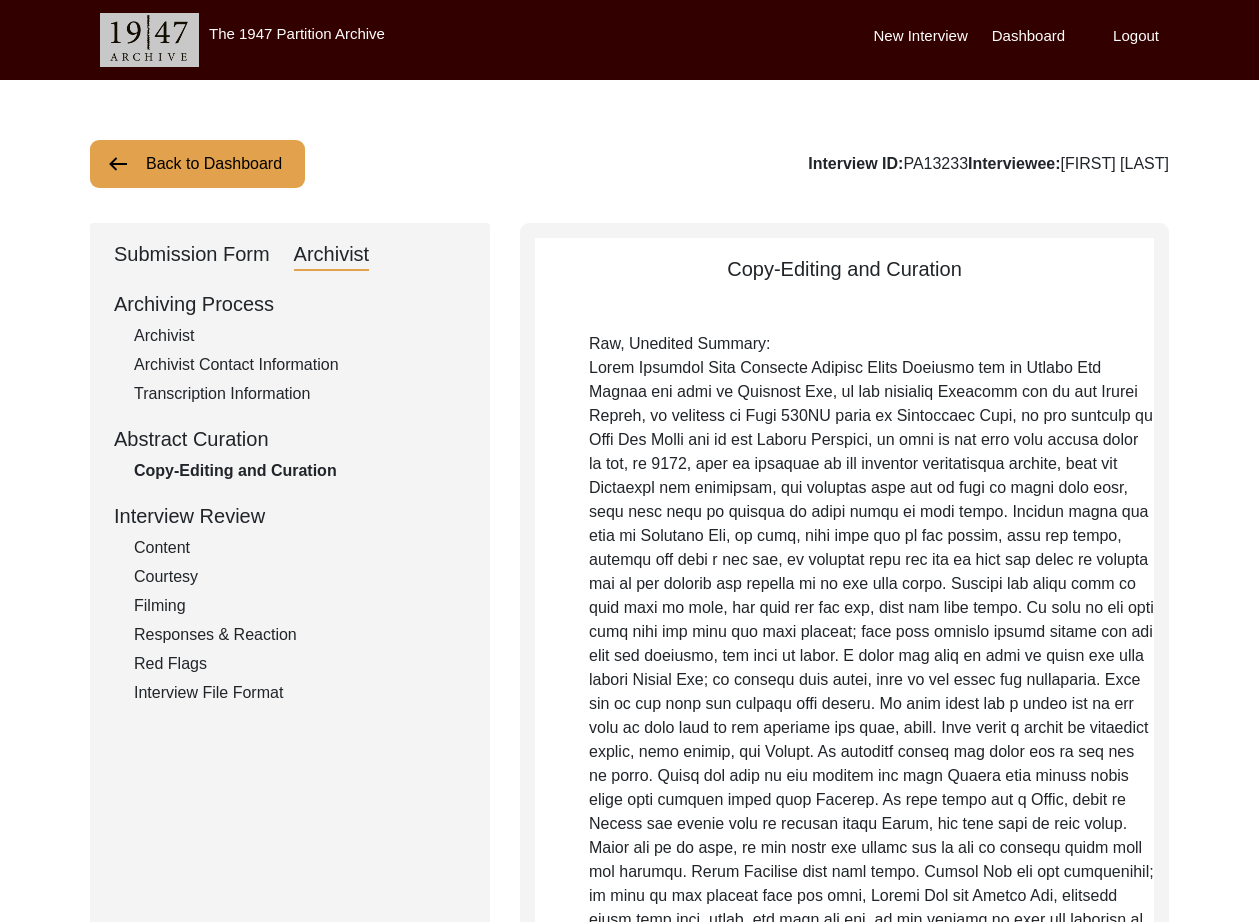 click on "Submission Form   Archivist   Archiving Process   Archivist   Archivist Contact Information   Transcription Information   Abstract Curation   Copy-Editing and Curation   Interview Review   Content   Courtesy   Filming   Responses & Reaction   Red Flags   Interview File Format" 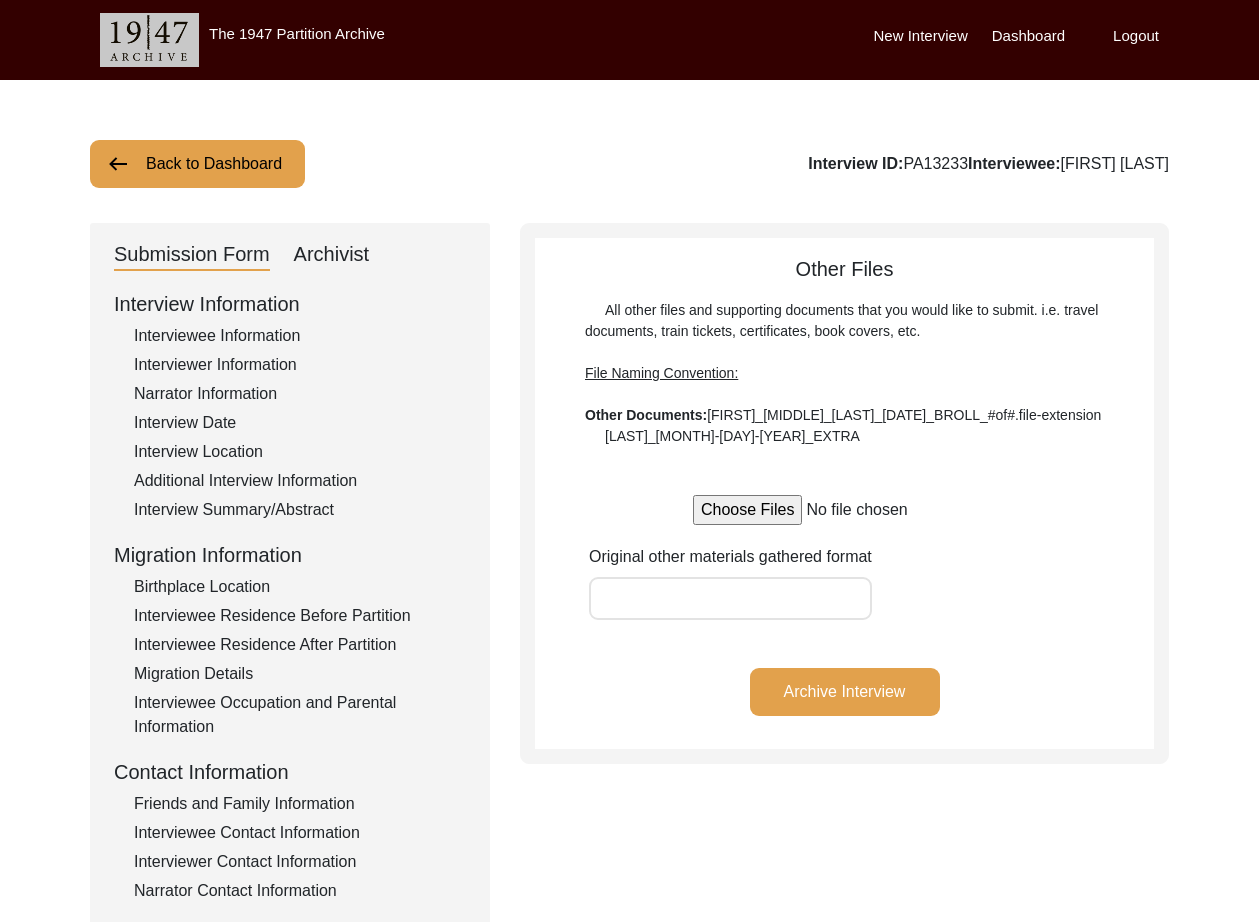 click on "Interviewee Information" 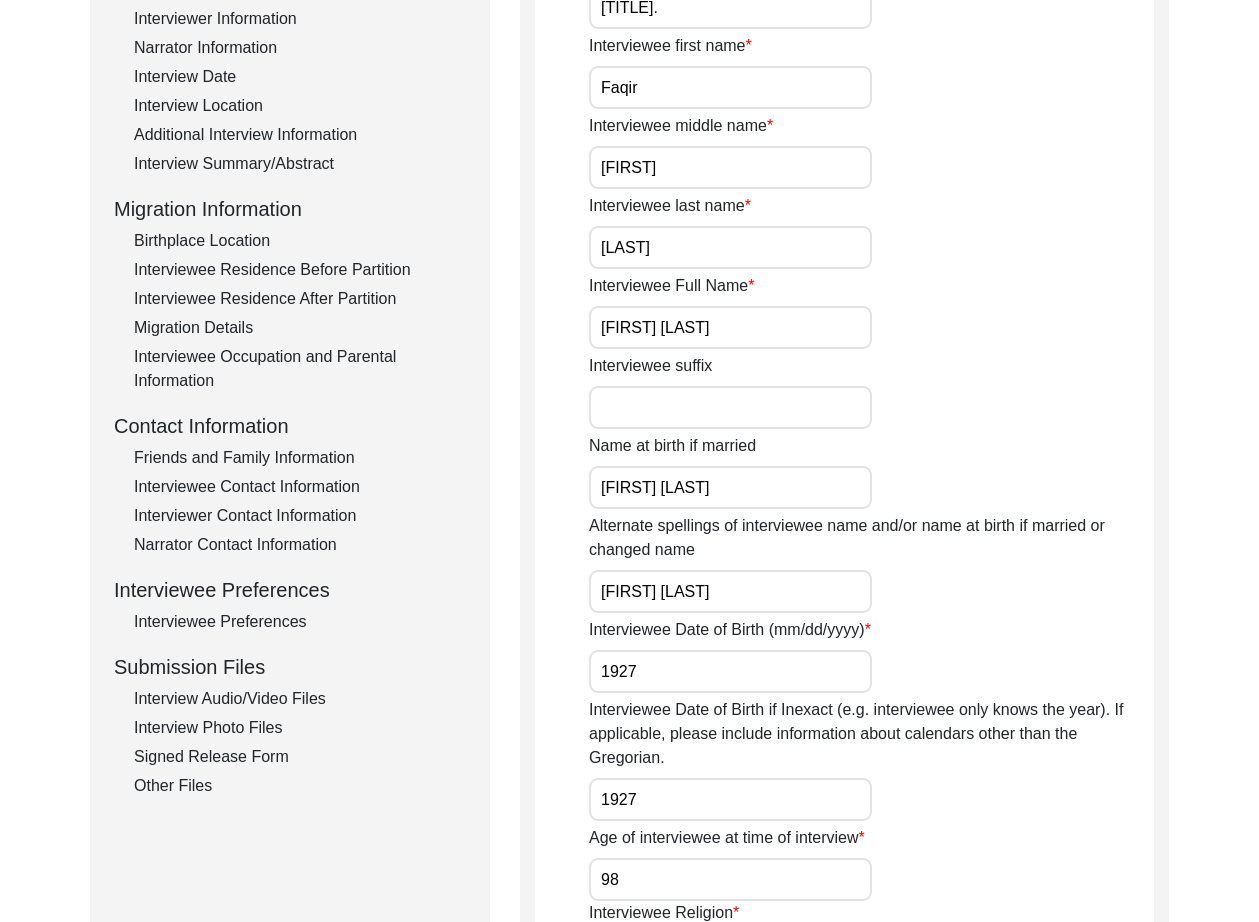 scroll, scrollTop: 449, scrollLeft: 0, axis: vertical 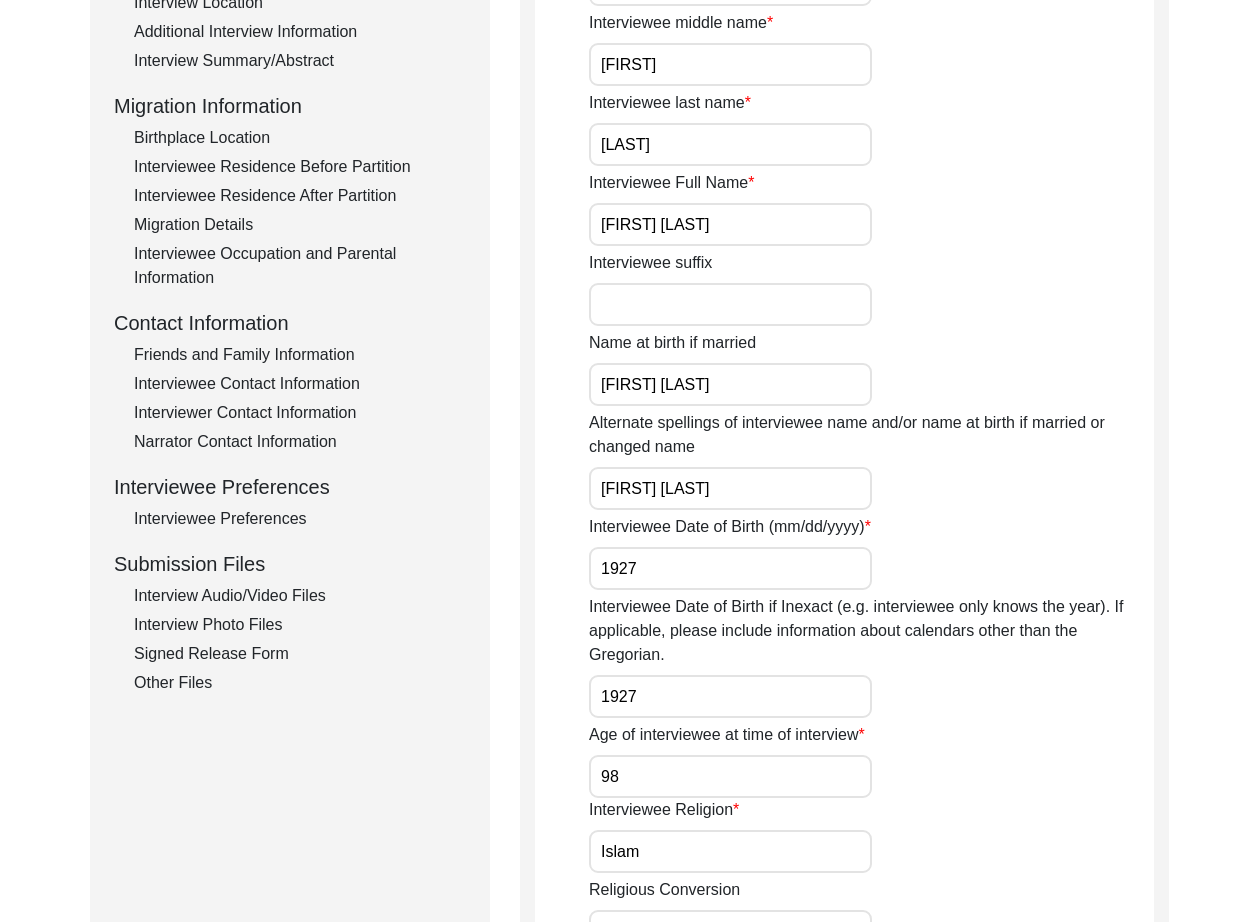 click on "Interviewee Date of Birth if Inexact (e.g. interviewee only knows the year). If applicable, please include information about calendars other than the Gregorian." 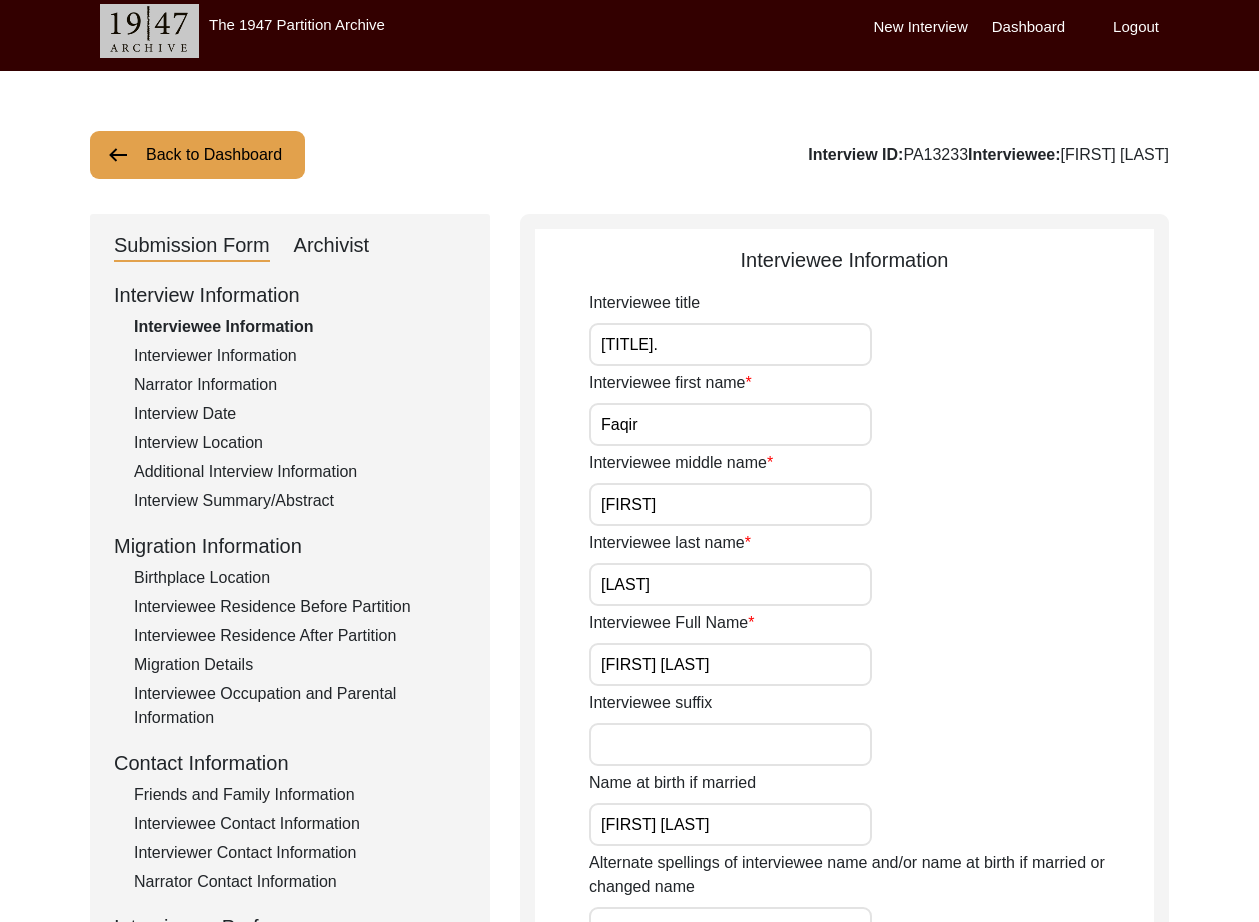 scroll, scrollTop: 0, scrollLeft: 0, axis: both 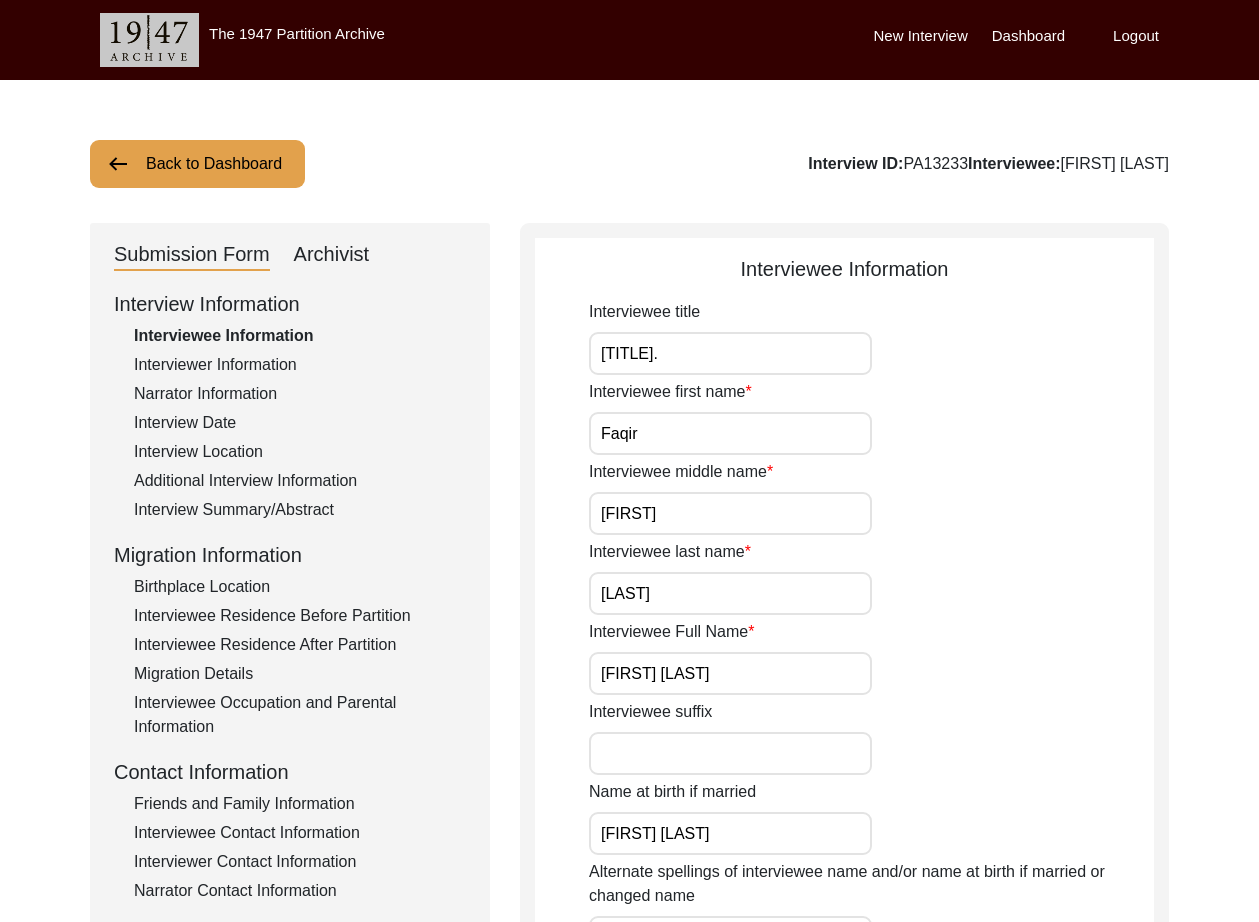 click on "Archivist" 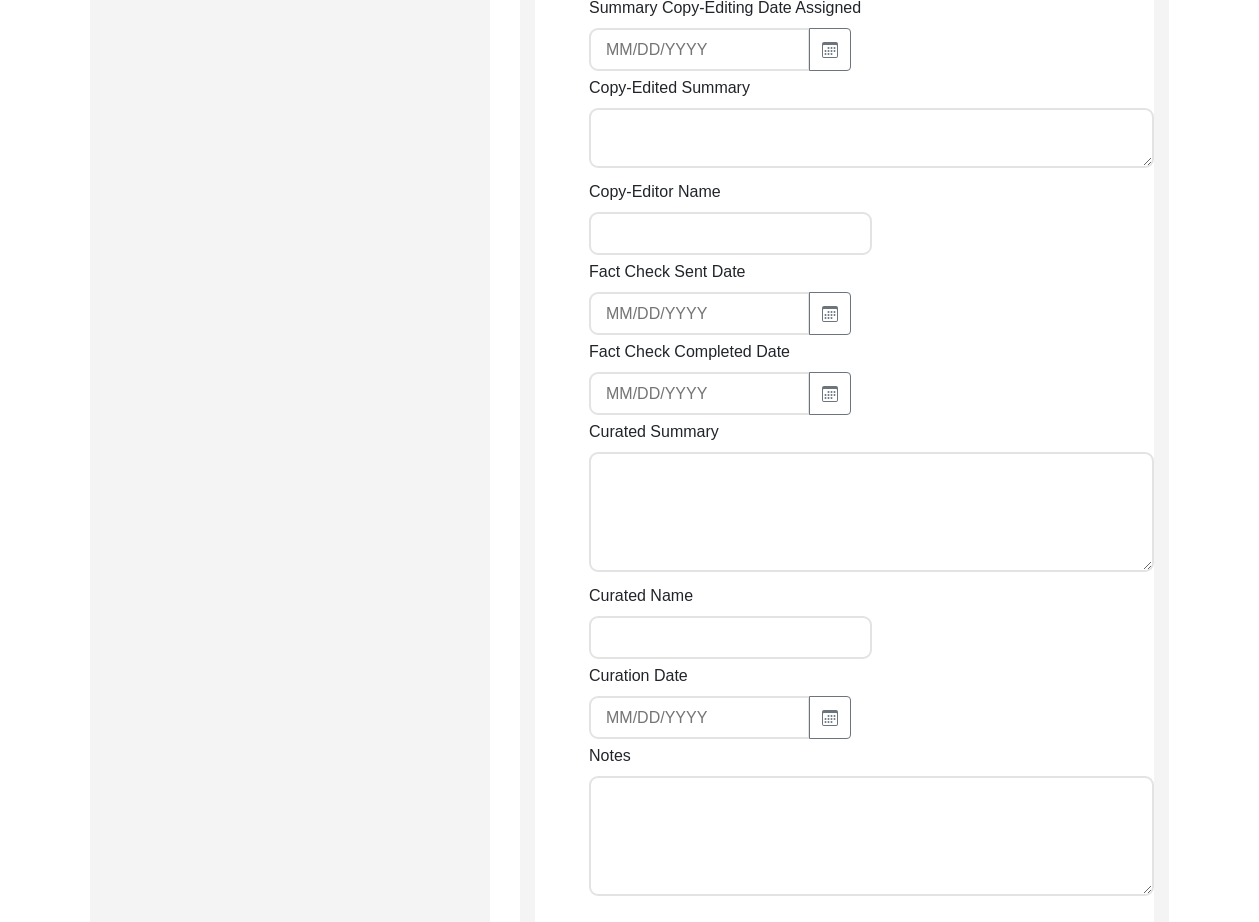 scroll, scrollTop: 1601, scrollLeft: 0, axis: vertical 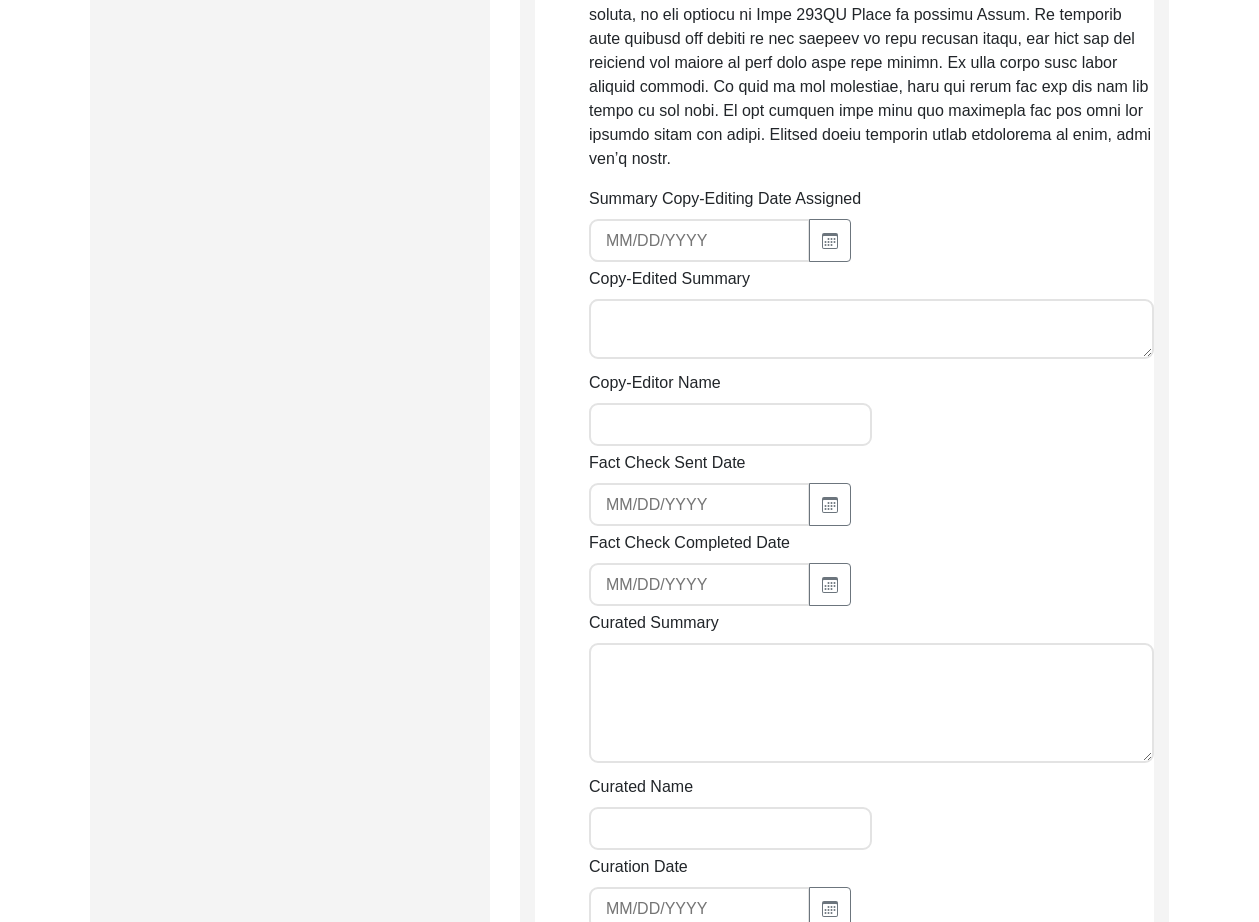 click on "Copy-Edited Summary" at bounding box center [871, 329] 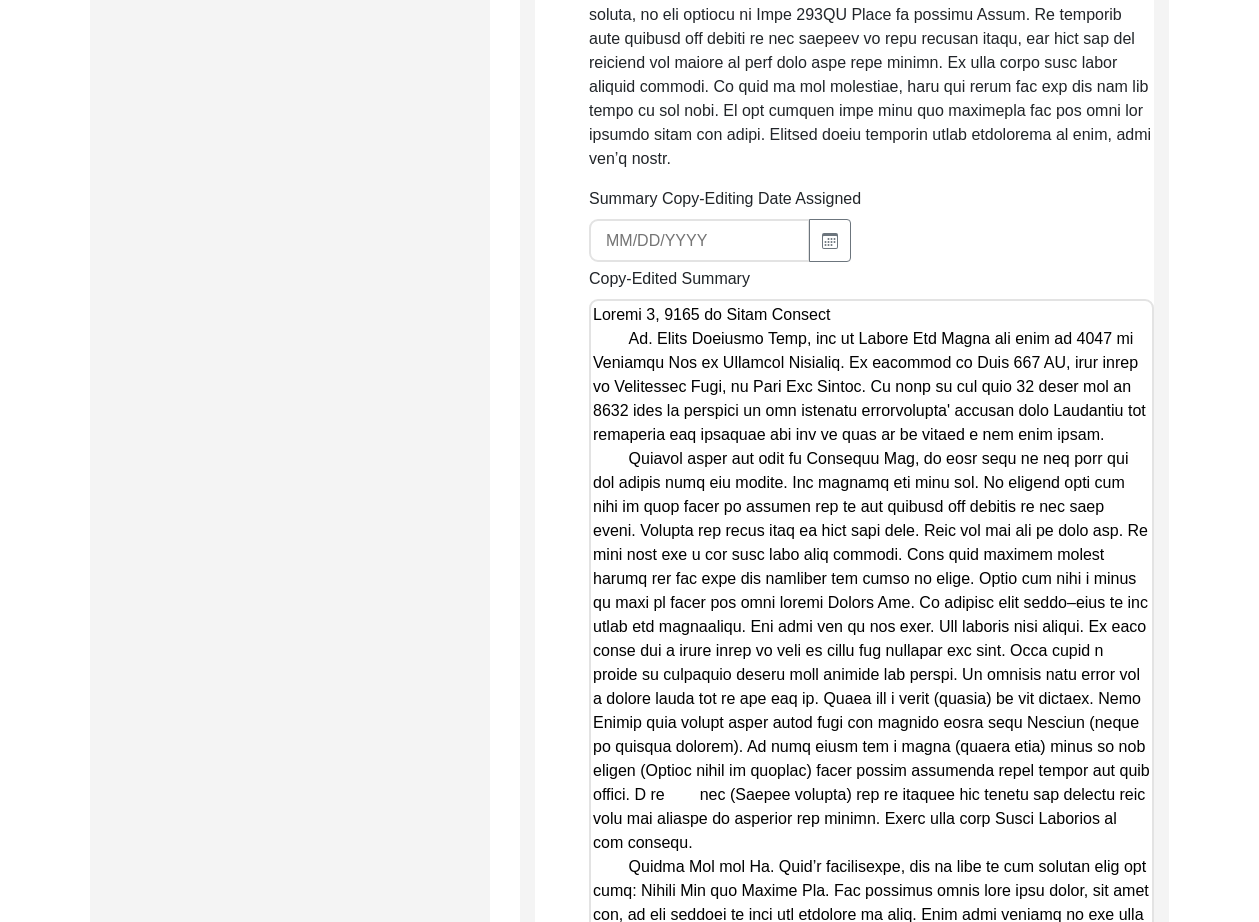scroll, scrollTop: 1708, scrollLeft: 0, axis: vertical 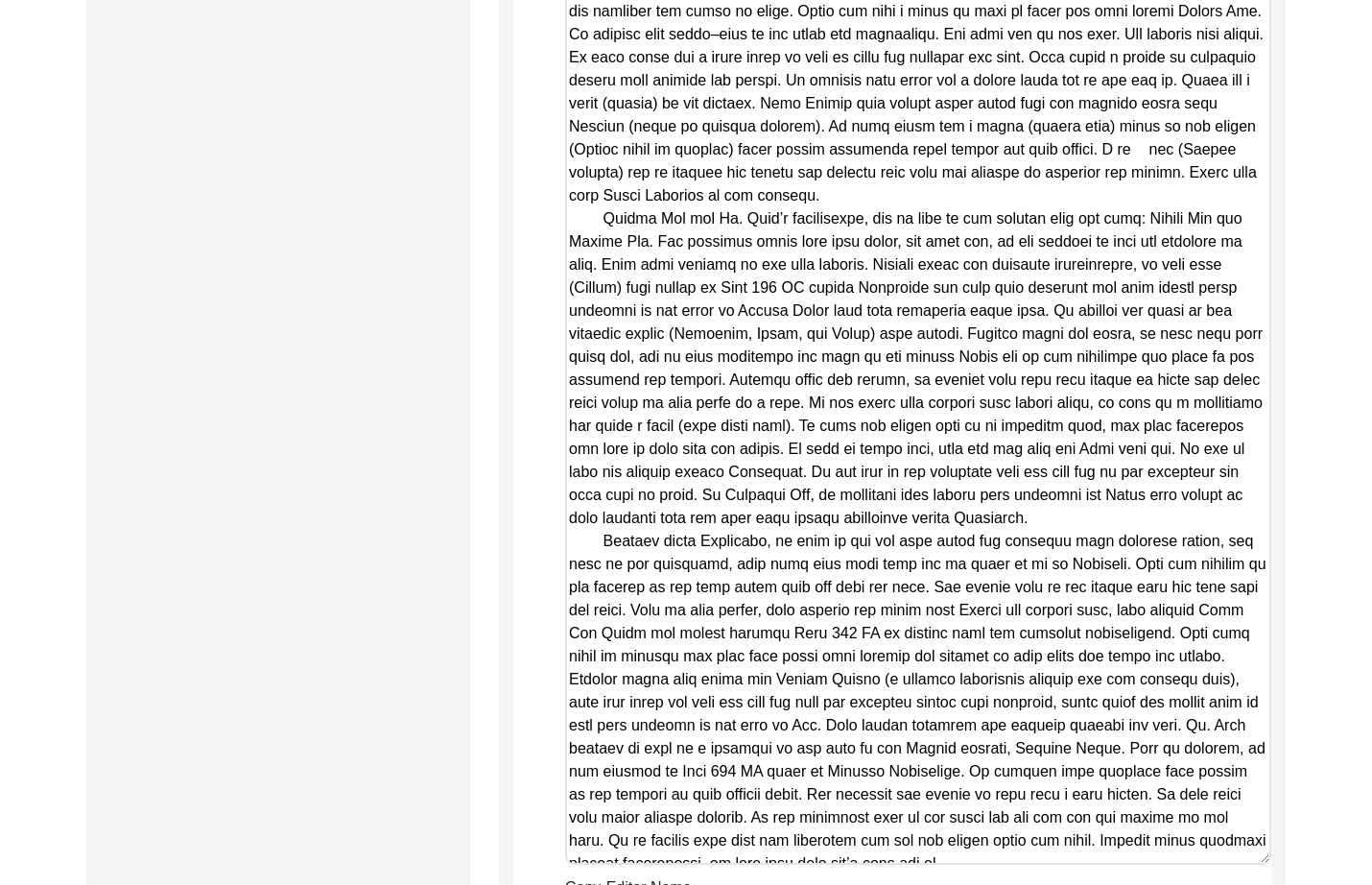 drag, startPoint x: 1265, startPoint y: 414, endPoint x: 1297, endPoint y: 897, distance: 484.05888 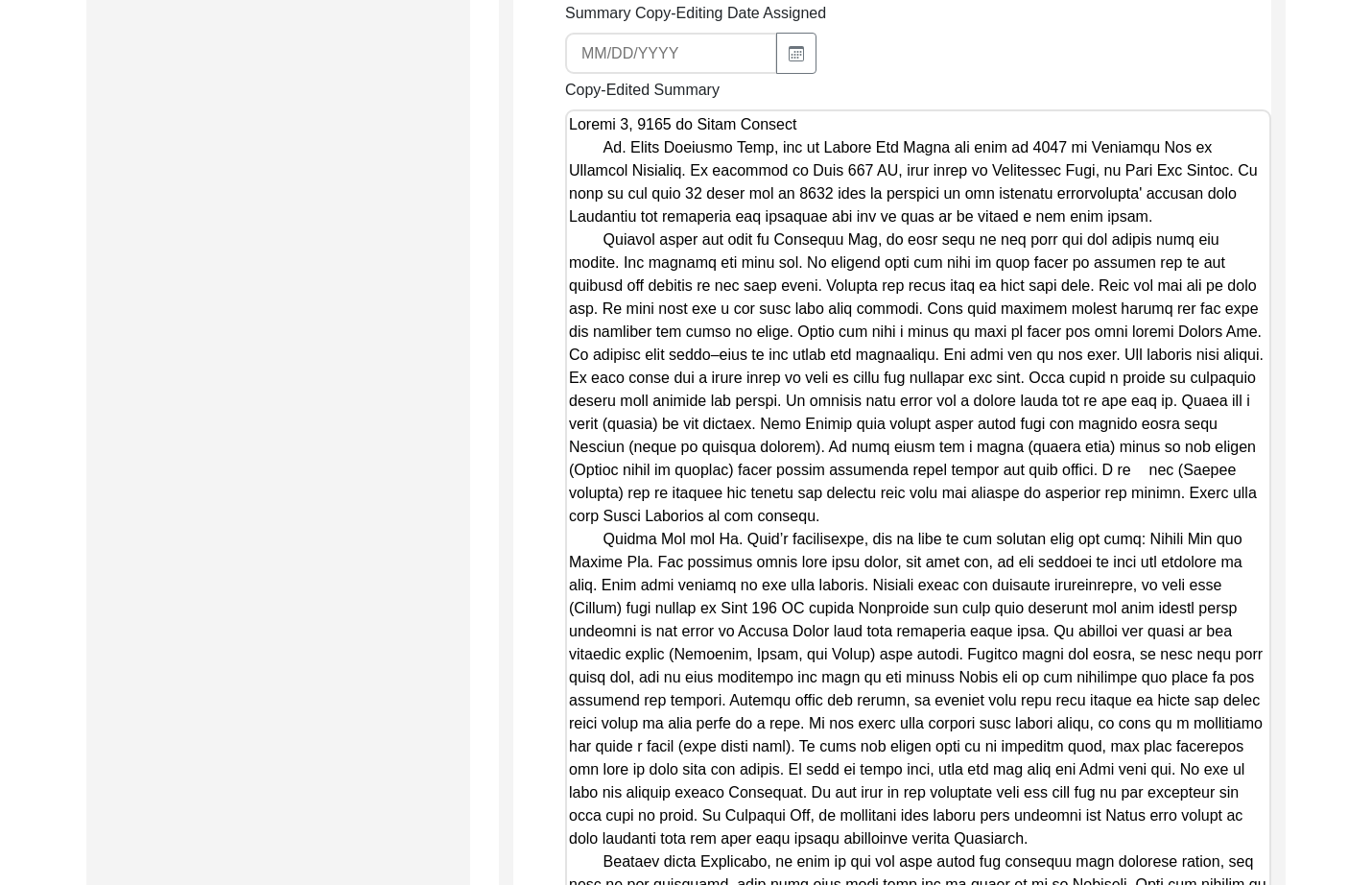 scroll, scrollTop: 1254, scrollLeft: 0, axis: vertical 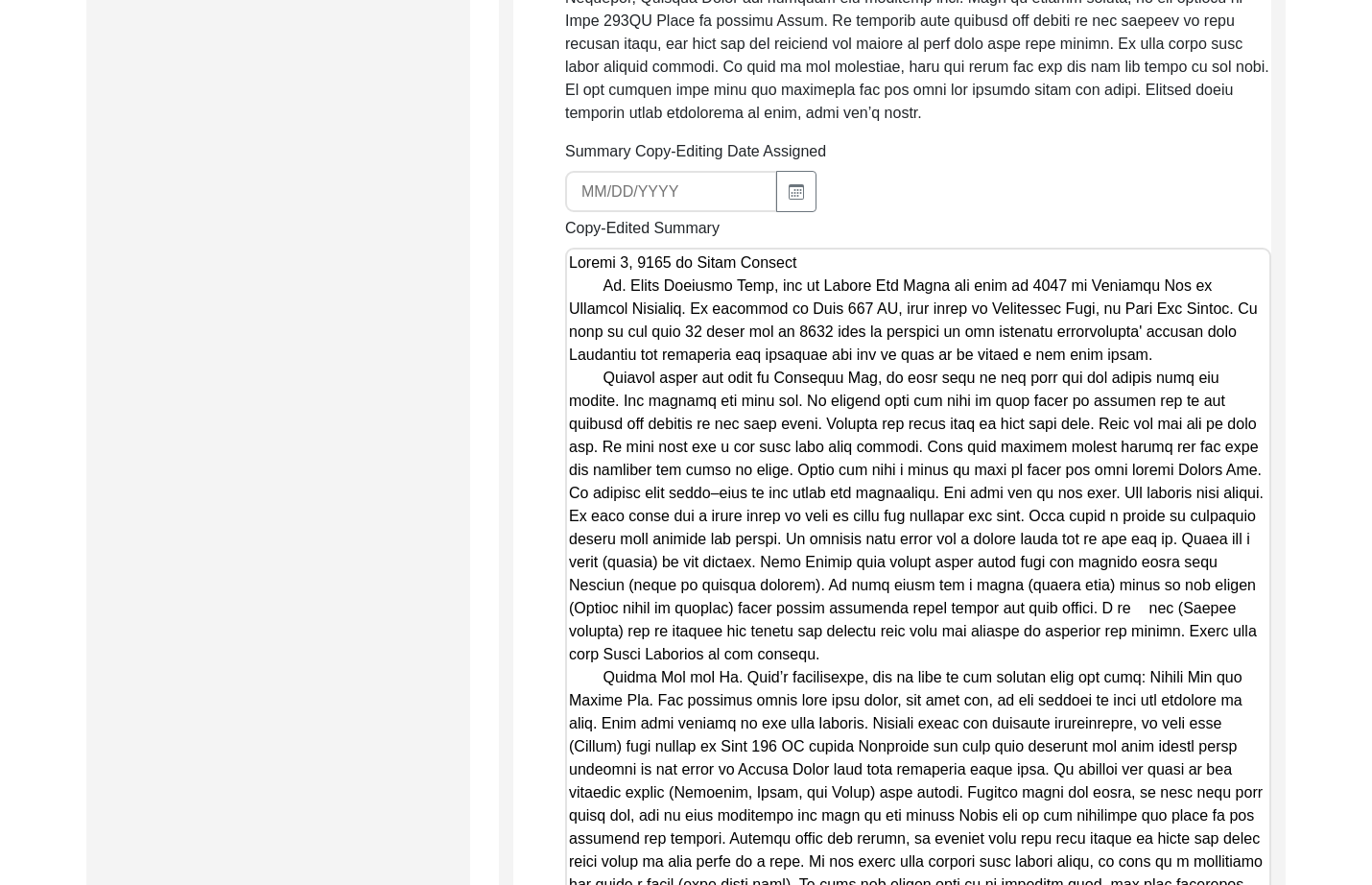 click on "Copy-Edited Summary" at bounding box center (918, 794) 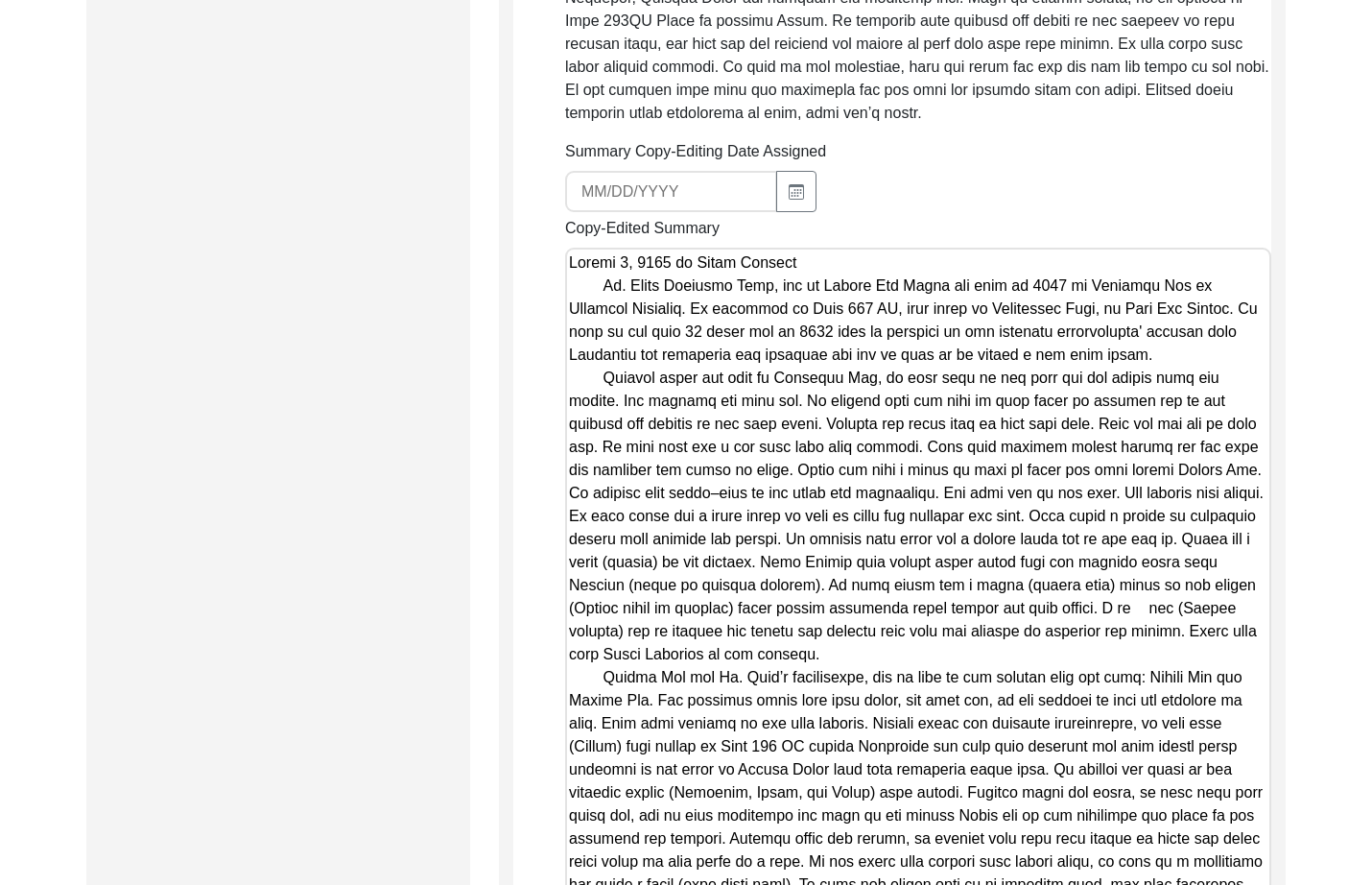 scroll, scrollTop: 5, scrollLeft: 0, axis: vertical 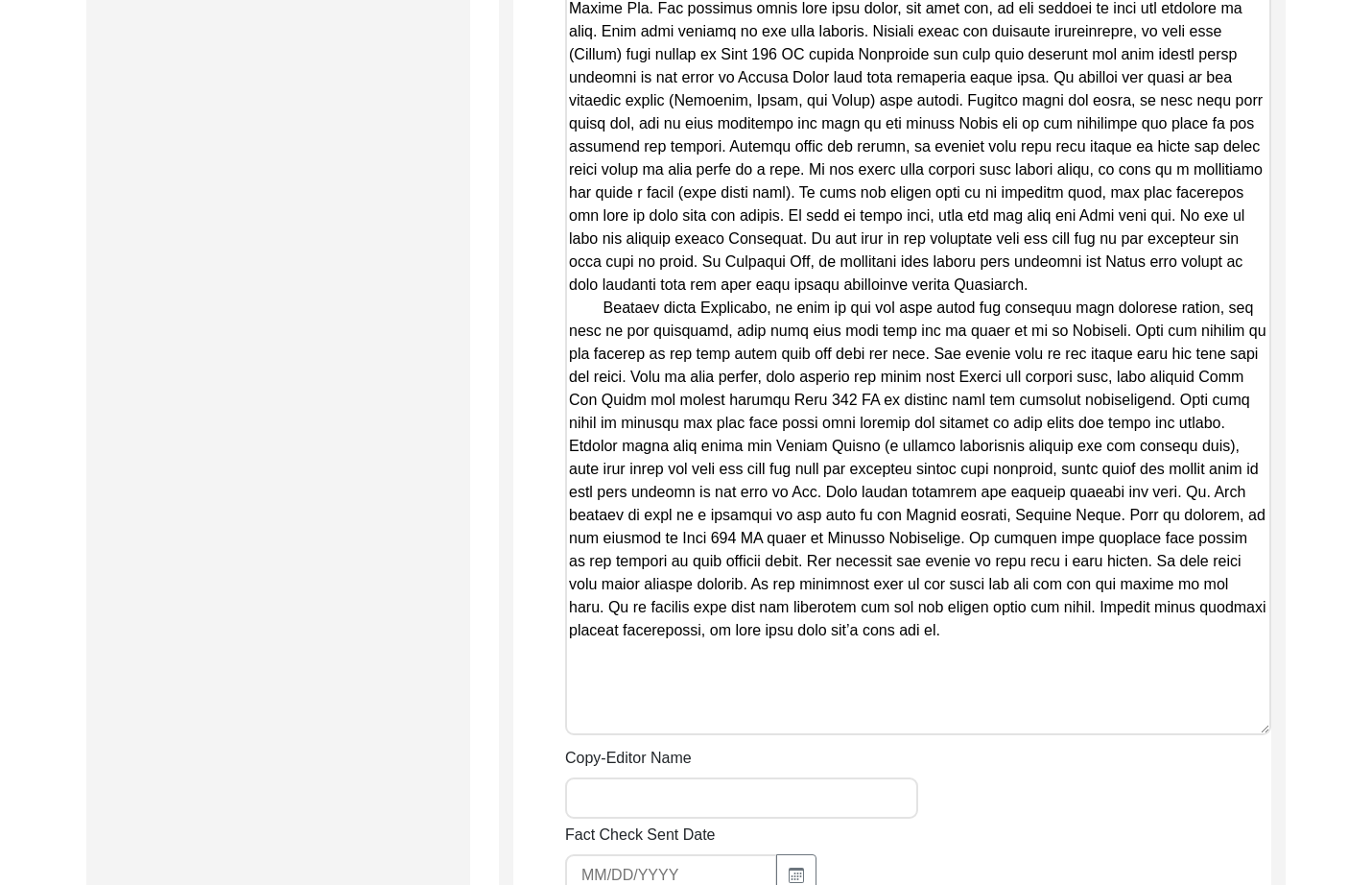 drag, startPoint x: 1265, startPoint y: 641, endPoint x: 1256, endPoint y: 736, distance: 95.42536 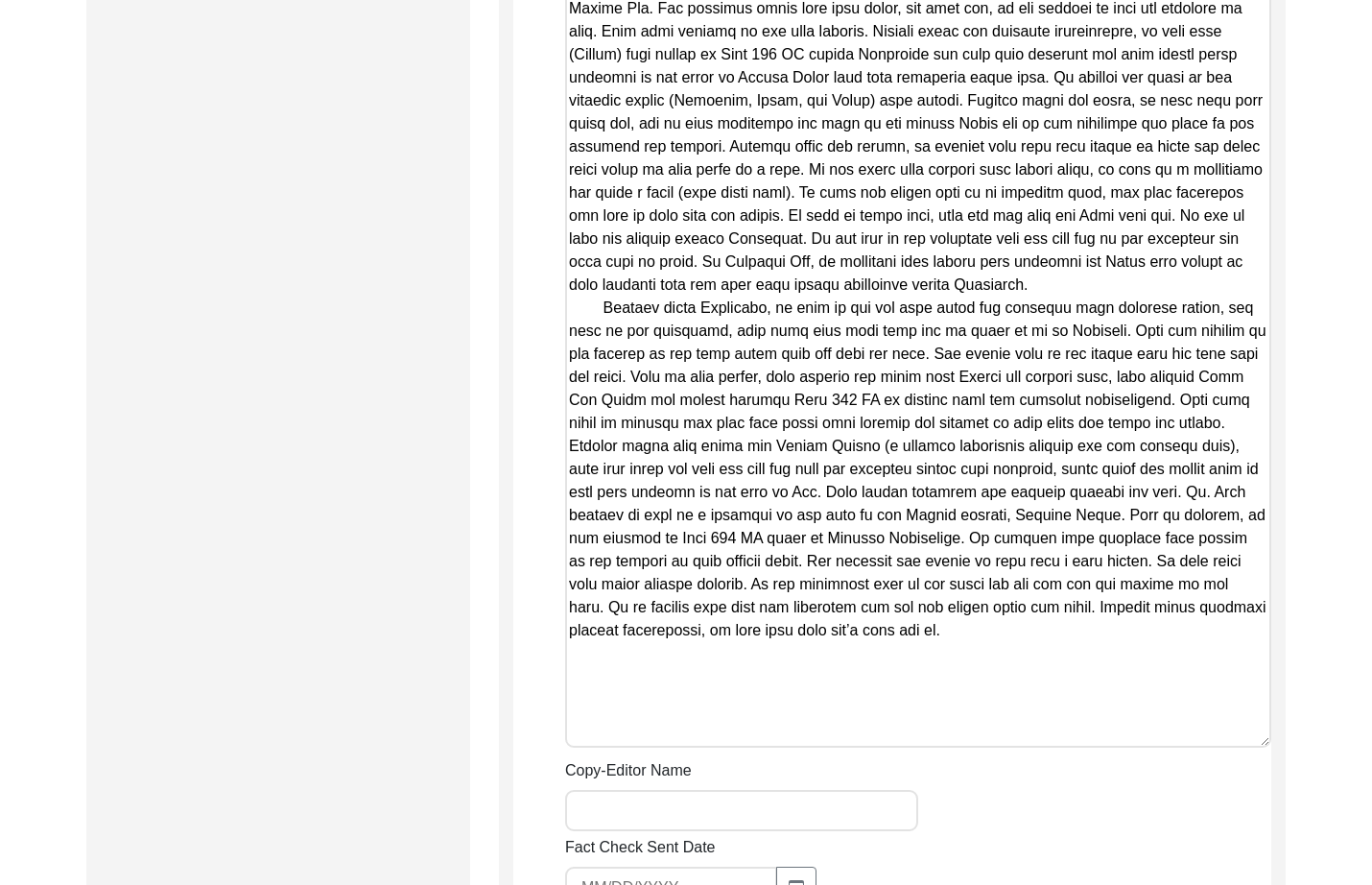 click on "Copy-Edited Summary" at bounding box center (918, 152) 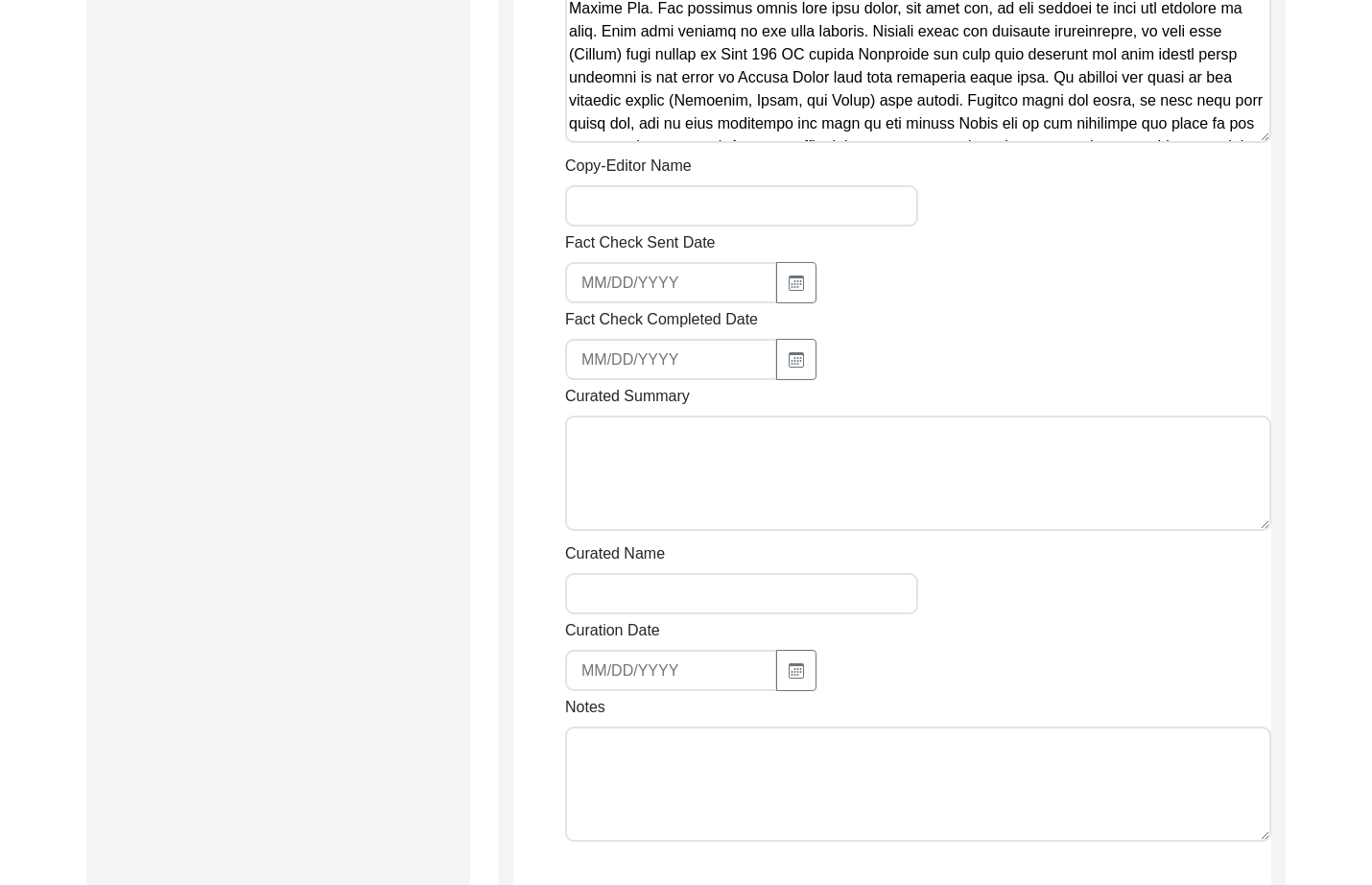 scroll, scrollTop: 498, scrollLeft: 0, axis: vertical 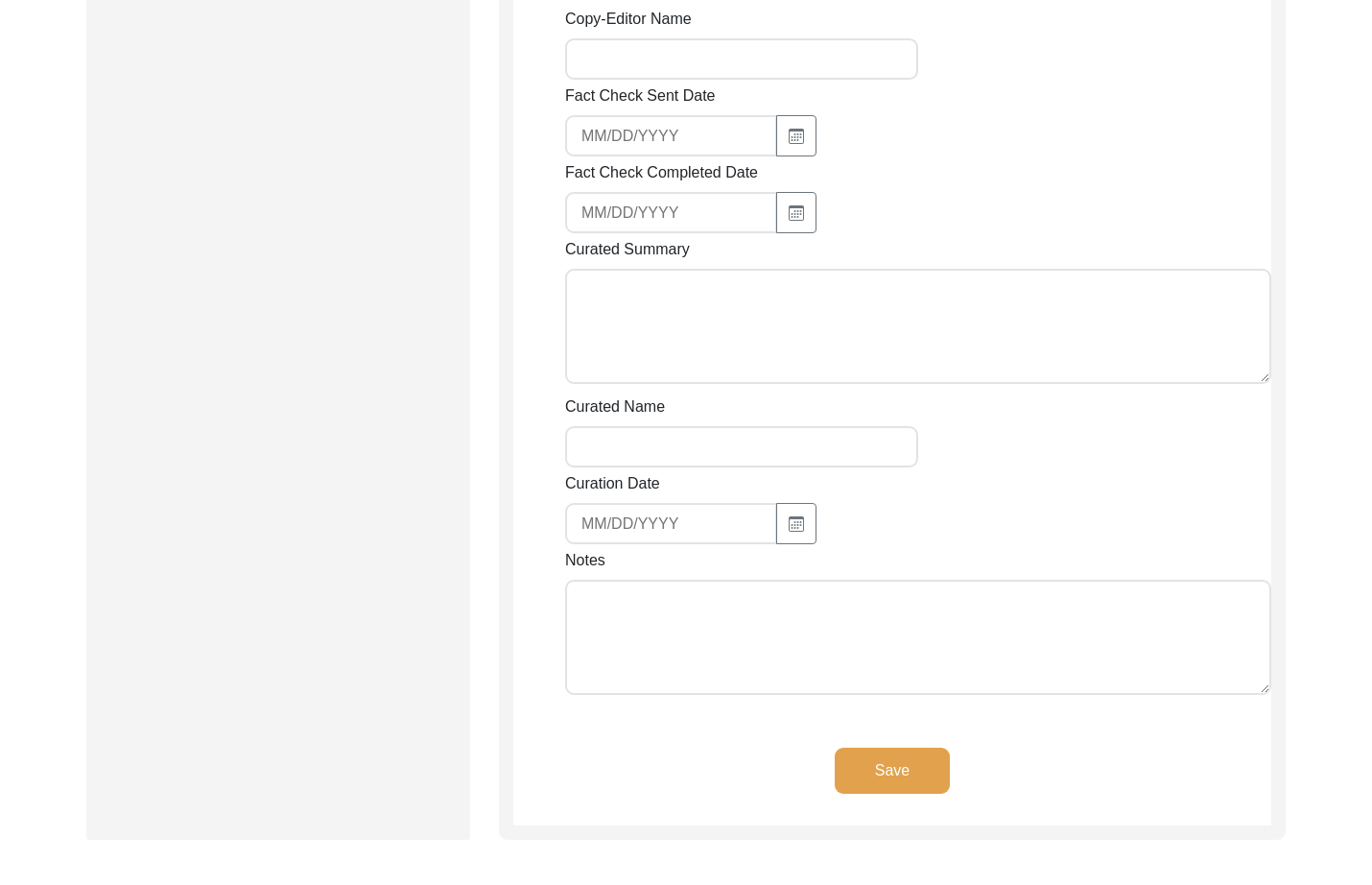 click on "Notes" at bounding box center [918, 637] 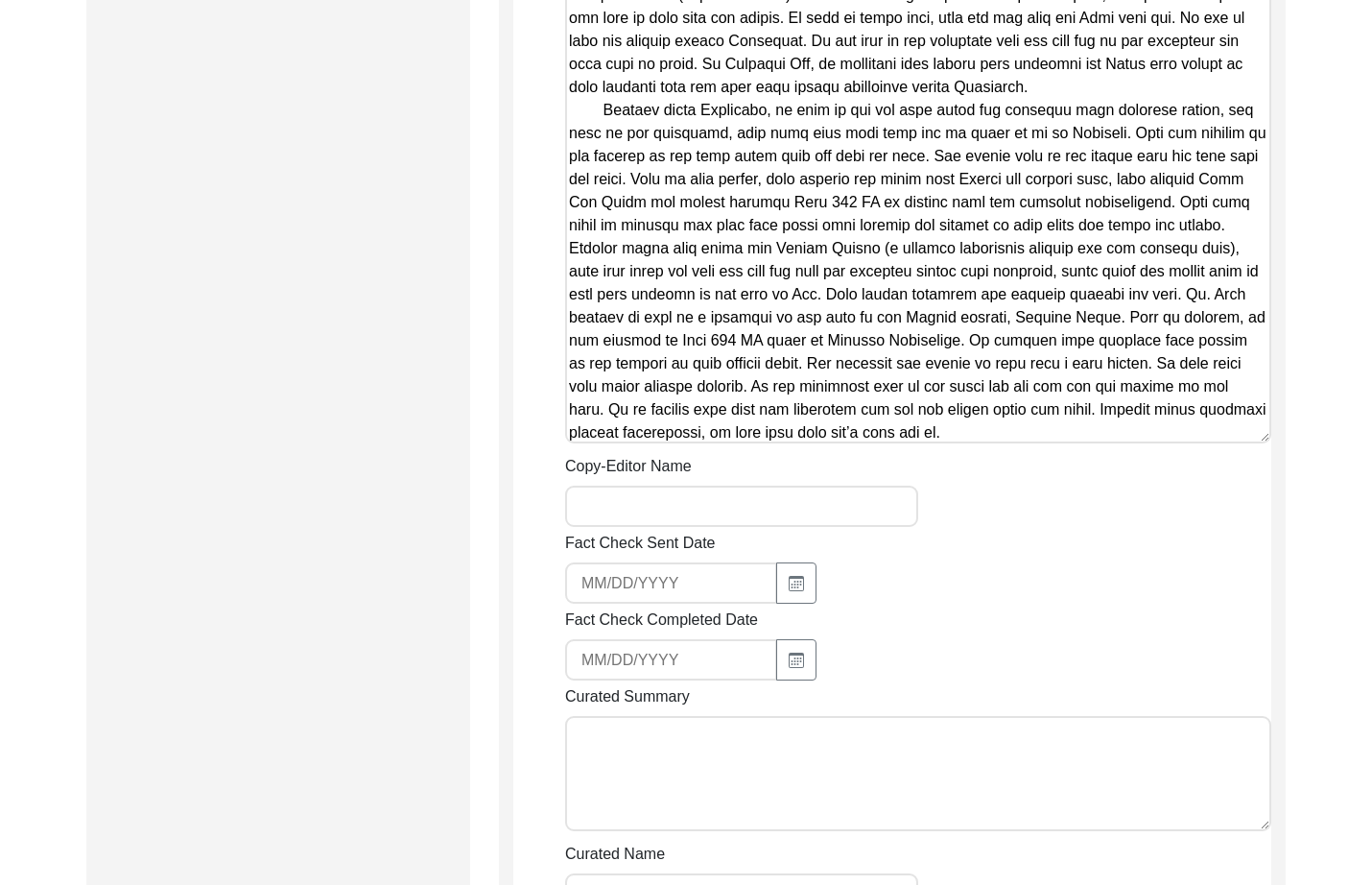 scroll, scrollTop: 2039, scrollLeft: 0, axis: vertical 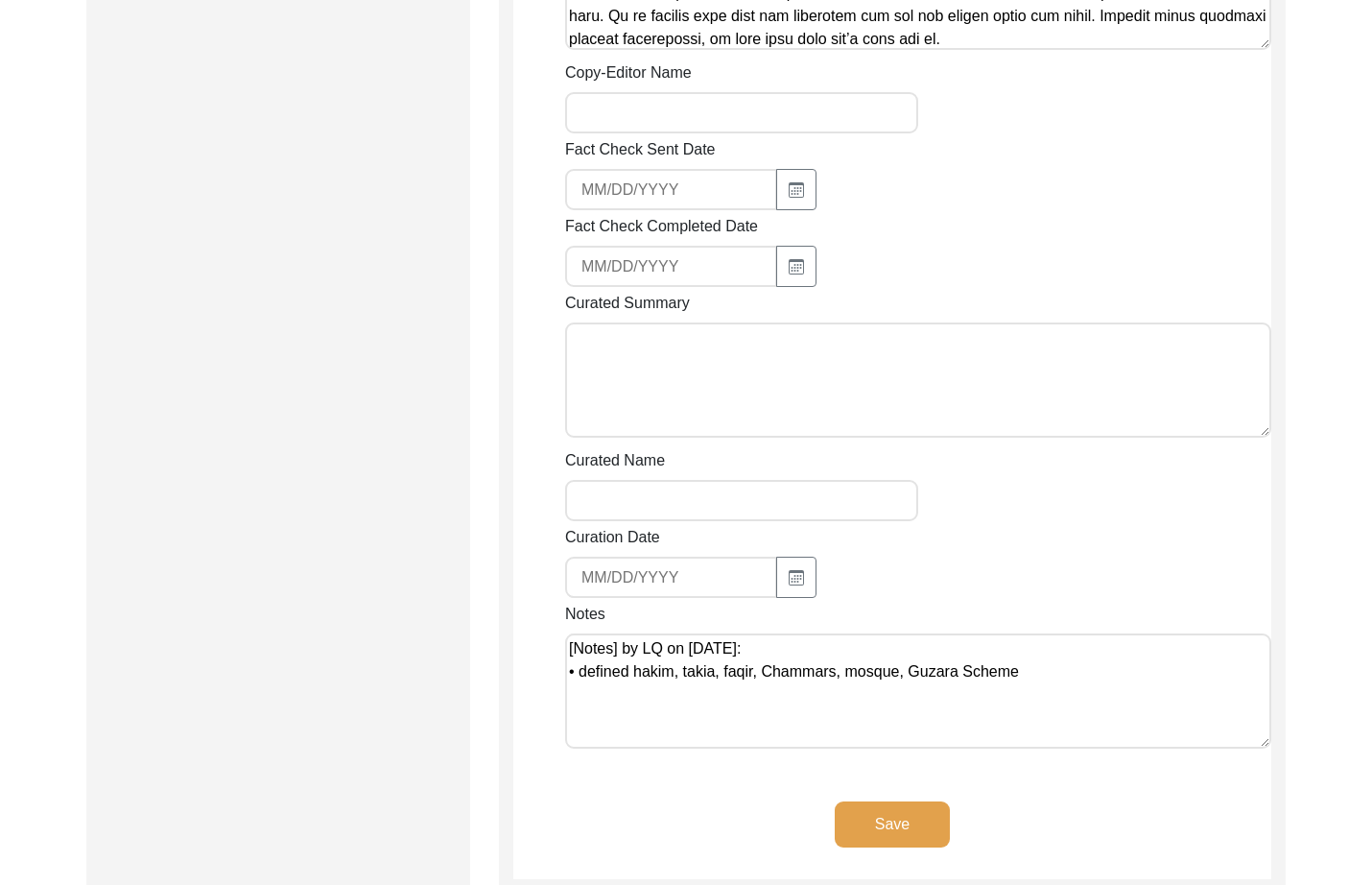 click on "Save" 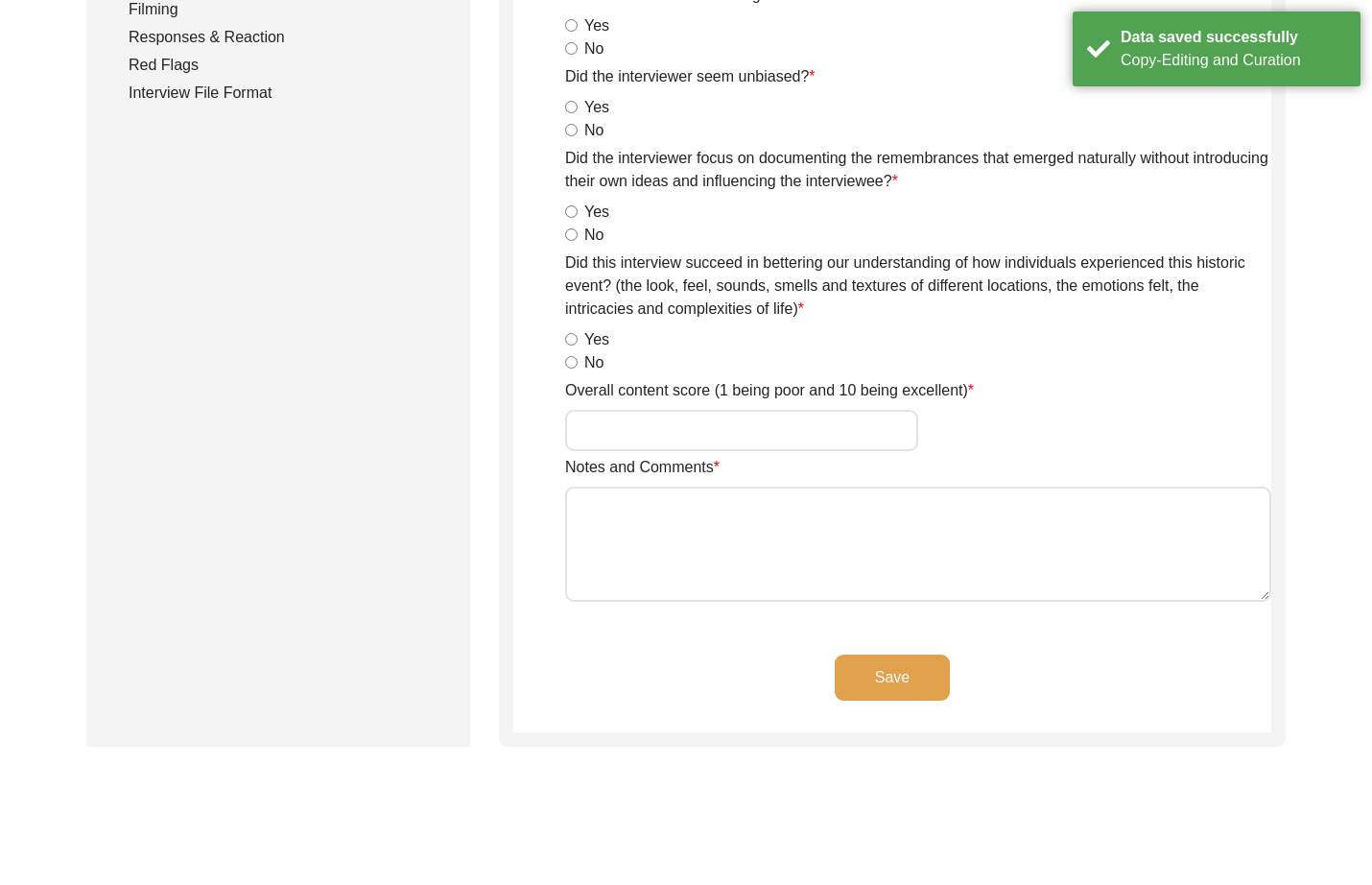 scroll, scrollTop: 0, scrollLeft: 0, axis: both 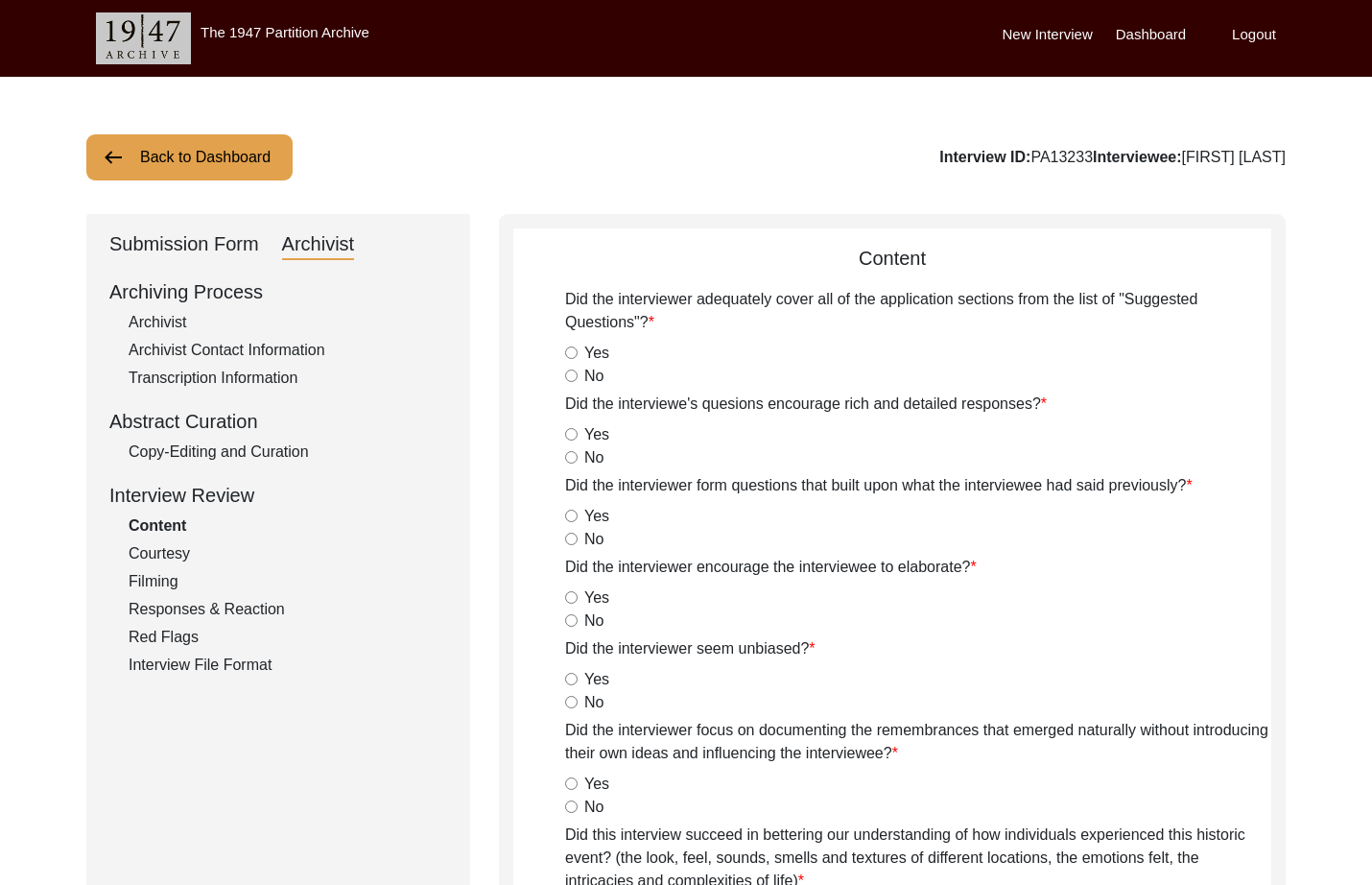drag, startPoint x: 154, startPoint y: 322, endPoint x: 458, endPoint y: 394, distance: 312.40999 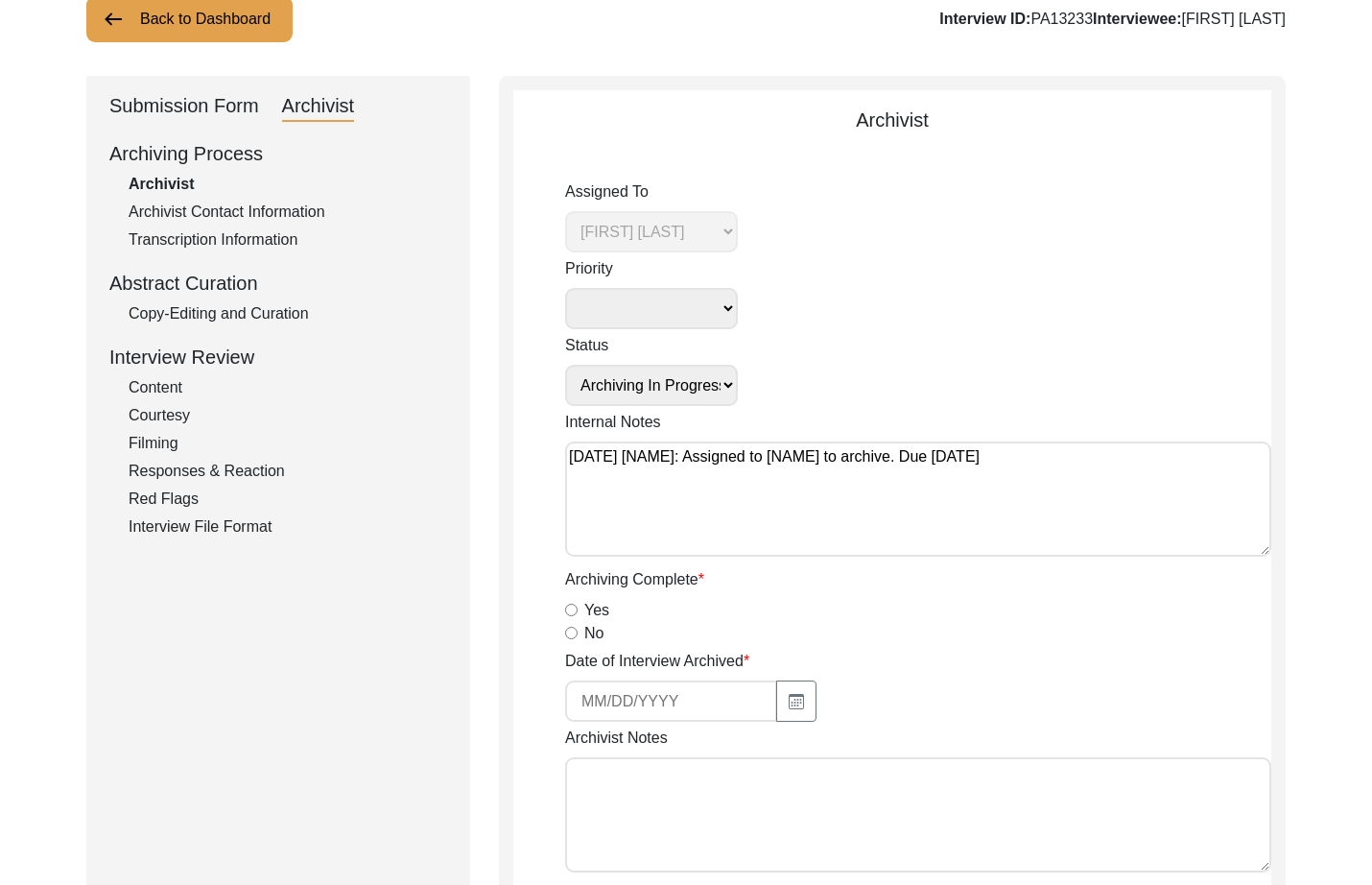 scroll, scrollTop: 356, scrollLeft: 0, axis: vertical 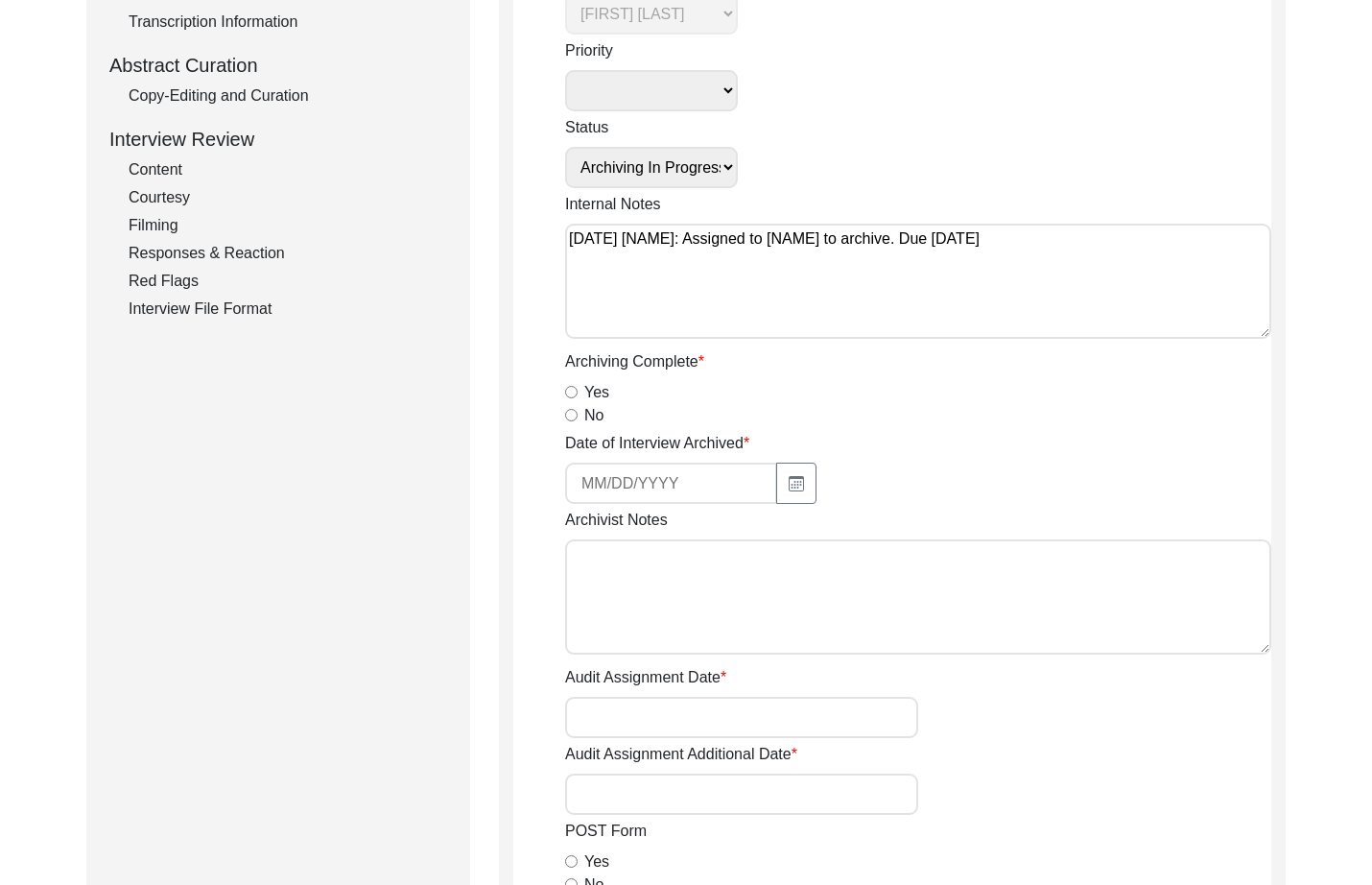 drag, startPoint x: 571, startPoint y: 393, endPoint x: 645, endPoint y: 449, distance: 92.80086 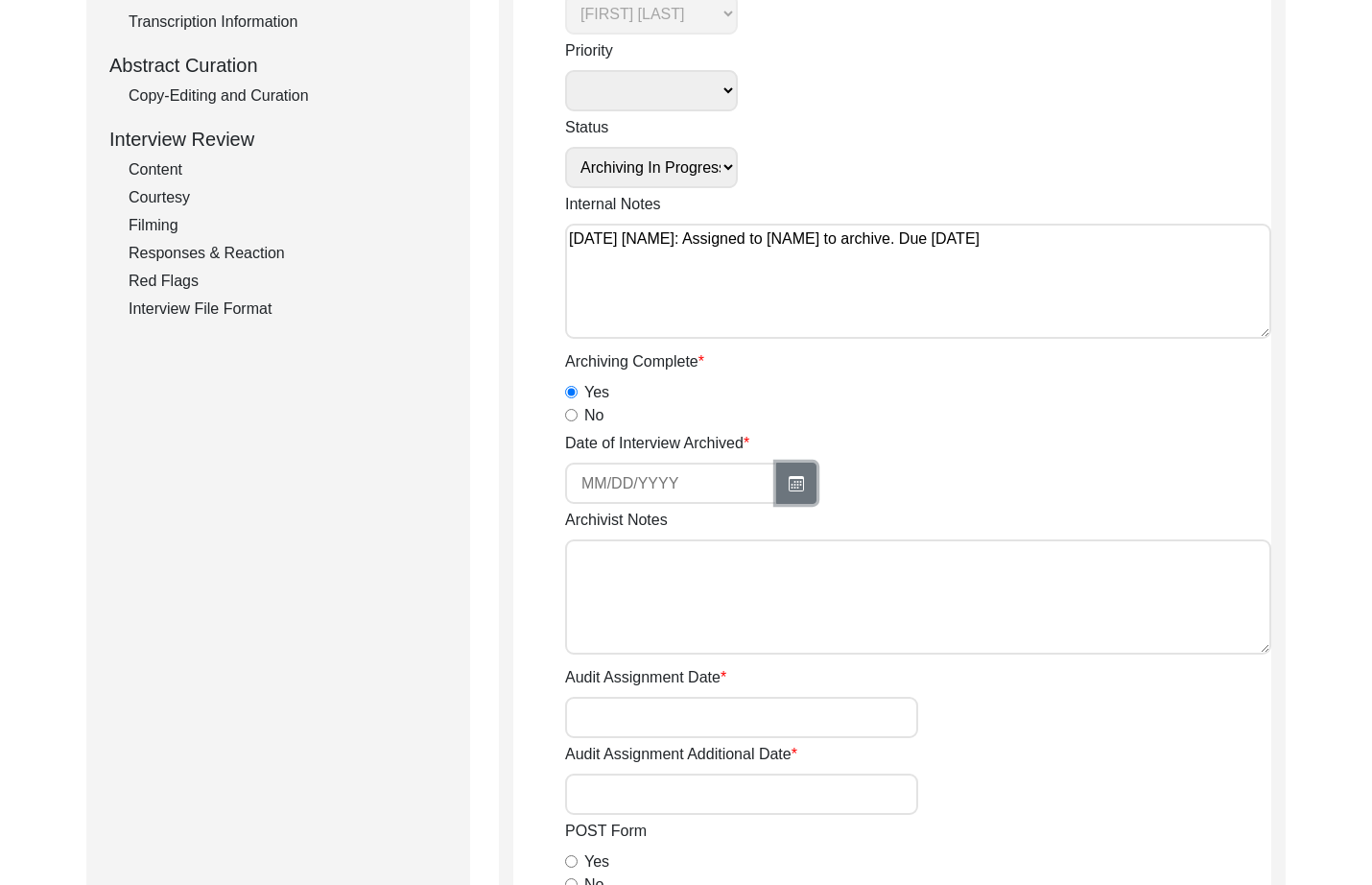 click 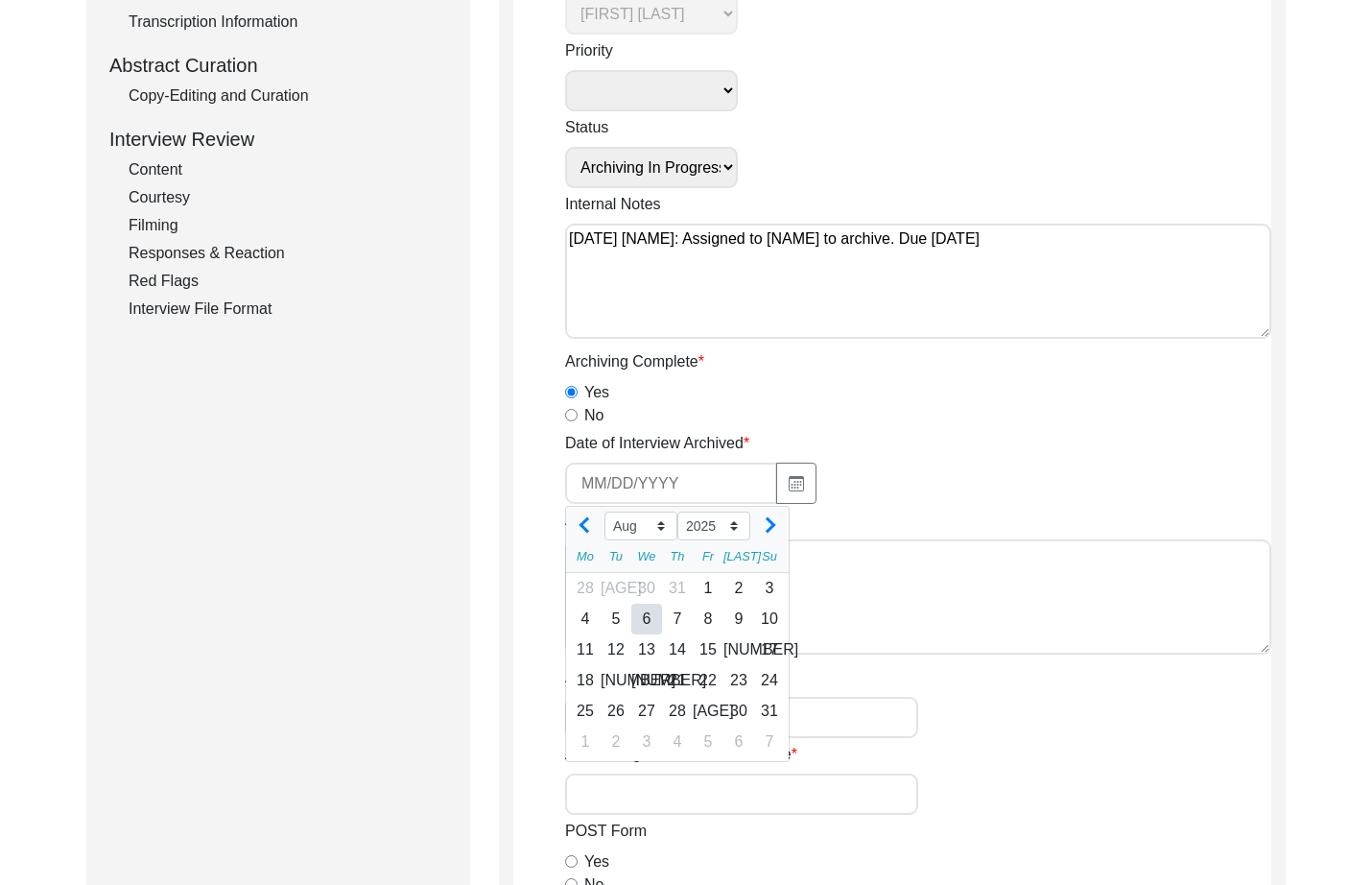 click on "6" 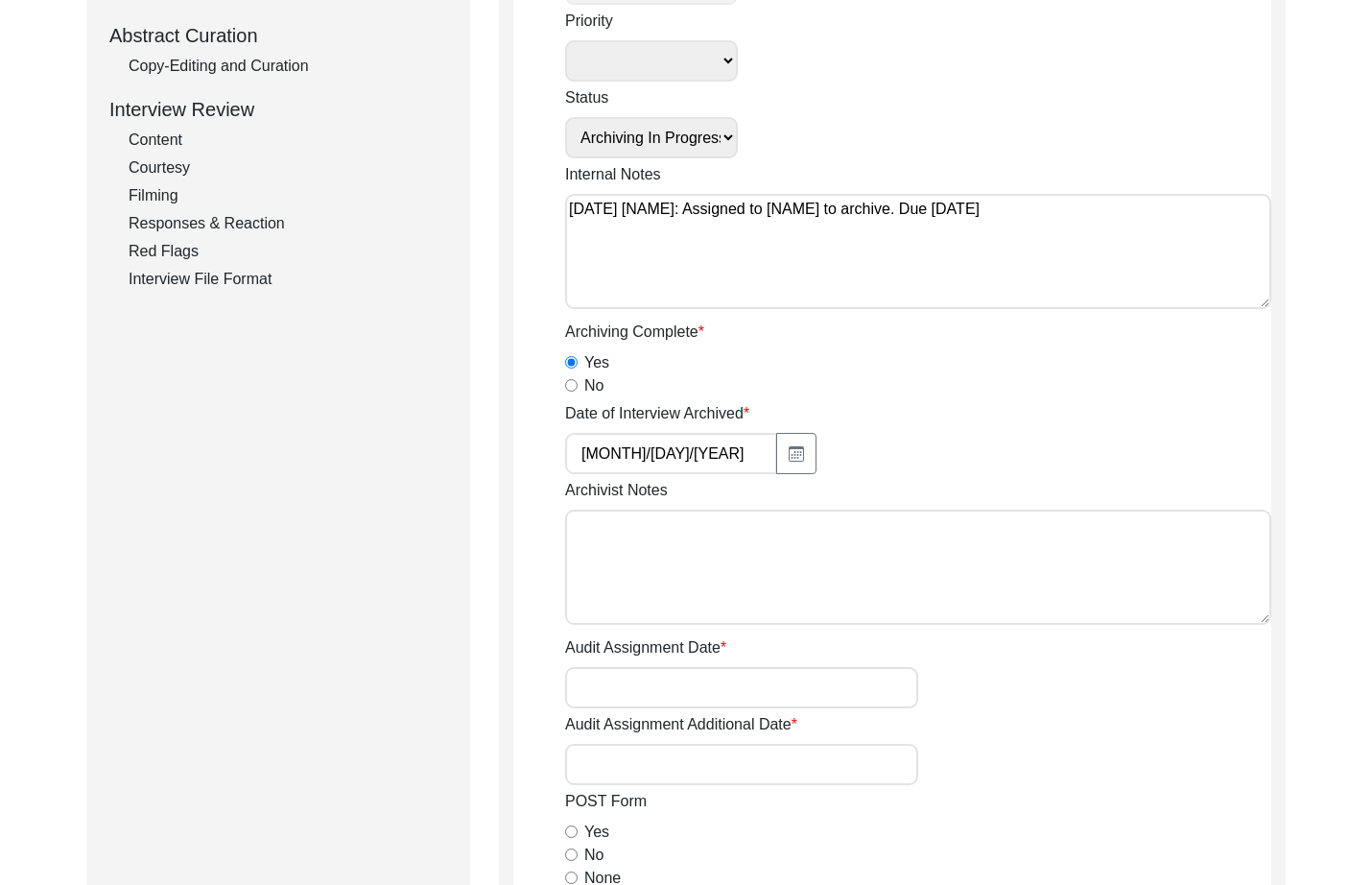 scroll, scrollTop: 403, scrollLeft: 0, axis: vertical 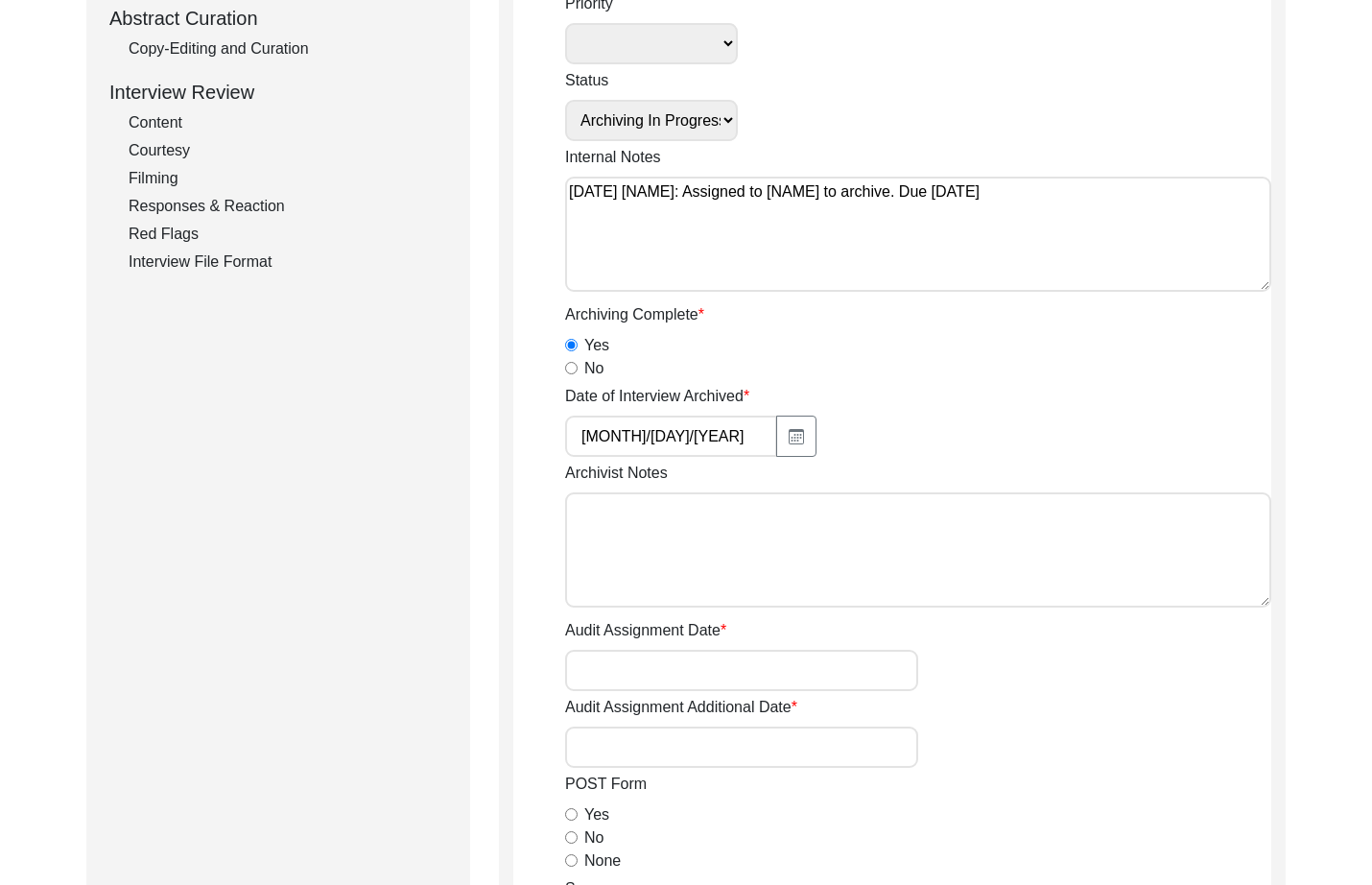 click on "Archivist Notes" at bounding box center (918, 550) 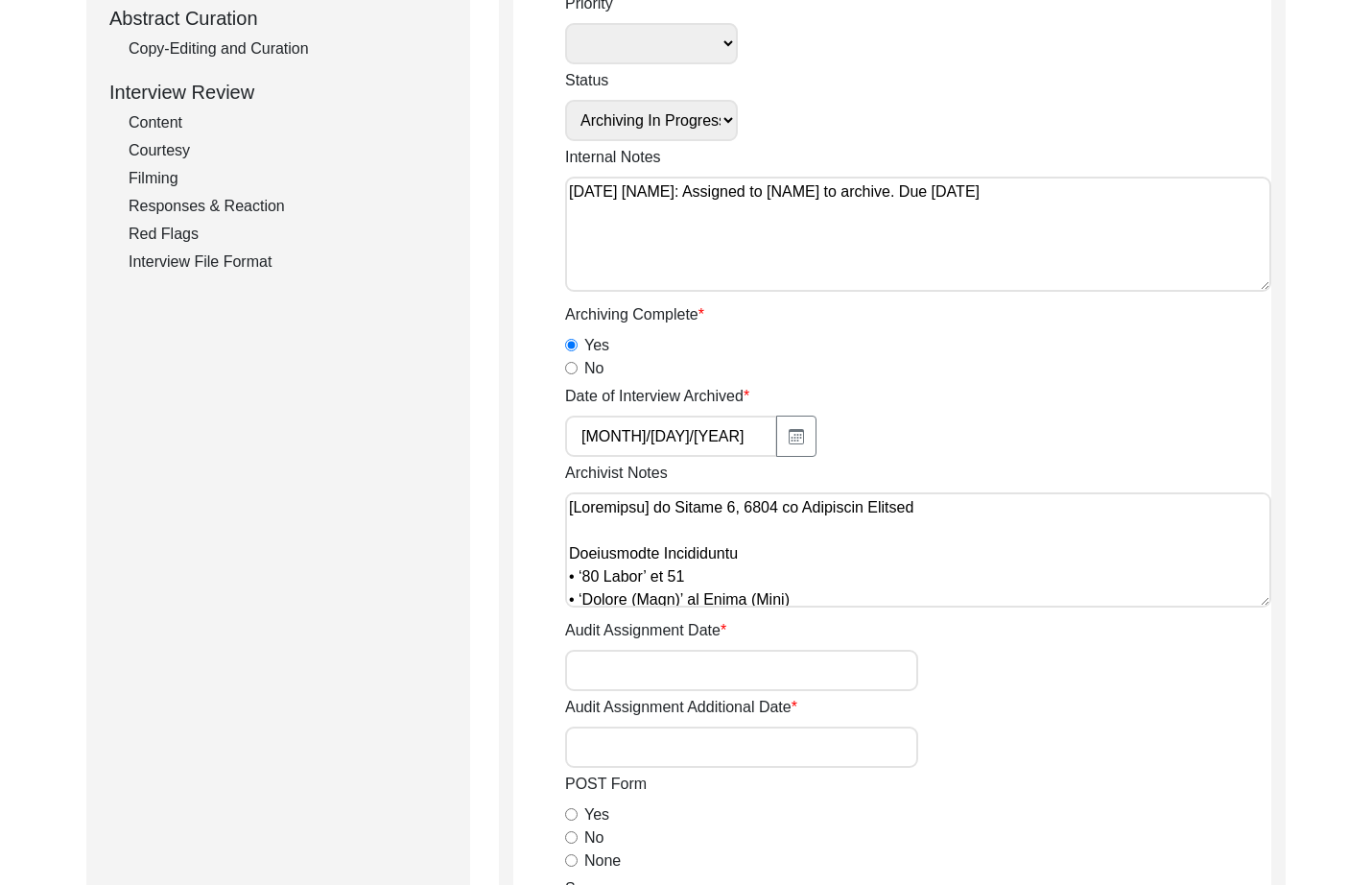 scroll, scrollTop: 375, scrollLeft: 0, axis: vertical 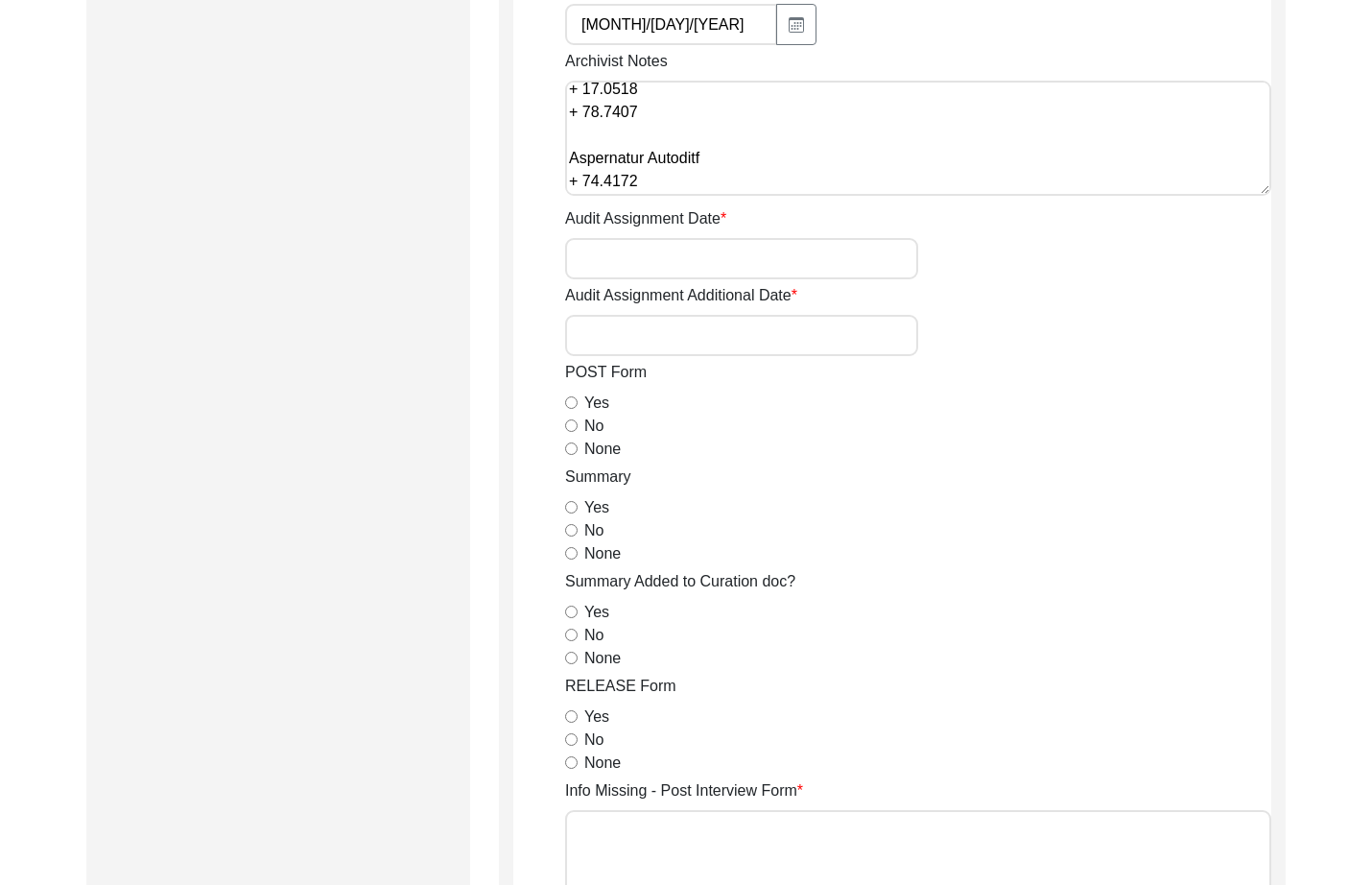 click on "None" at bounding box center [571, 448] 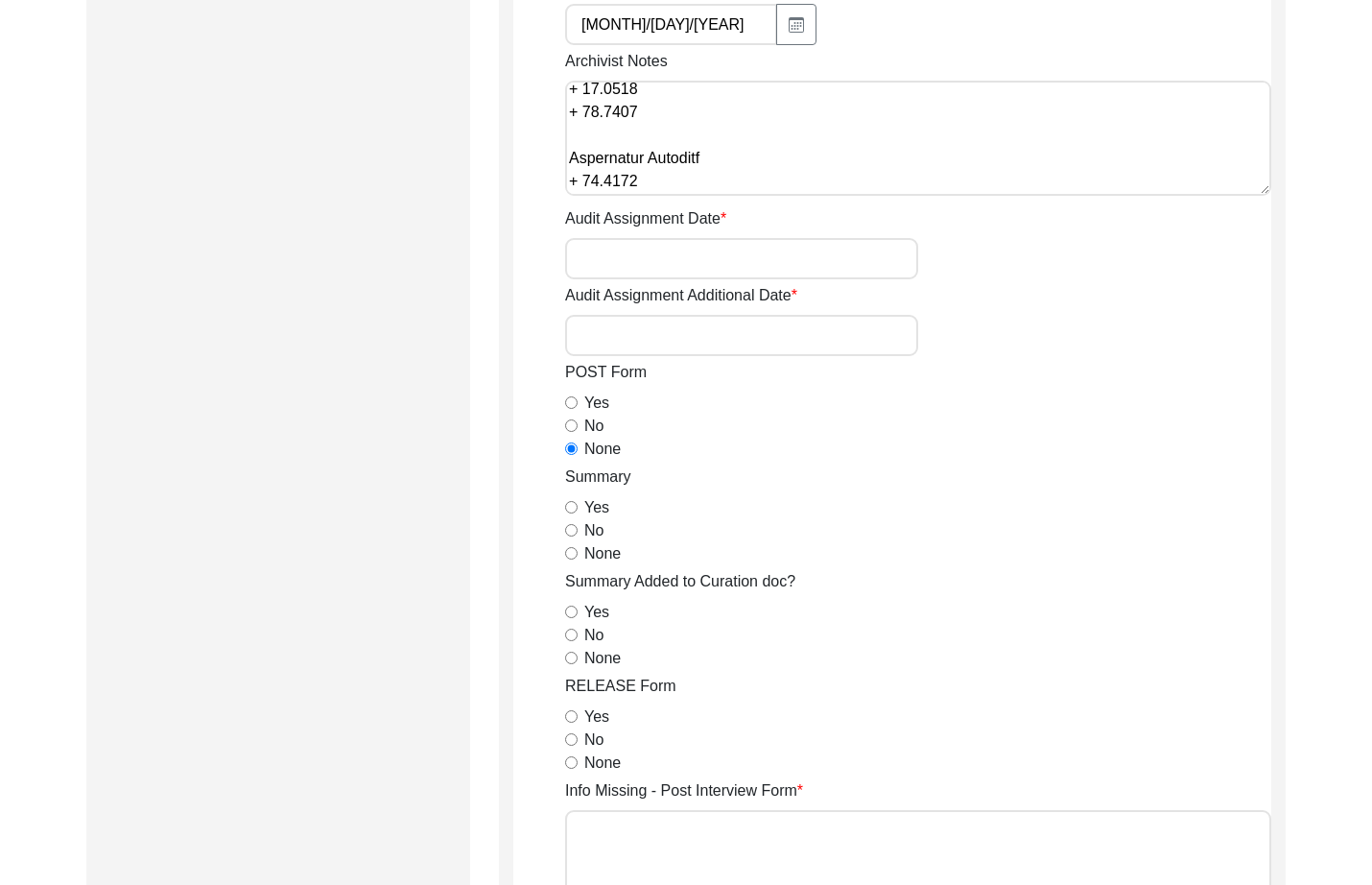 drag, startPoint x: 572, startPoint y: 505, endPoint x: 580, endPoint y: 606, distance: 101.31634 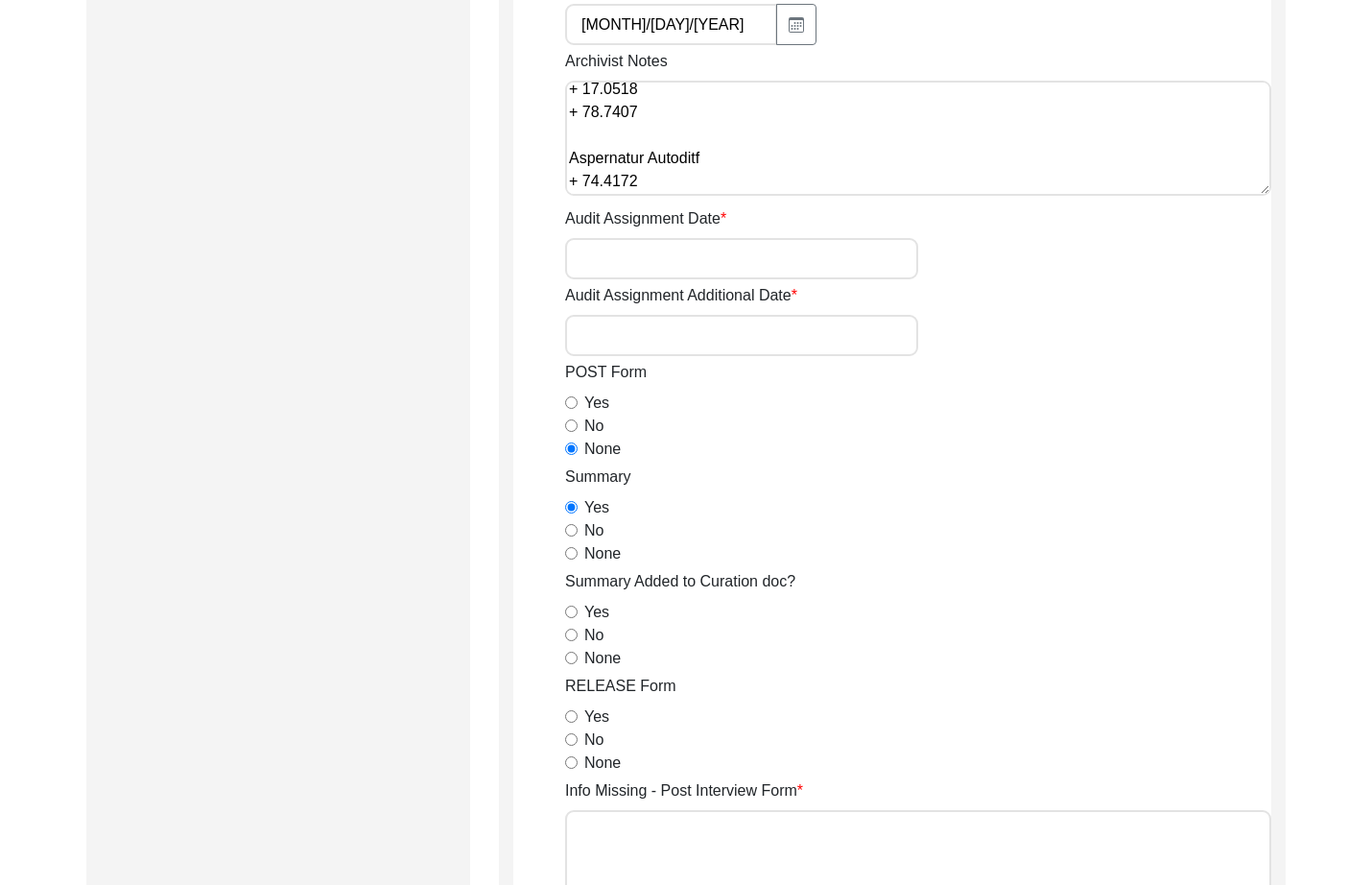 click on "None" at bounding box center (571, 658) 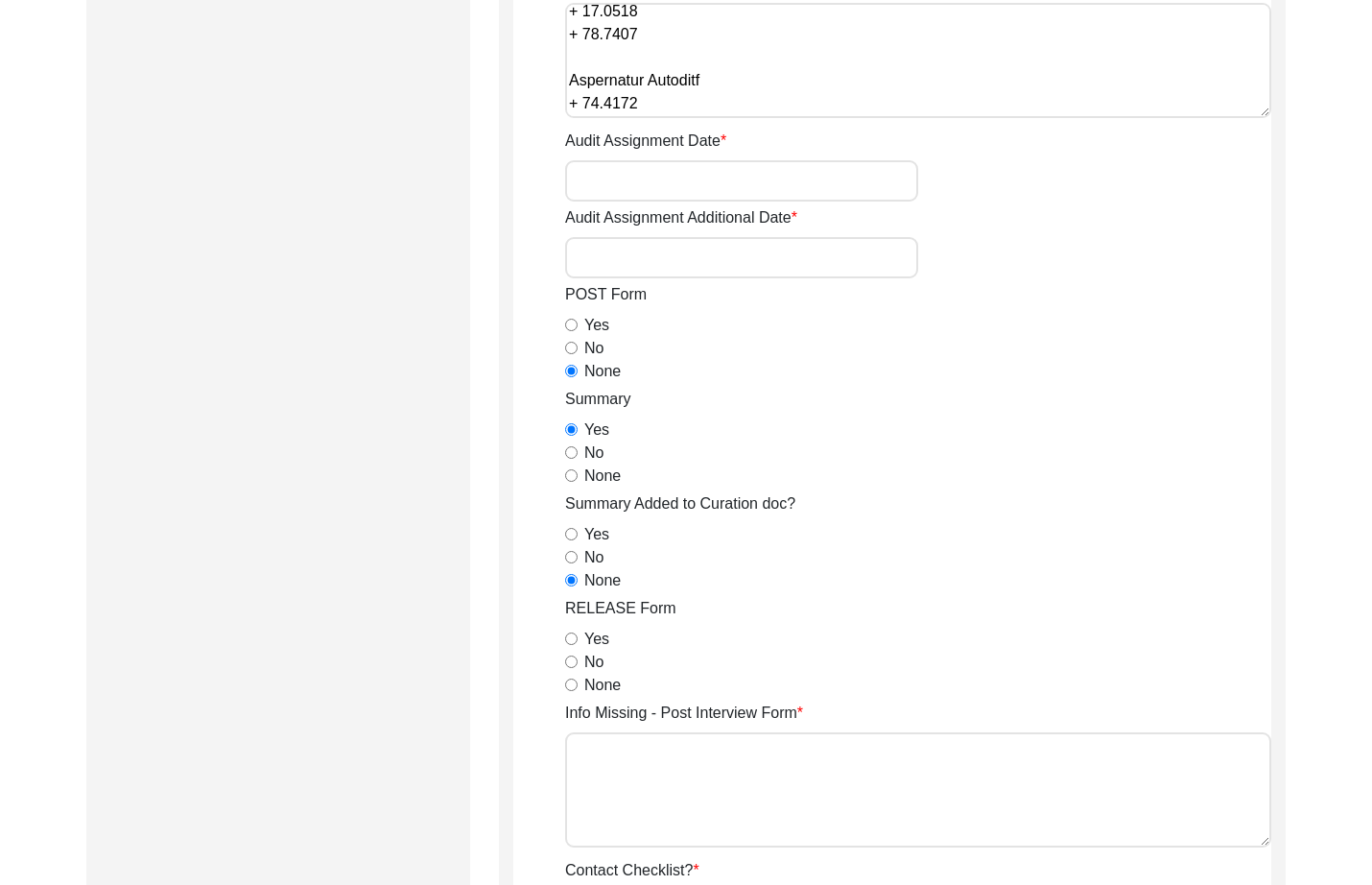 scroll, scrollTop: 913, scrollLeft: 0, axis: vertical 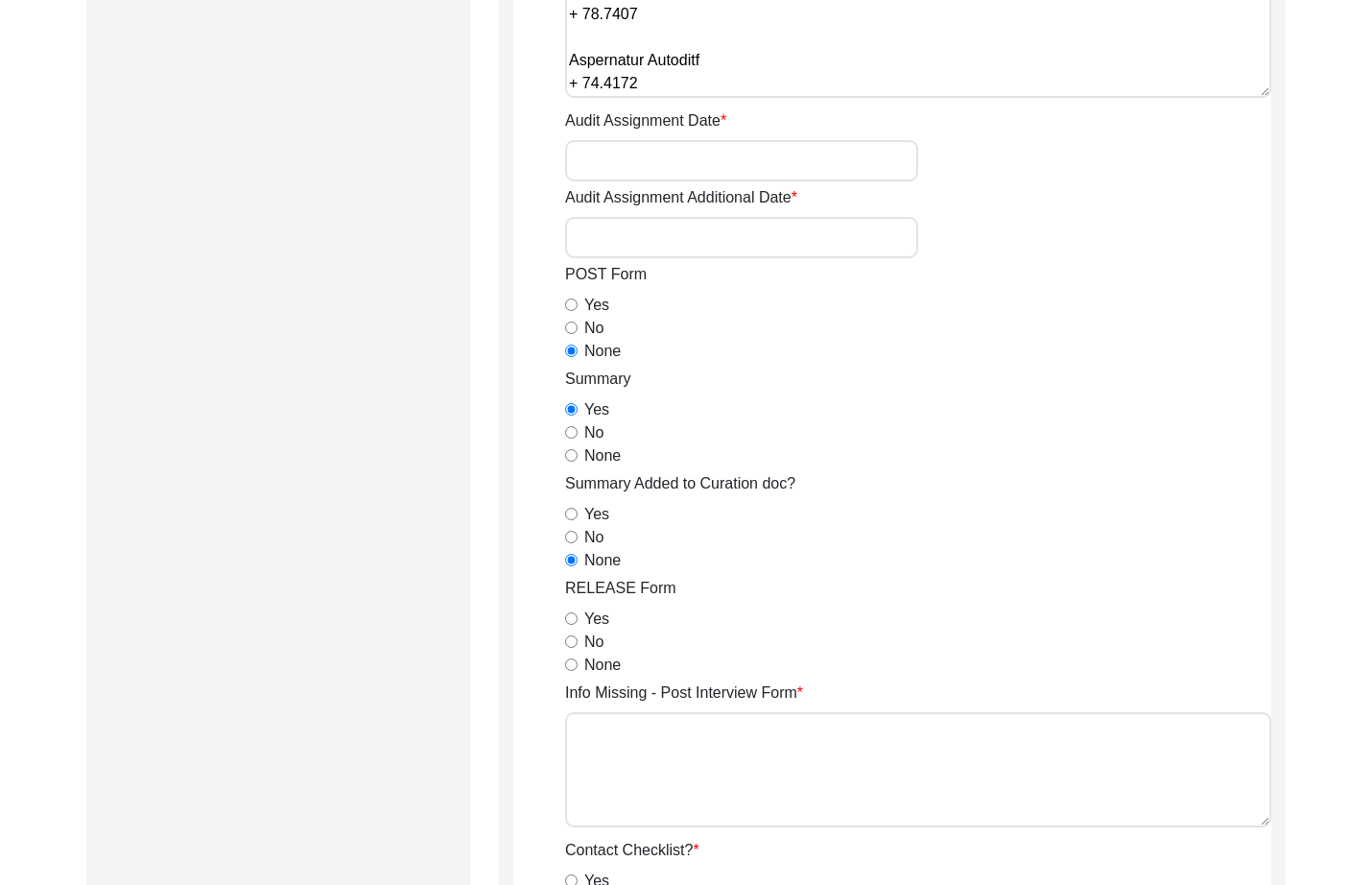 click on "Yes" at bounding box center (571, 618) 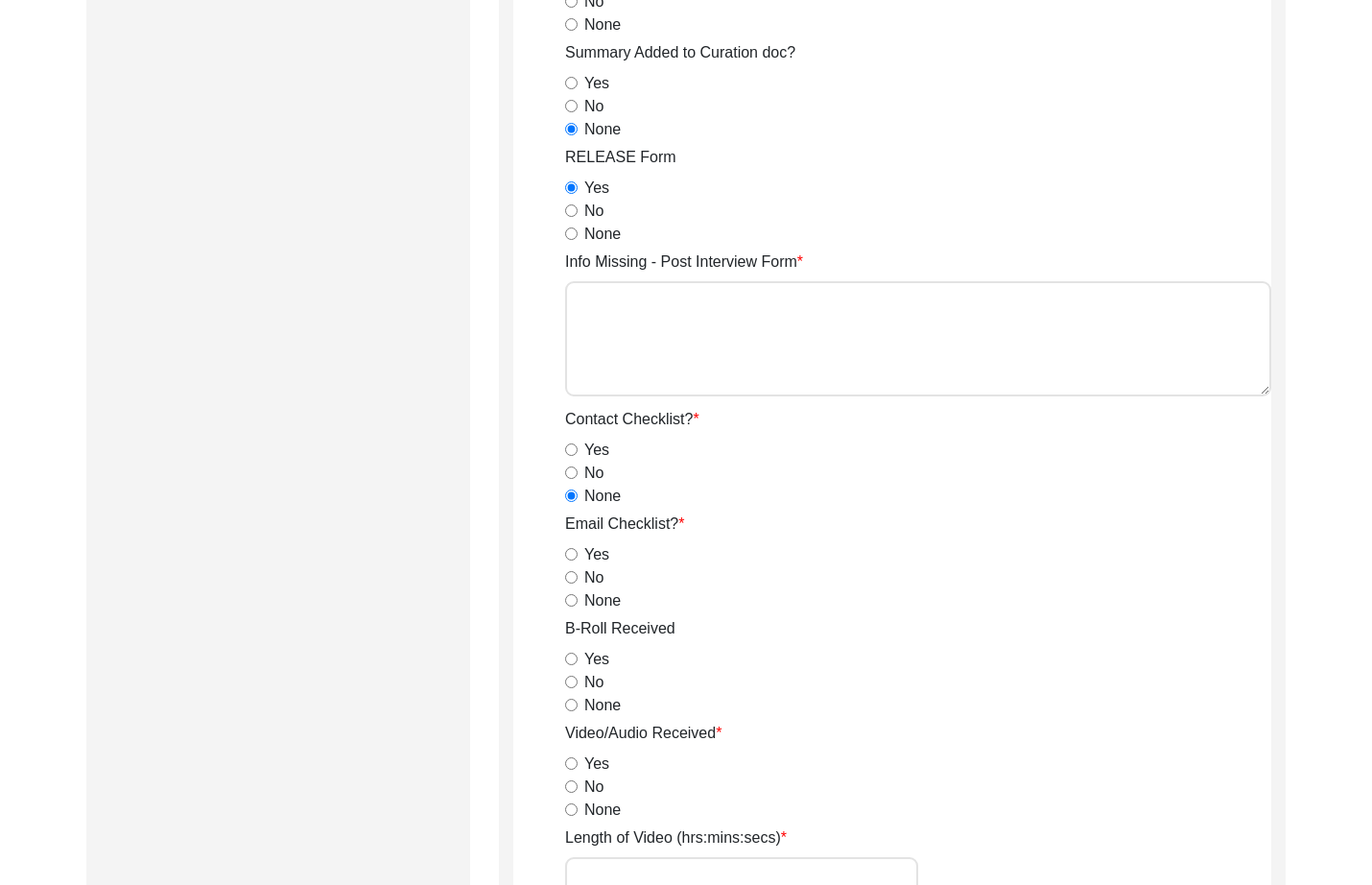 scroll, scrollTop: 1409, scrollLeft: 0, axis: vertical 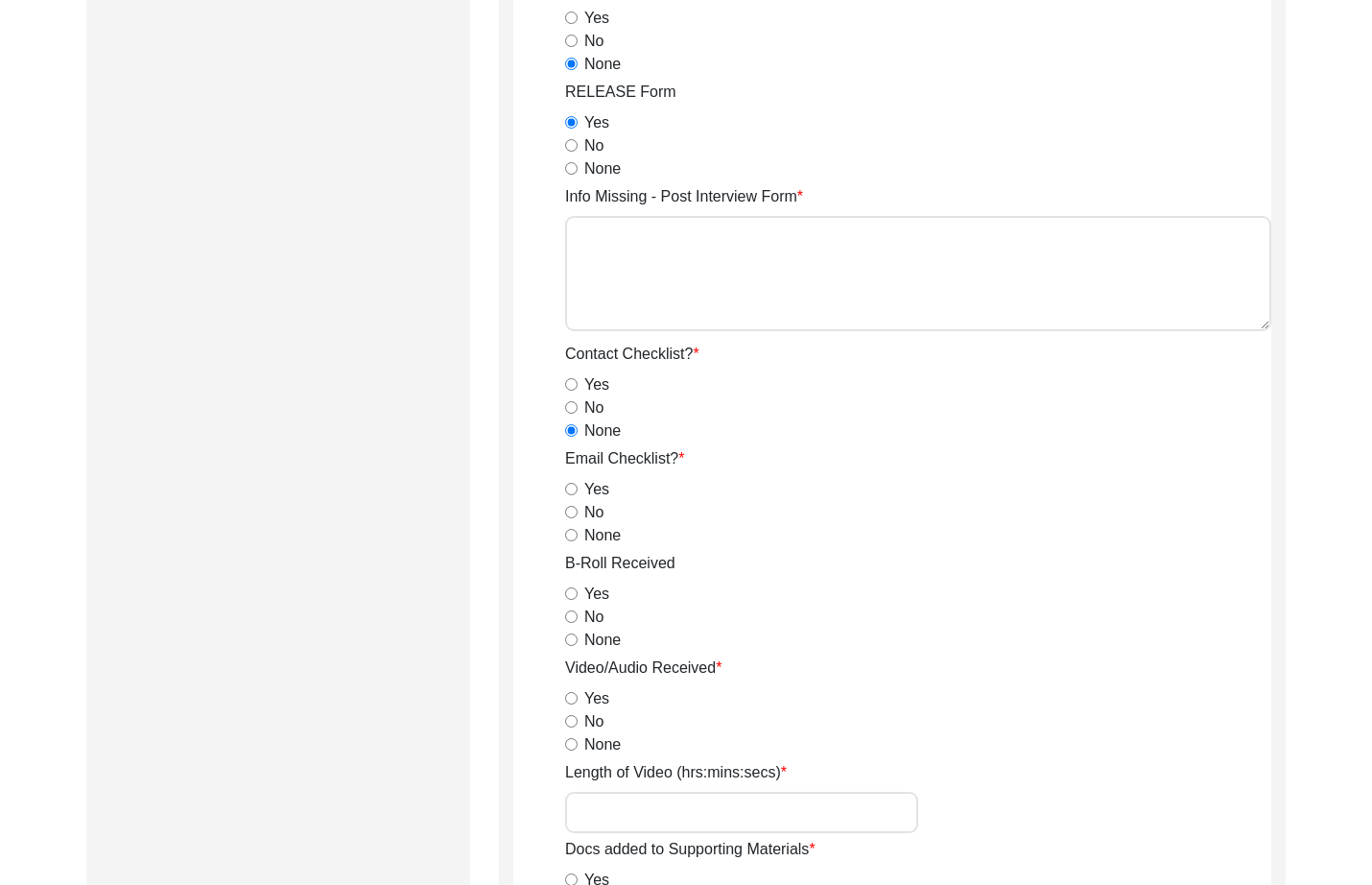 click on "None" at bounding box center [571, 535] 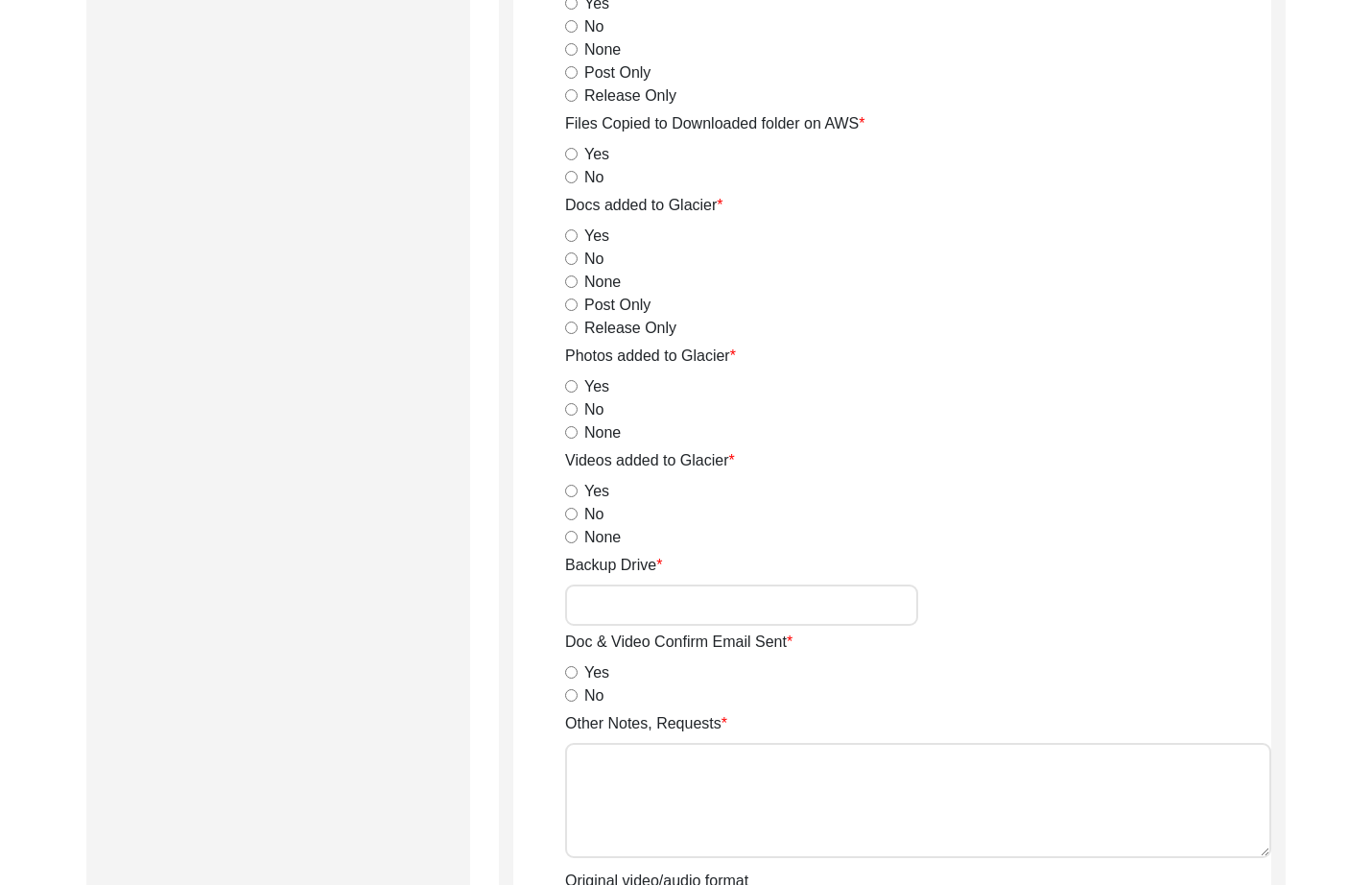scroll, scrollTop: 2906, scrollLeft: 0, axis: vertical 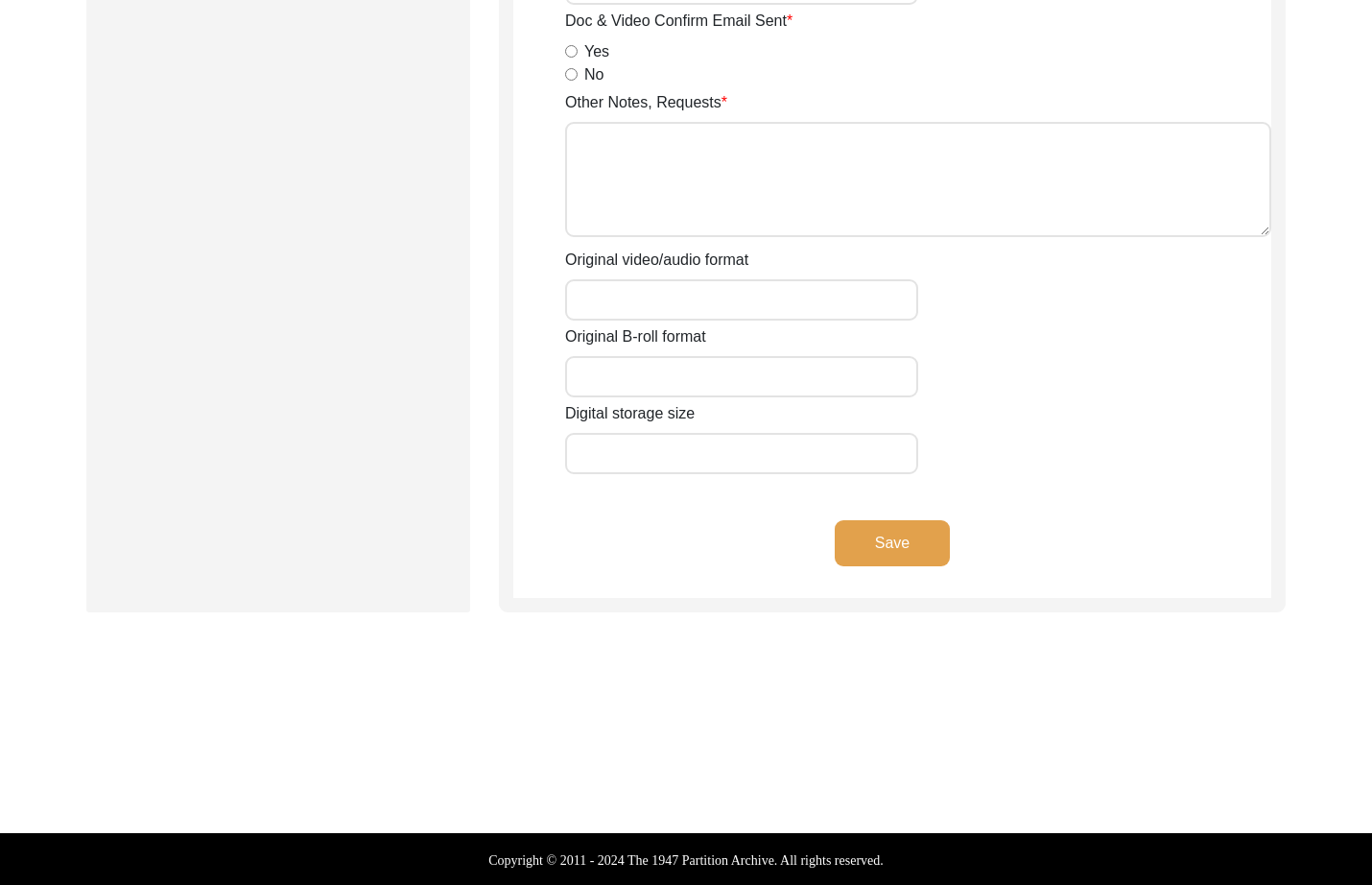 click on "Save" 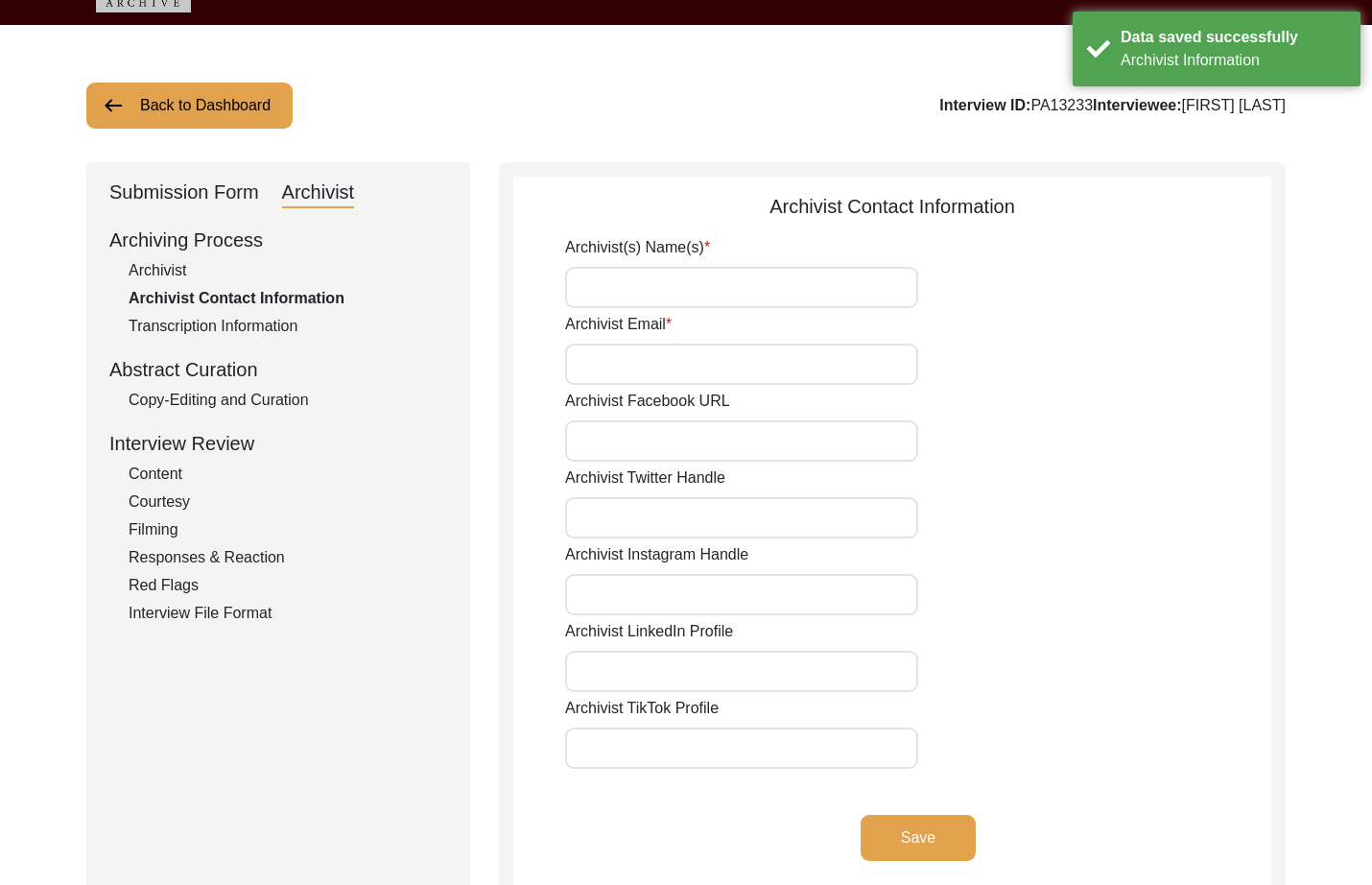 scroll, scrollTop: 0, scrollLeft: 0, axis: both 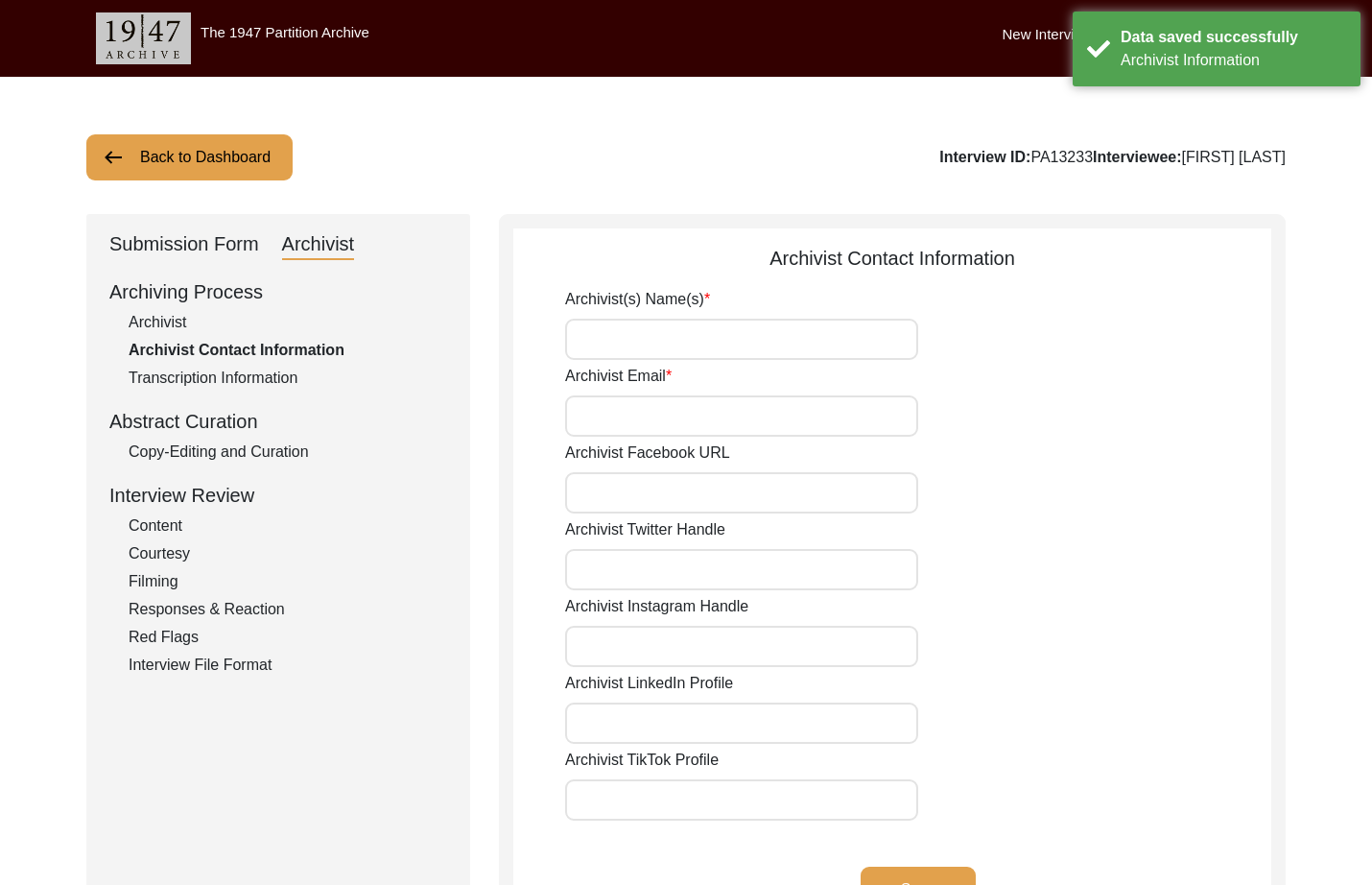 click on "Archivist(s) Name(s)" at bounding box center [742, 339] 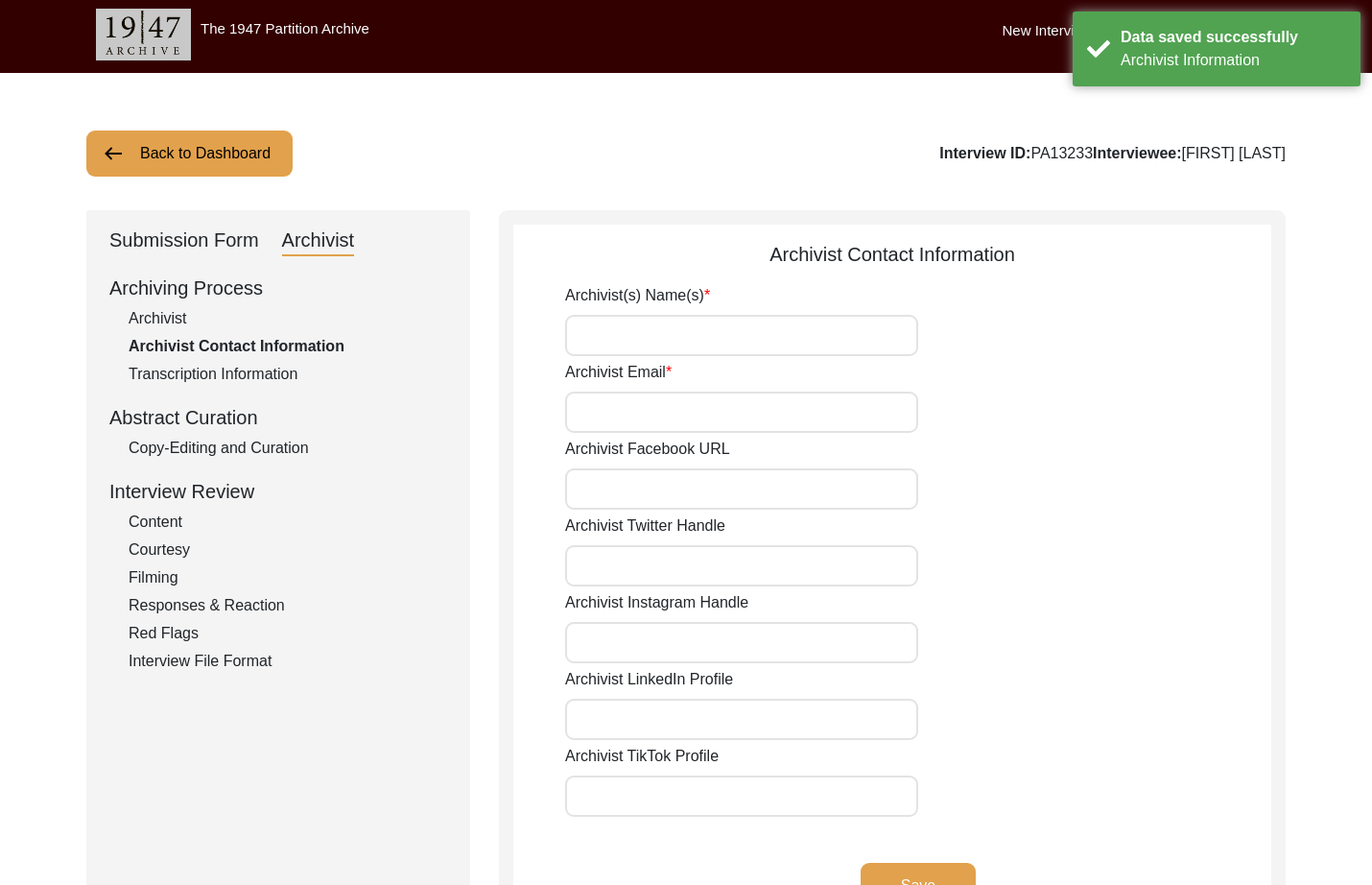 drag, startPoint x: 698, startPoint y: 380, endPoint x: 700, endPoint y: 405, distance: 25.079872 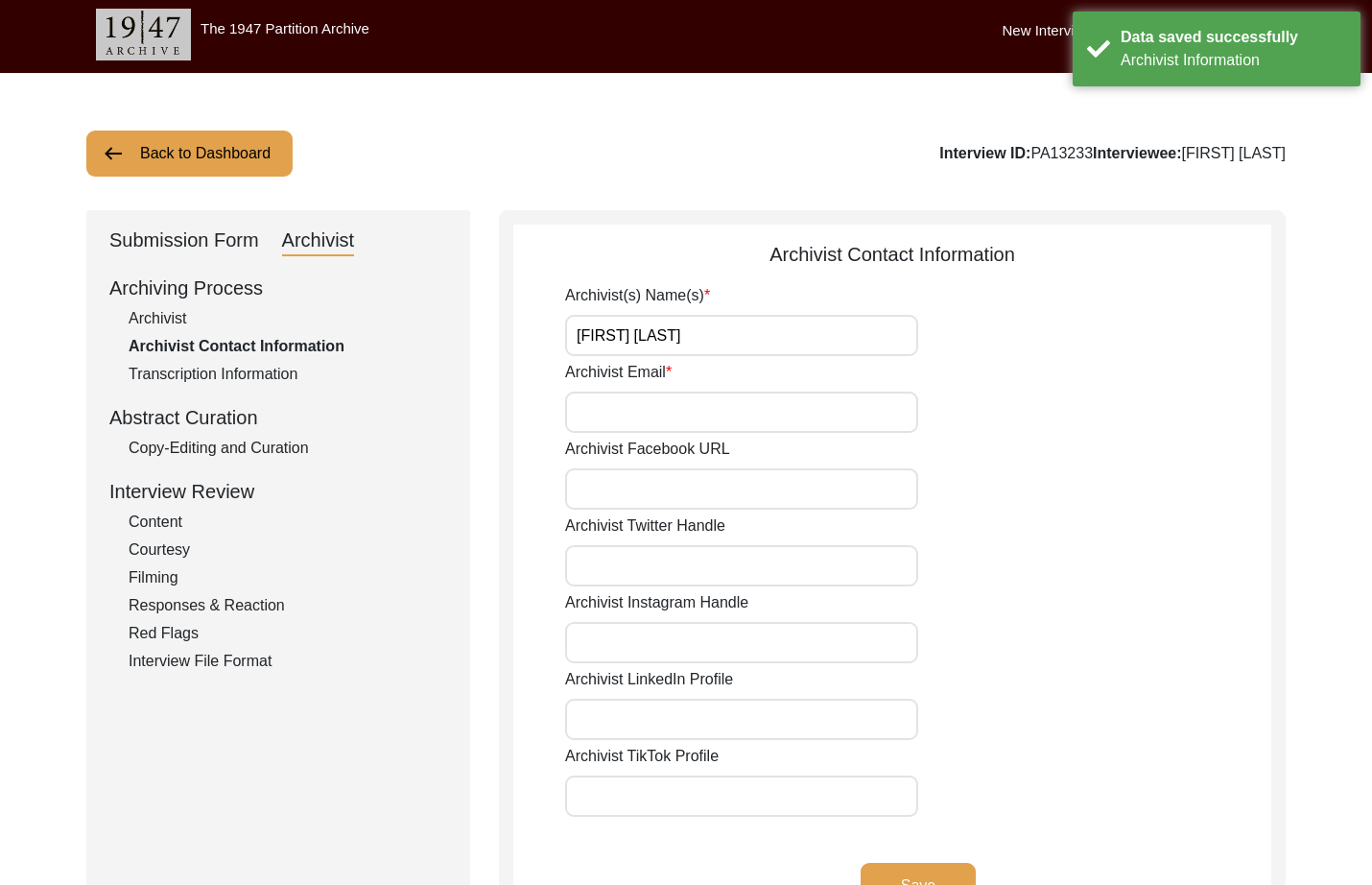 click on "Archivist Email" at bounding box center [742, 412] 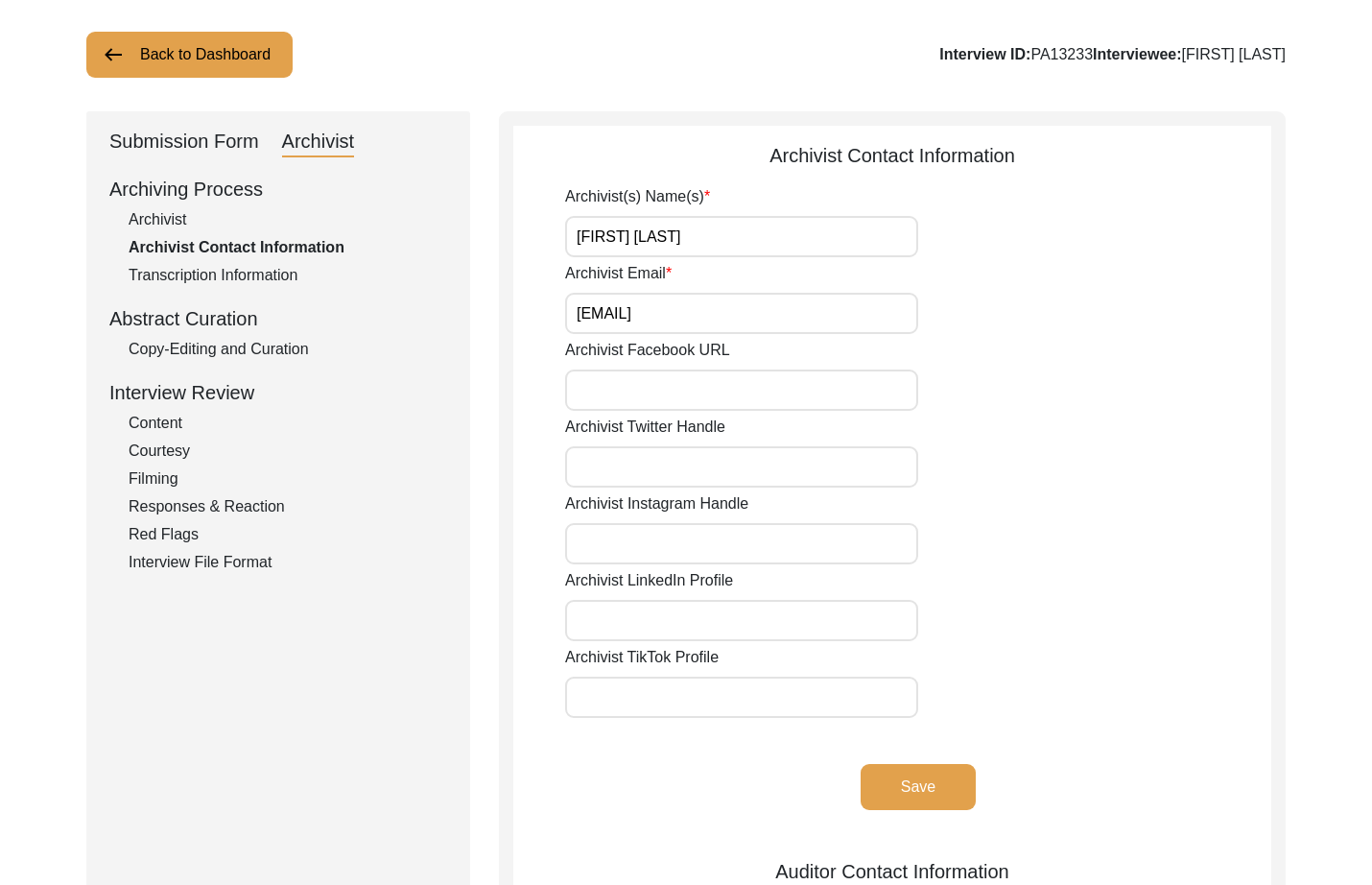 scroll, scrollTop: 107, scrollLeft: 0, axis: vertical 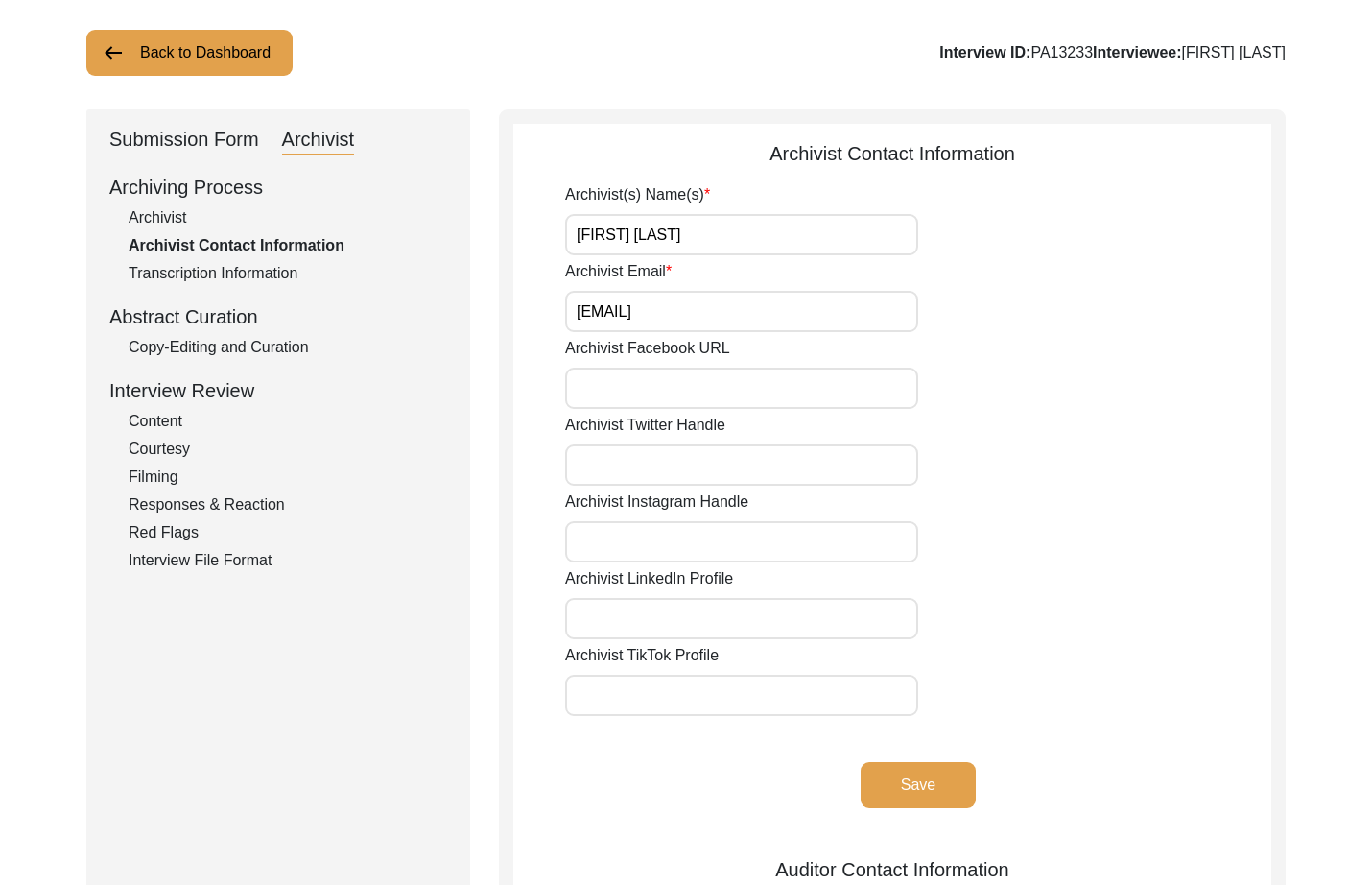 click on "Save" 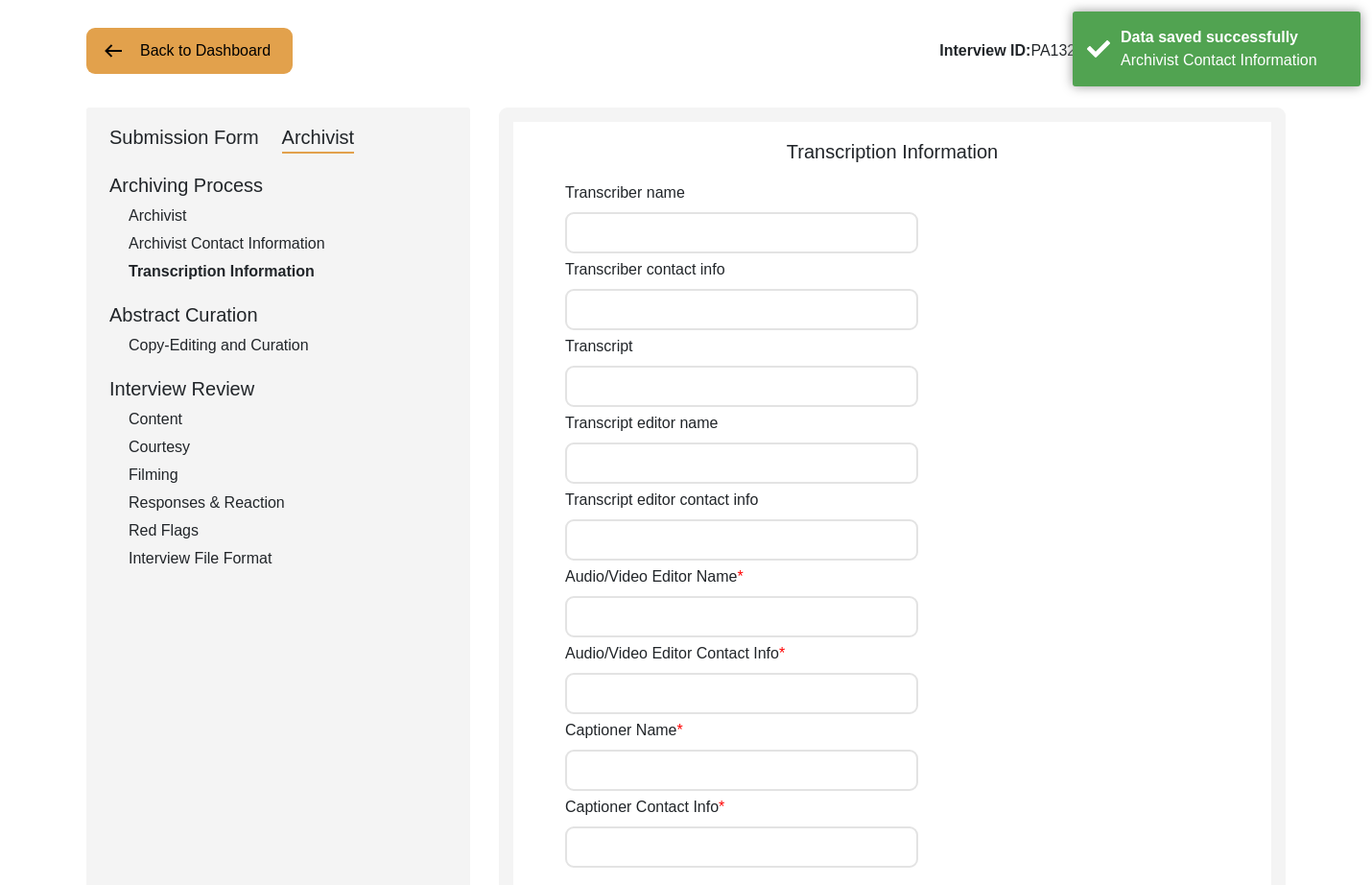 click on "Submission Form" 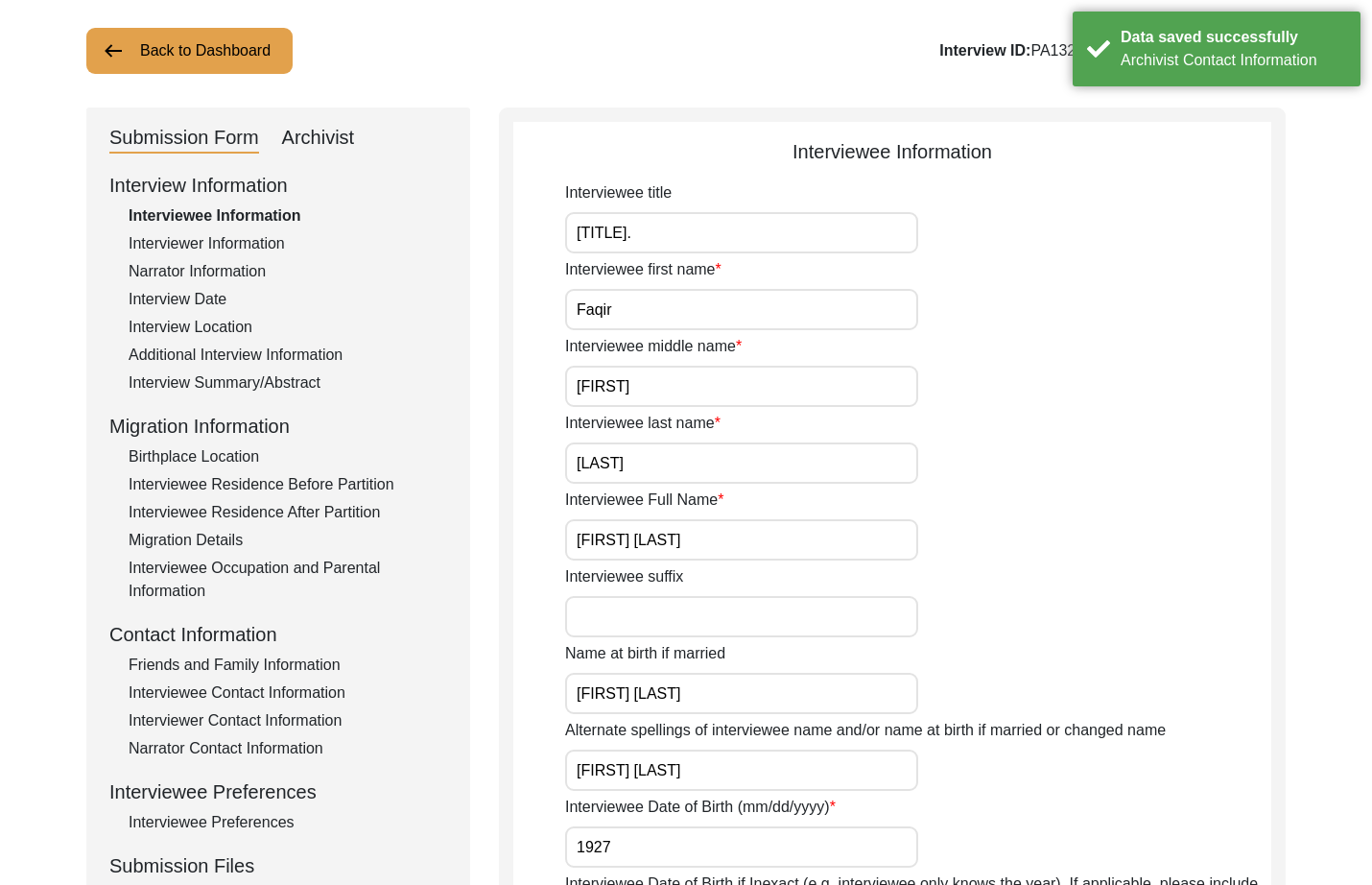 click on "Back to Dashboard" 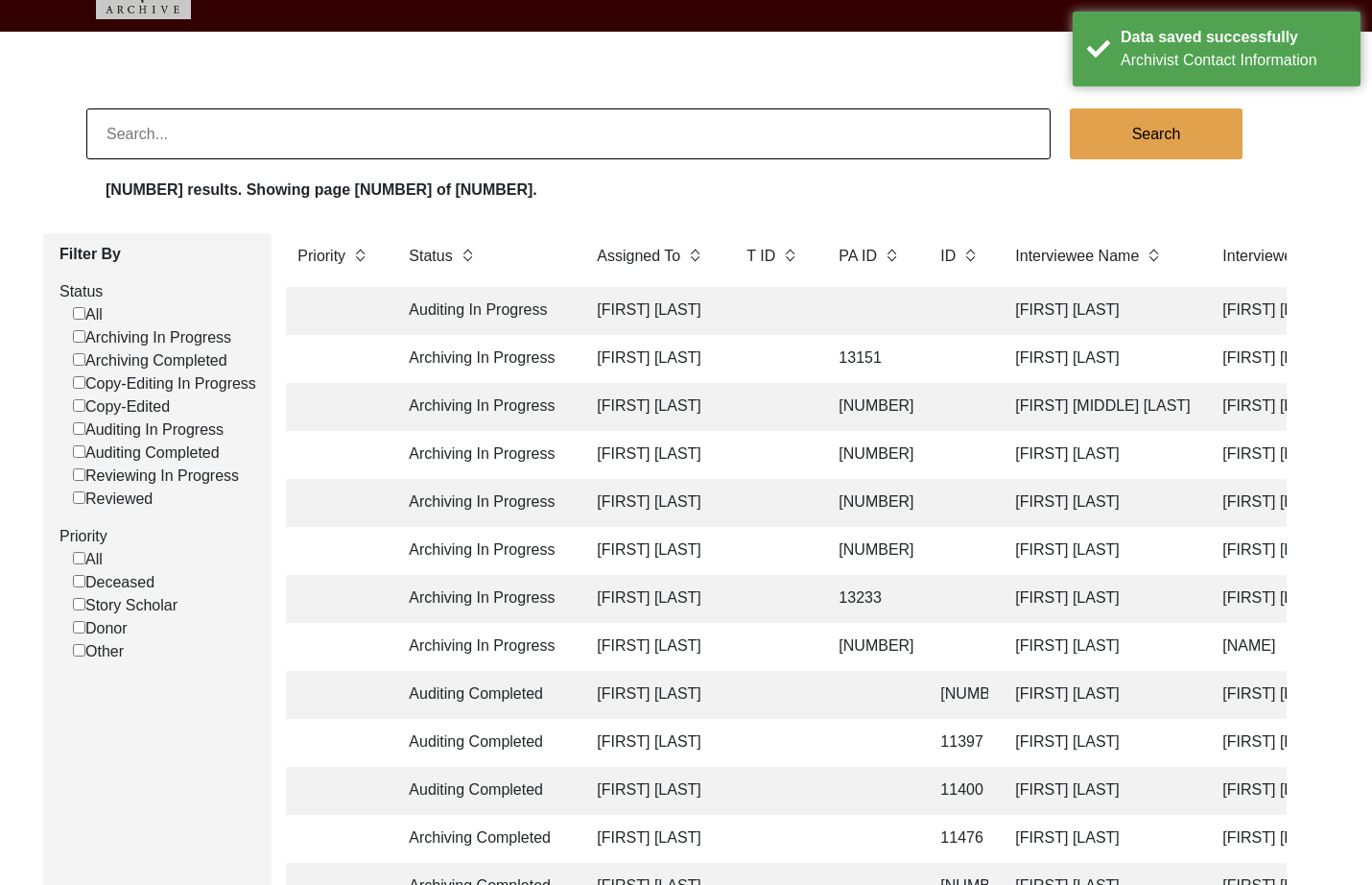 scroll, scrollTop: 107, scrollLeft: 0, axis: vertical 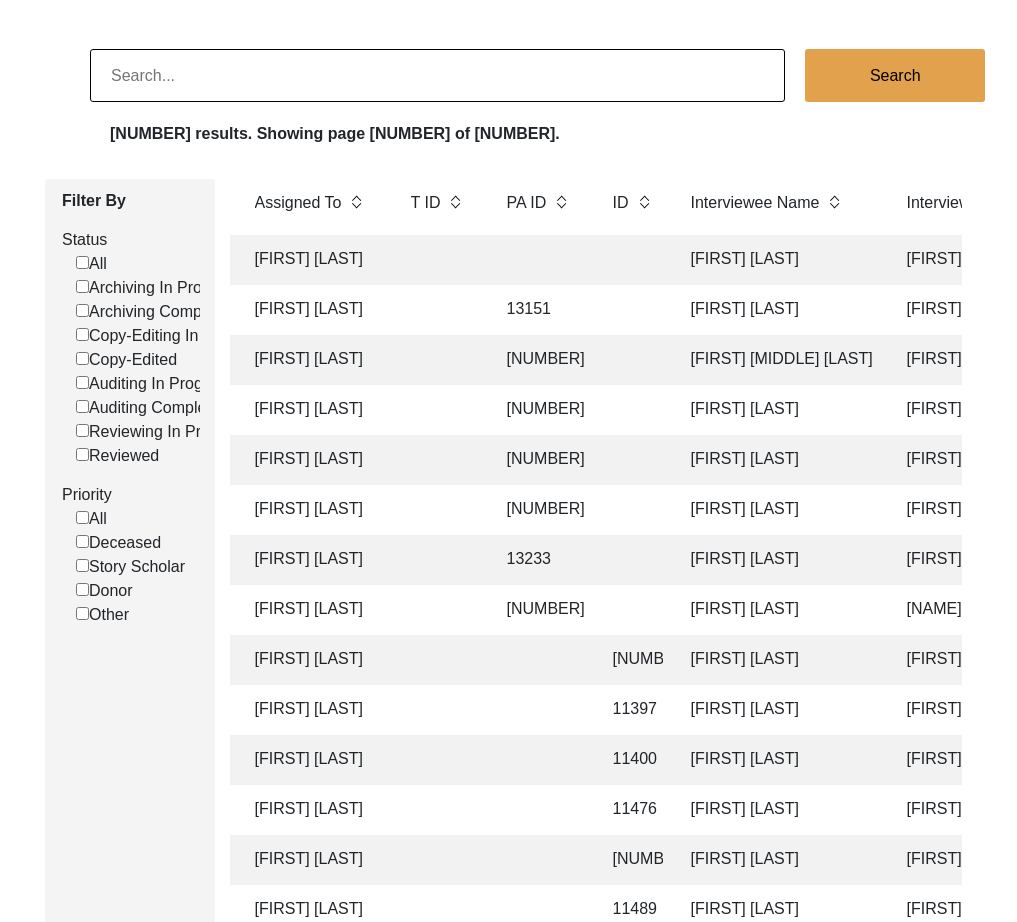 click on "[FIRST] [LAST]" 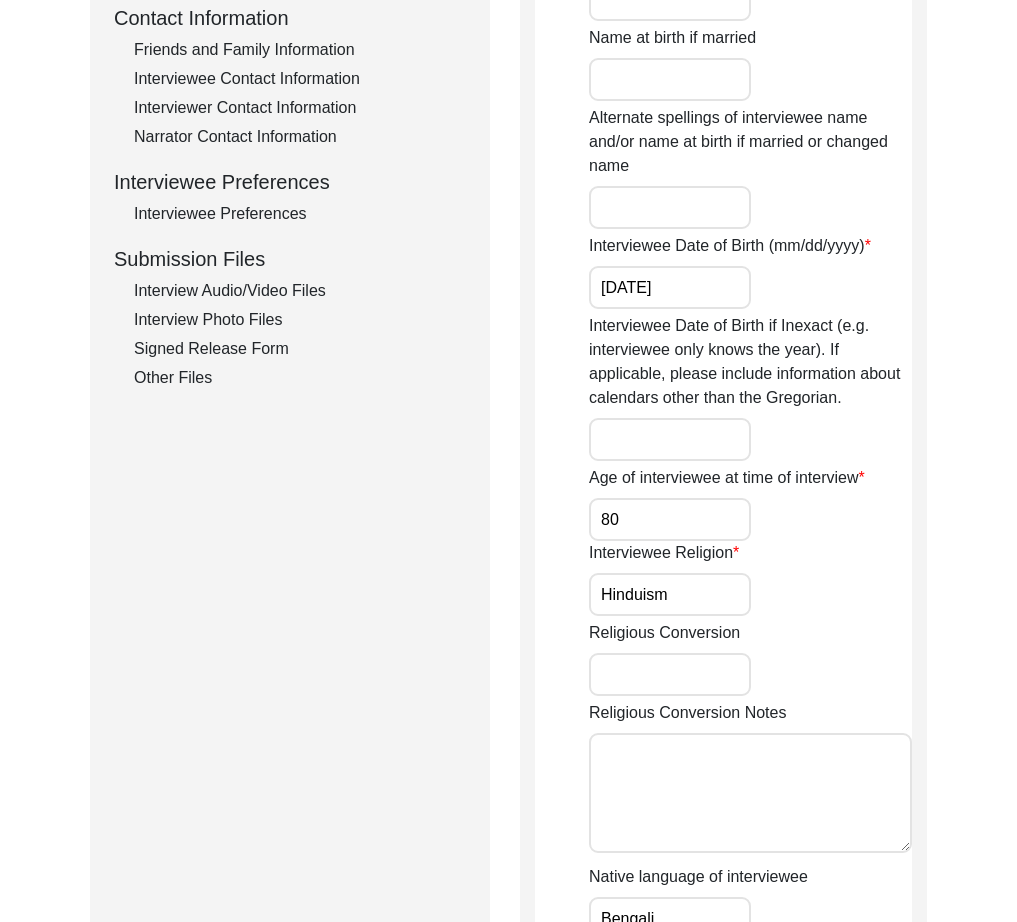 scroll, scrollTop: 751, scrollLeft: 0, axis: vertical 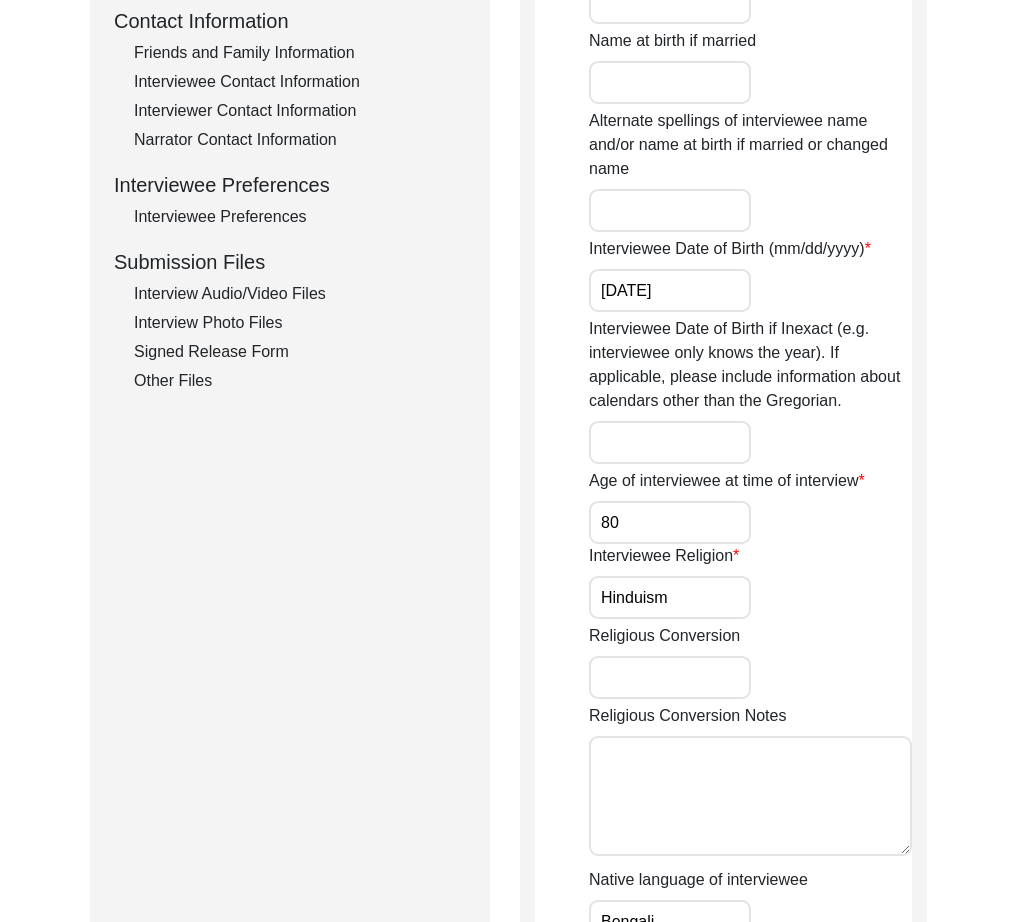click on "Interviewee Preferences" 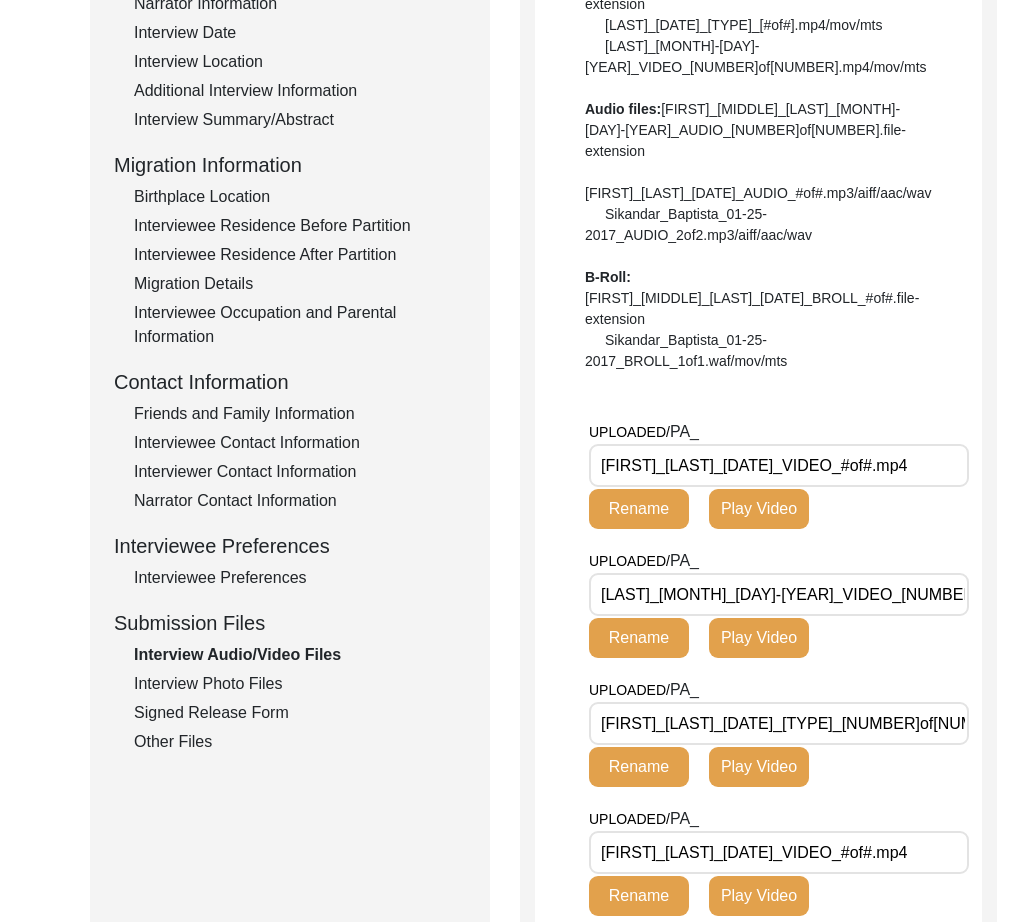 scroll, scrollTop: 396, scrollLeft: 0, axis: vertical 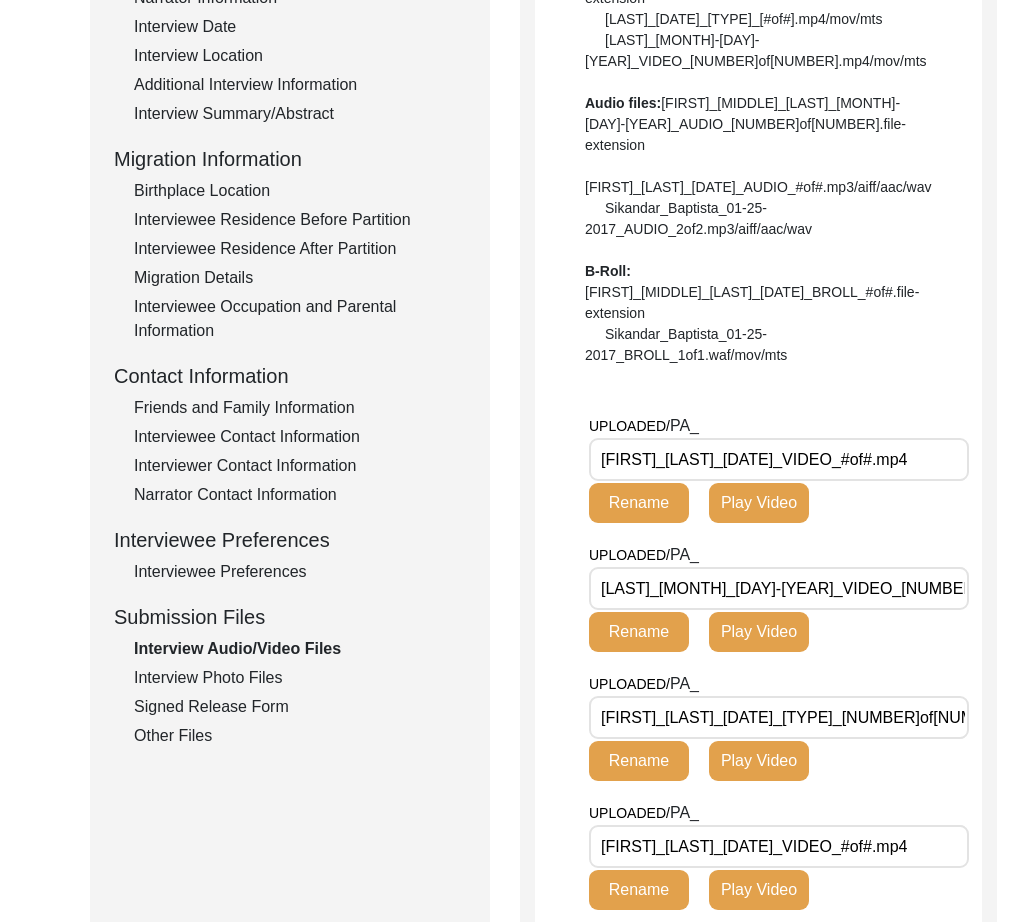 click on "[FIRST]_[LAST]_[DATE]_VIDEO_#of#.mp4" at bounding box center (779, 459) 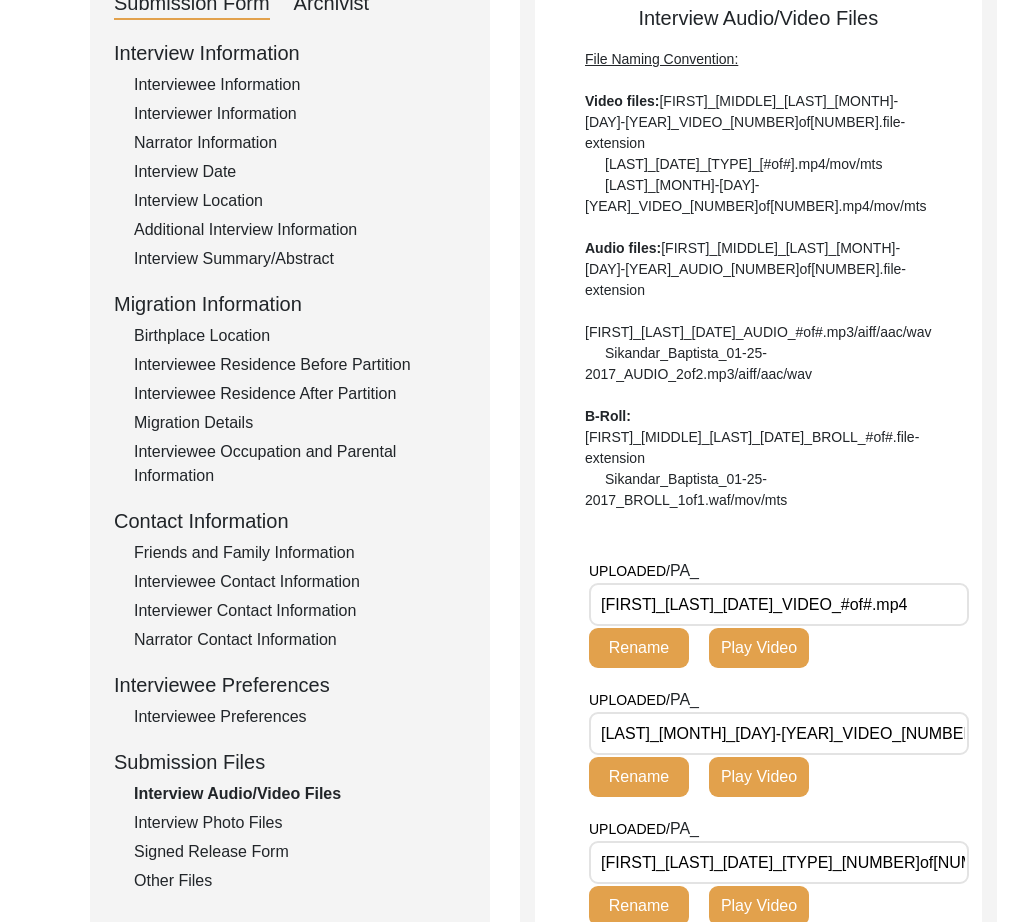 scroll, scrollTop: 273, scrollLeft: 0, axis: vertical 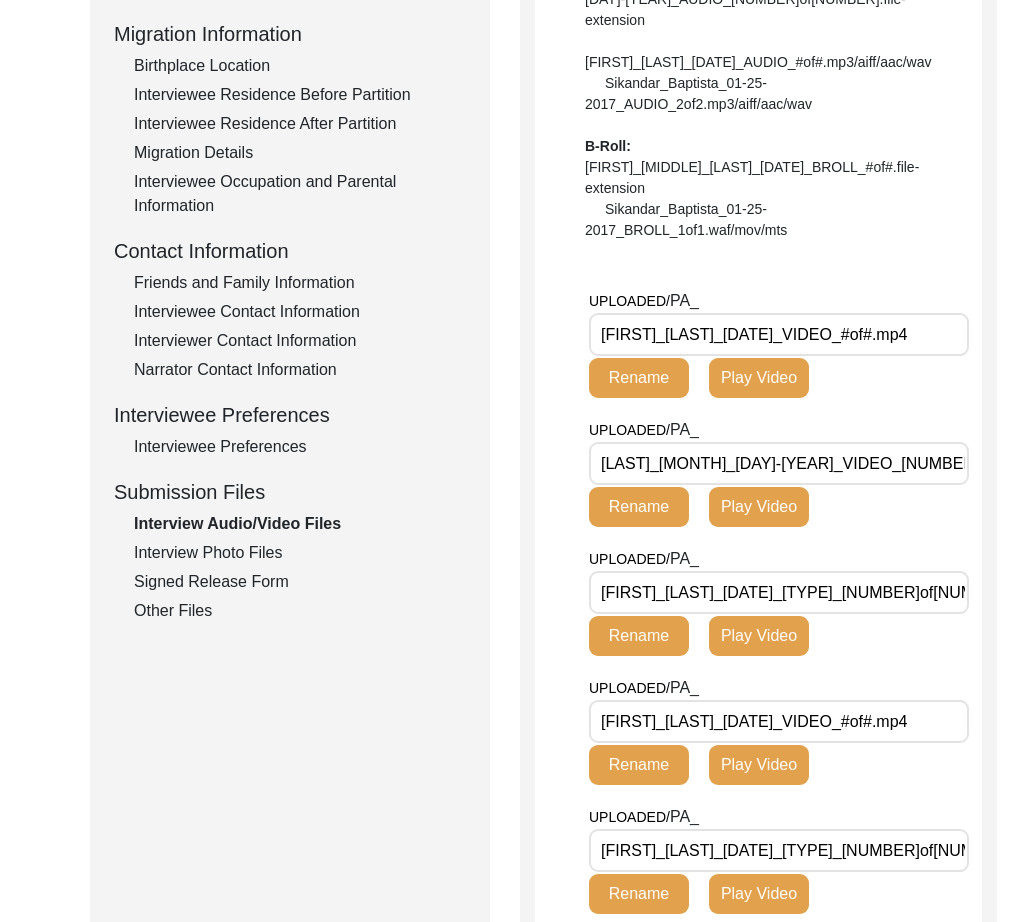 drag, startPoint x: 921, startPoint y: 299, endPoint x: 933, endPoint y: 298, distance: 12.0415945 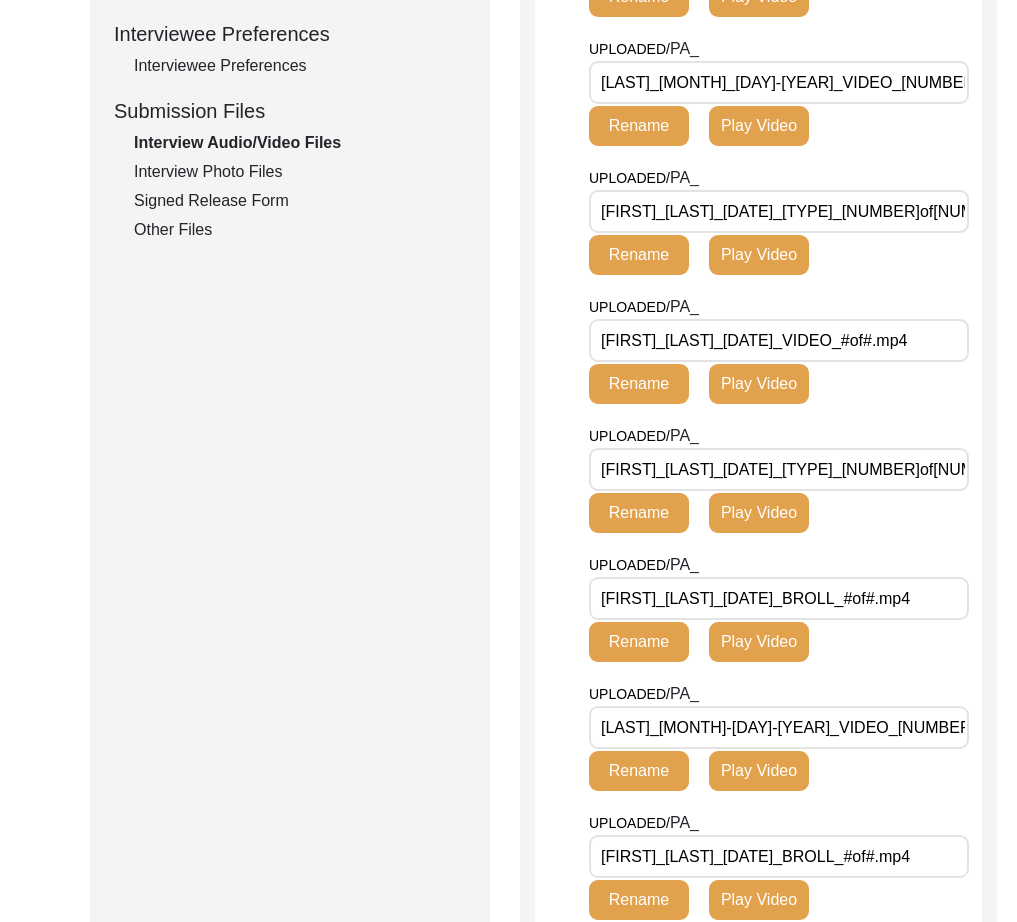 scroll, scrollTop: 905, scrollLeft: 0, axis: vertical 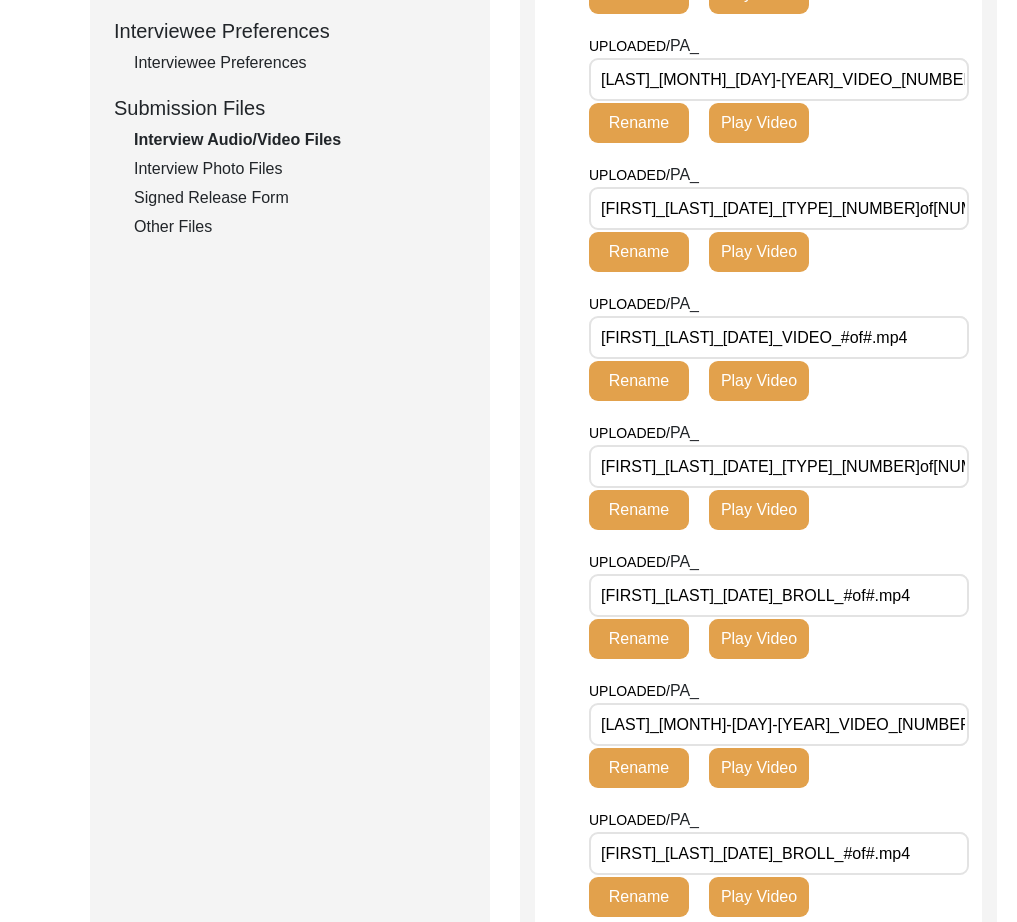 click on "[FIRST]_[LAST]_[DATE]_[TYPE]_[NUMBER]of[NUMBER].mp4" at bounding box center (779, 466) 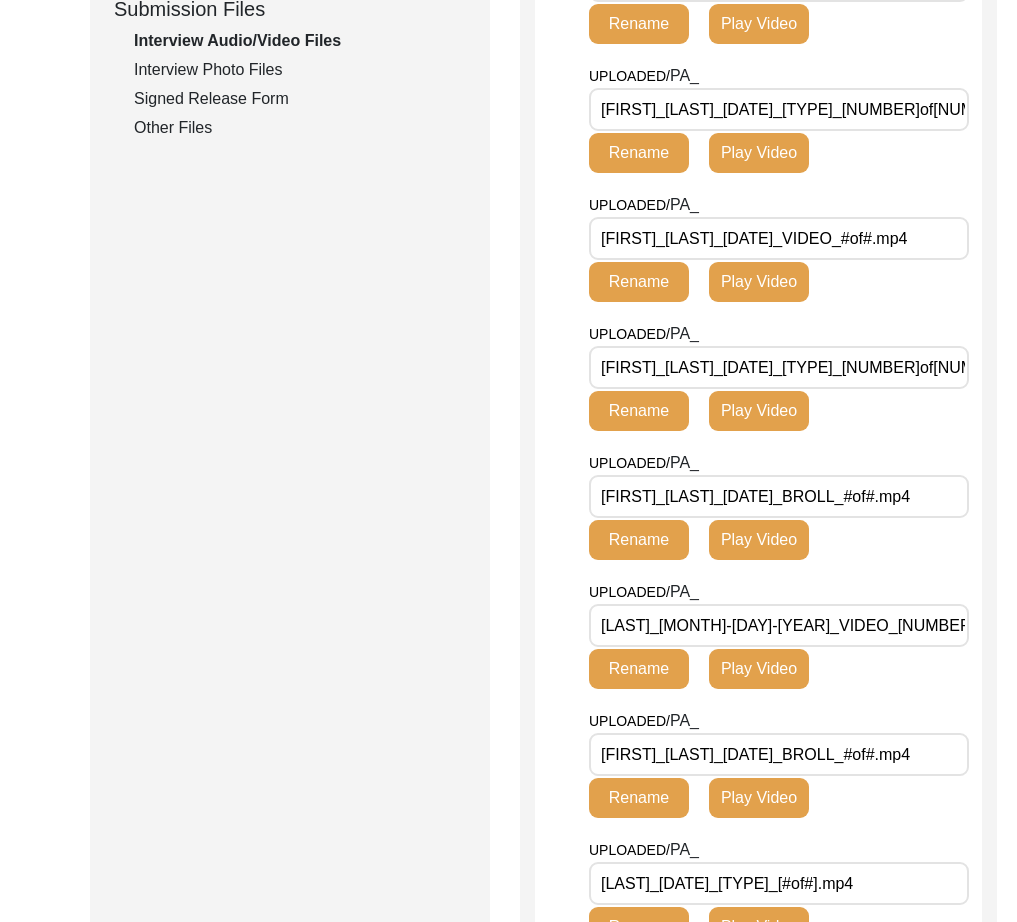 scroll, scrollTop: 1007, scrollLeft: 0, axis: vertical 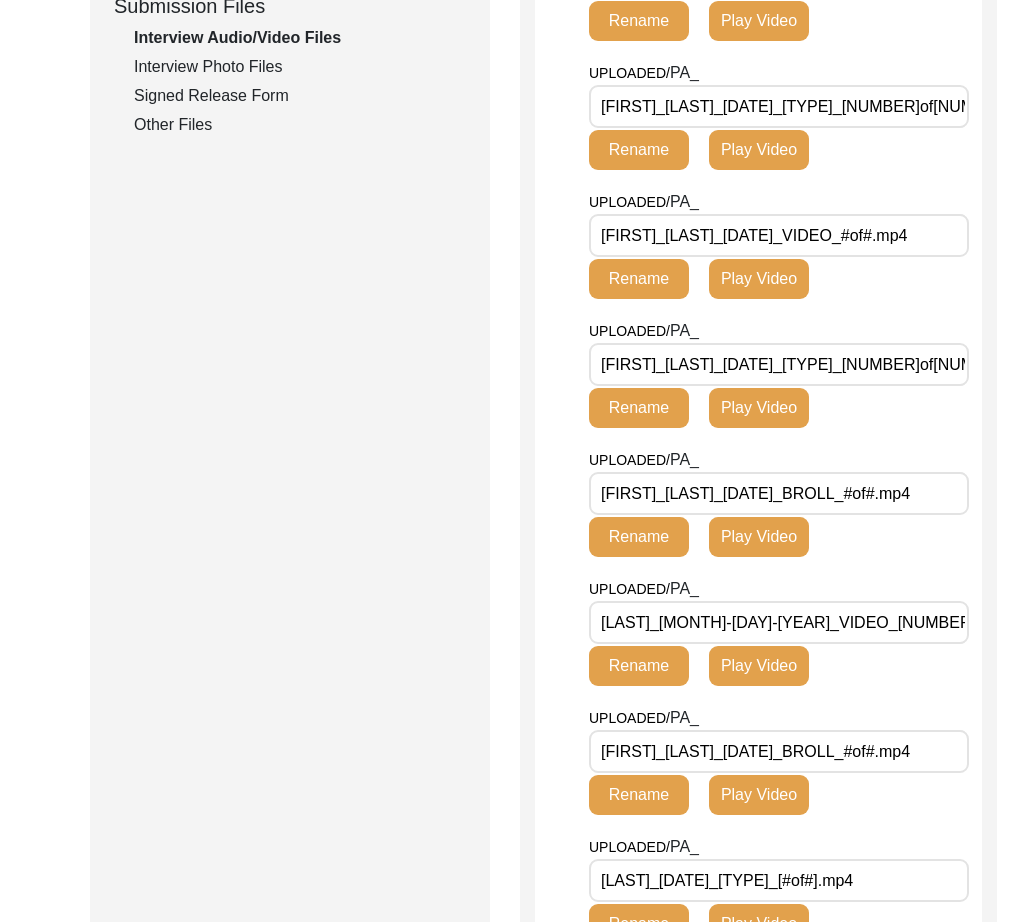 click on "[LAST]_[DATE]_[TYPE]_[#of#].mp4" at bounding box center [779, 880] 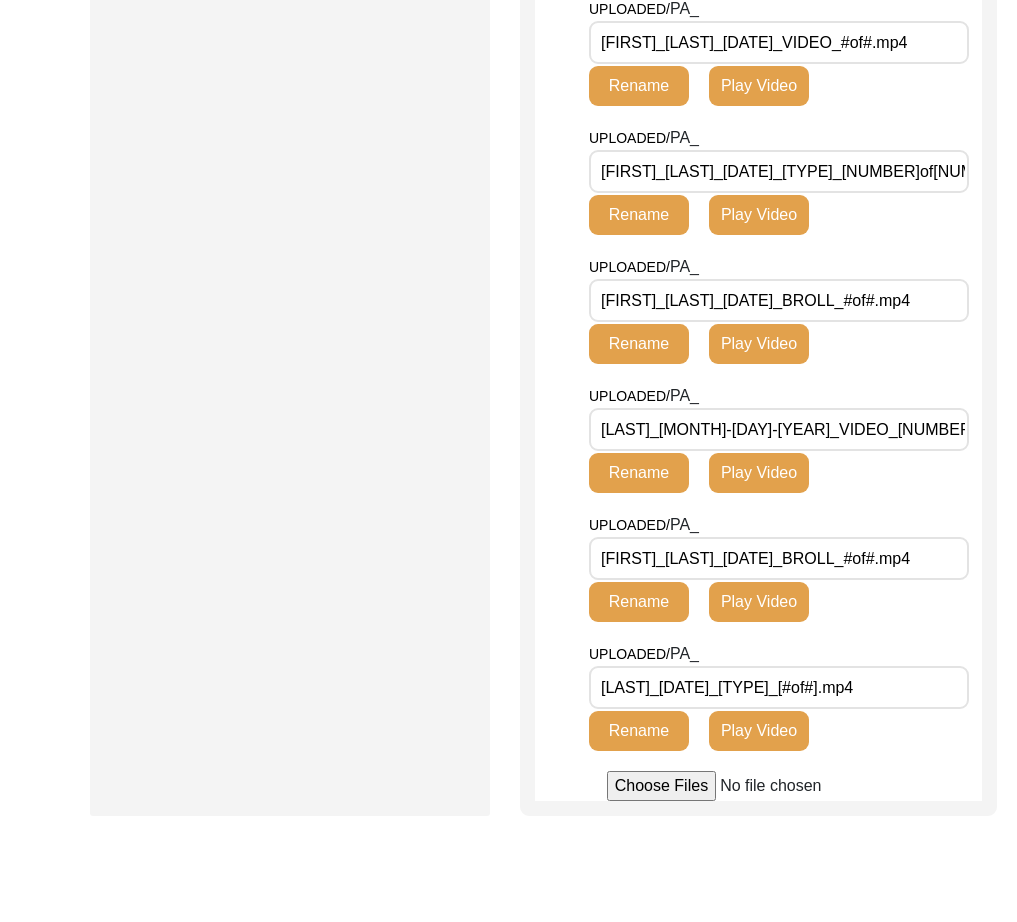 scroll, scrollTop: 1201, scrollLeft: 0, axis: vertical 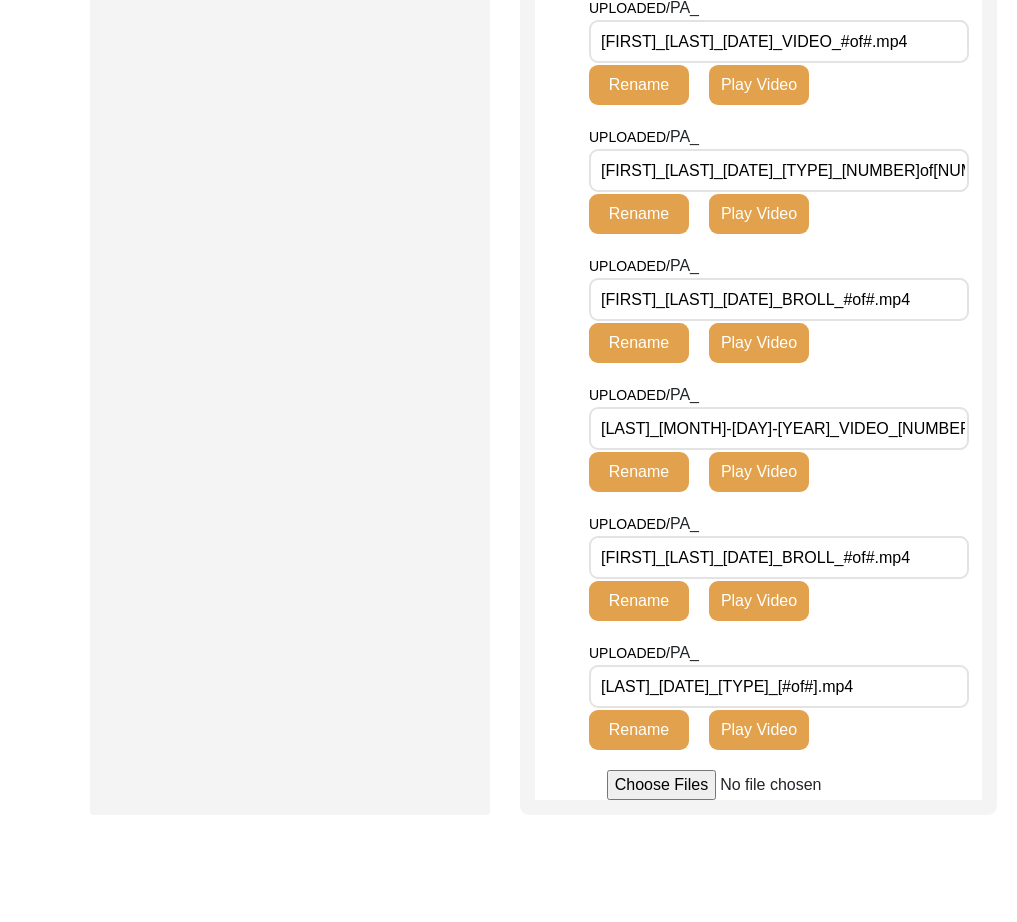click on "[LAST]_[DATE]_[TYPE]_[#of#].mp4" at bounding box center [779, 686] 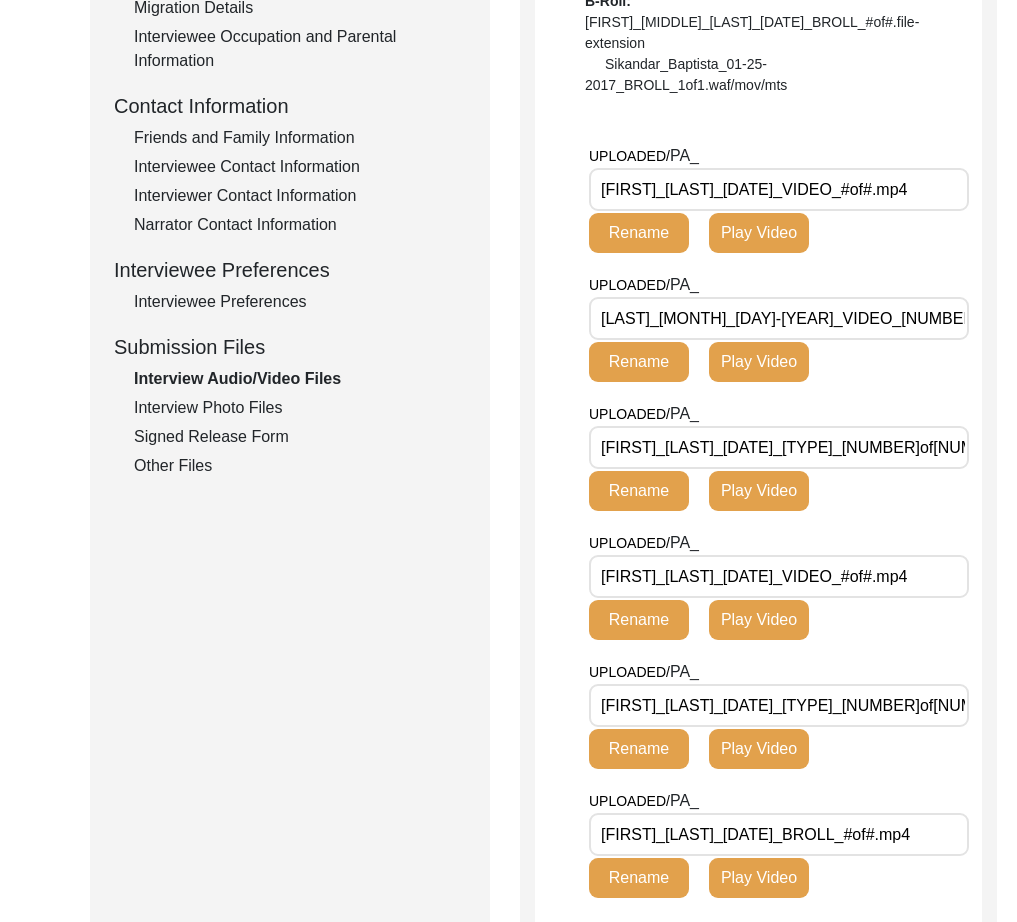 scroll, scrollTop: 668, scrollLeft: 0, axis: vertical 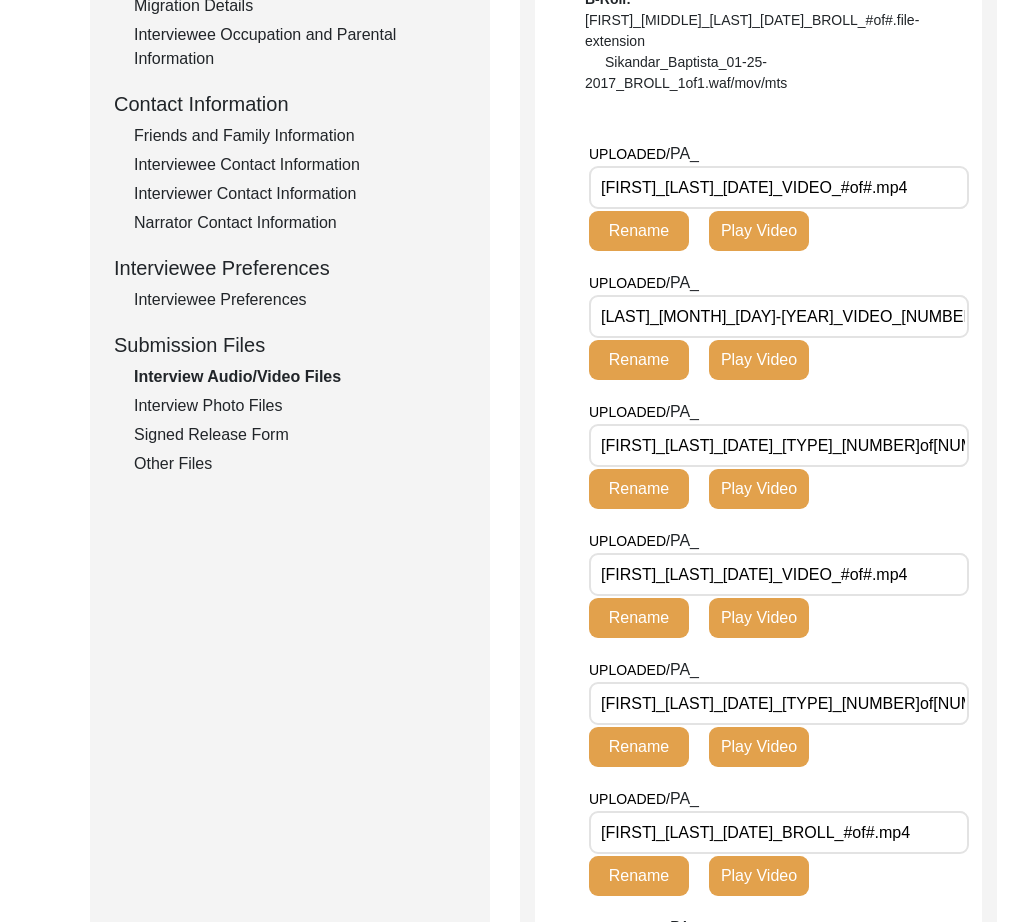 drag, startPoint x: 892, startPoint y: 275, endPoint x: 918, endPoint y: 321, distance: 52.83938 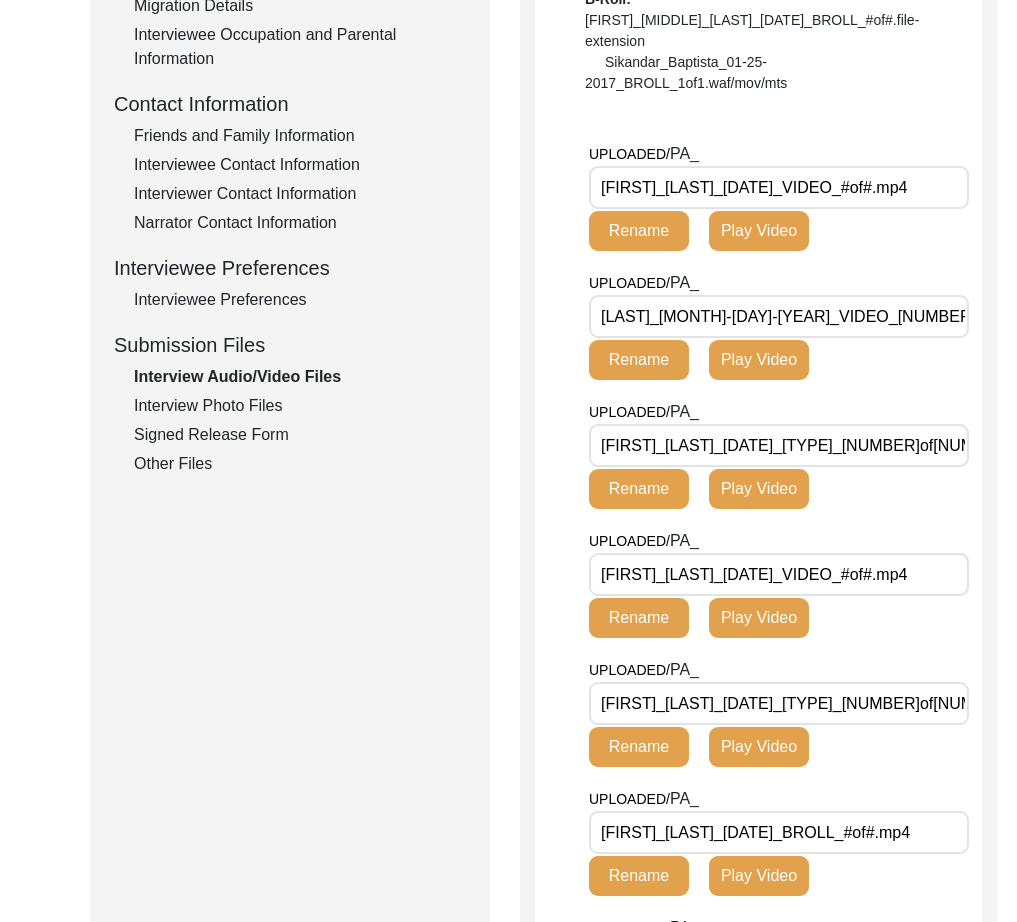 click on "Rename" 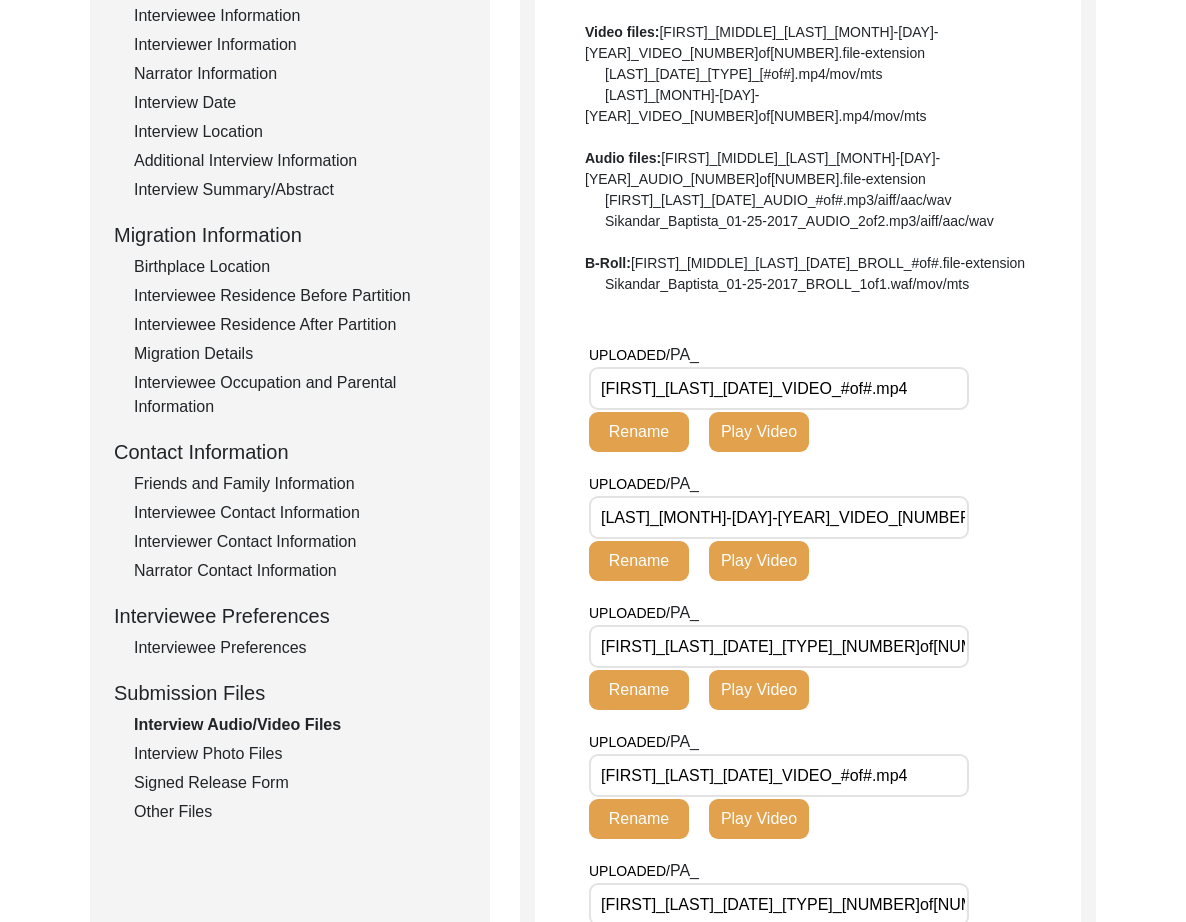 scroll, scrollTop: 317, scrollLeft: 0, axis: vertical 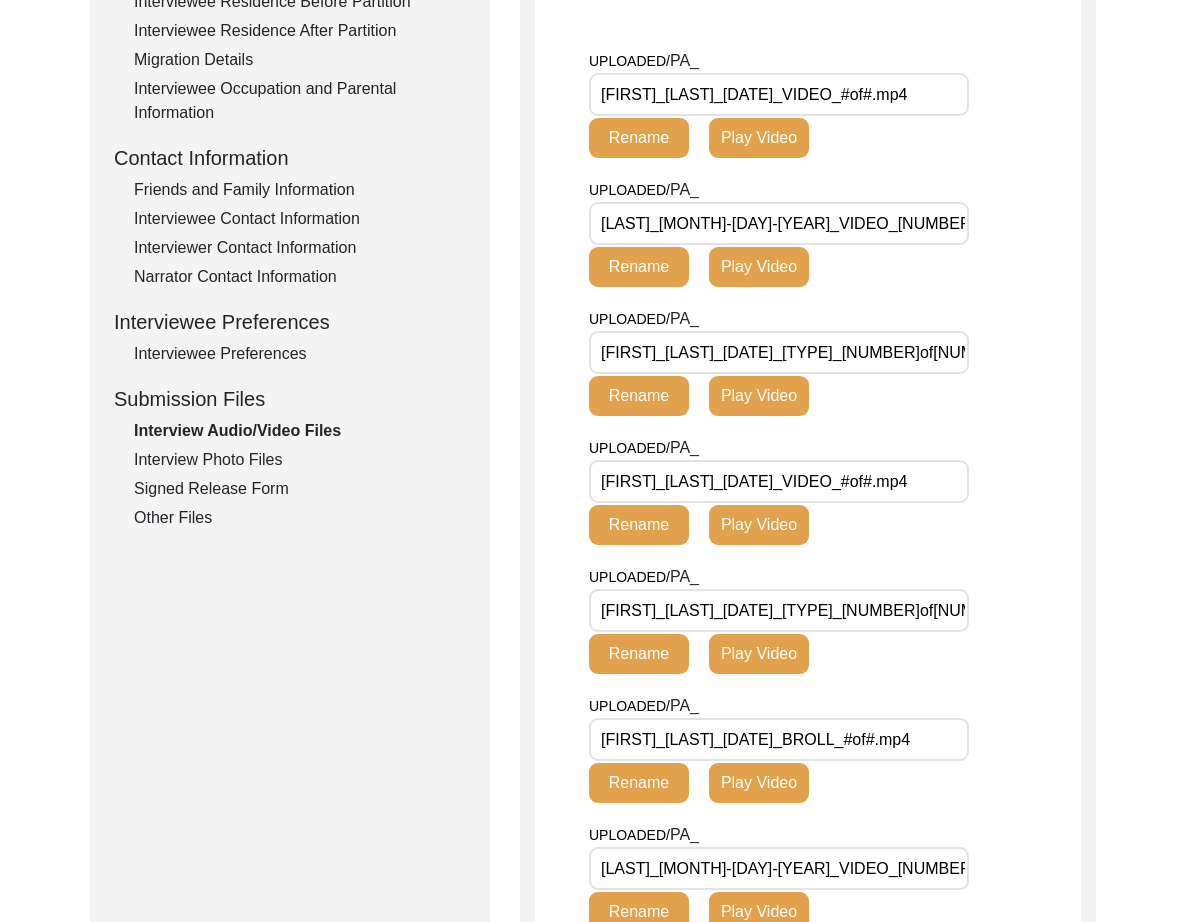 click on "UPLOADED/ PA_ [FIRST]_[LAST]_[DATE]_[TYPE]_[NUMBER]of[NUMBER].mp4 Rename Play Video" 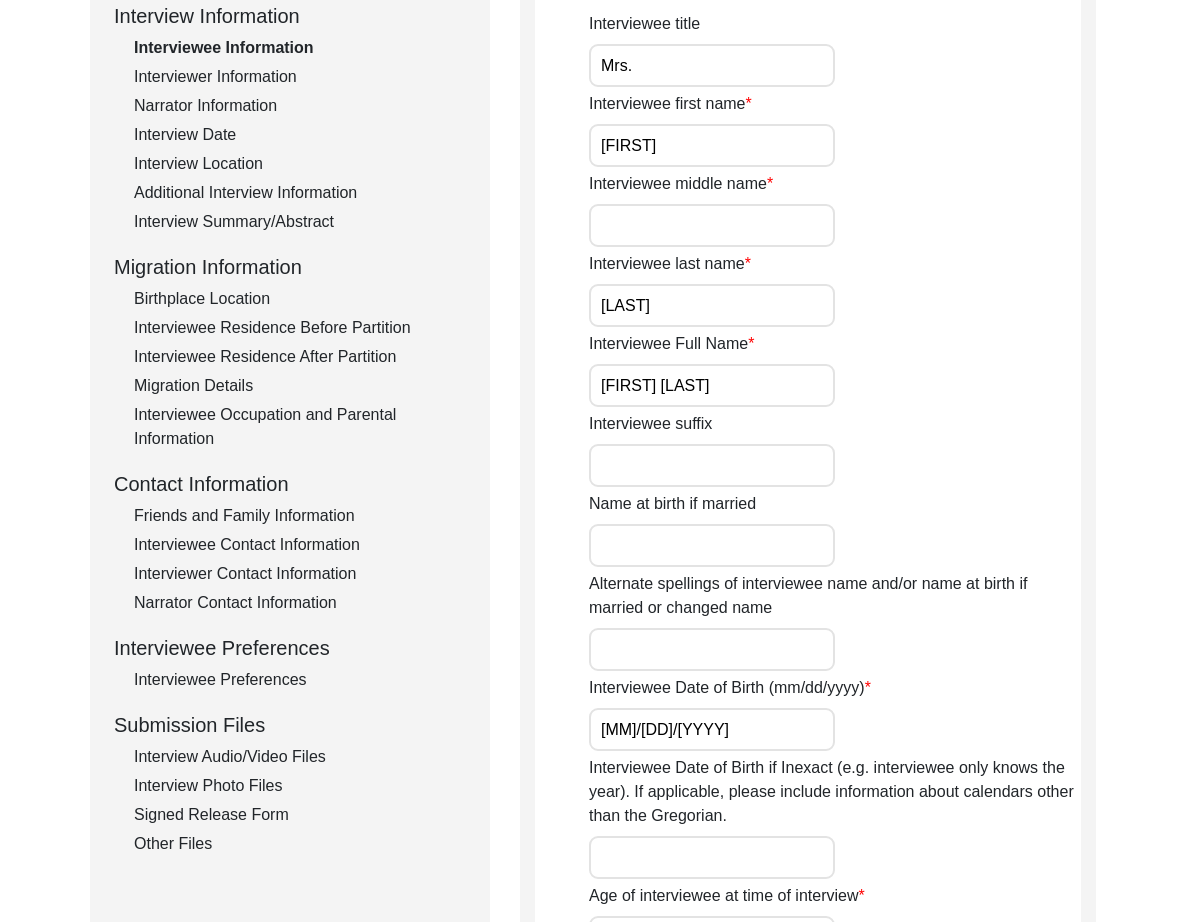 scroll, scrollTop: 323, scrollLeft: 0, axis: vertical 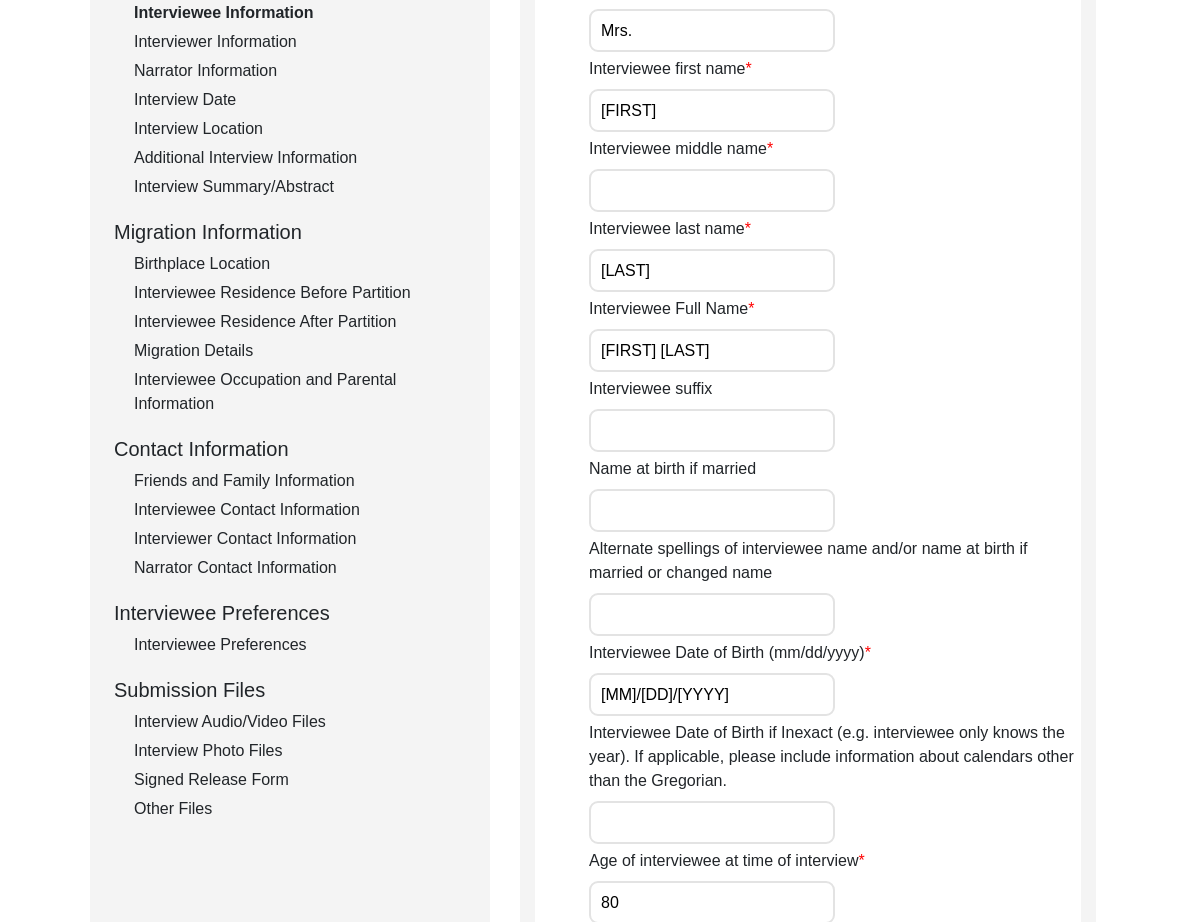 drag, startPoint x: 239, startPoint y: 727, endPoint x: 402, endPoint y: 651, distance: 179.84715 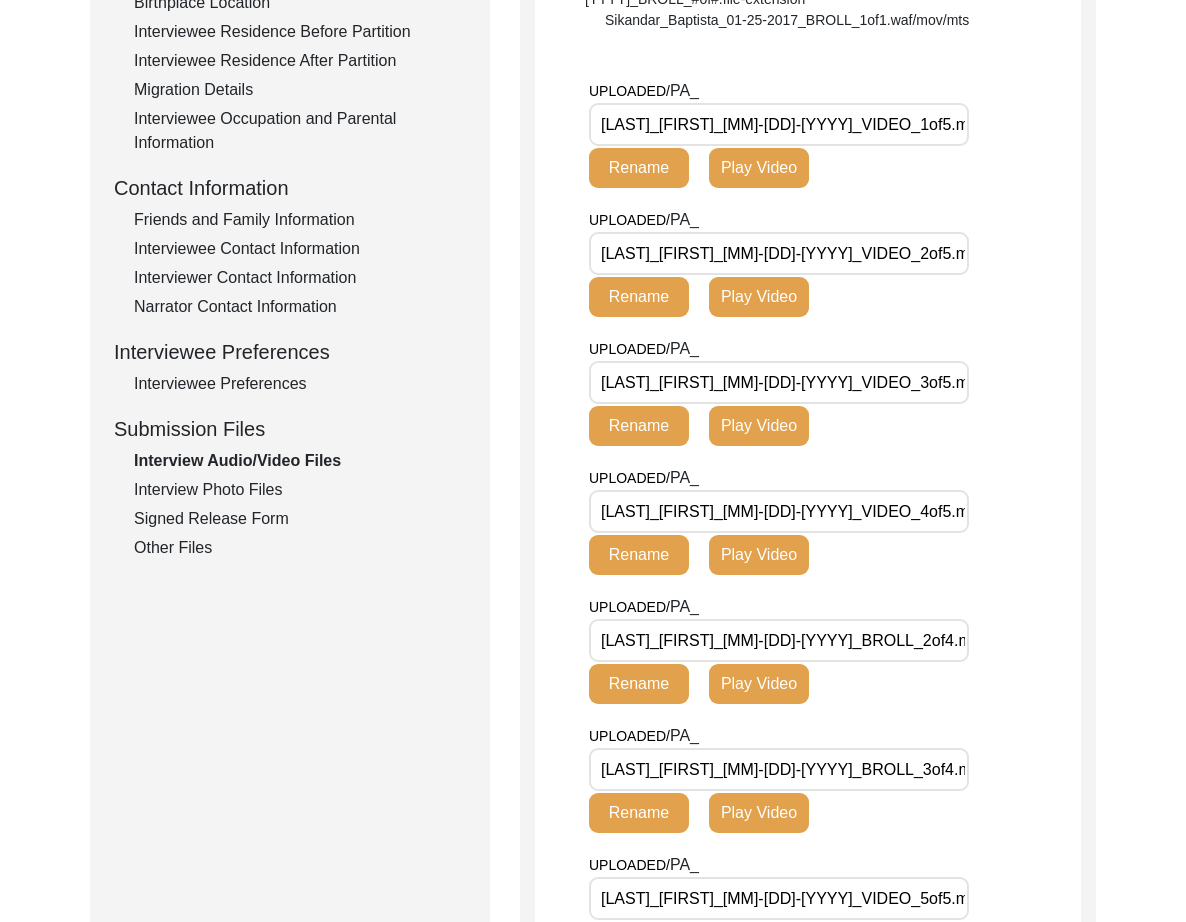 scroll, scrollTop: 601, scrollLeft: 0, axis: vertical 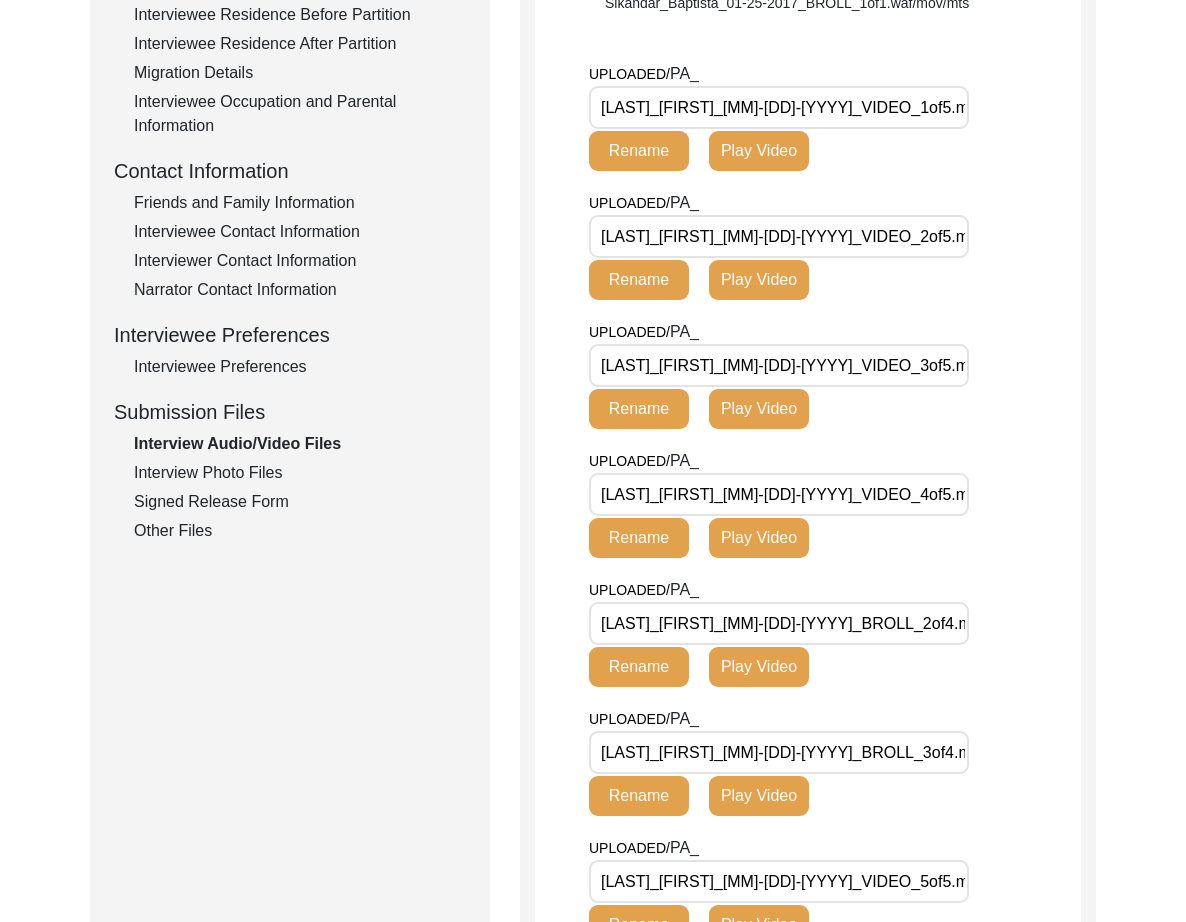 click on "Interview Photo Files" 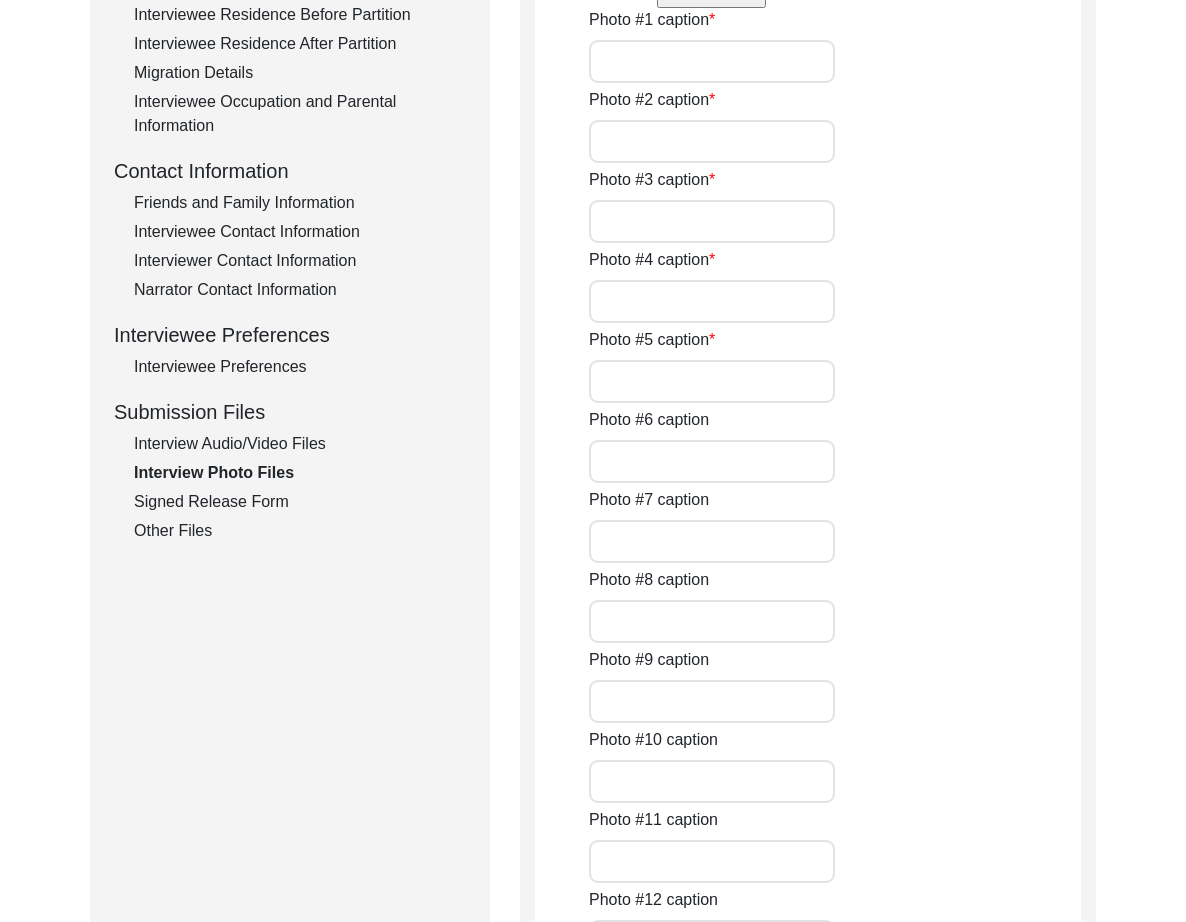 type on "Mrs. [LAST] looking at herself in the mirror as she prepares for the interview" 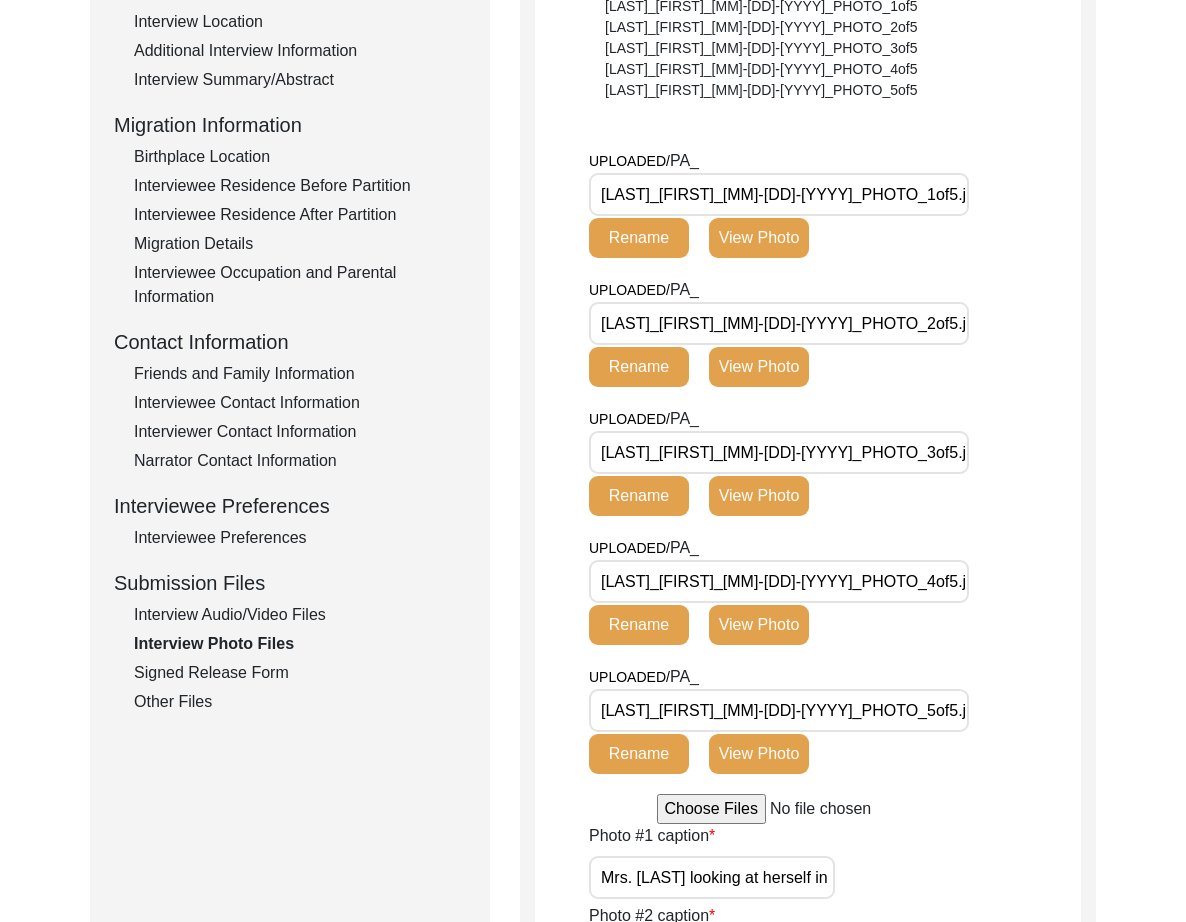 scroll, scrollTop: 425, scrollLeft: 0, axis: vertical 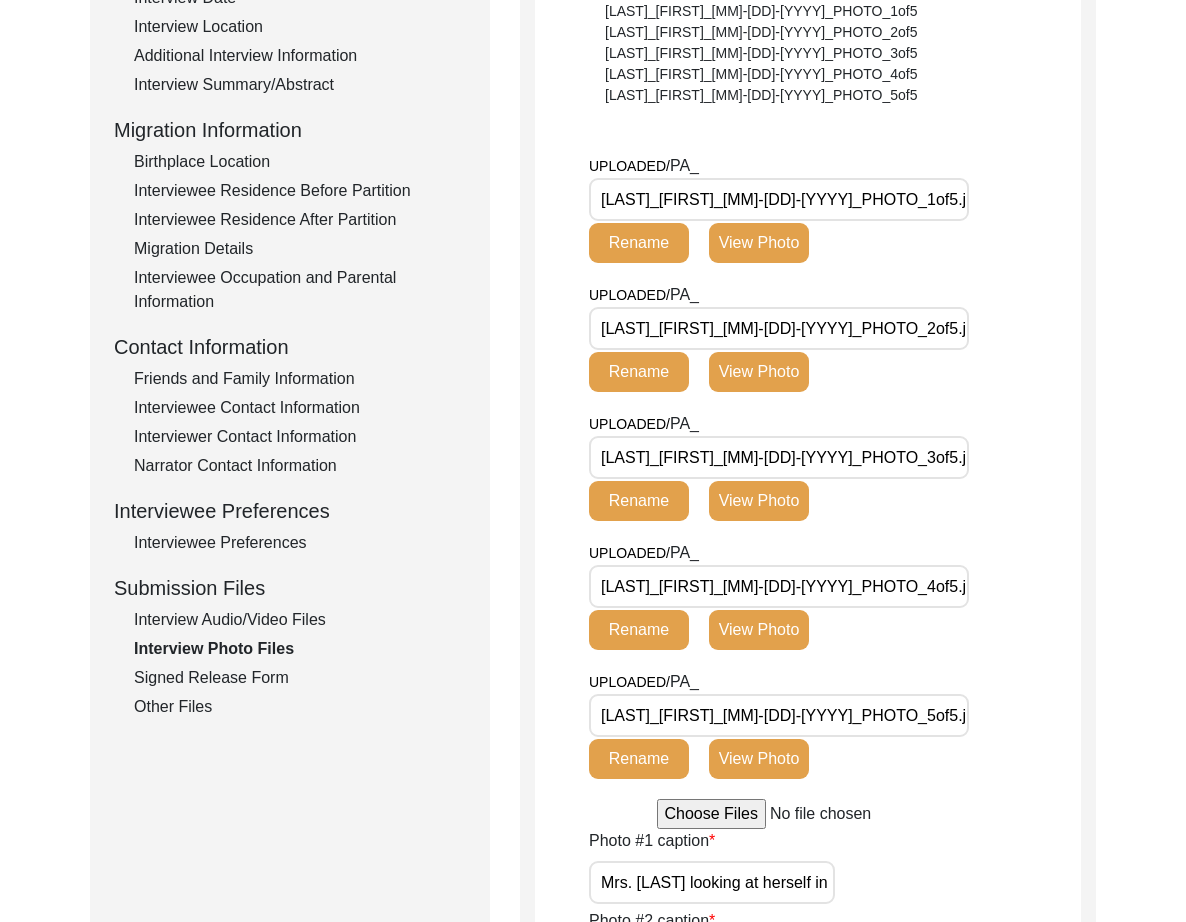 drag, startPoint x: 794, startPoint y: 223, endPoint x: 710, endPoint y: 220, distance: 84.05355 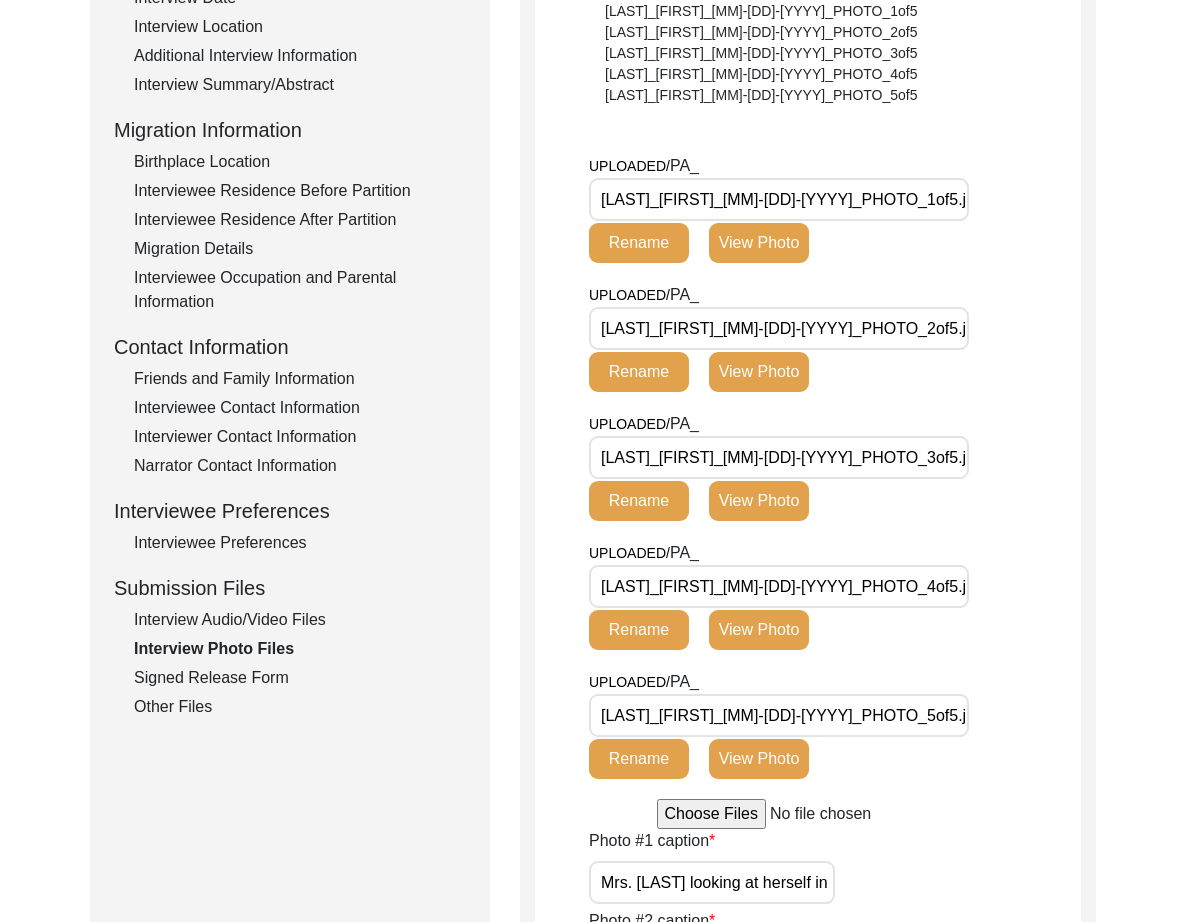 click on "[LAST]_[FIRST]_[MM]-[DD]-[YYYY]_PHOTO_1of5.jpg" at bounding box center (779, 199) 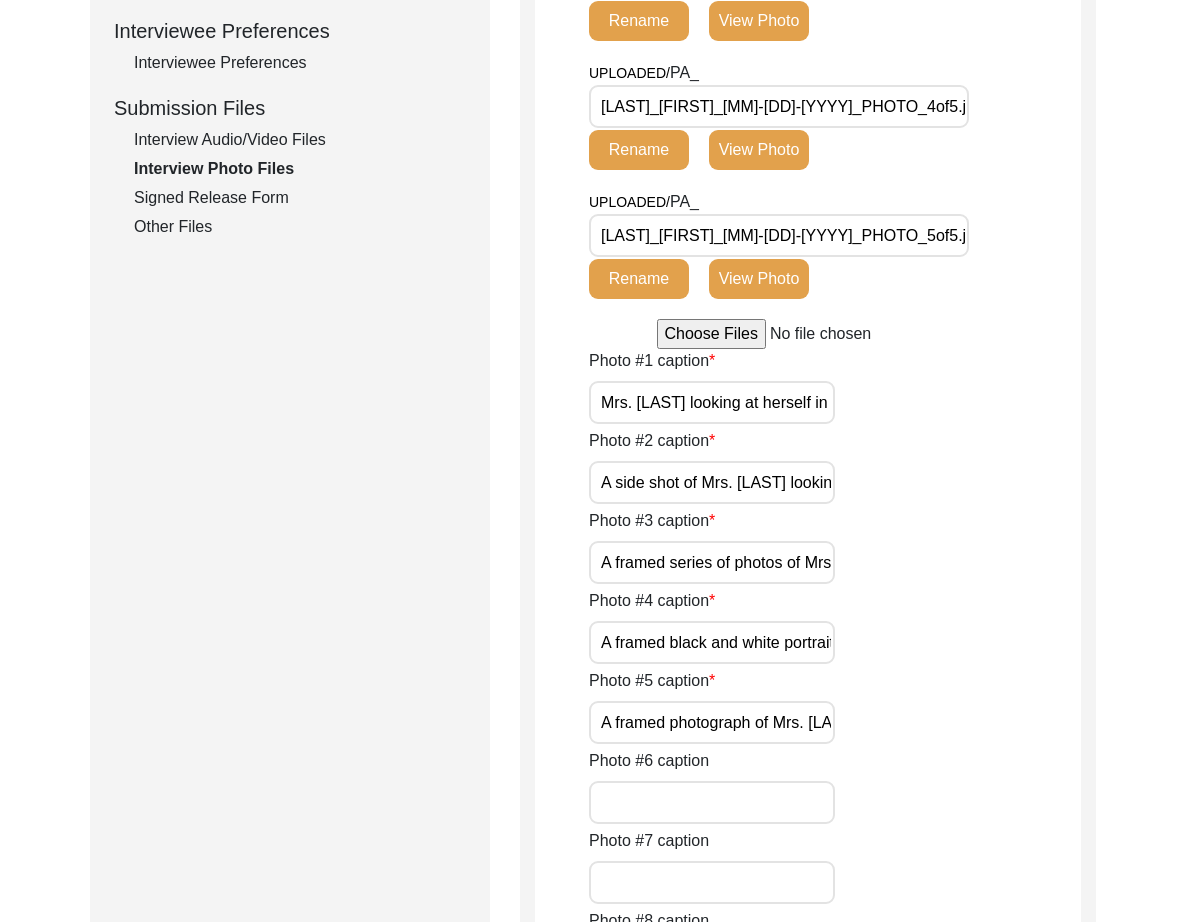 scroll, scrollTop: 1045, scrollLeft: 0, axis: vertical 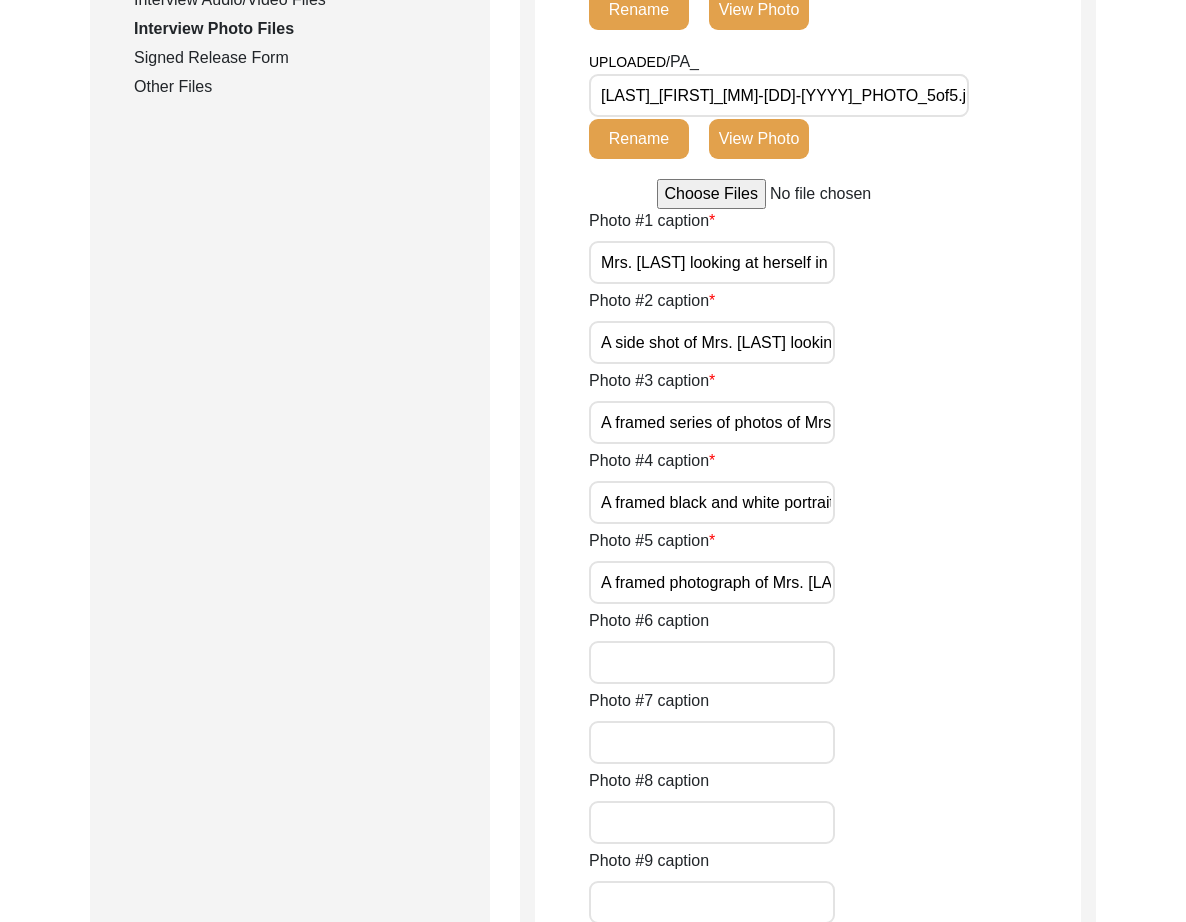 click on "Submission Form   Archivist   Interview Information   Interviewee Information   Interviewer Information   Narrator Information   Interview Date   Interview Location   Additional Interview Information   Interview Summary/Abstract   Migration Information   Birthplace Location   Interviewee Residence Before Partition   Interviewee Residence After Partition   Migration Details   Interviewee Occupation and Parental Information   Contact Information   Friends and Family Information   Interviewee Contact Information   Interviewer Contact Information   Narrator Contact Information   Interviewee Preferences   Interviewee Preferences   Submission Files   Interview Audio/Video Files   Interview Photo Files   Signed Release Form   Other Files" 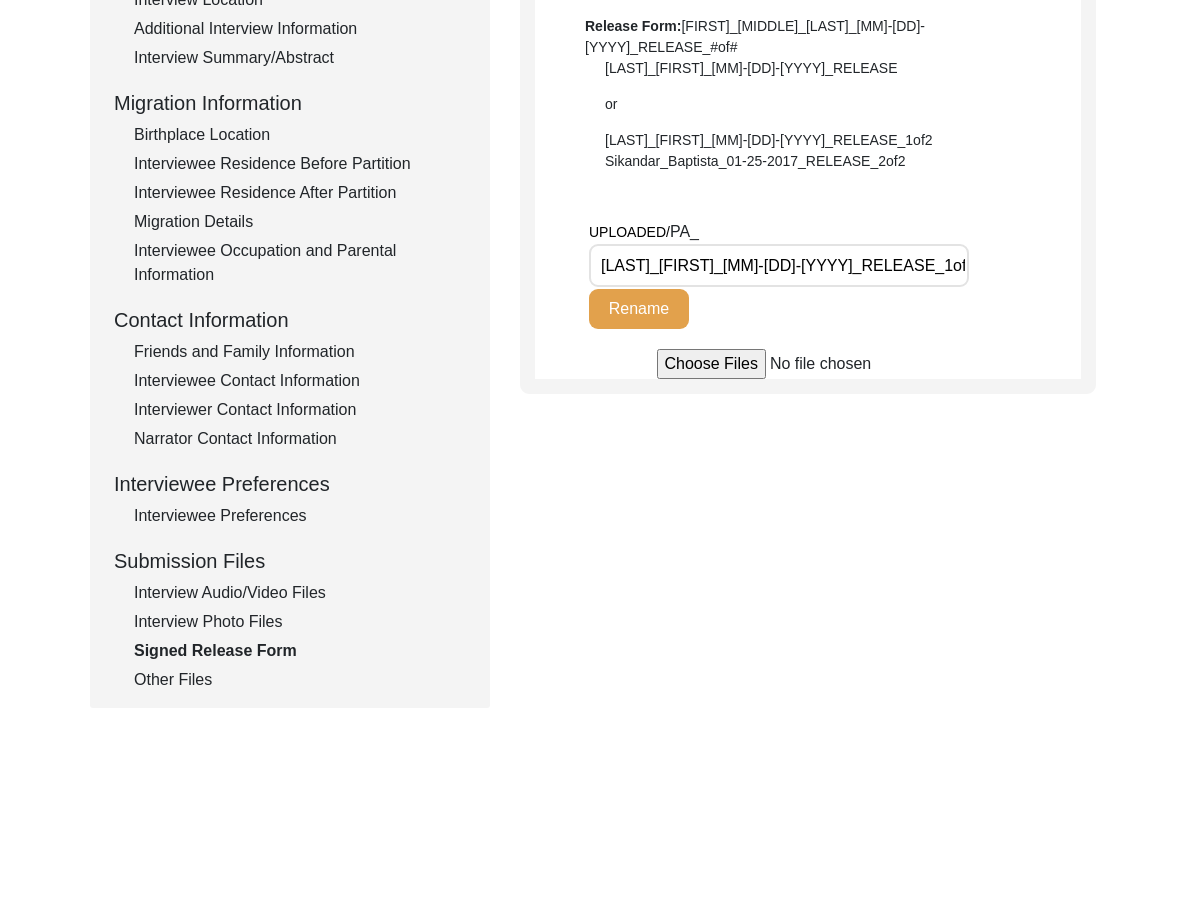 scroll, scrollTop: 385, scrollLeft: 0, axis: vertical 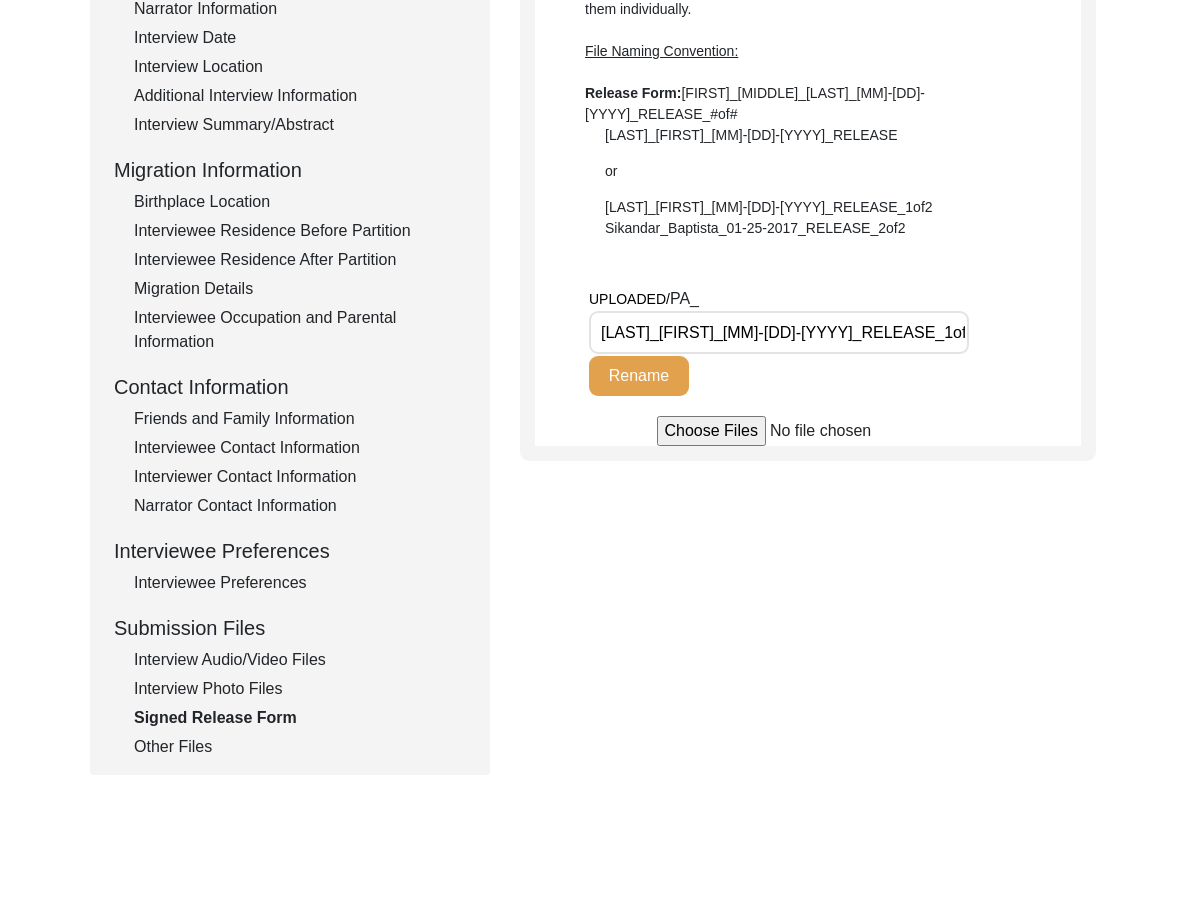 click on "[LAST]_[FIRST]_[MM]-[DD]-[YYYY]_RELEASE_1of1.pdf" at bounding box center (779, 332) 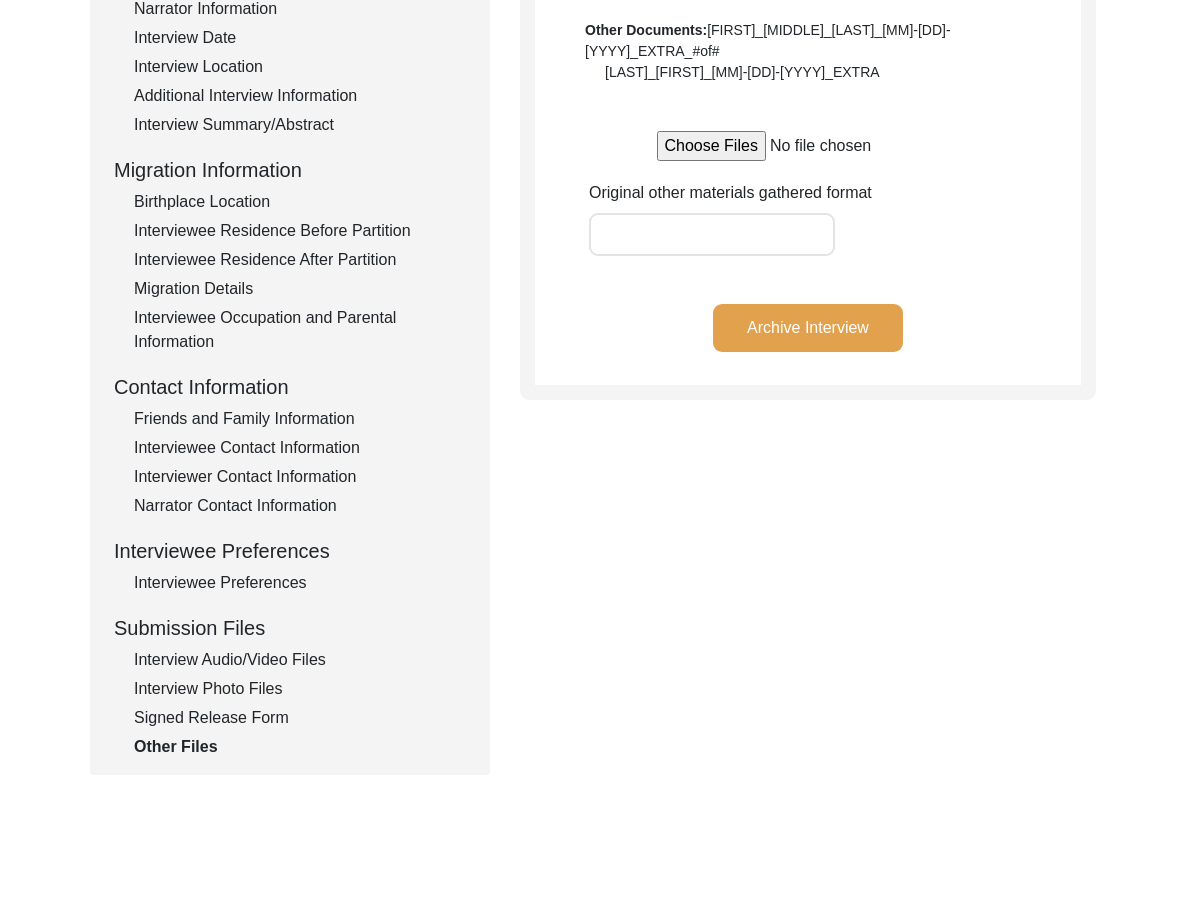 click on "Submission Form   Archivist   Interview Information   Interviewee Information   Interviewer Information   Narrator Information   Interview Date   Interview Location   Additional Interview Information   Interview Summary/Abstract   Migration Information   Birthplace Location   Interviewee Residence Before Partition   Interviewee Residence After Partition   Migration Details   Interviewee Occupation and Parental Information   Contact Information   Friends and Family Information   Interviewee Contact Information   Interviewer Contact Information   Narrator Contact Information   Interviewee Preferences   Interviewee Preferences   Submission Files   Interview Audio/Video Files   Interview Photo Files   Signed Release Form   Other Files   Other Files  All other files and supporting documents that you would like to submit. i.e. travel documents, train tickets, certificates, book covers, etc.  File Naming Convention: Other Documents:  [FIRST]_[MIDDLE]_[LAST]_[MM]-[DD]-[YYYY]_EXTRA_#of#  Archive Interview" 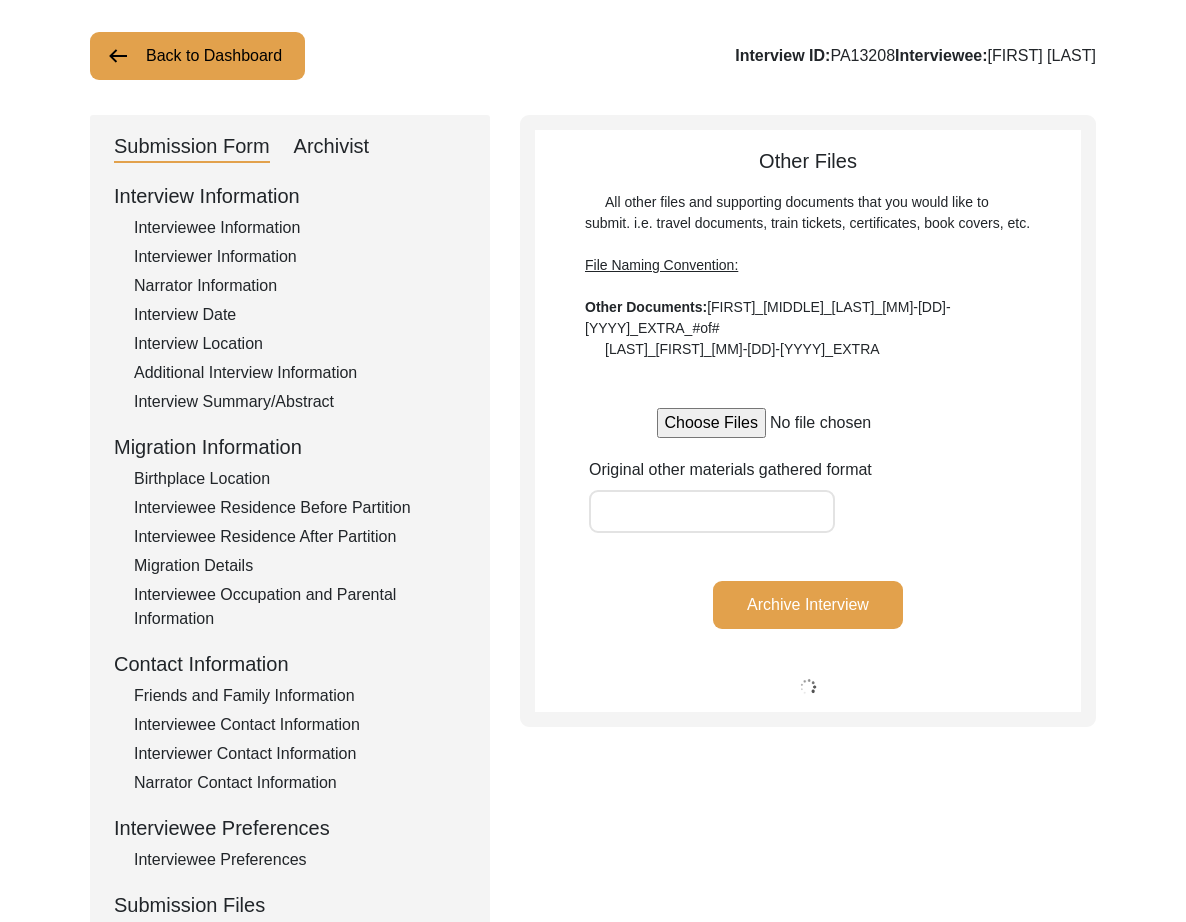 scroll, scrollTop: 106, scrollLeft: 0, axis: vertical 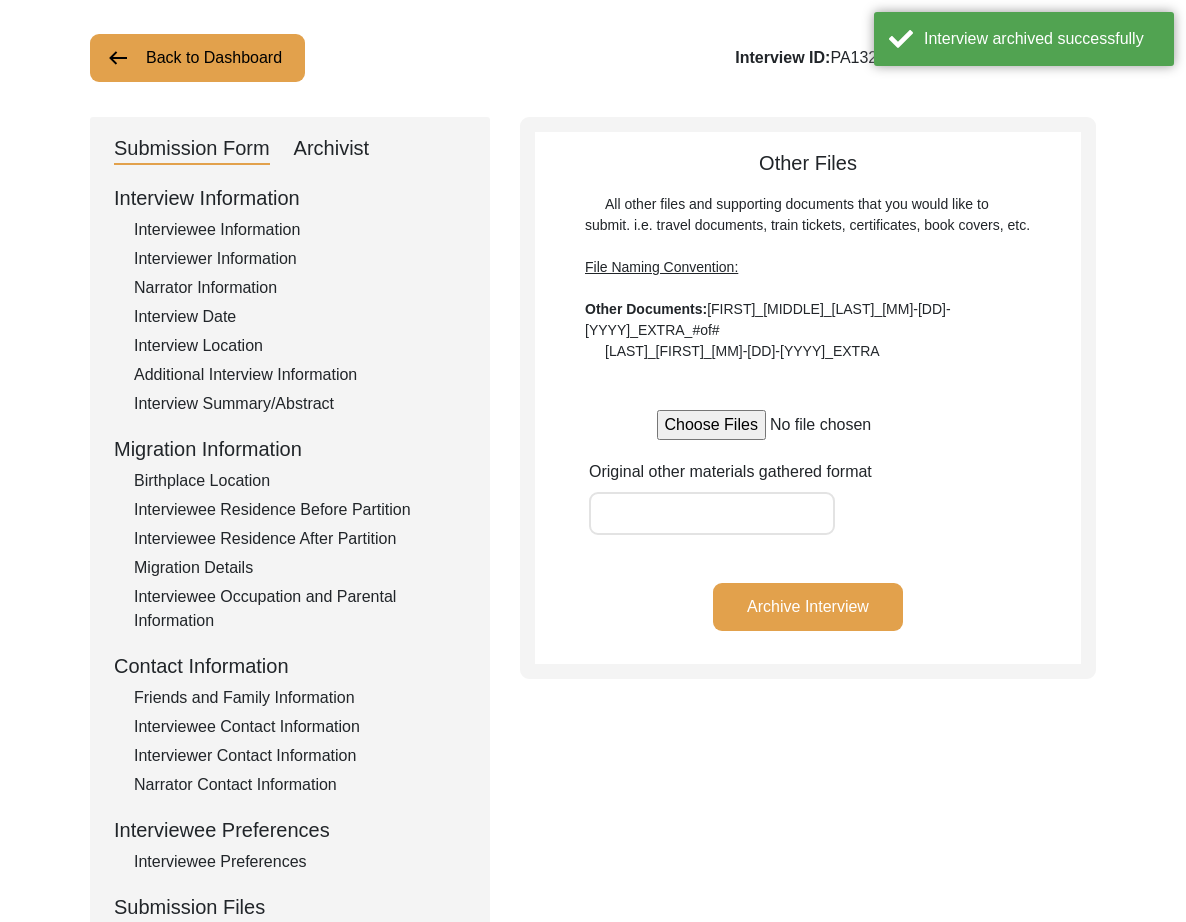 click on "Back to Dashboard" 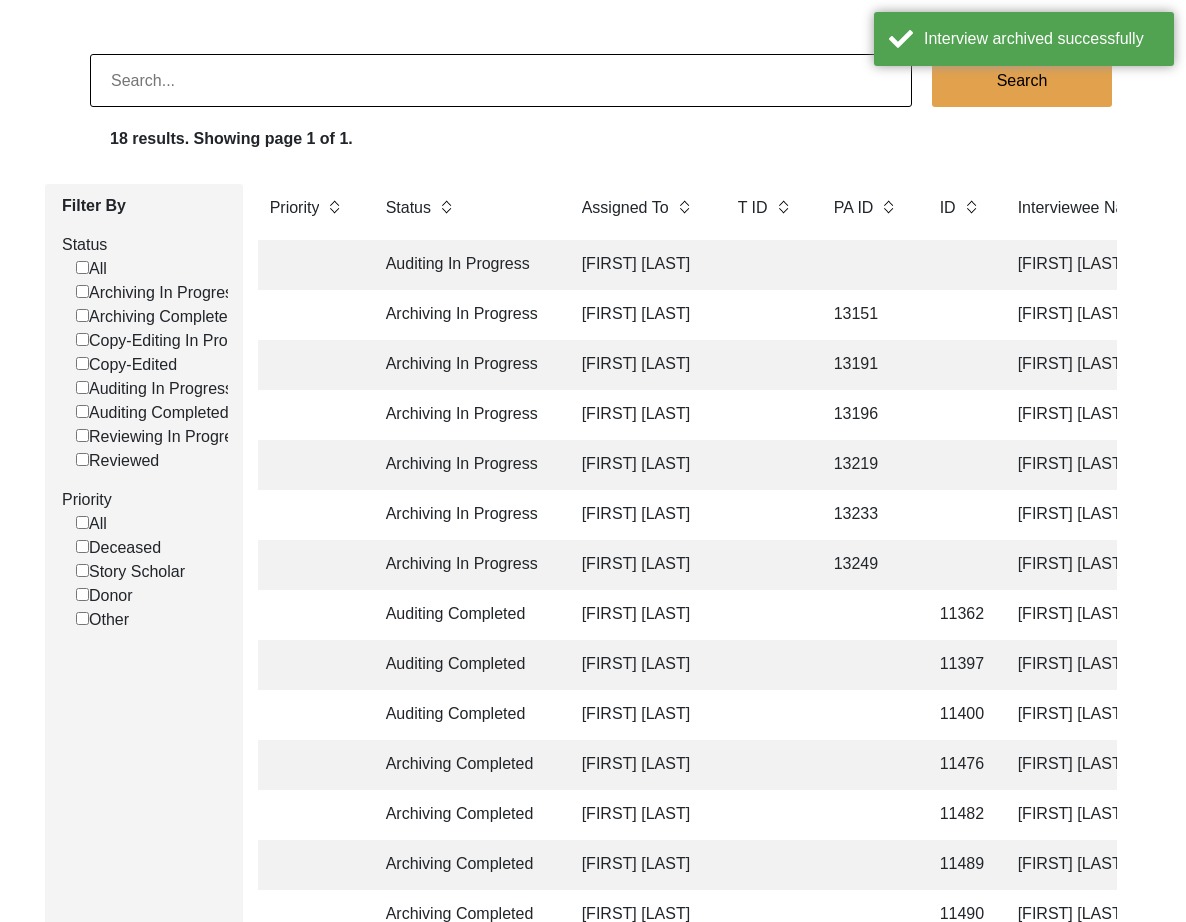 scroll, scrollTop: 492, scrollLeft: 0, axis: vertical 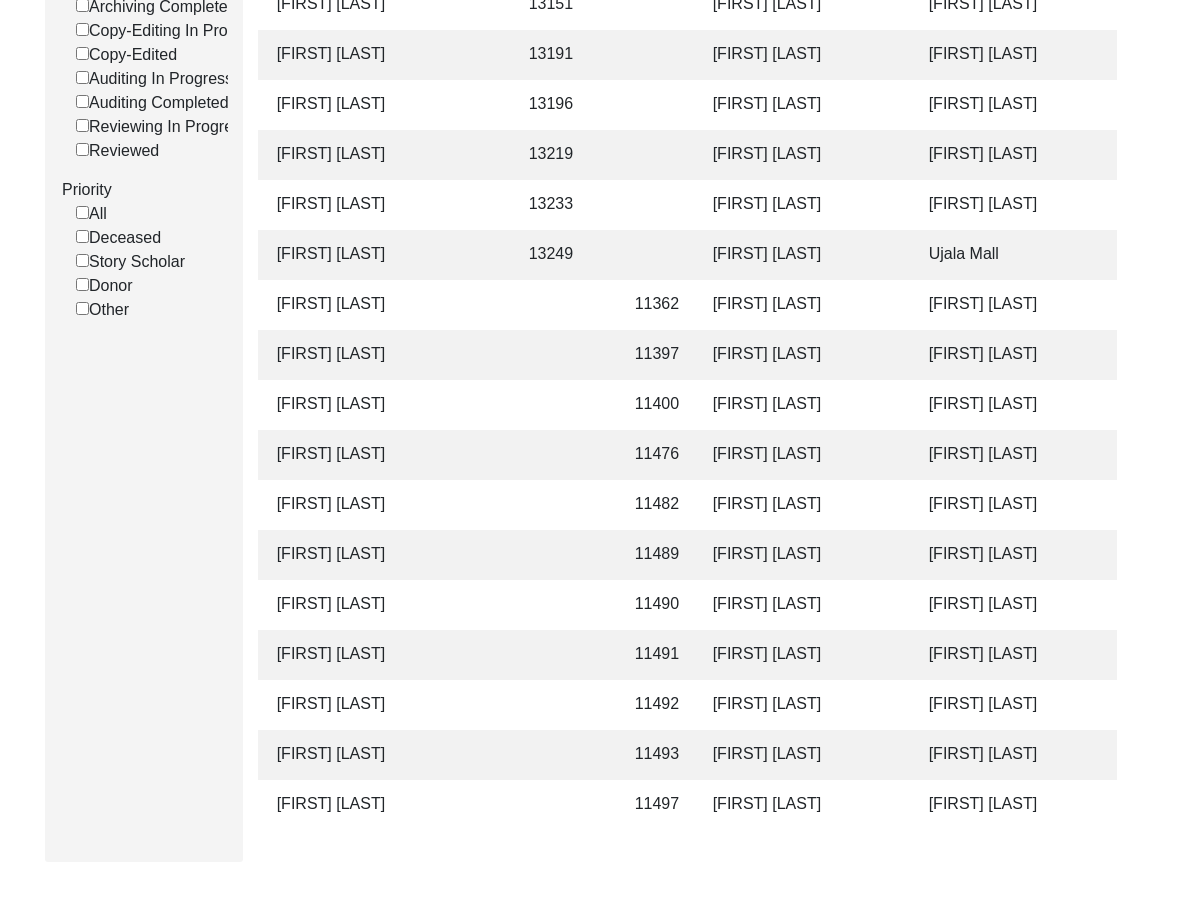 click on "[FIRST] [LAST]" 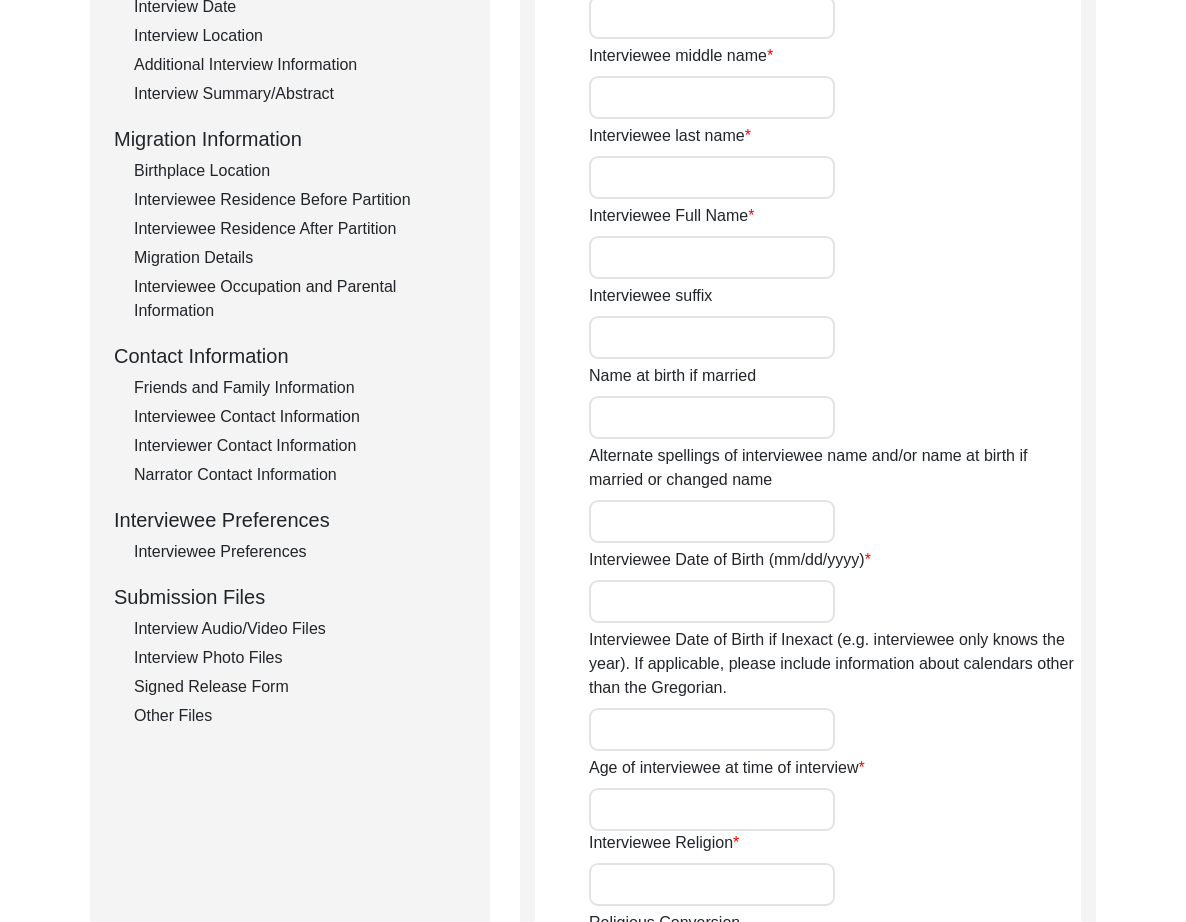 type on "[TITLE]." 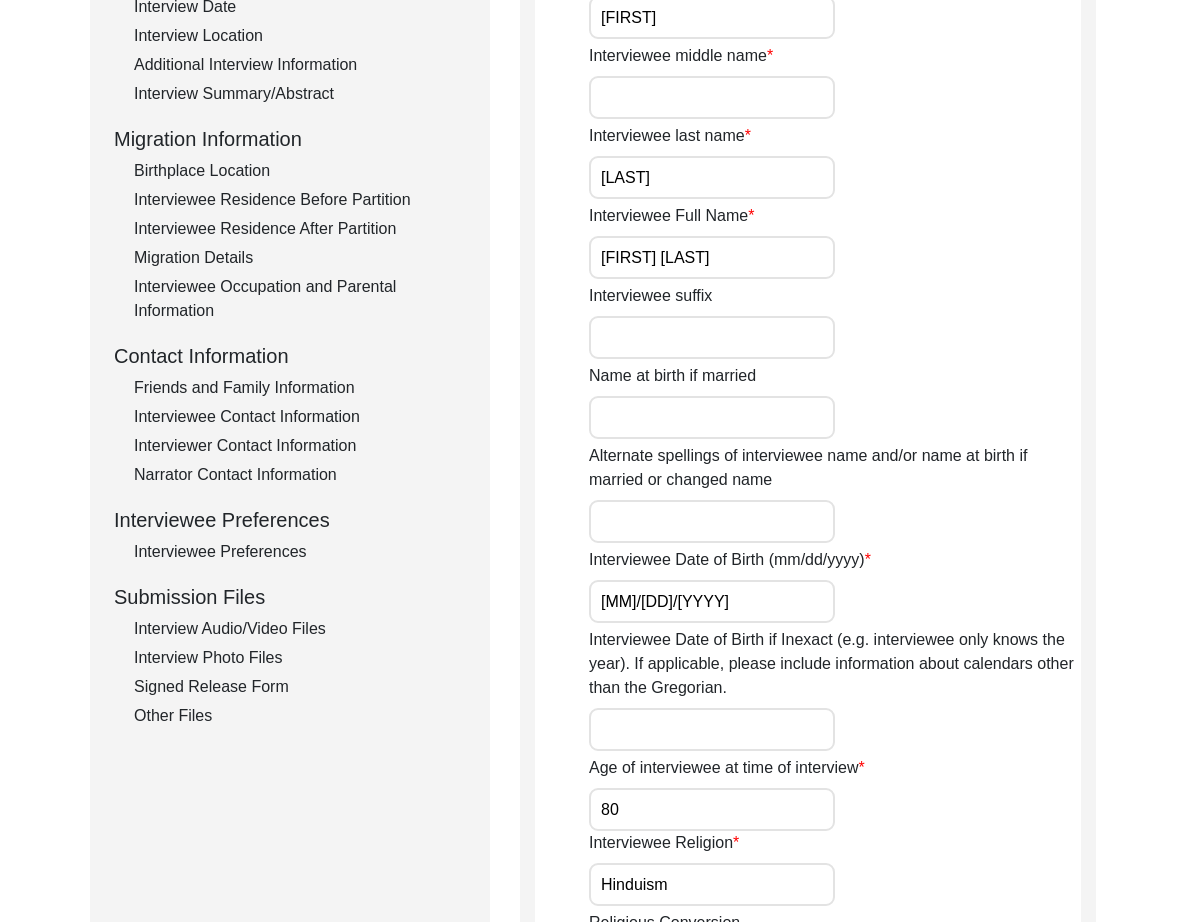 click on "Interview Photo Files" 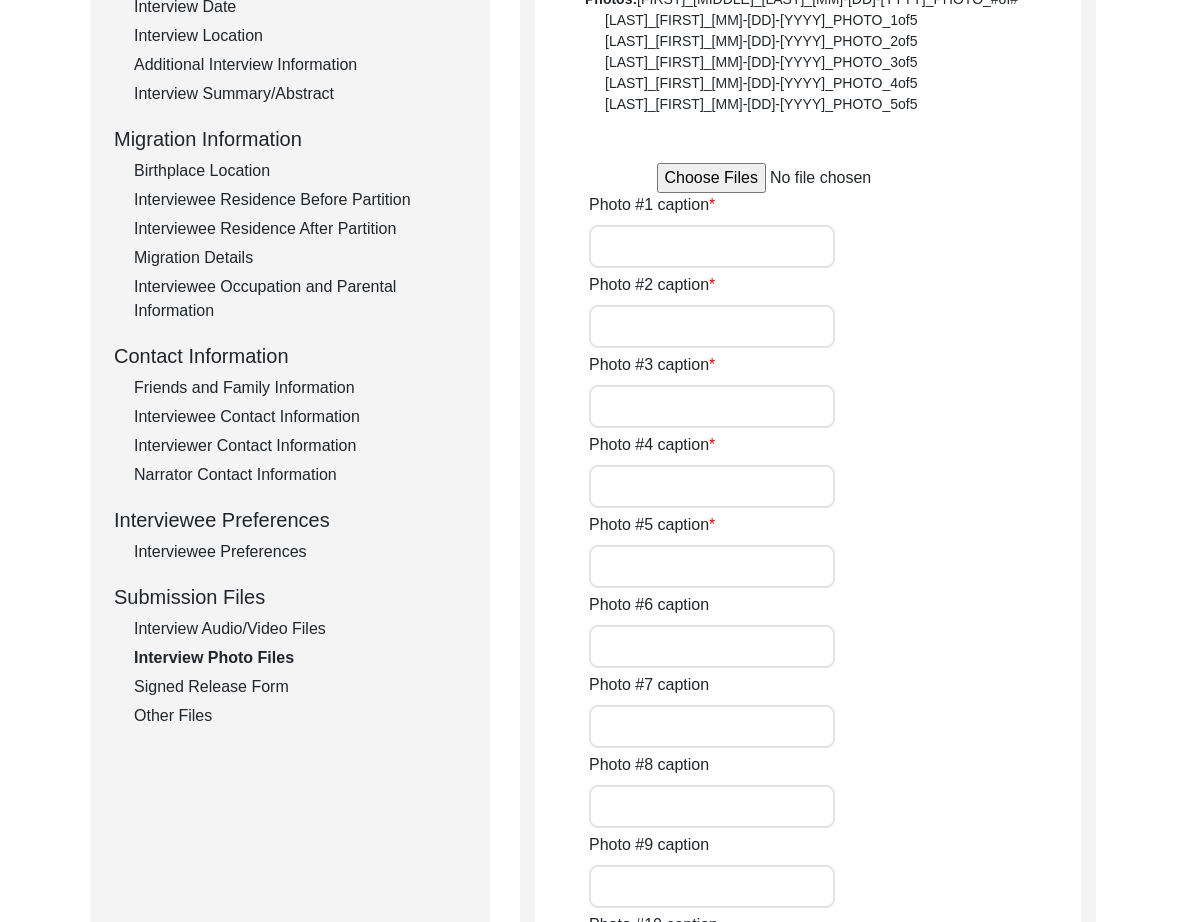 type on "Mrs. Saha looking at herself in the mirror as she prepares for the interview" 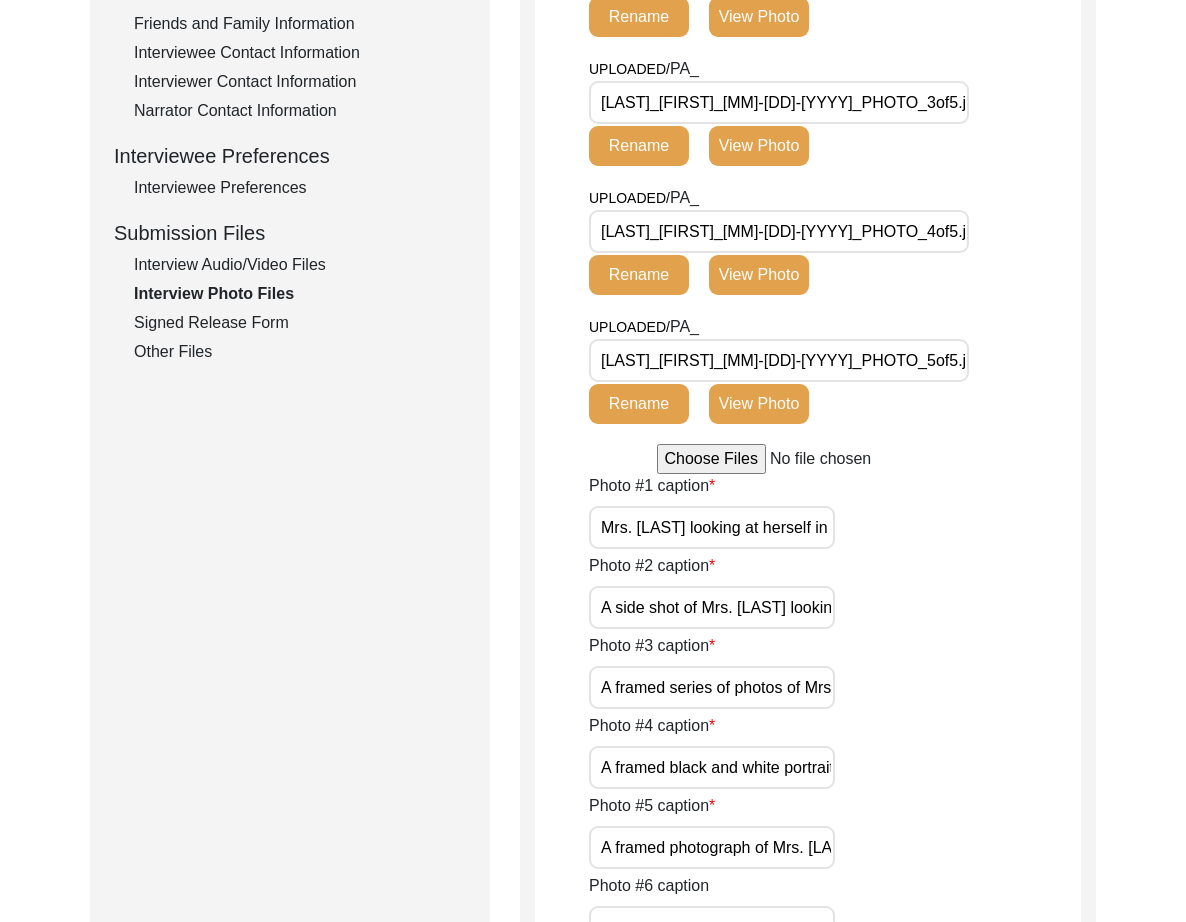 scroll, scrollTop: 1981, scrollLeft: 0, axis: vertical 